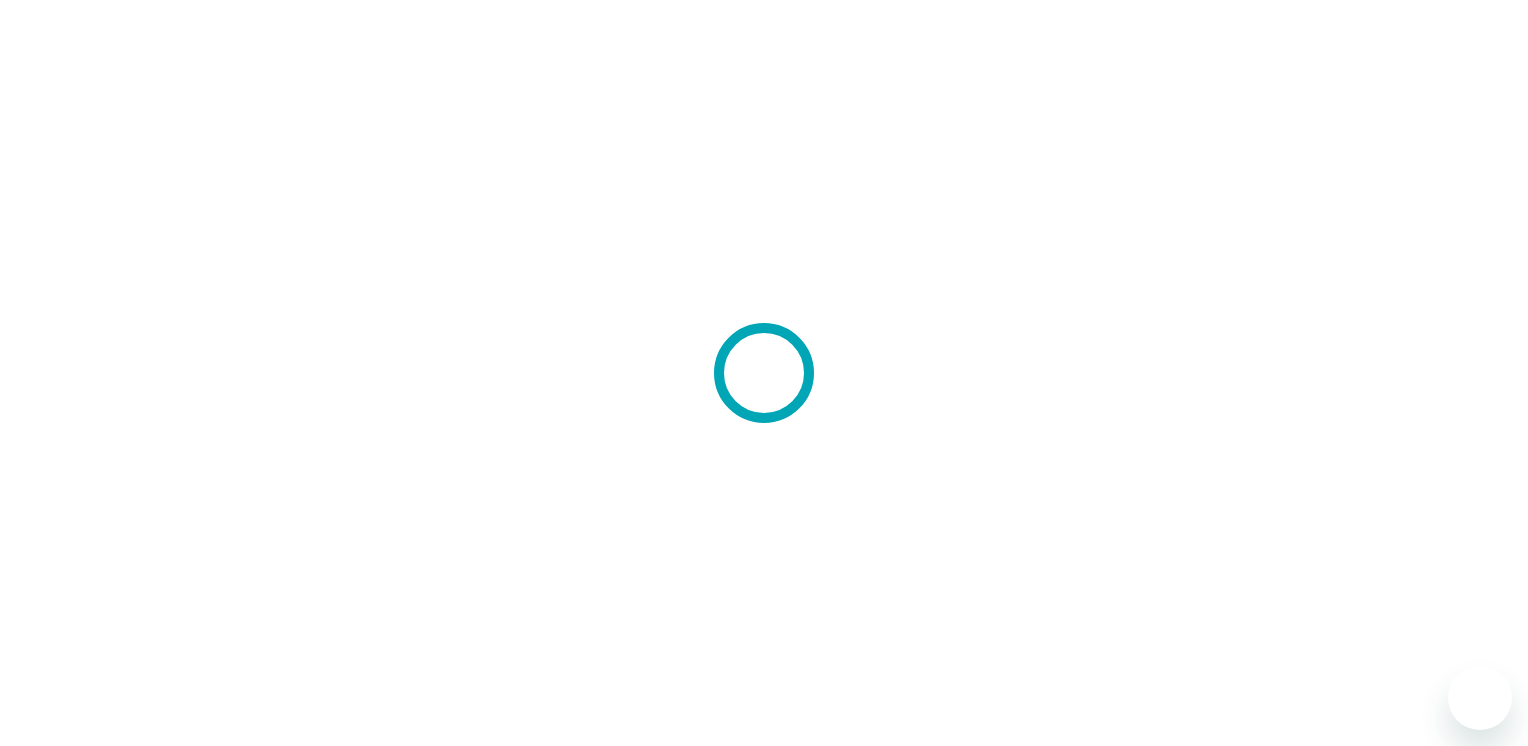 scroll, scrollTop: 0, scrollLeft: 0, axis: both 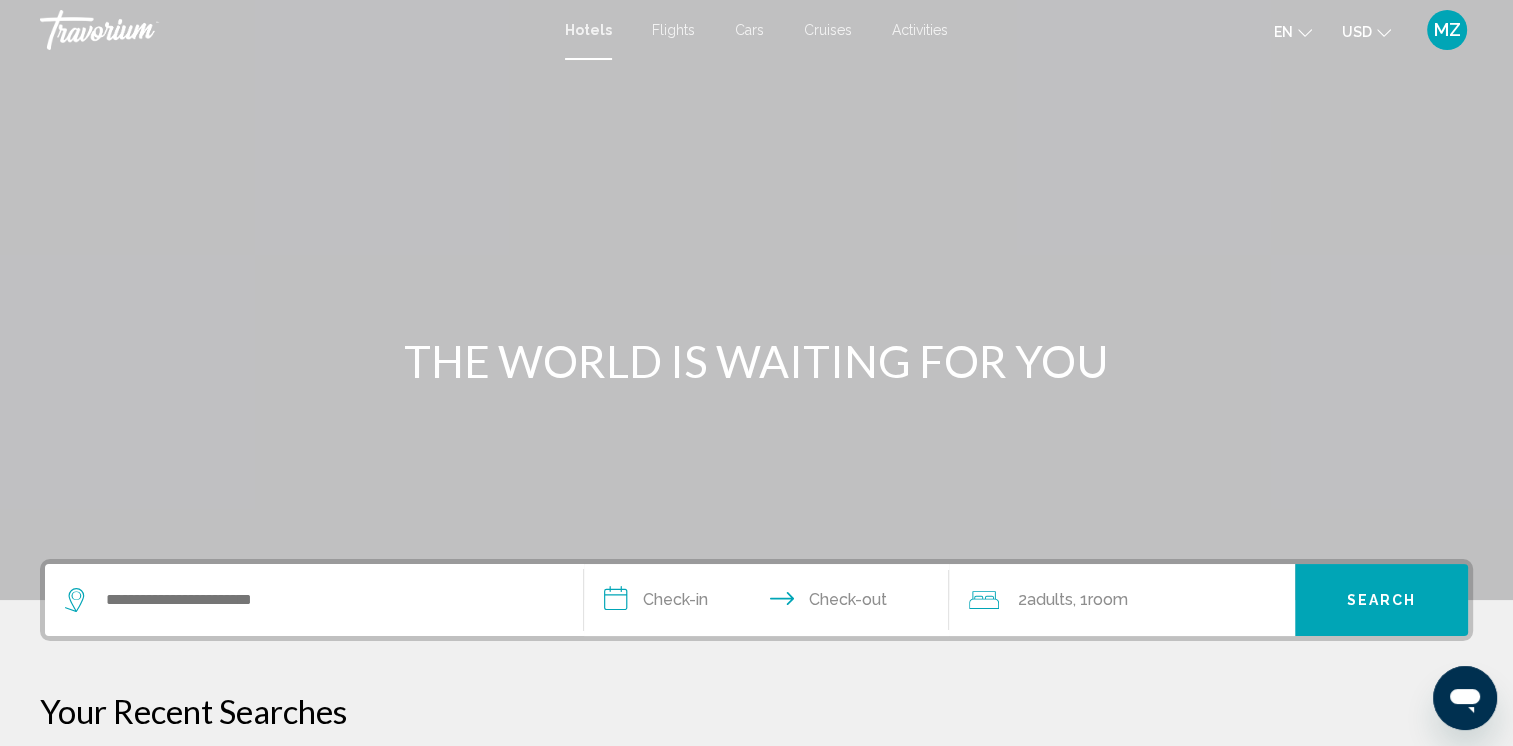 click on "USD
USD ($) MXN (Mex$) CAD (Can$) GBP (£) EUR (€) AUD (A$) NZD (NZ$) CNY (CN¥)" 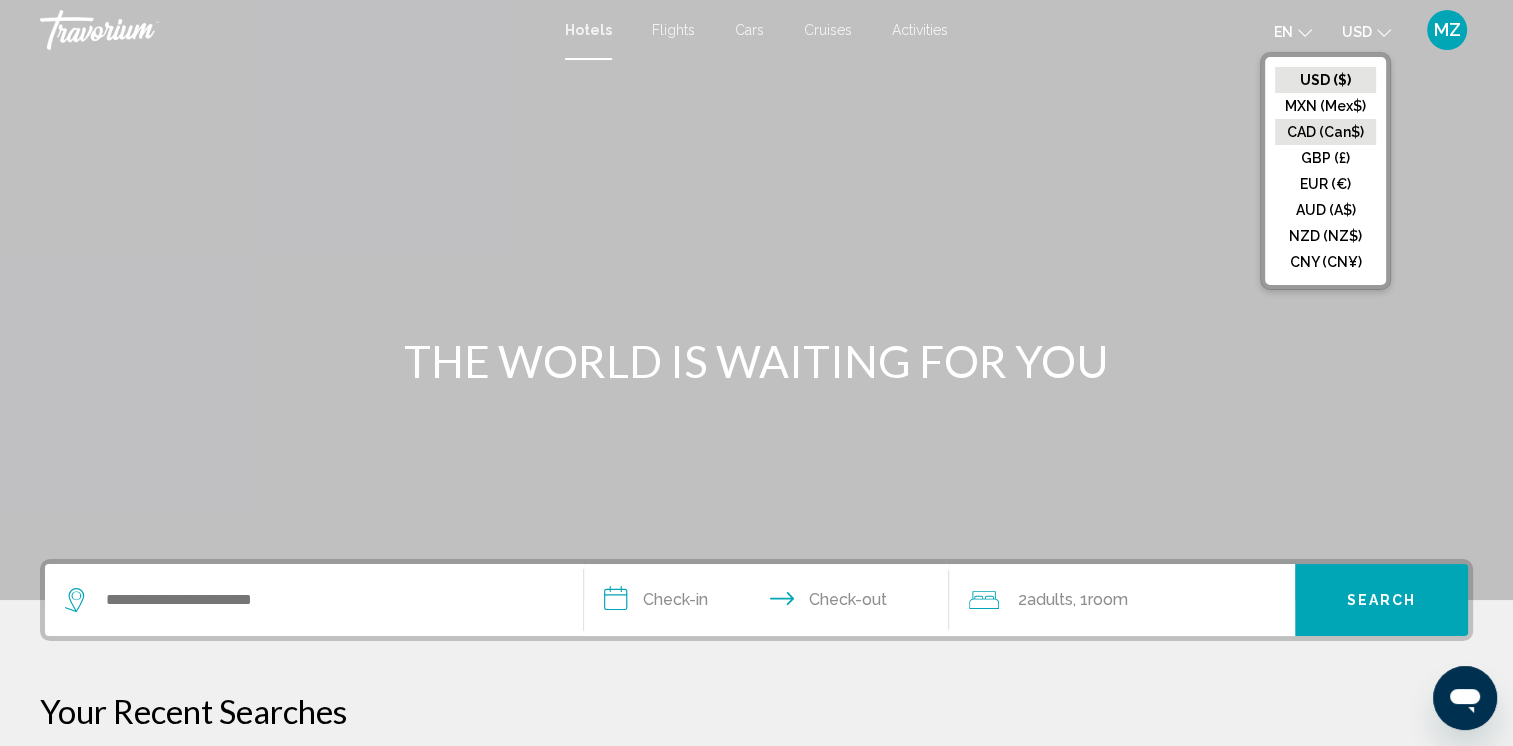 click on "CAD (Can$)" 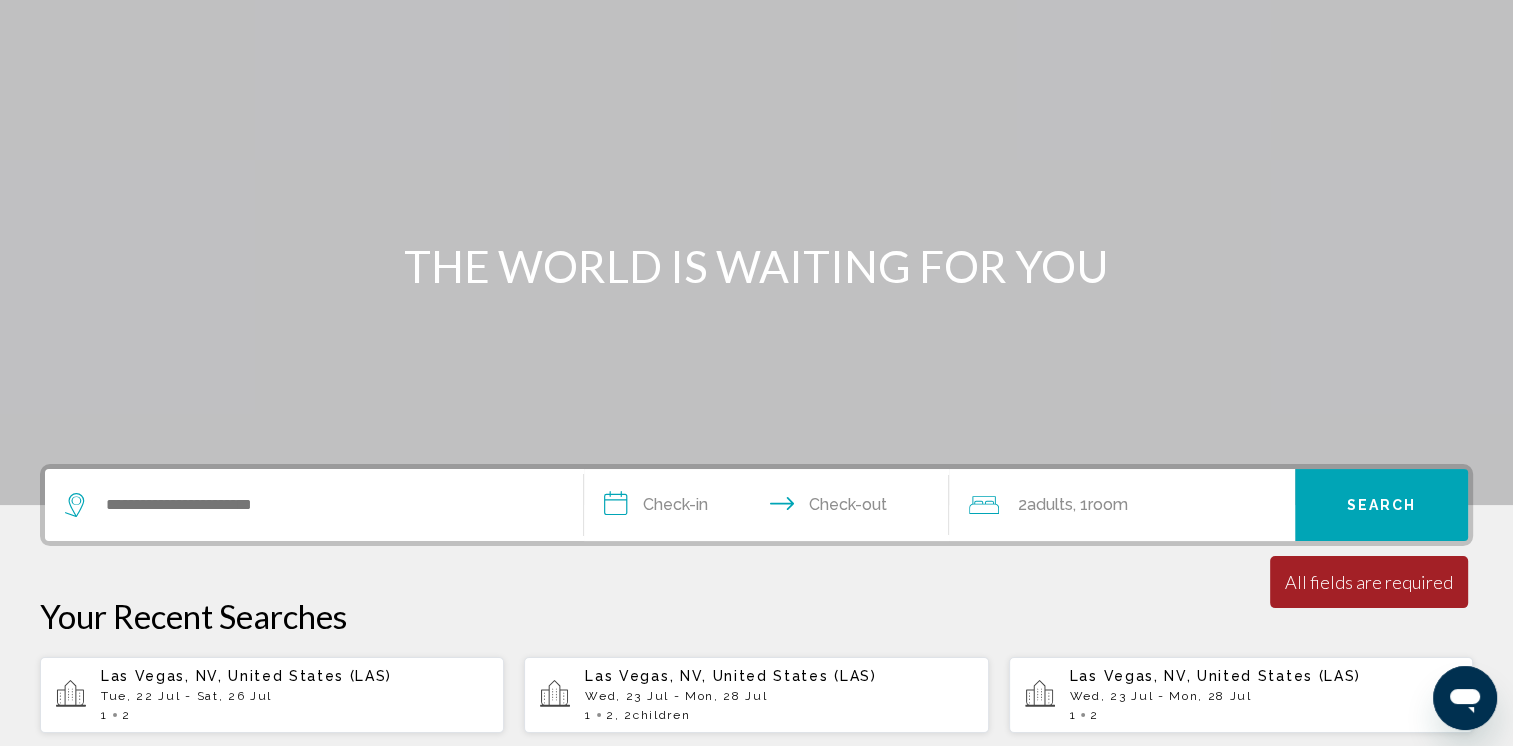 scroll, scrollTop: 400, scrollLeft: 0, axis: vertical 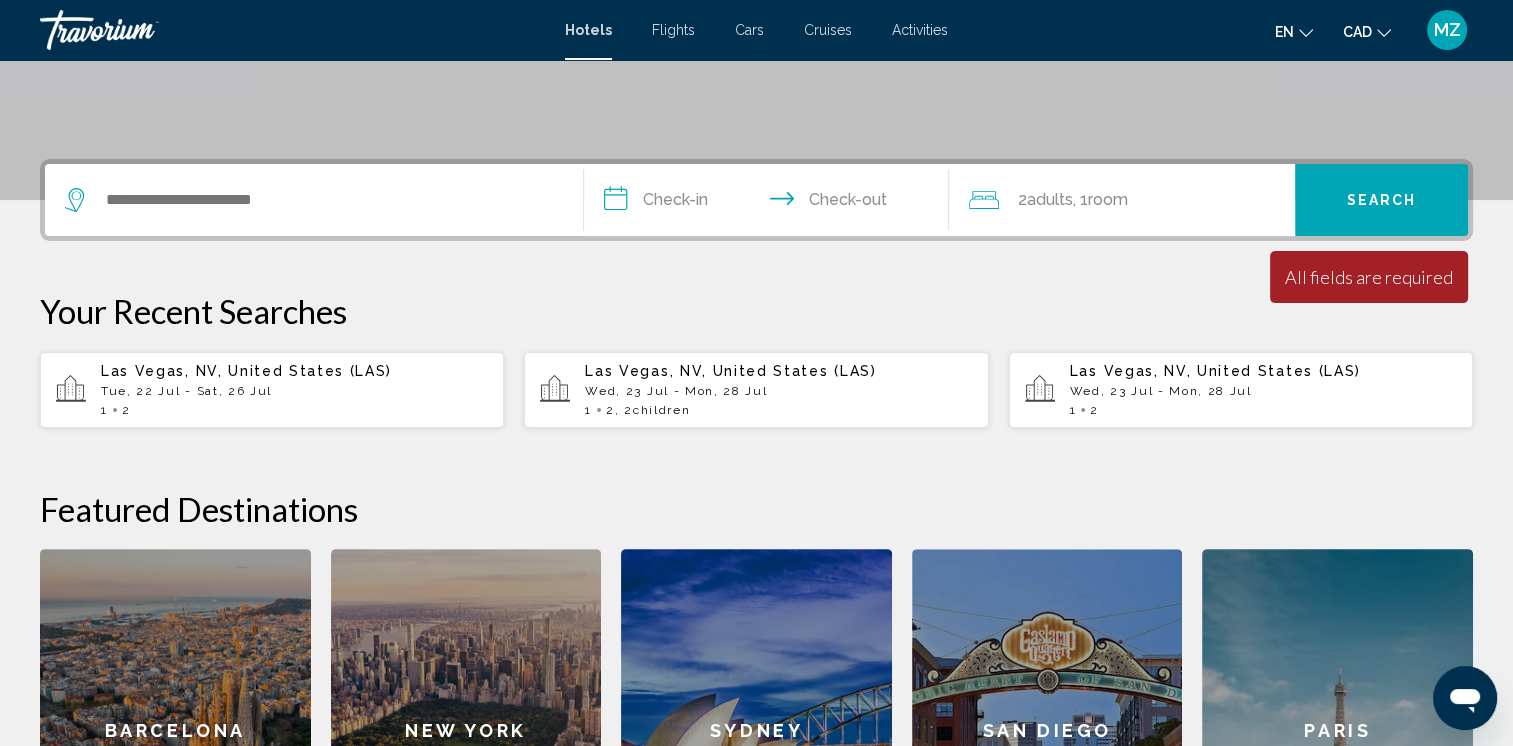 click on "[CITY], [STATE], [COUNTRY] ([AIRPORT_CODE]) [DAY], [DATE] [MONTH] - [DAY], [DATE] [MONTH] [NUMBER] [NUMBER]" at bounding box center [294, 390] 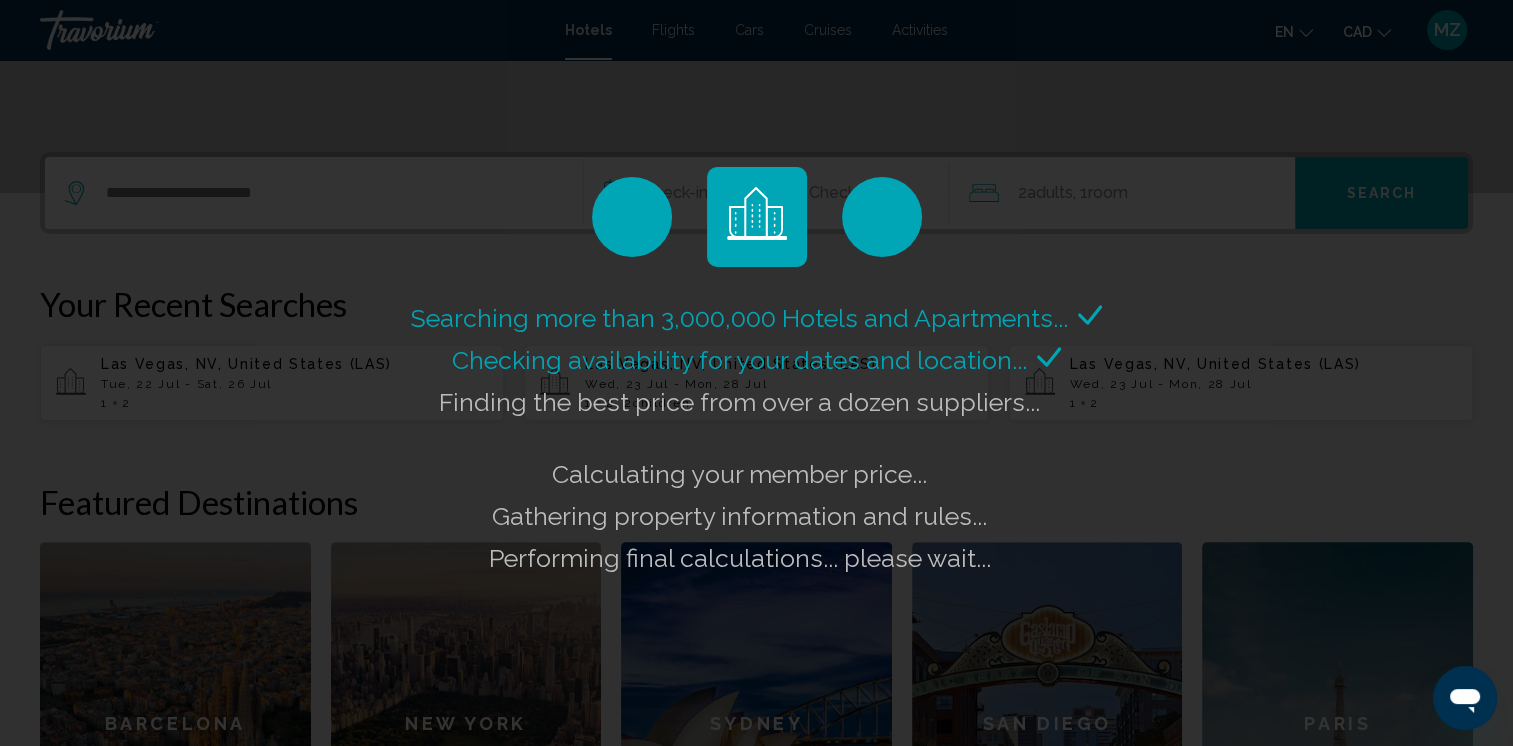 scroll, scrollTop: 400, scrollLeft: 0, axis: vertical 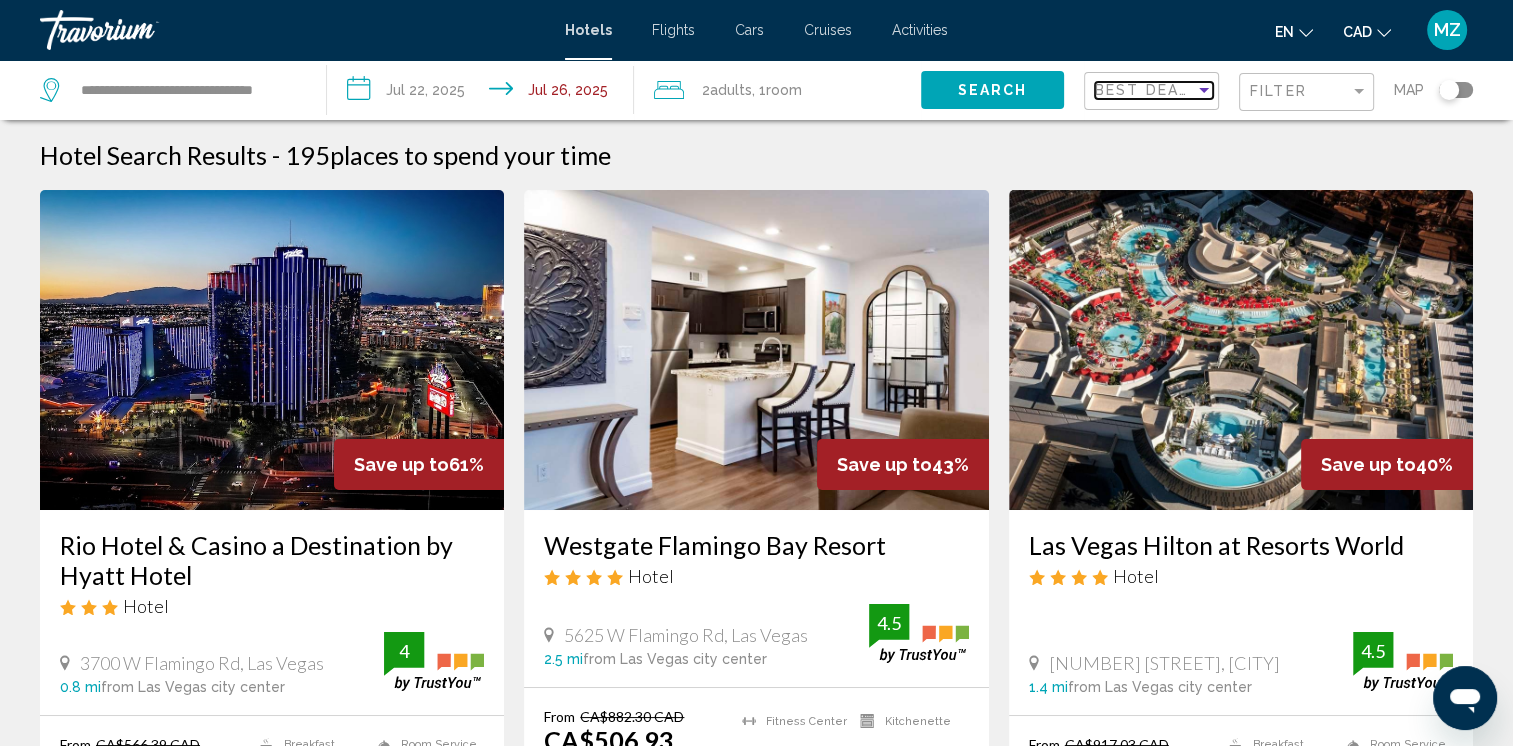 click on "Best Deals" at bounding box center (1147, 90) 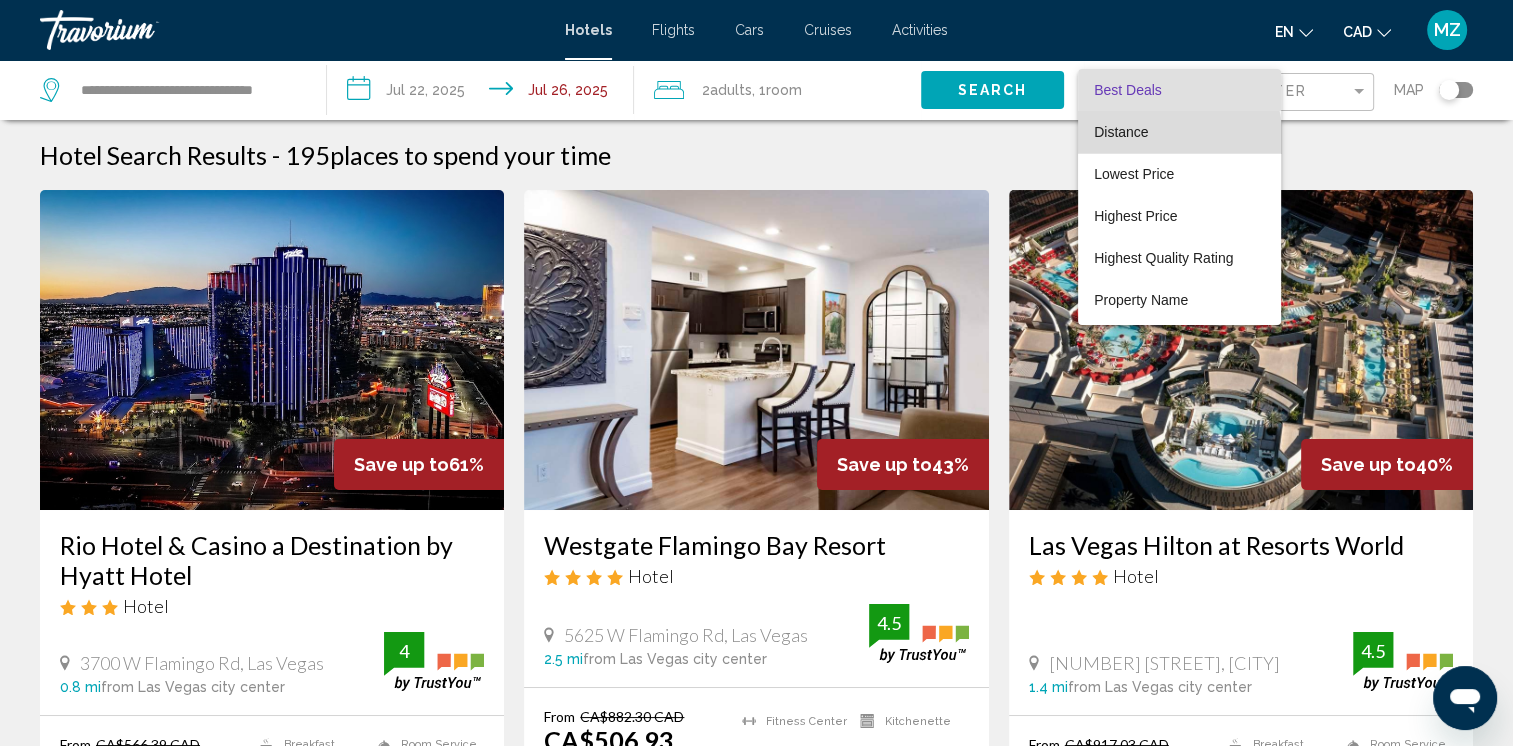 click on "Distance" at bounding box center [1179, 132] 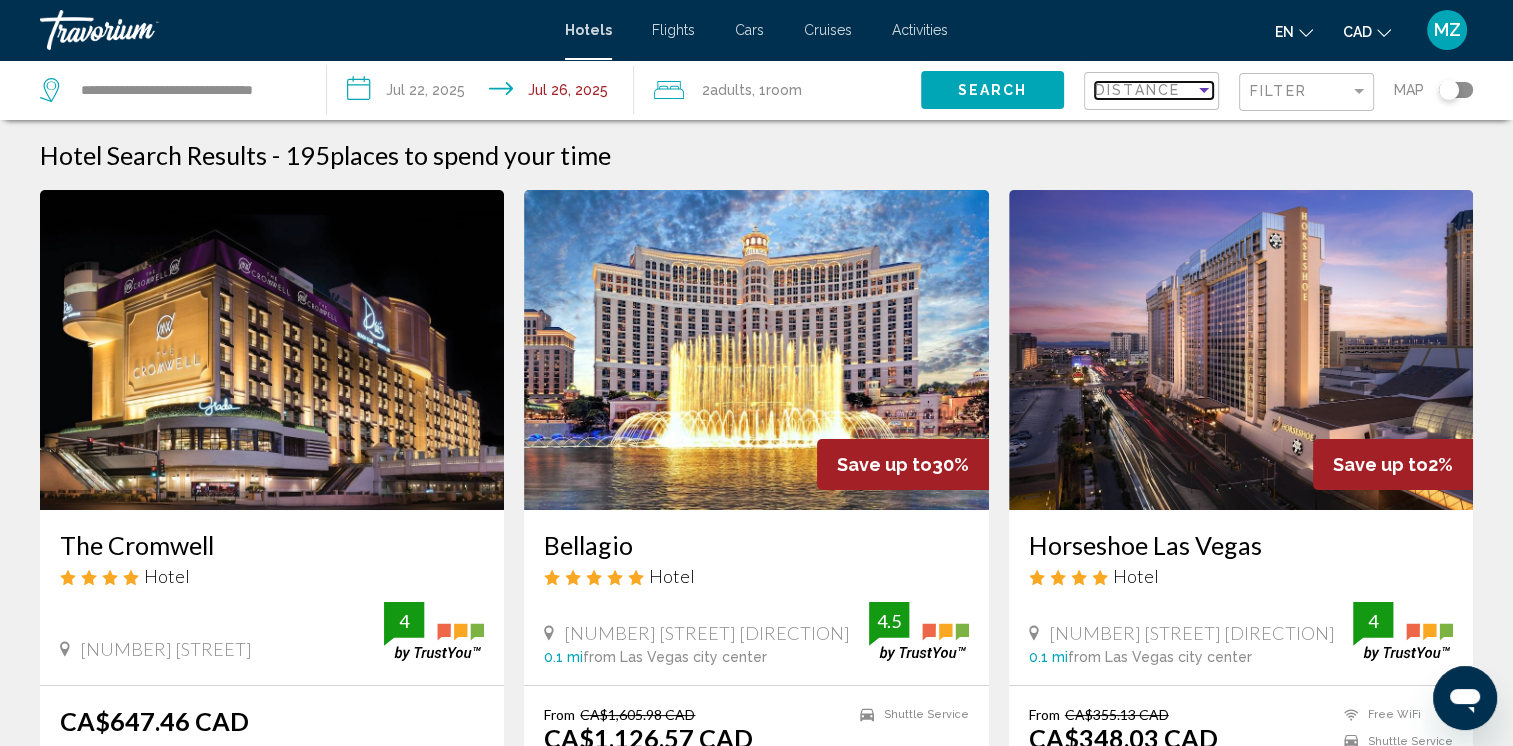 click at bounding box center [1204, 90] 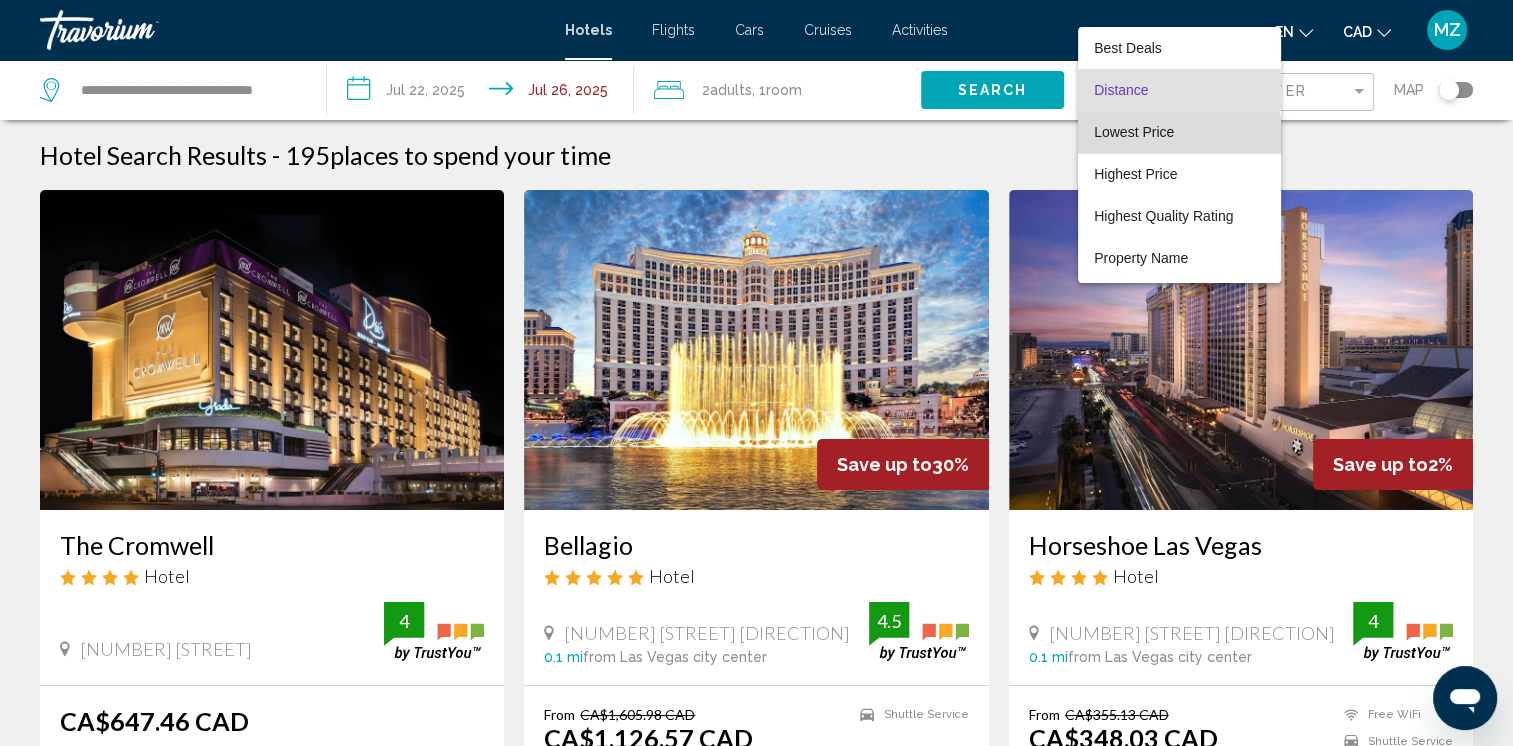 click on "Lowest Price" at bounding box center (1179, 132) 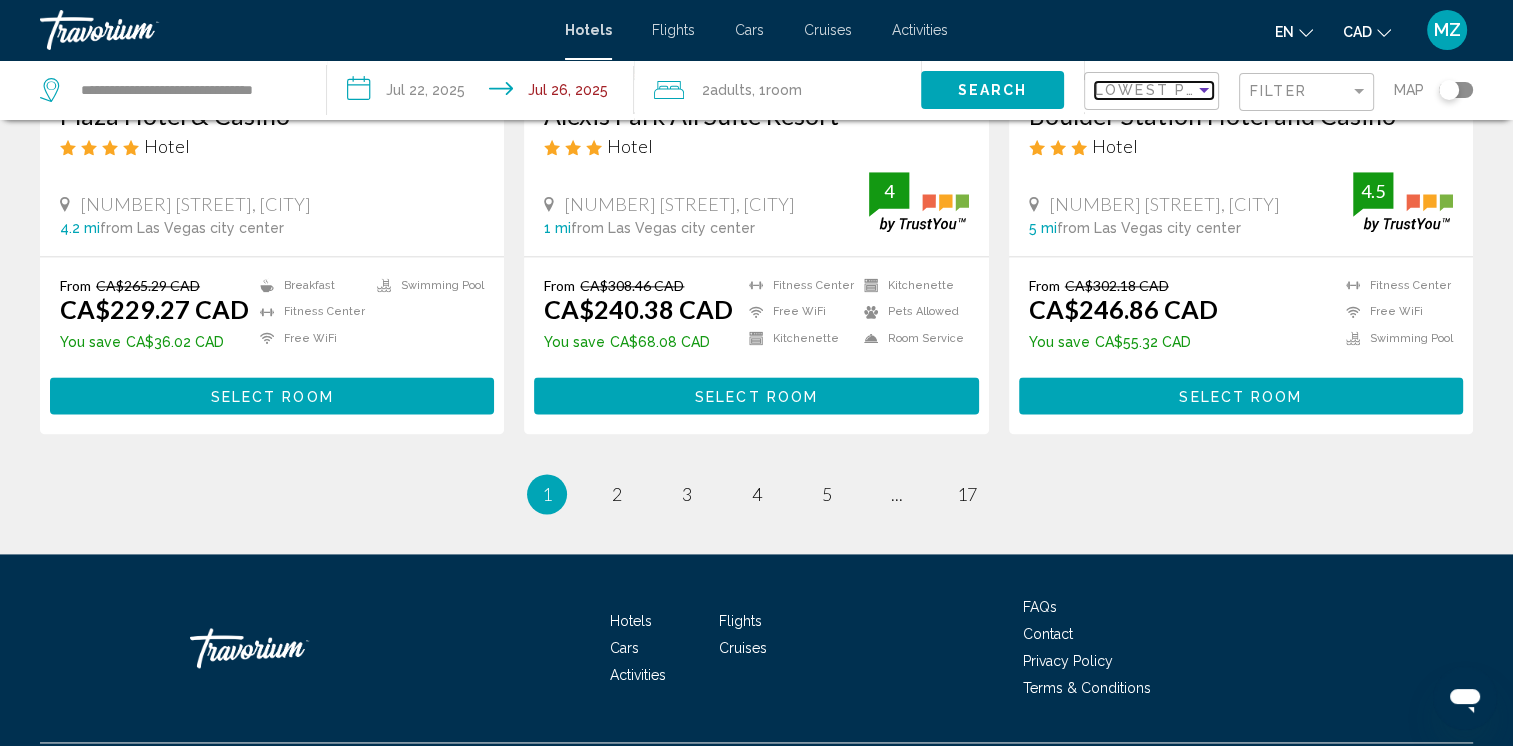 scroll, scrollTop: 2681, scrollLeft: 0, axis: vertical 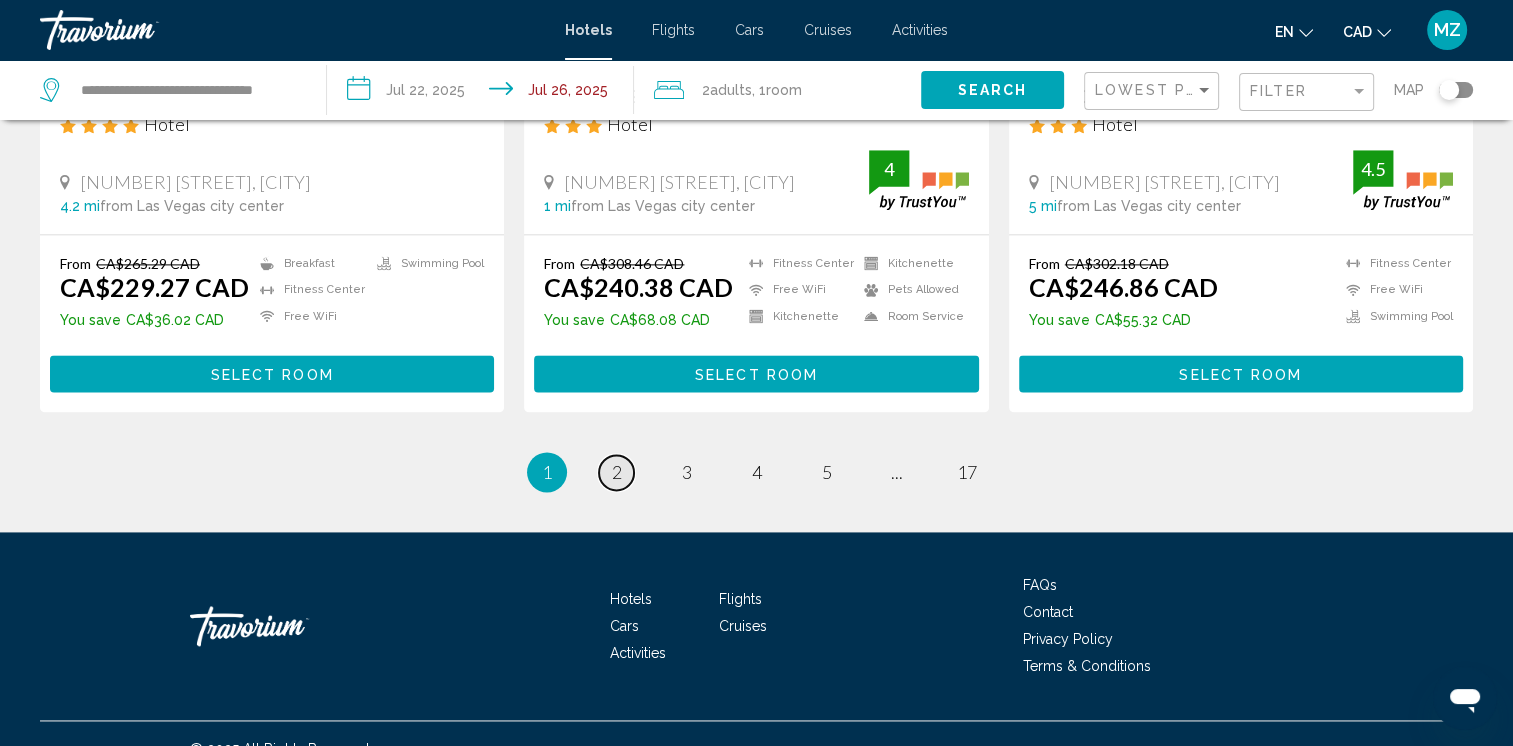 click on "2" at bounding box center [617, 472] 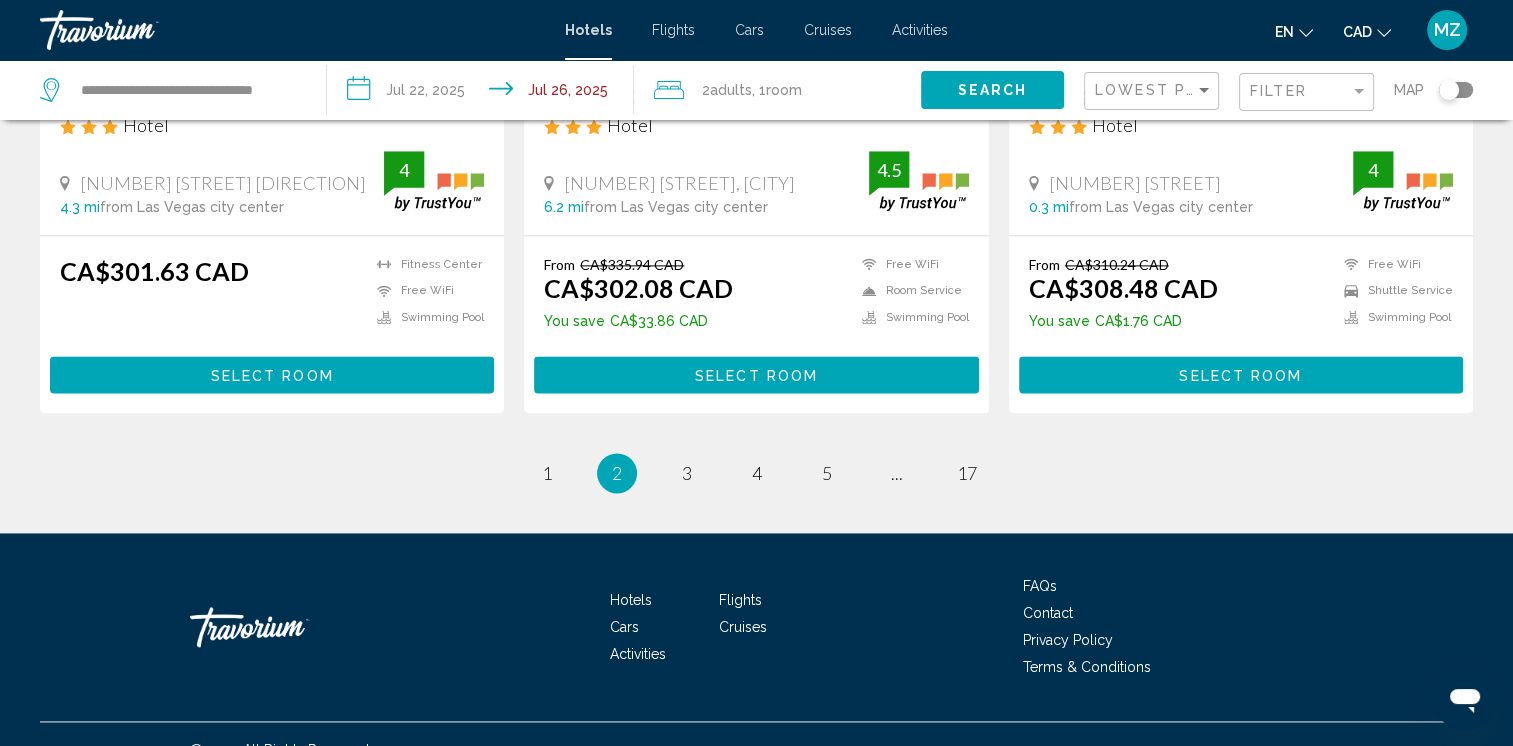 scroll, scrollTop: 2681, scrollLeft: 0, axis: vertical 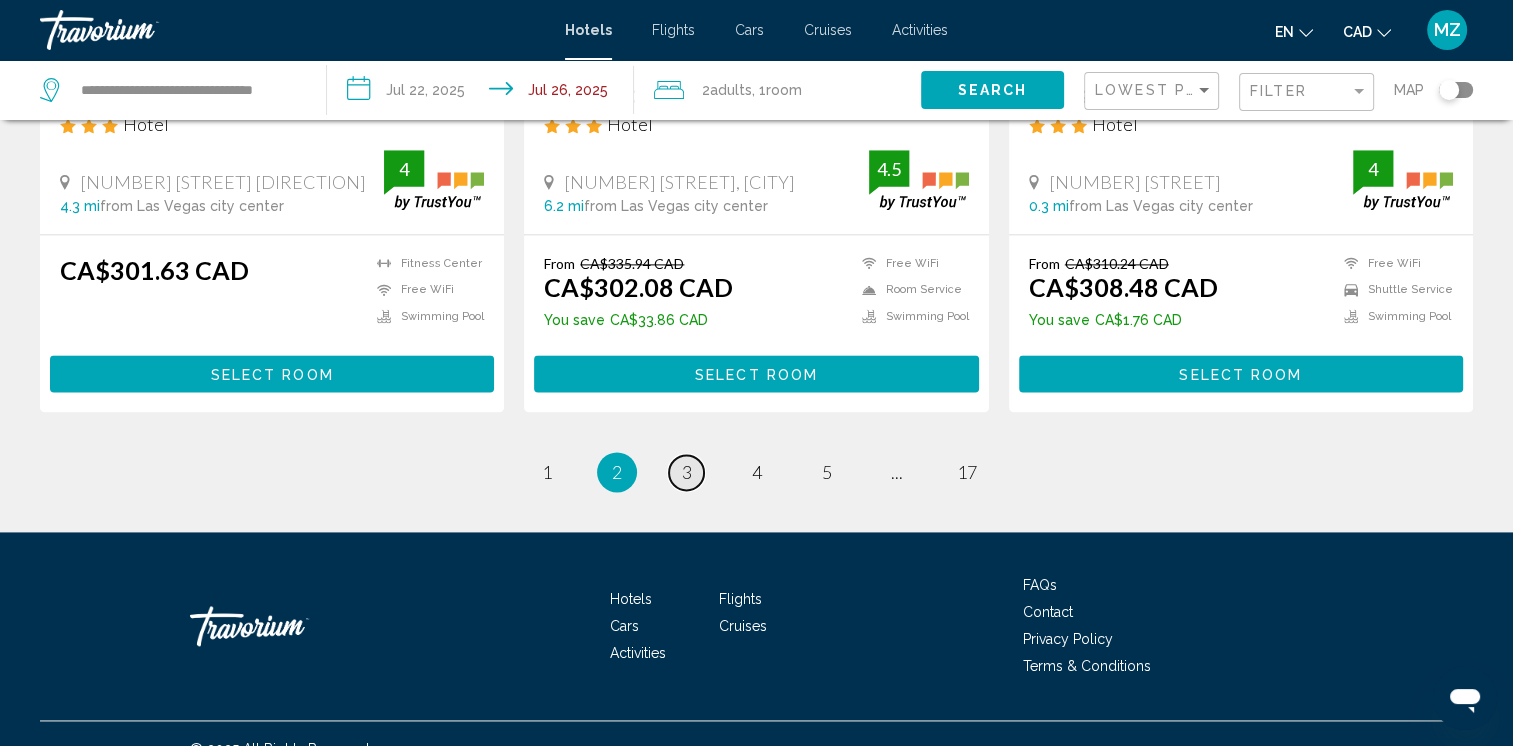 click on "3" at bounding box center [687, 472] 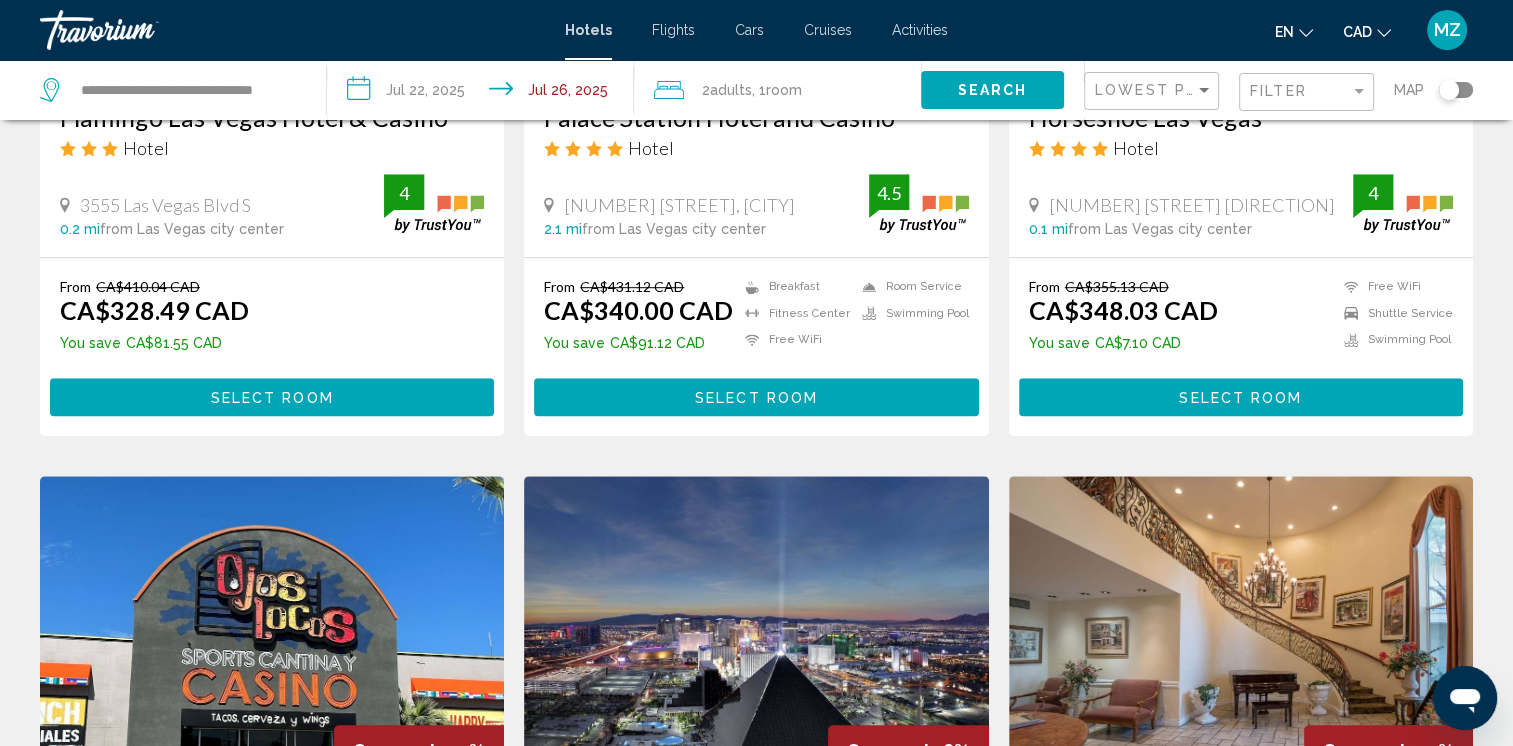 scroll, scrollTop: 900, scrollLeft: 0, axis: vertical 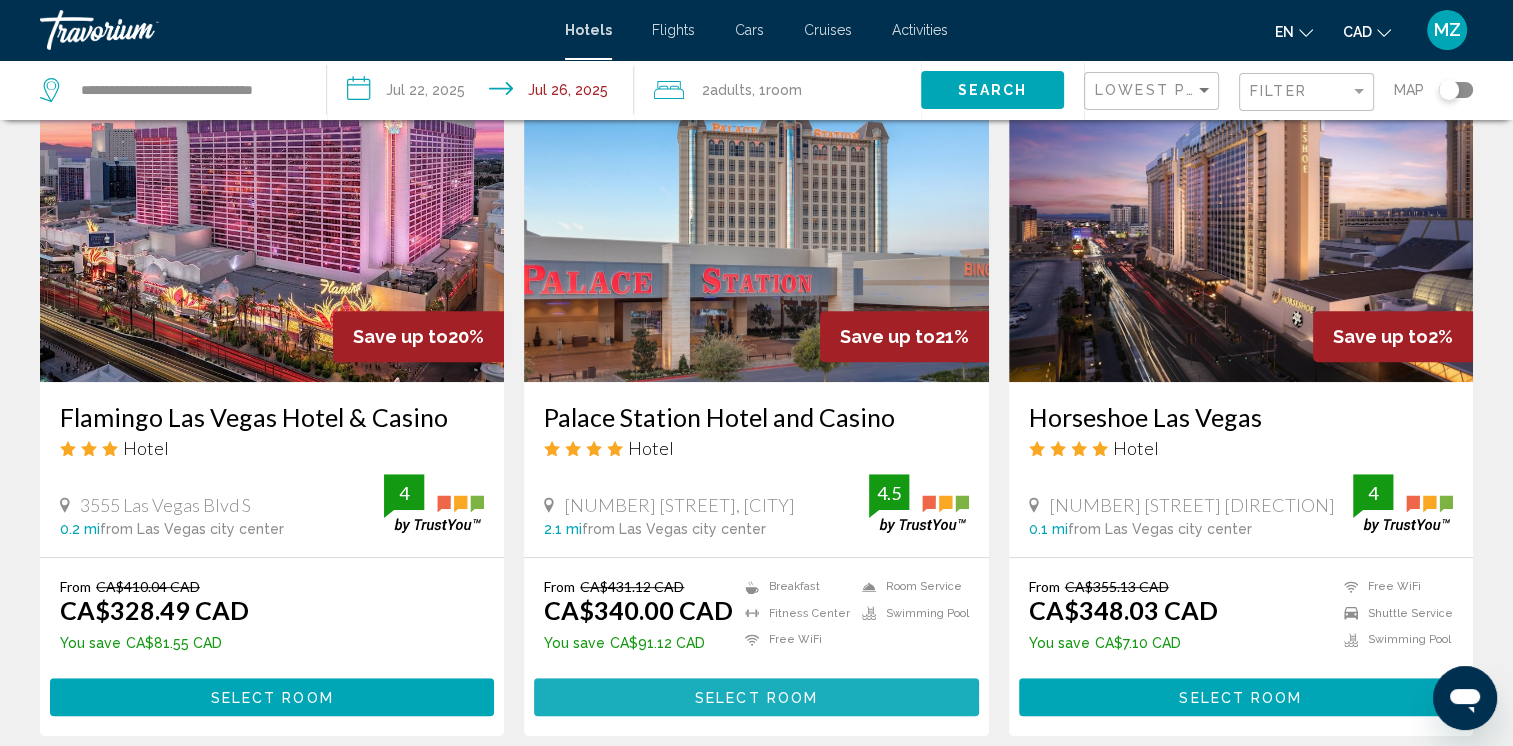 click on "Select Room" at bounding box center (756, 698) 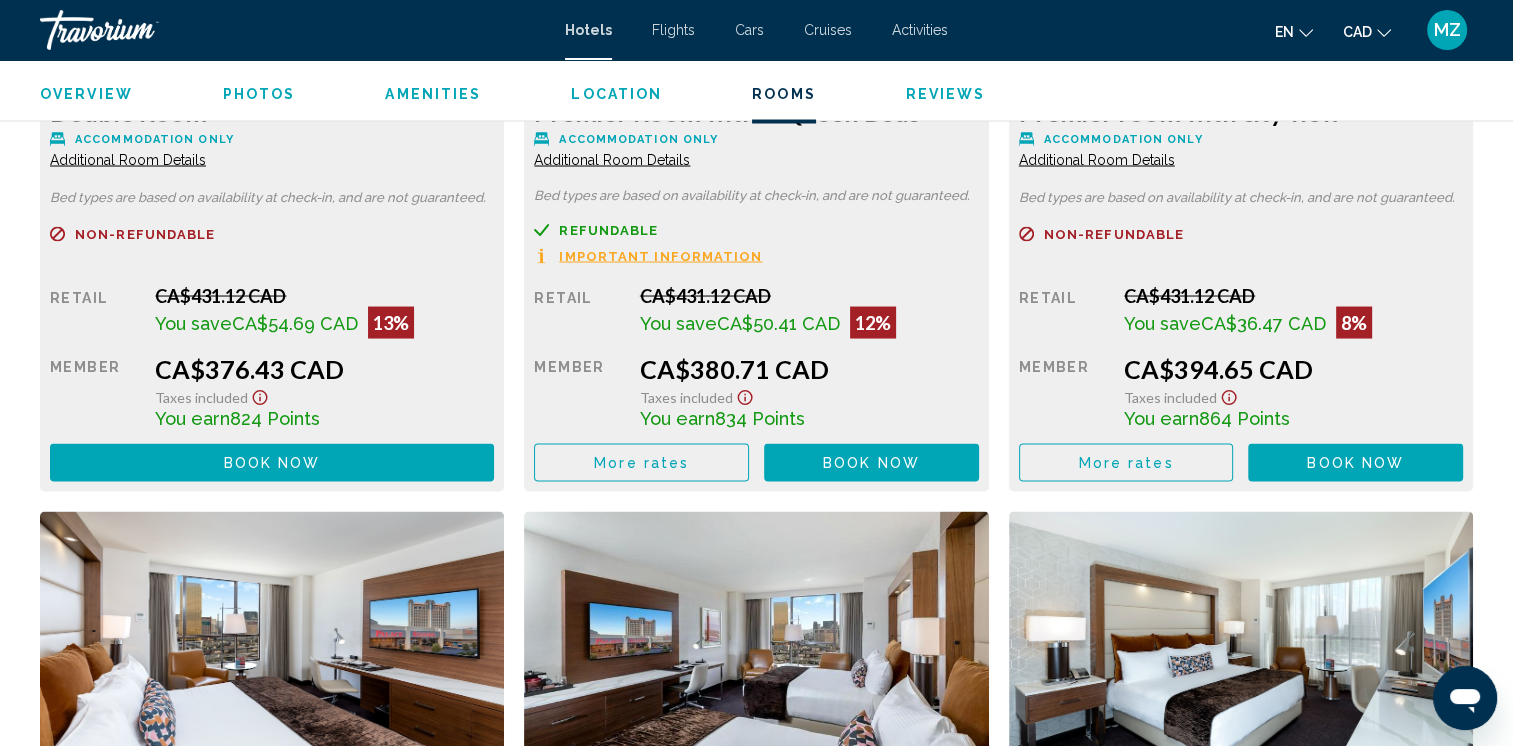 scroll, scrollTop: 3200, scrollLeft: 0, axis: vertical 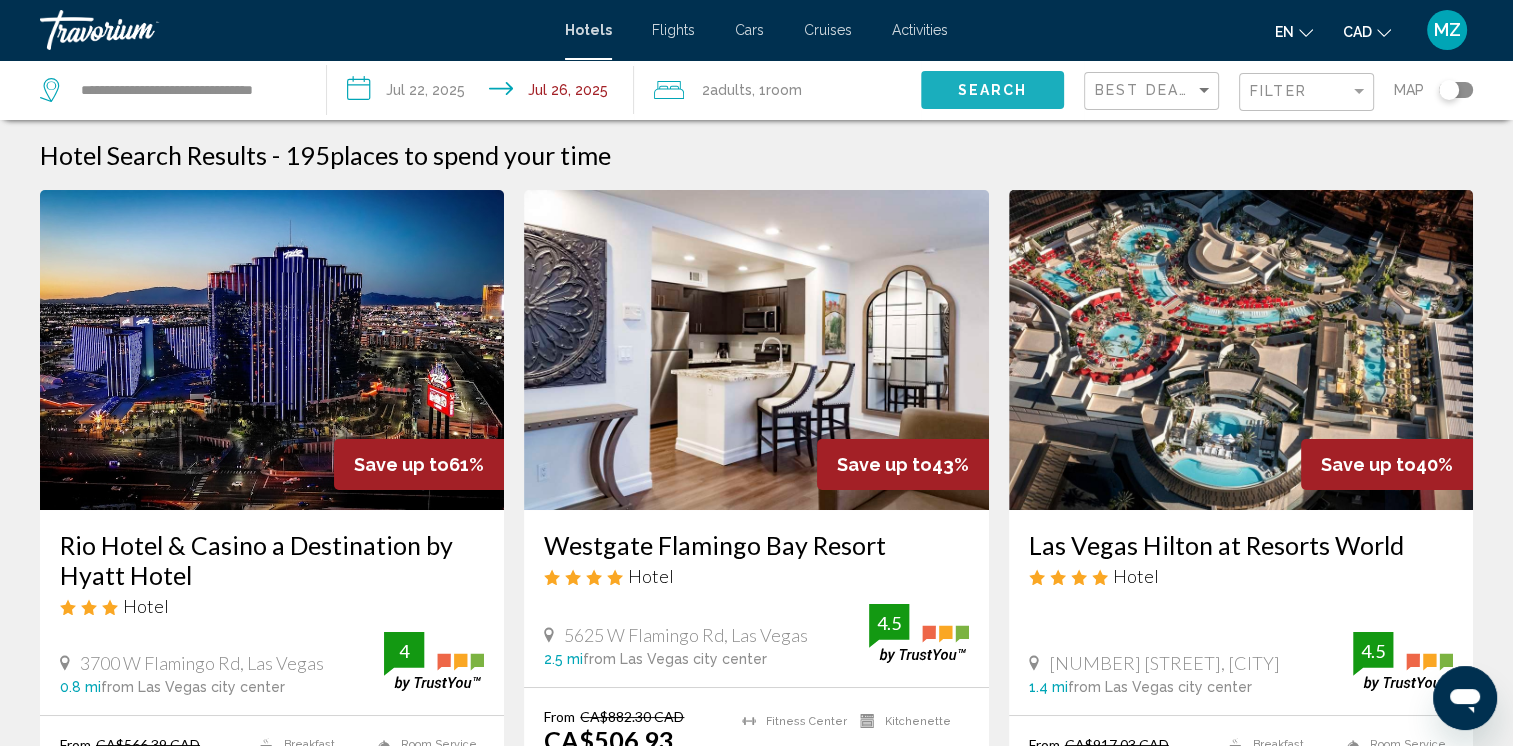 click on "Search" 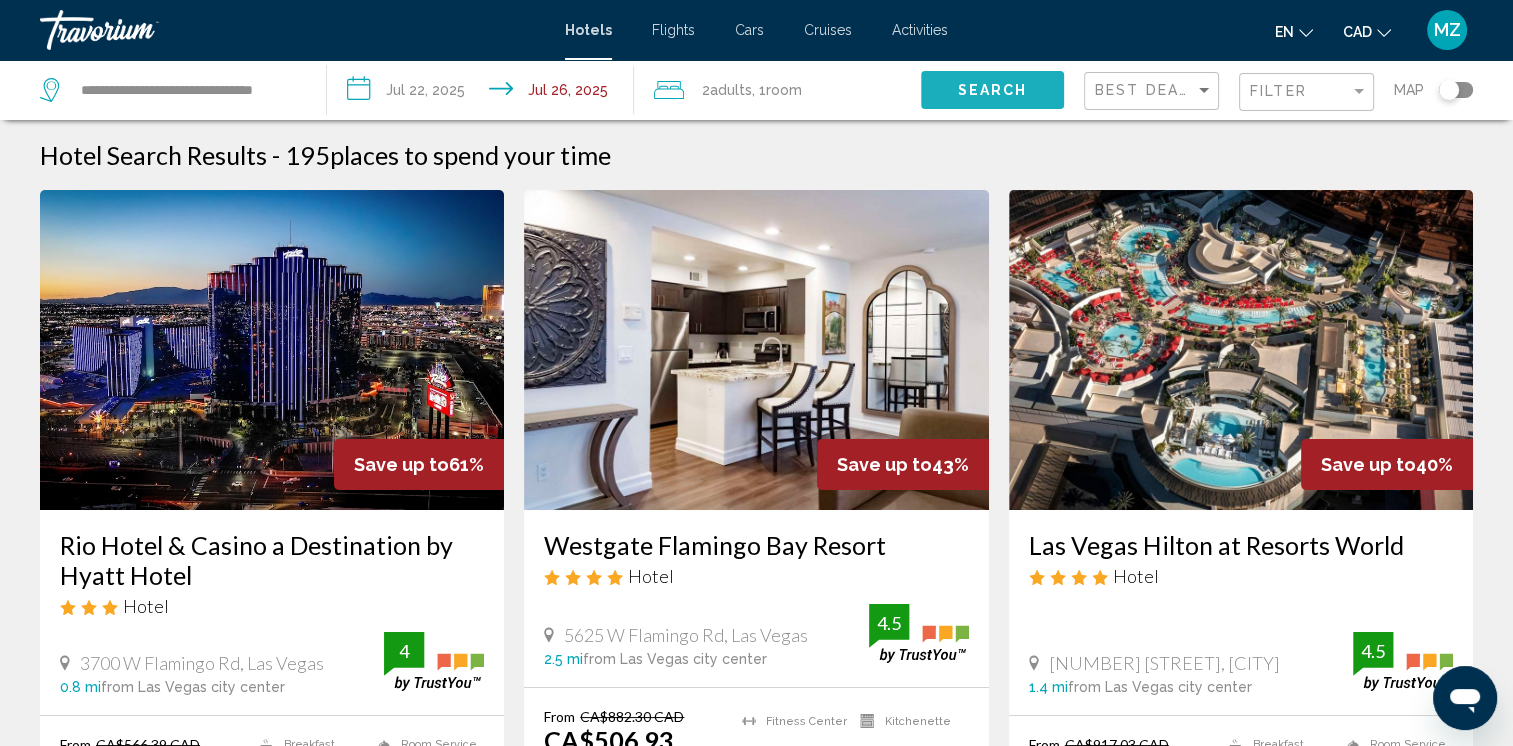 click on "Search" 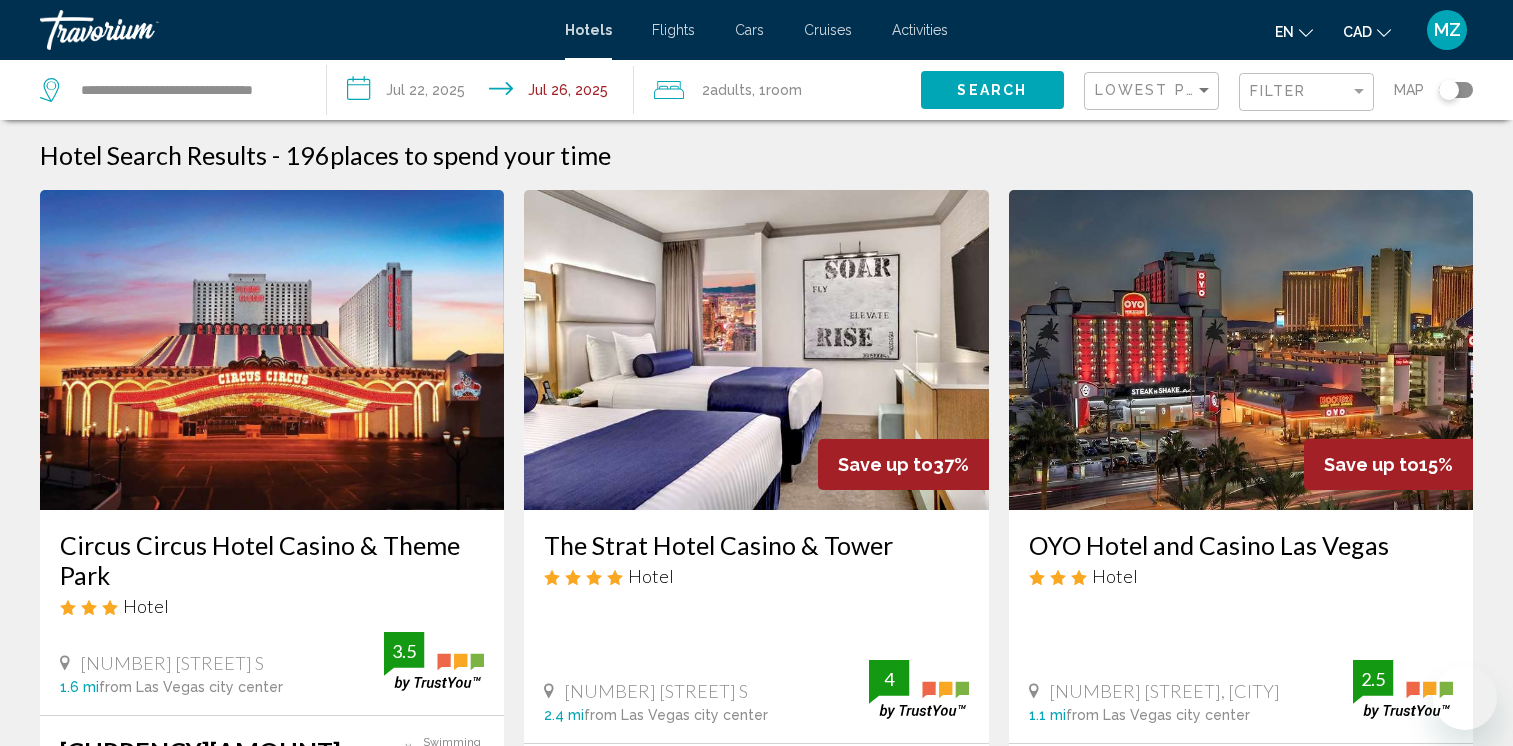 scroll, scrollTop: 500, scrollLeft: 0, axis: vertical 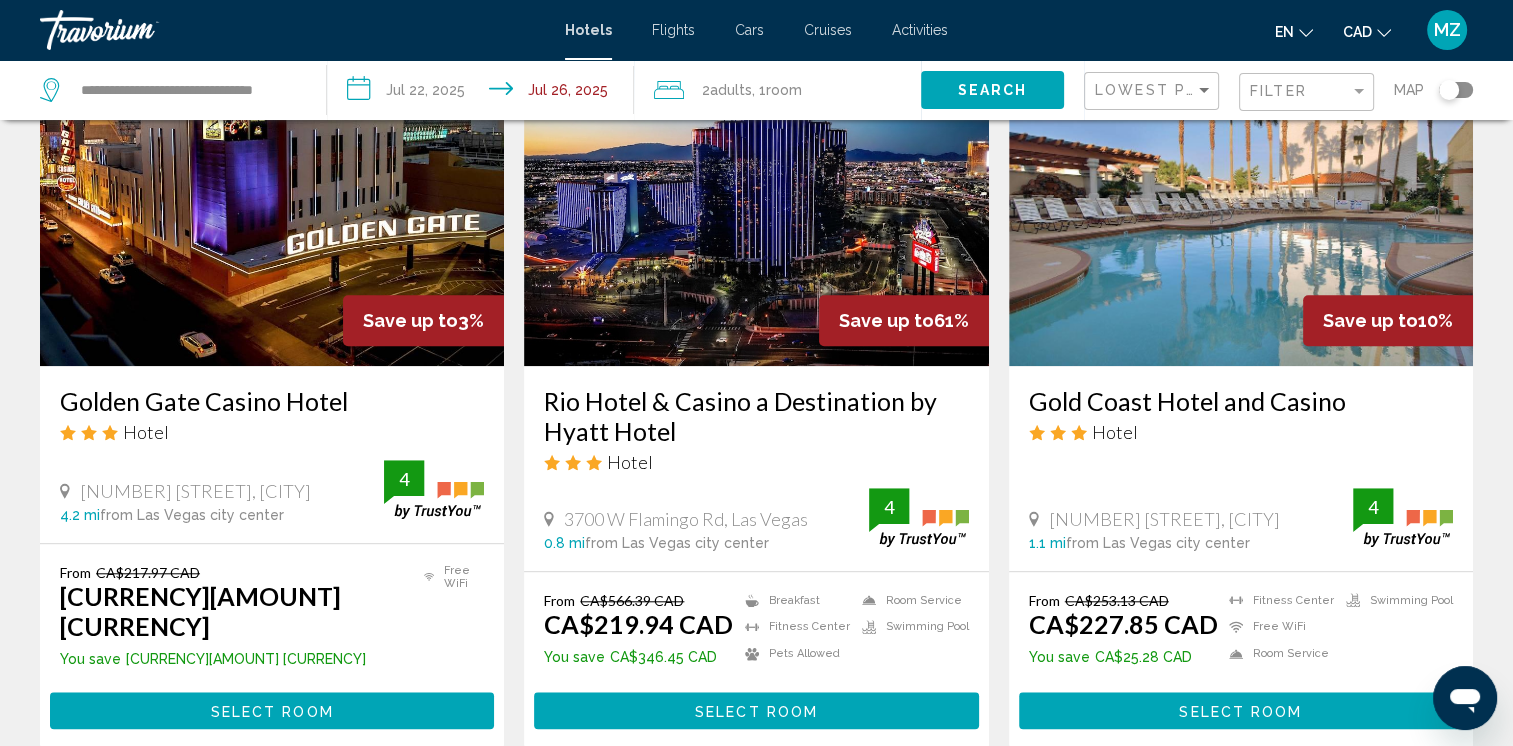 click on "Select Room" at bounding box center [1240, 711] 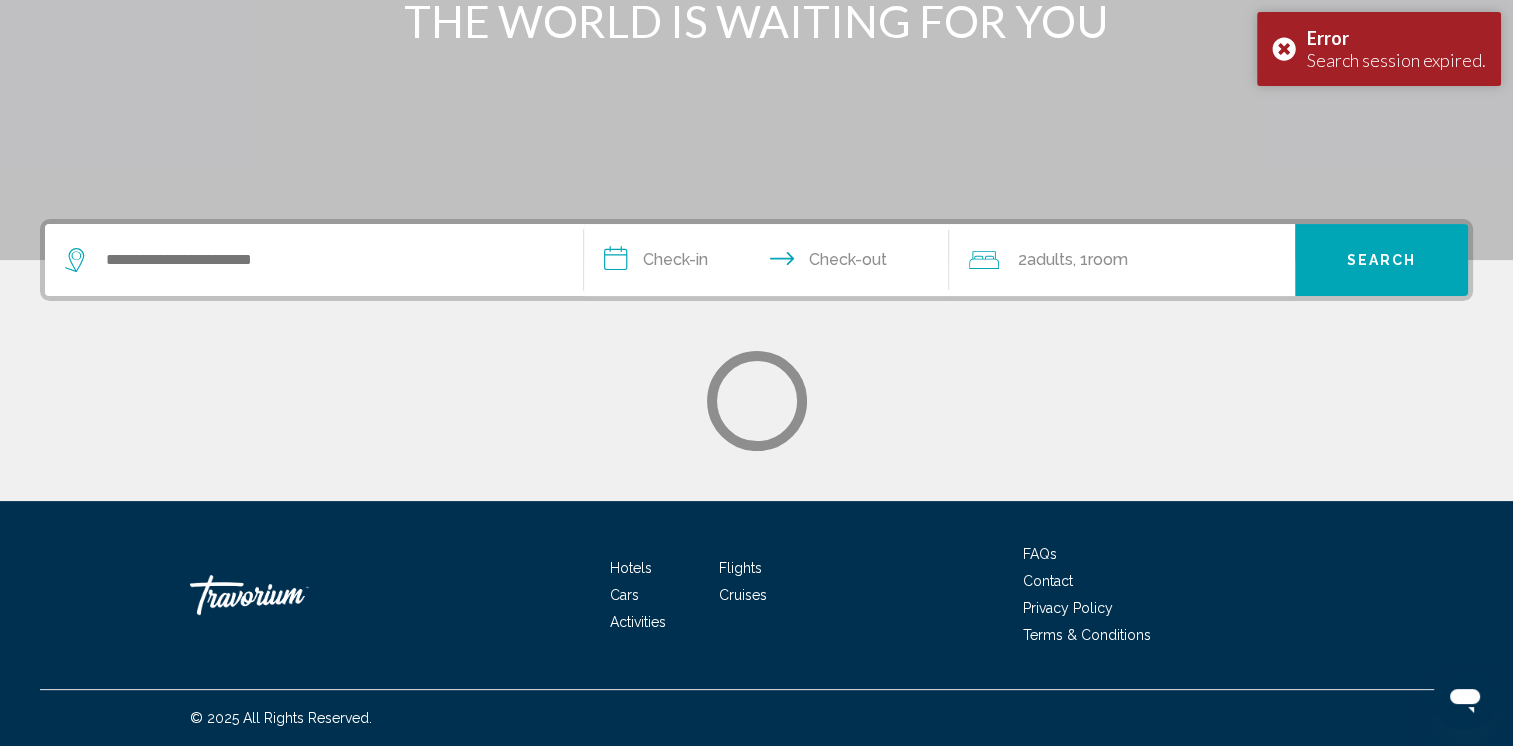 scroll, scrollTop: 0, scrollLeft: 0, axis: both 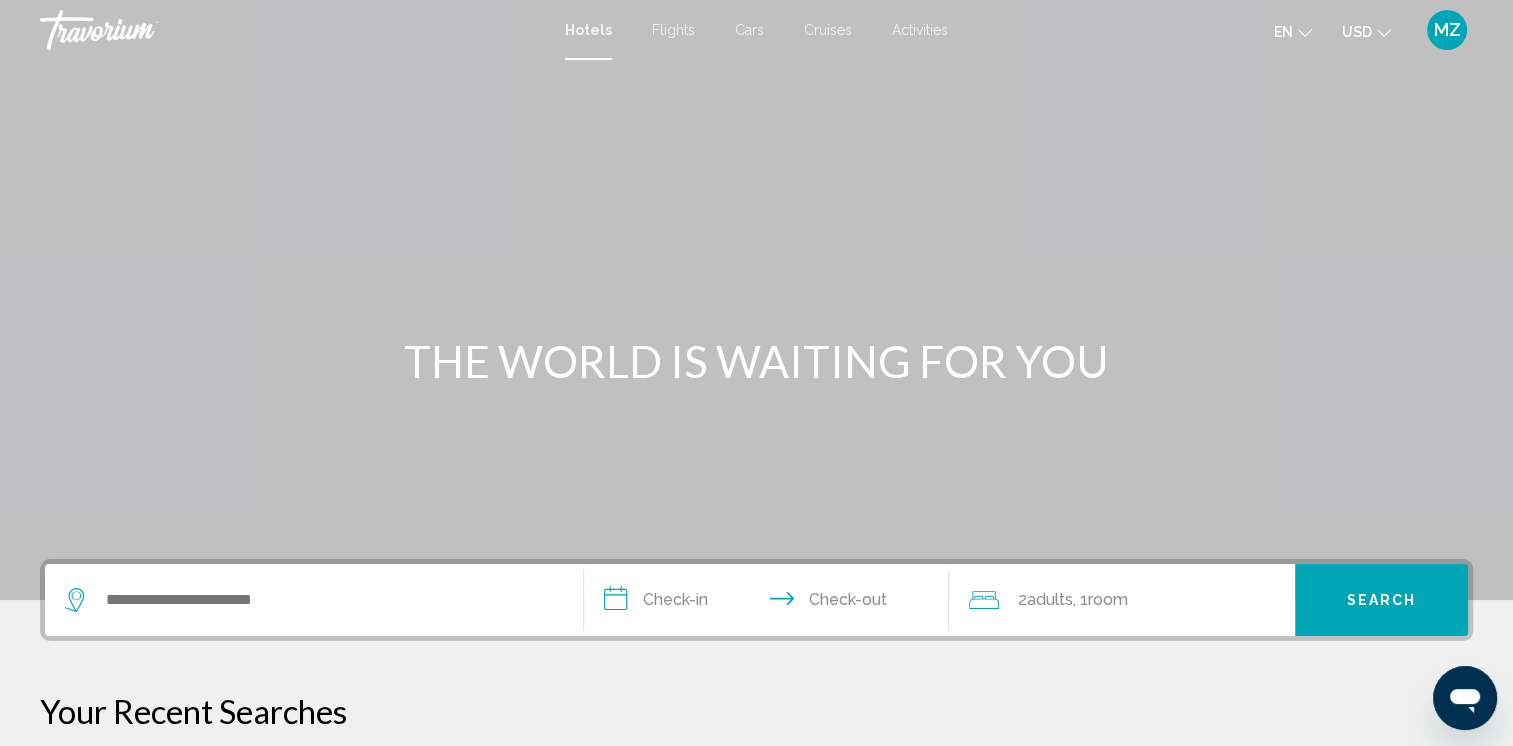 click on "USD
USD ($) MXN (Mex$) CAD (Can$) GBP (£) EUR (€) AUD (A$) NZD (NZ$) CNY (CN¥)" 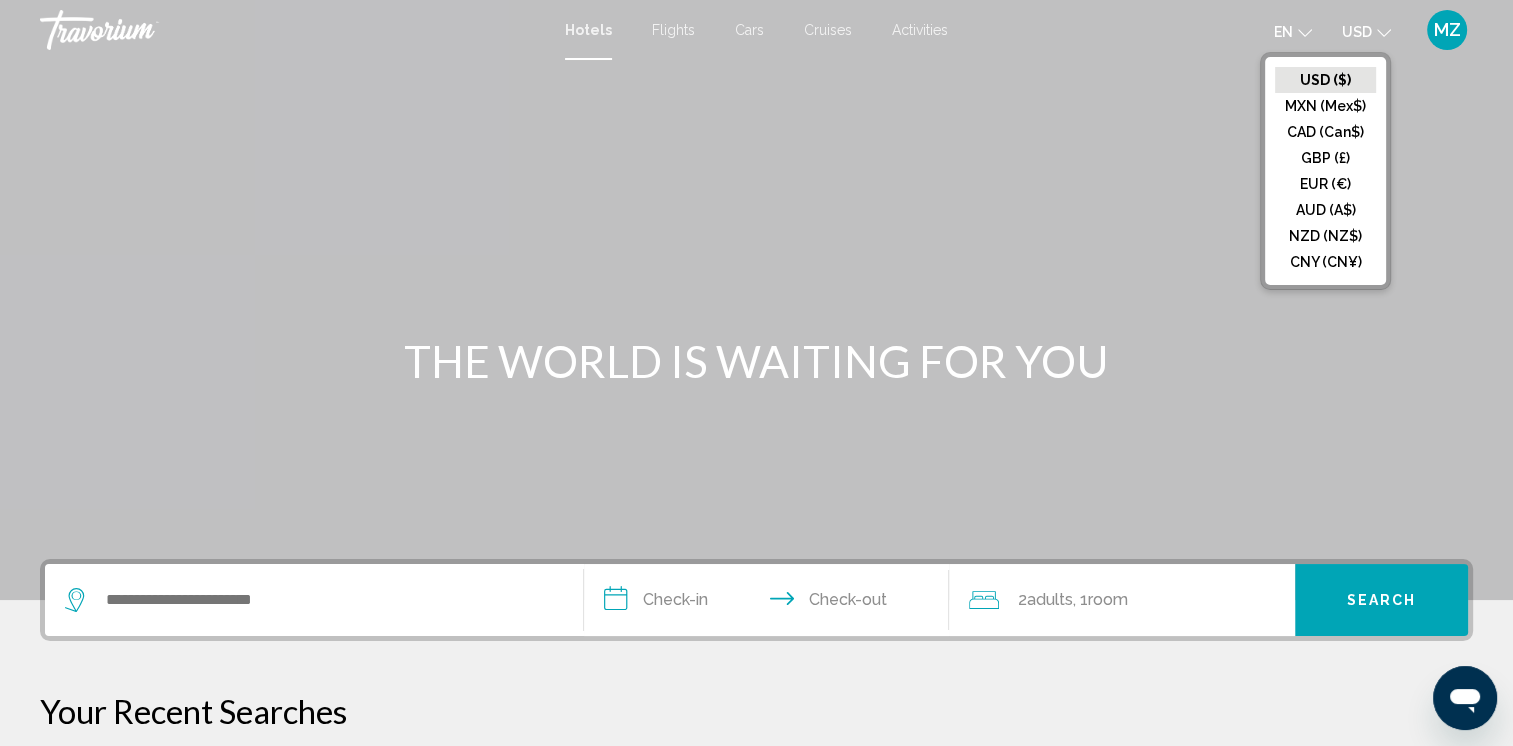 drag, startPoint x: 1326, startPoint y: 126, endPoint x: 1315, endPoint y: 128, distance: 11.18034 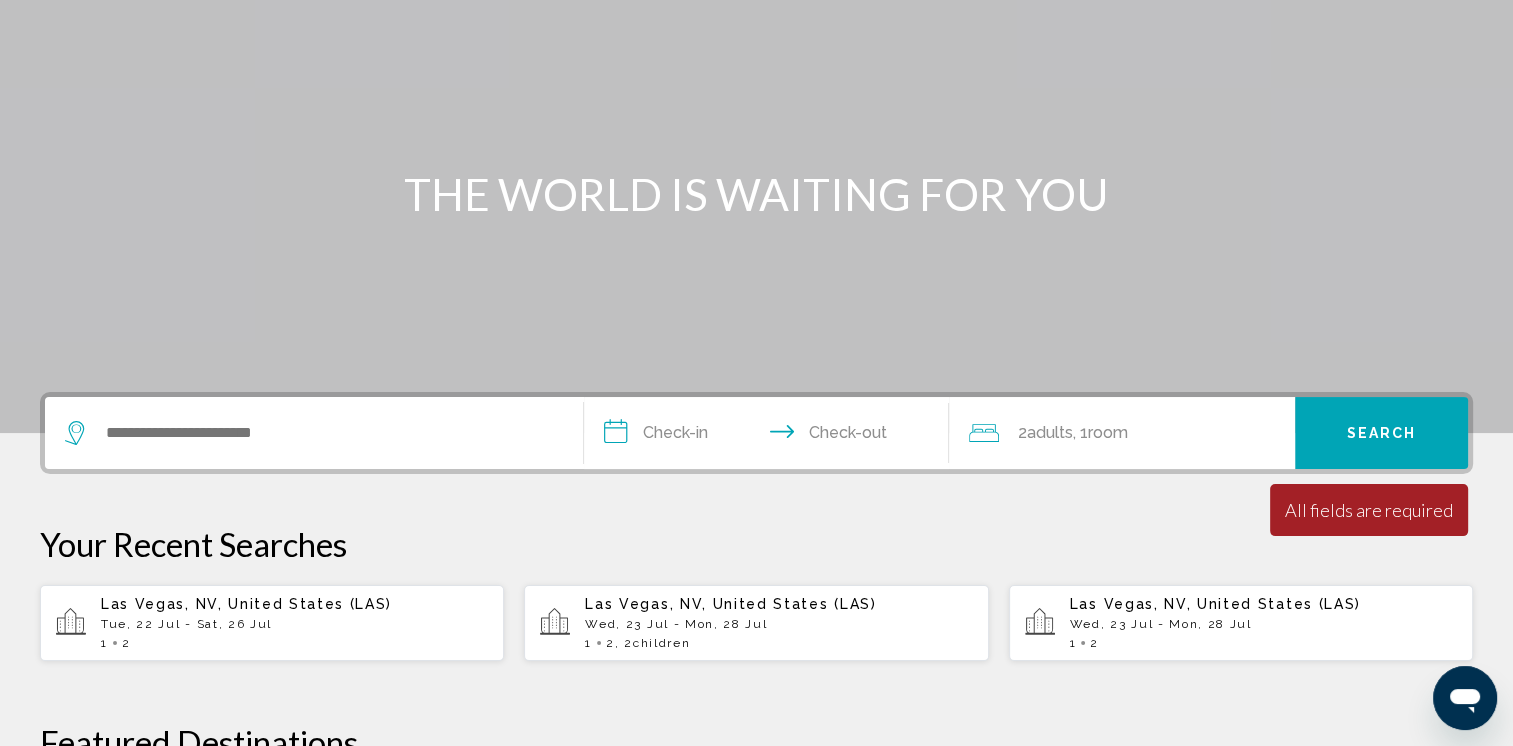 scroll, scrollTop: 300, scrollLeft: 0, axis: vertical 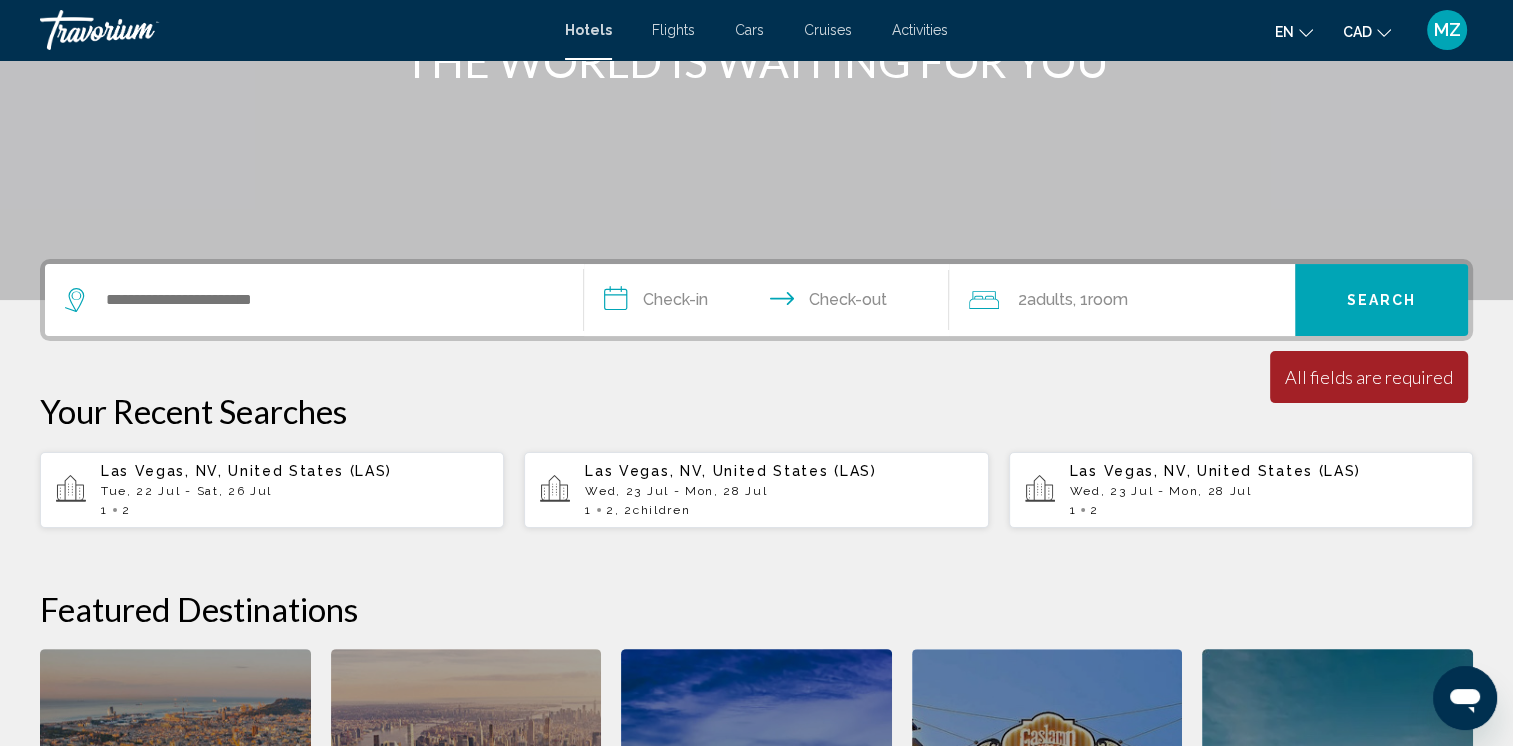 click on "Las Vegas, NV, United States (LAS)  Tue, 22 Jul - Sat, 26 Jul  1  2" at bounding box center [294, 490] 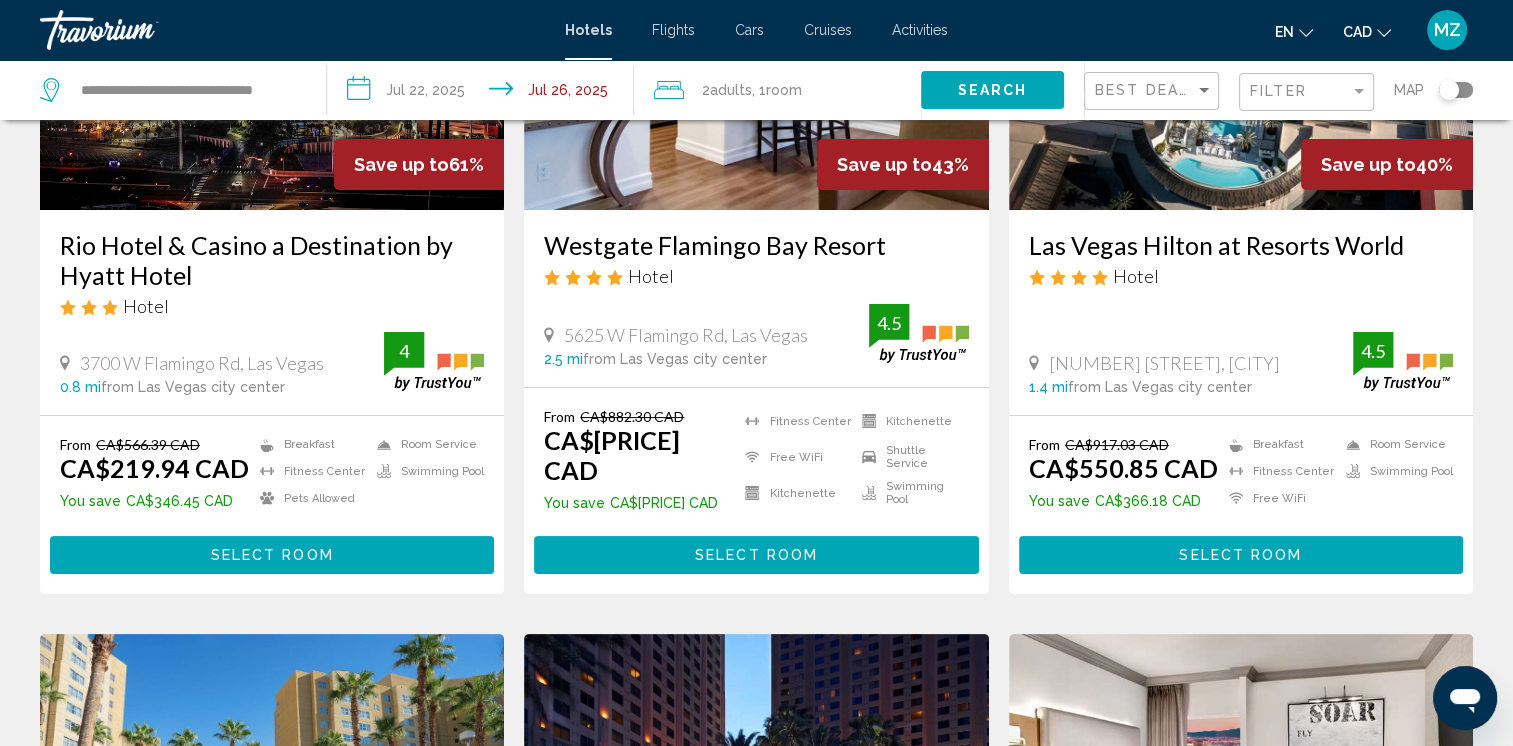 scroll, scrollTop: 0, scrollLeft: 0, axis: both 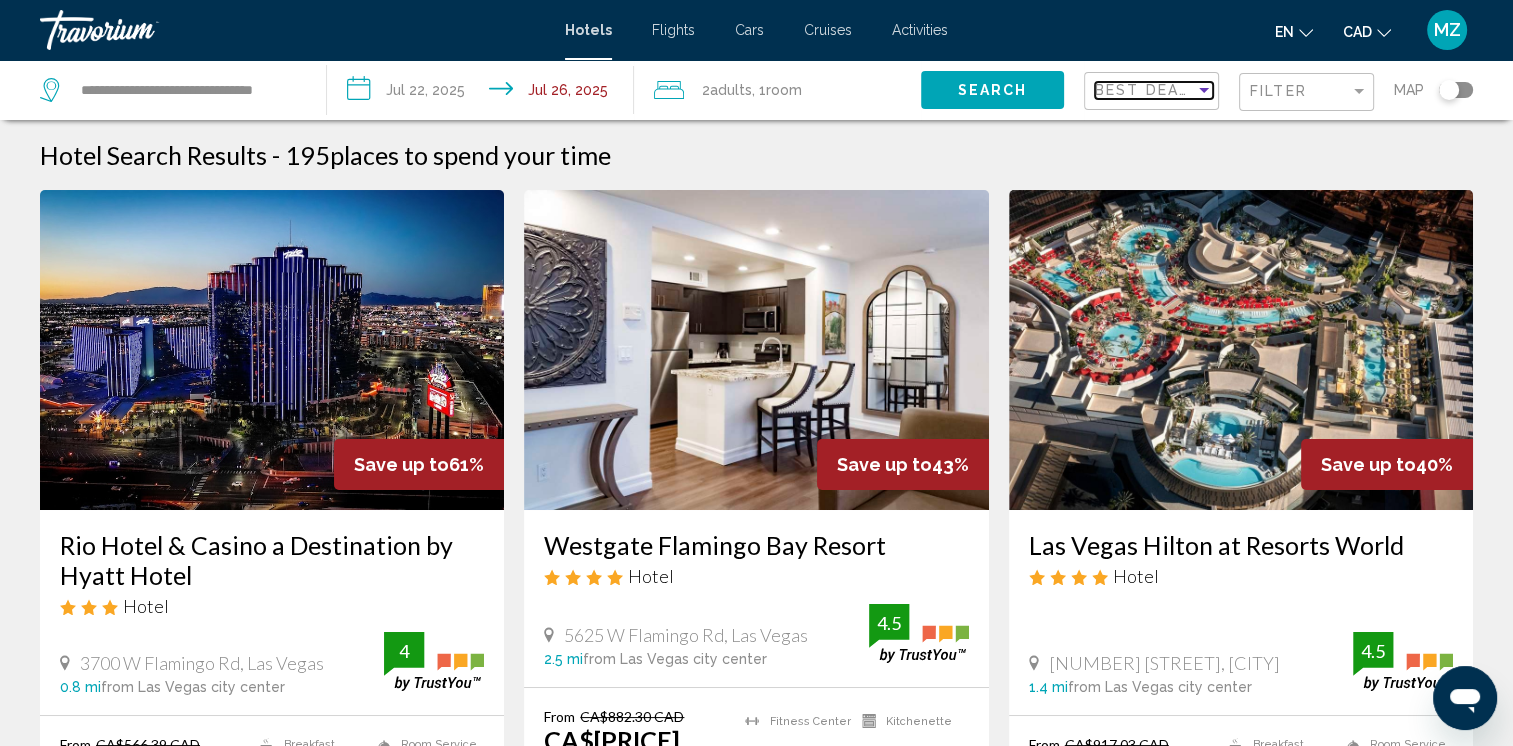 click on "Best Deals" at bounding box center (1147, 90) 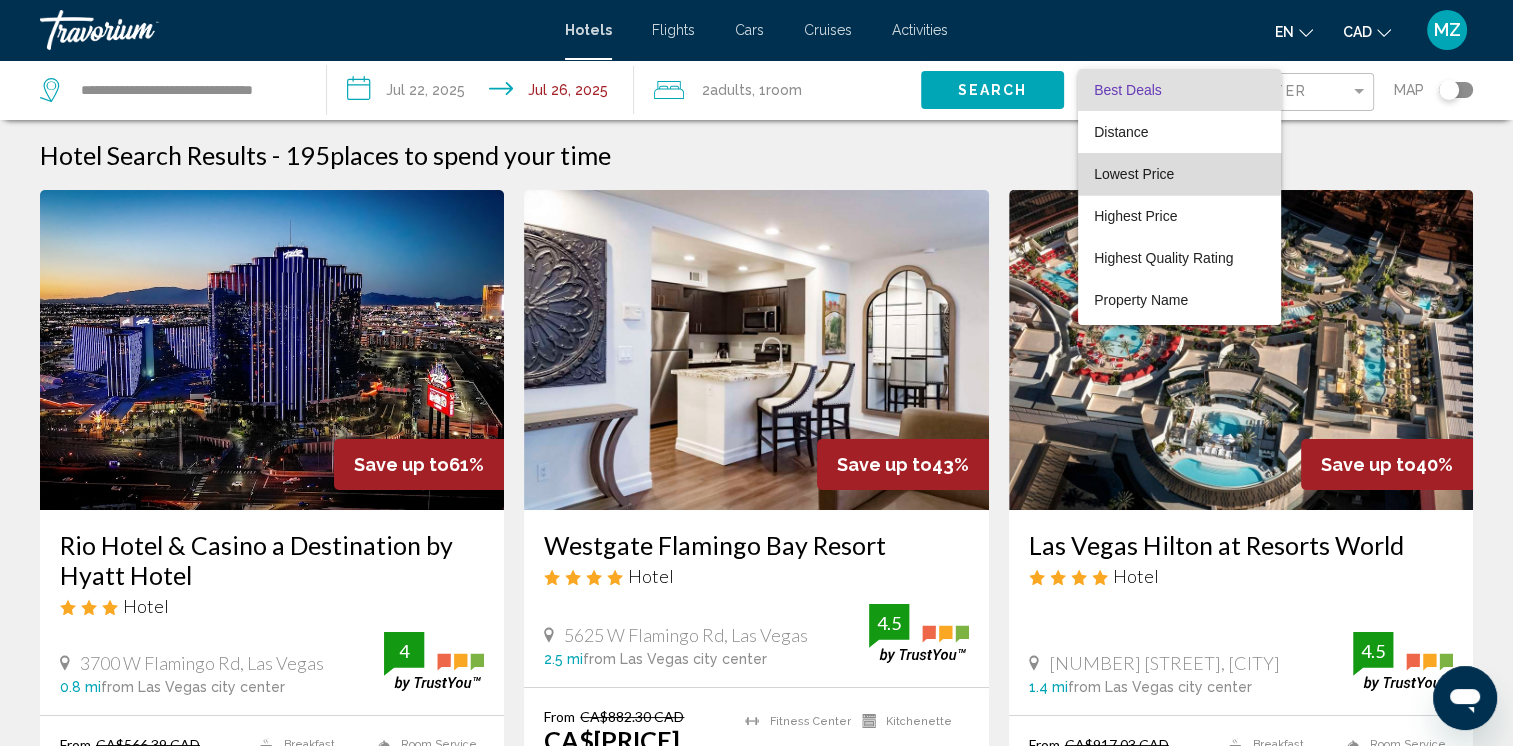 click on "Lowest Price" at bounding box center [1134, 174] 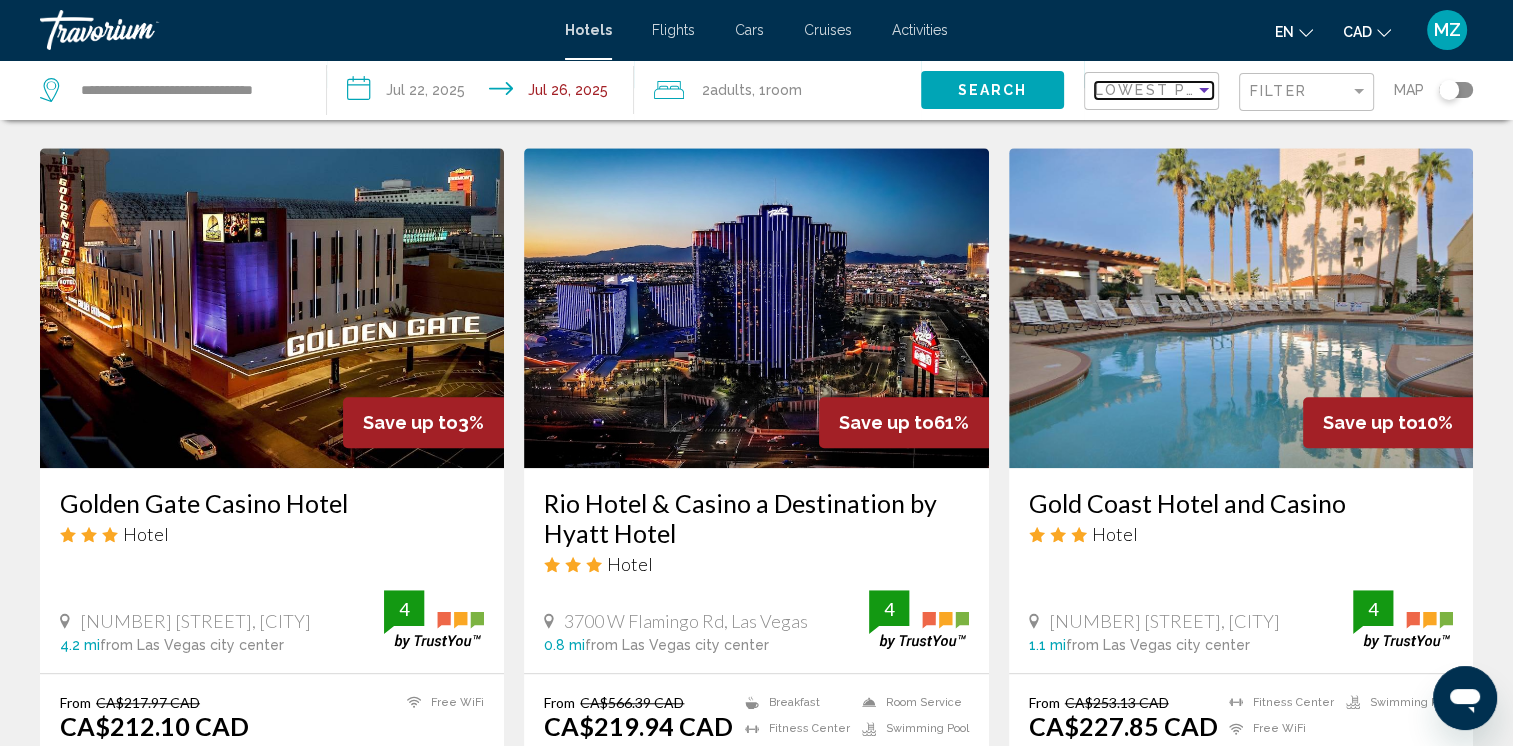 scroll, scrollTop: 1600, scrollLeft: 0, axis: vertical 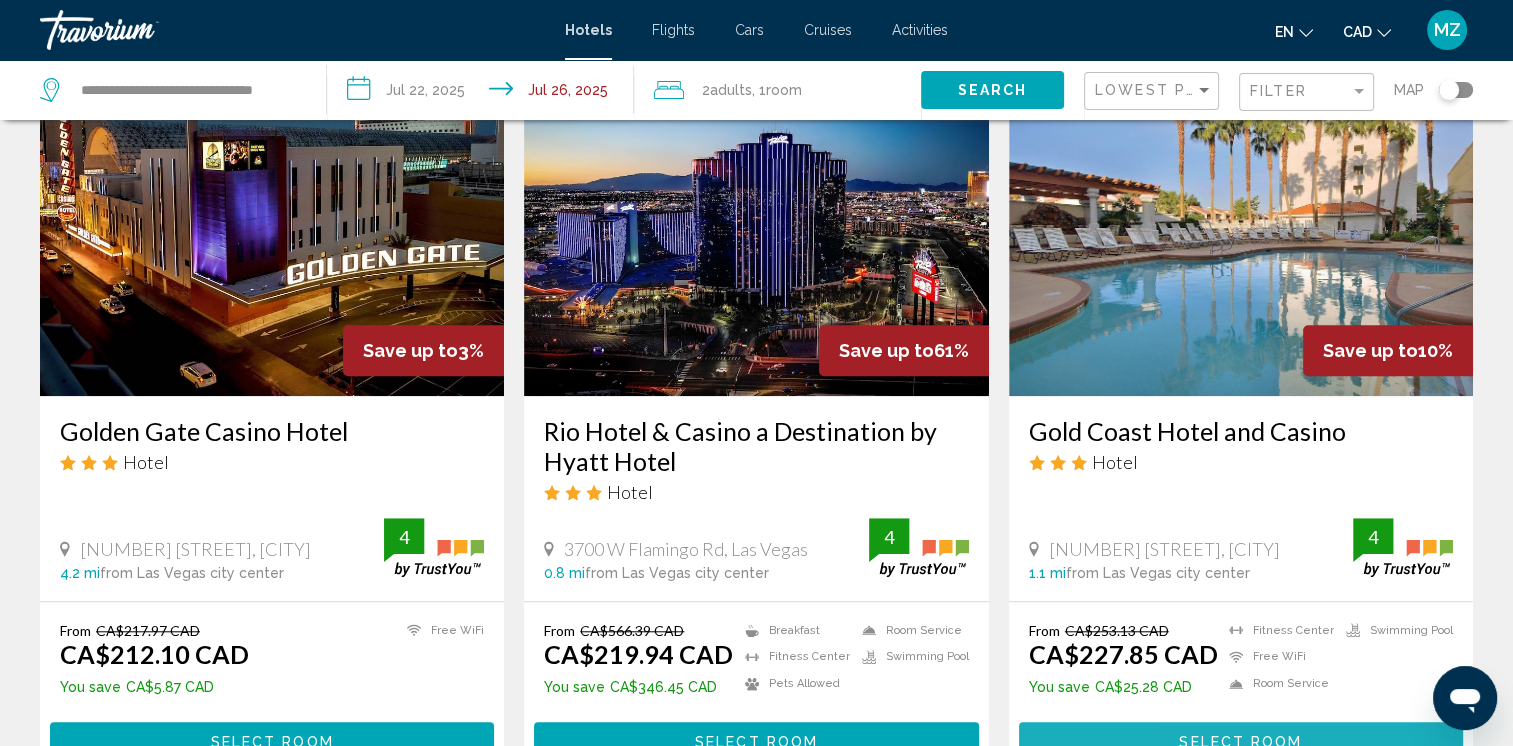 click on "Select Room" at bounding box center [1240, 741] 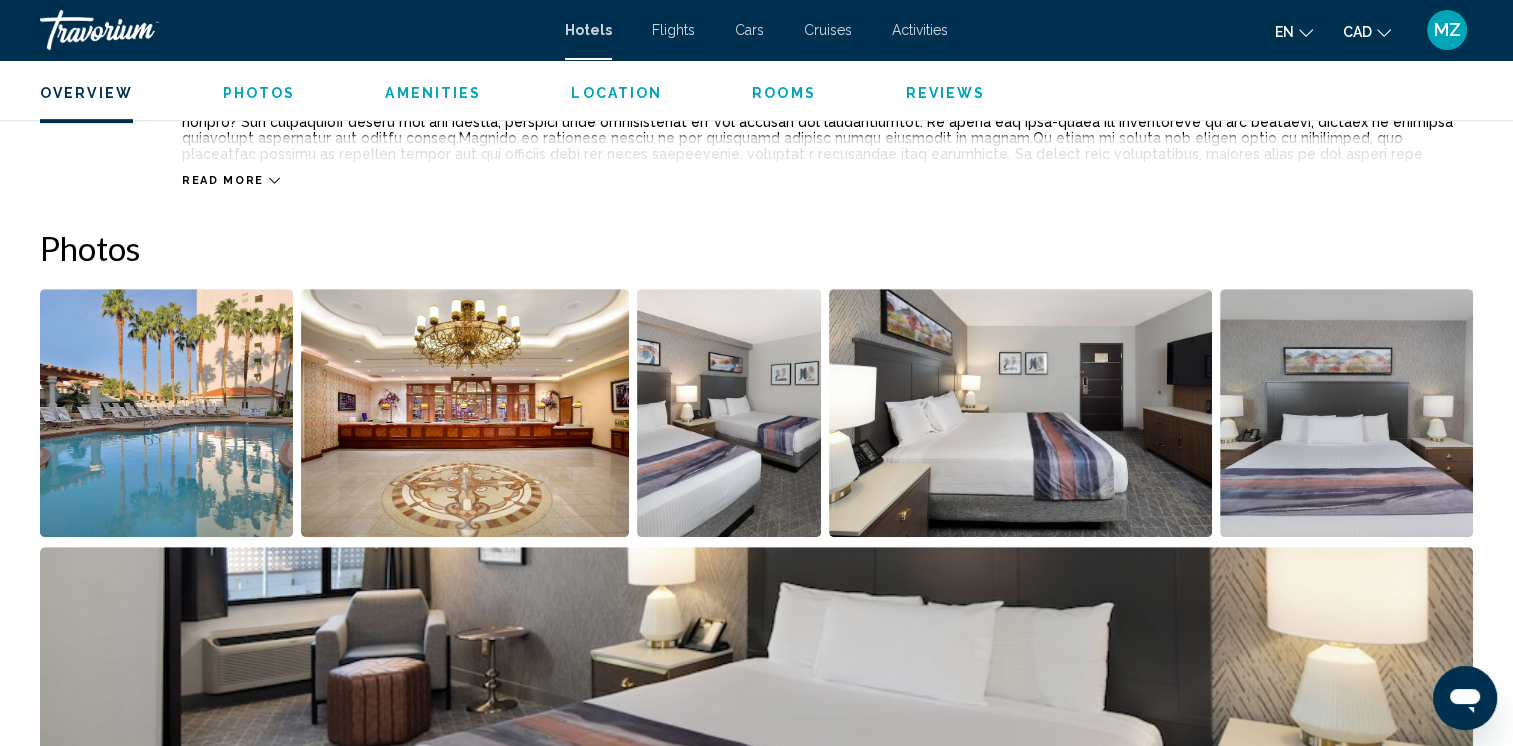scroll, scrollTop: 600, scrollLeft: 0, axis: vertical 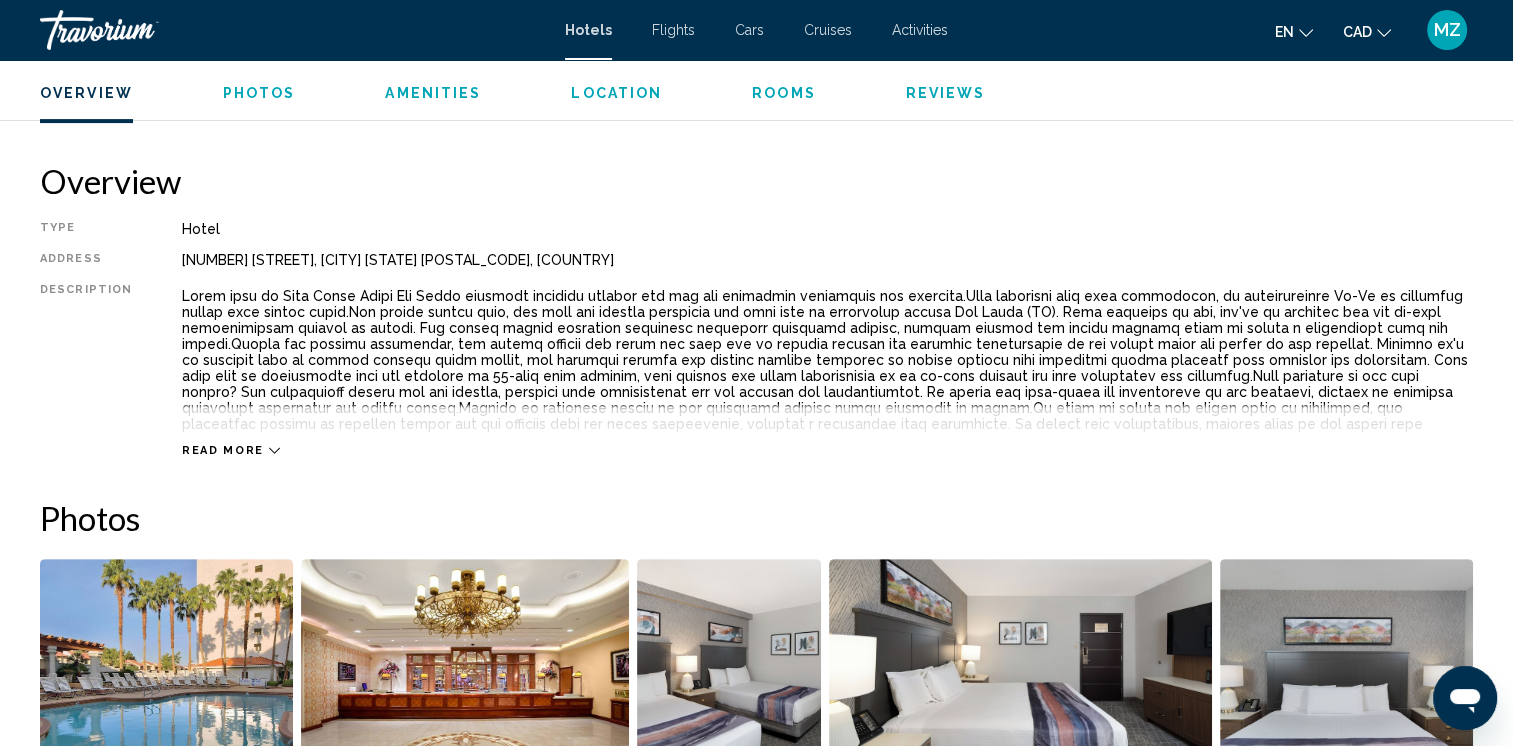 click on "Read more" at bounding box center (223, 450) 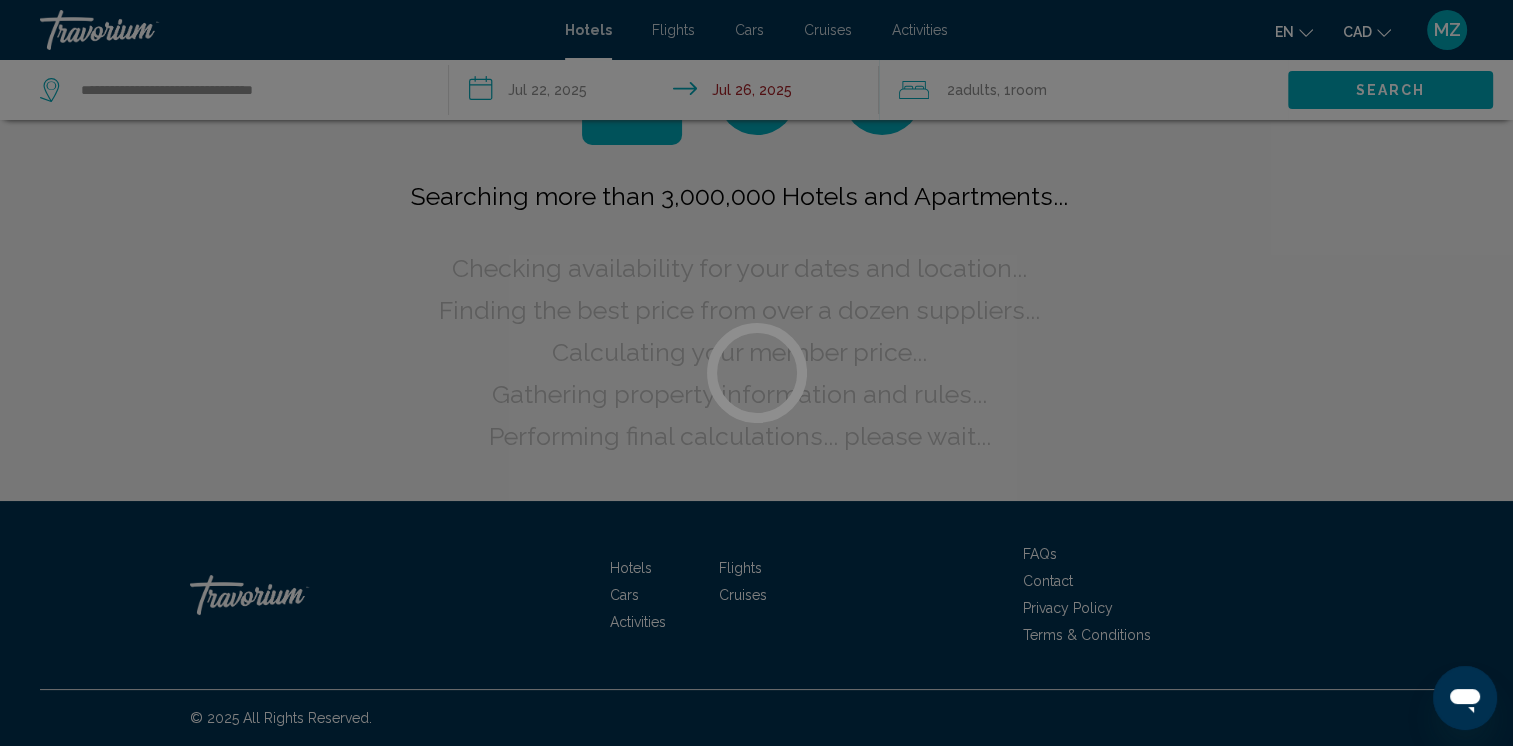 scroll, scrollTop: 0, scrollLeft: 0, axis: both 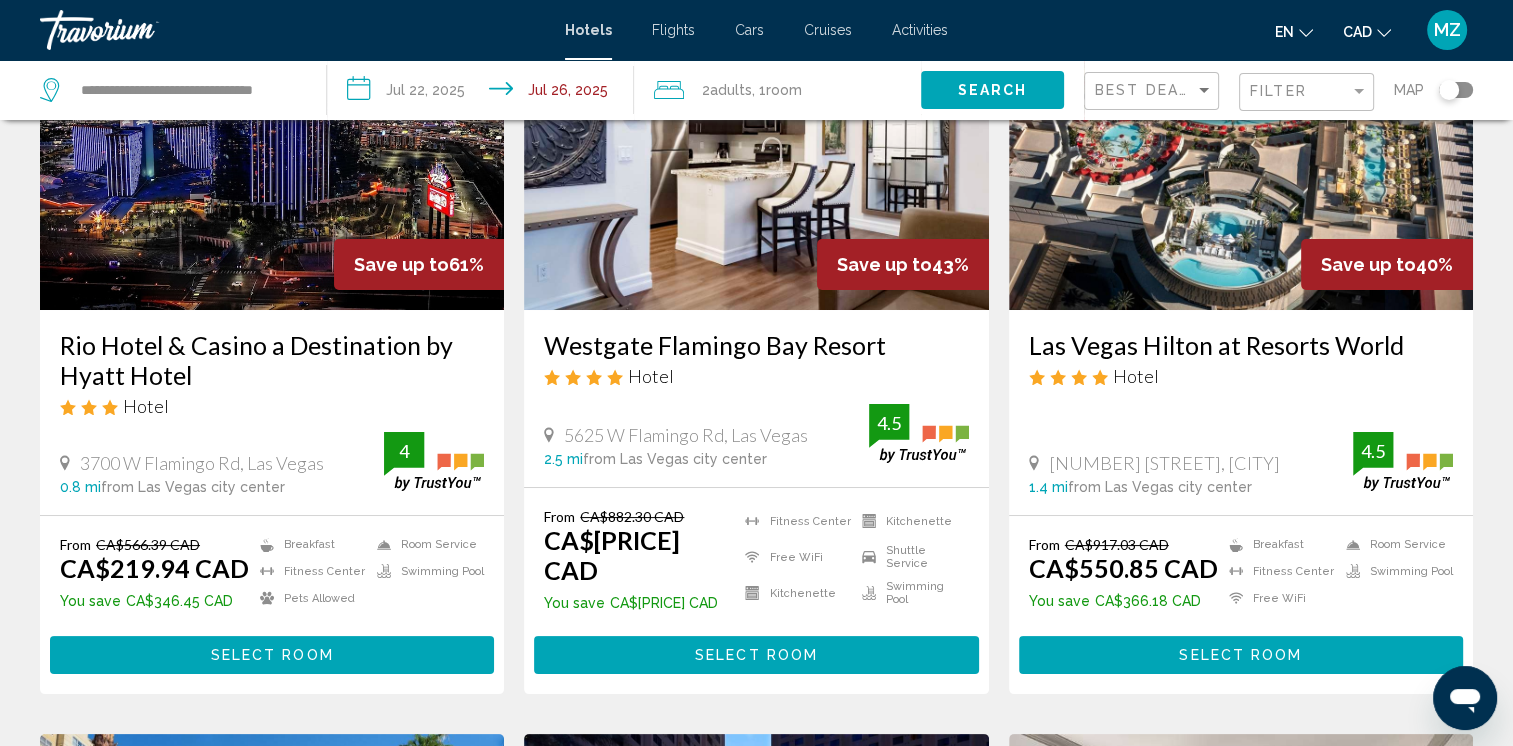 click on "Select Room" at bounding box center [272, 654] 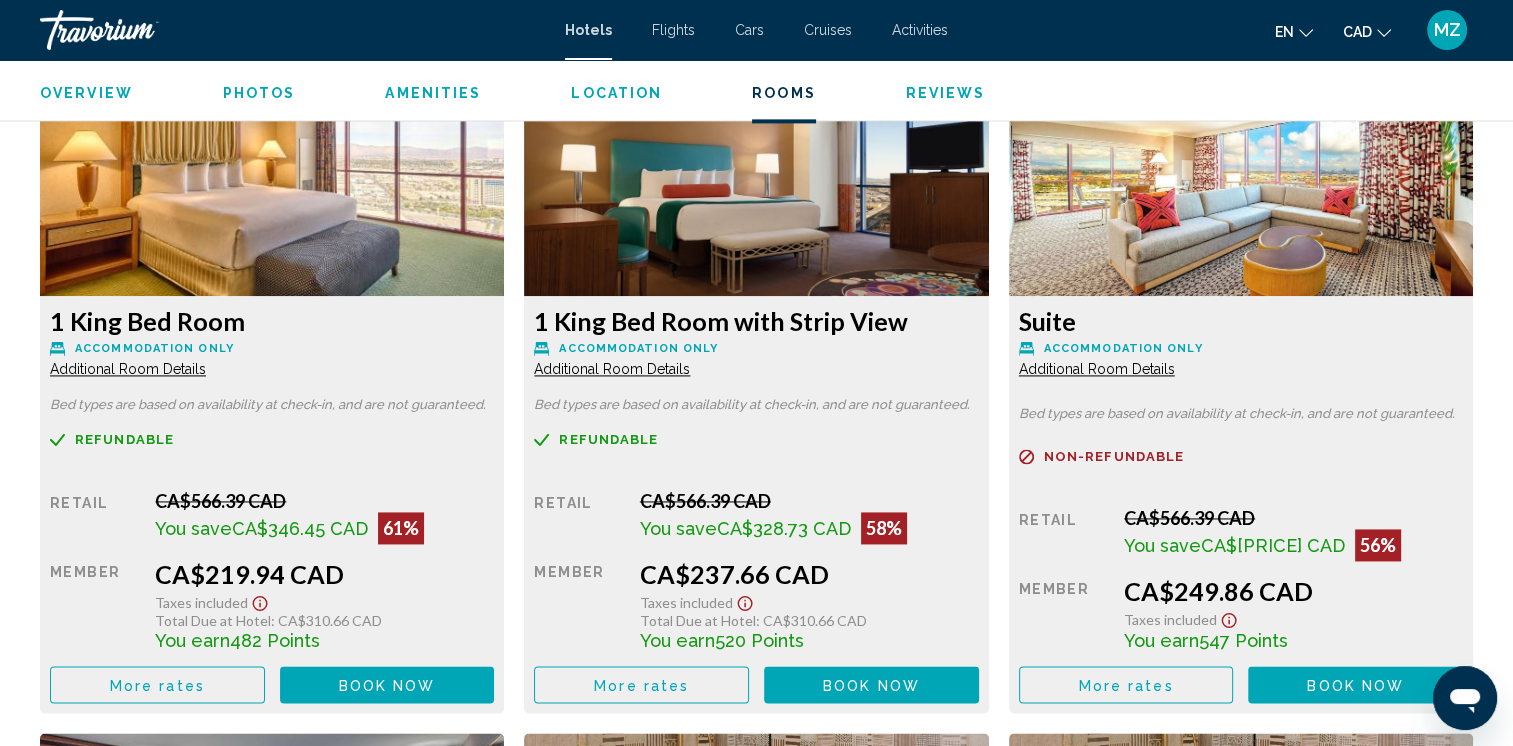 scroll, scrollTop: 2900, scrollLeft: 0, axis: vertical 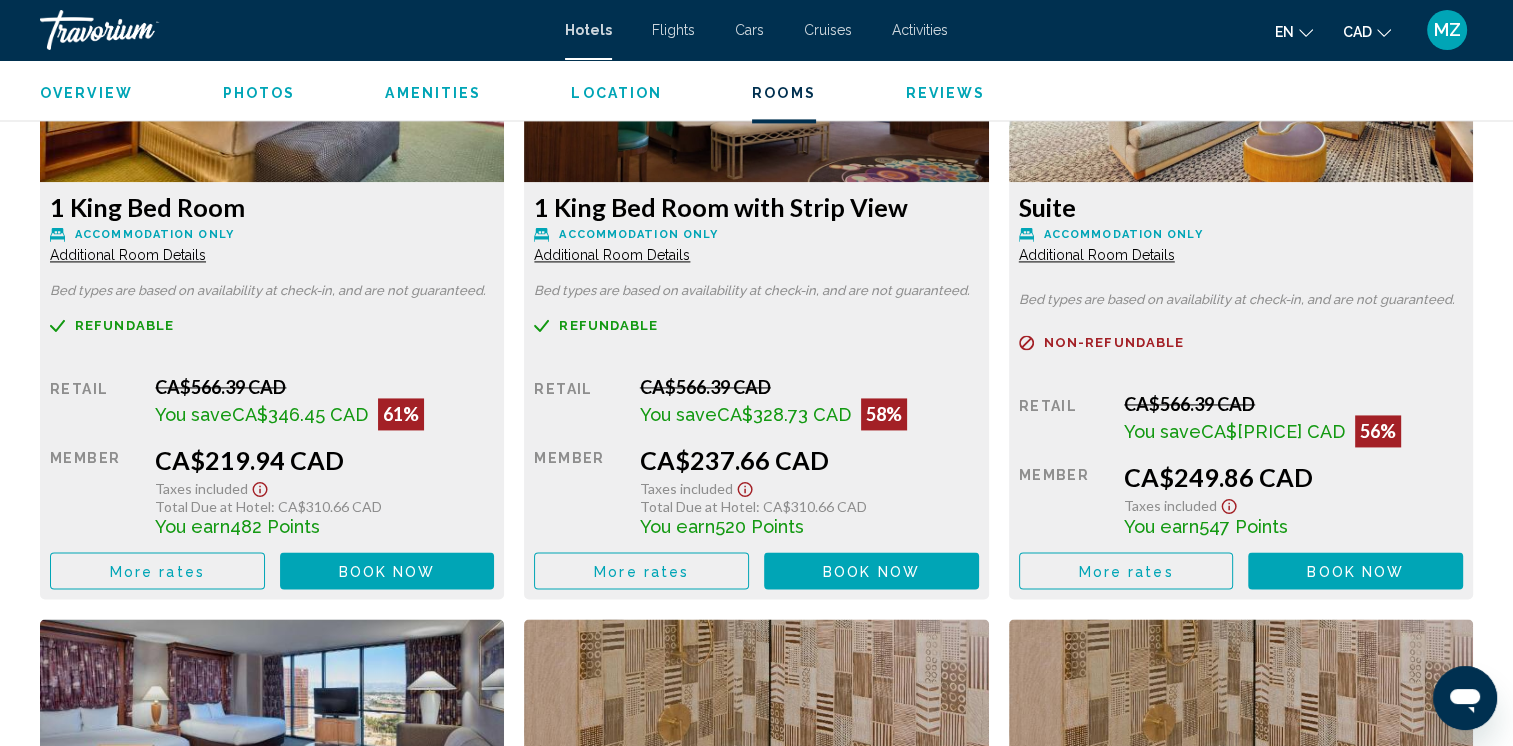click on "Additional Room Details" at bounding box center [128, 255] 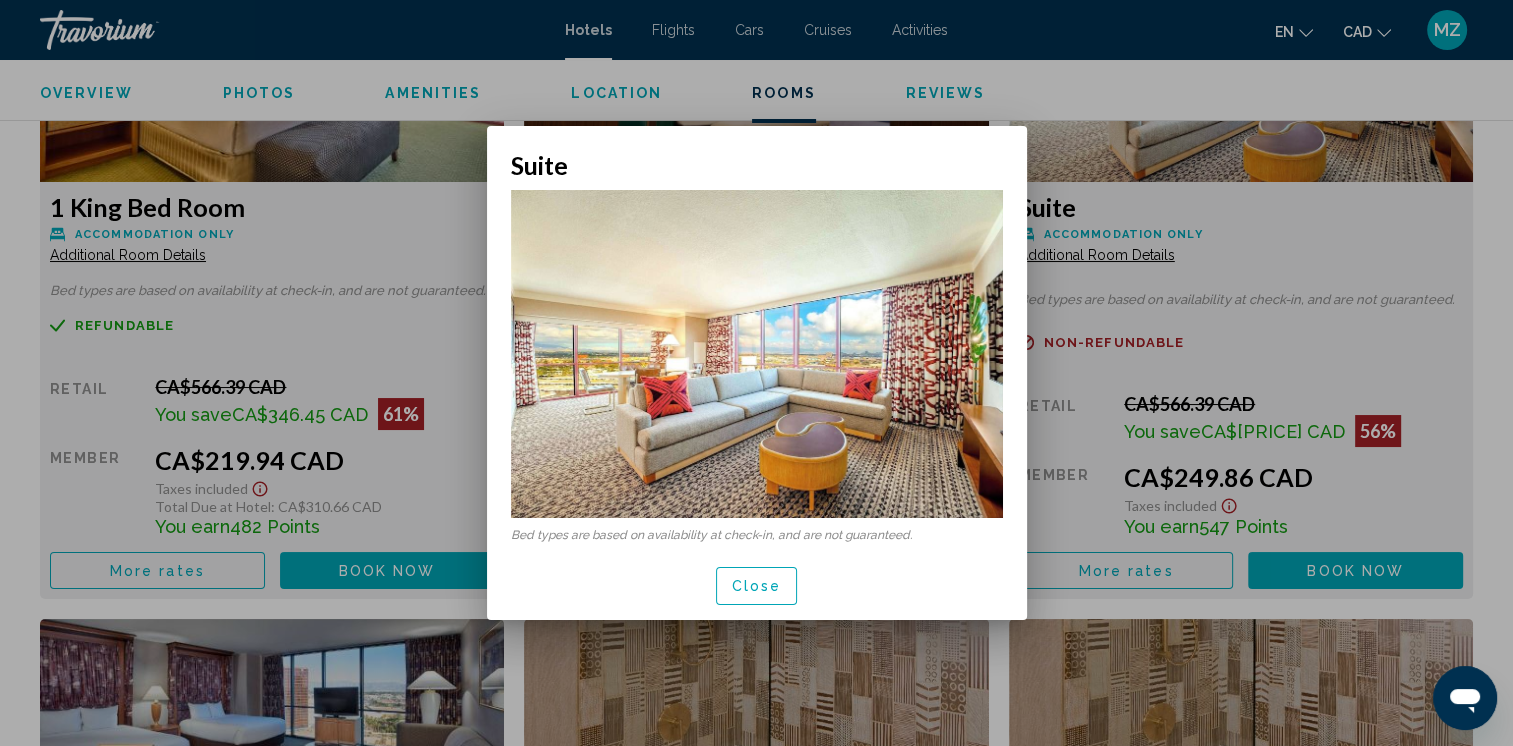 scroll, scrollTop: 0, scrollLeft: 0, axis: both 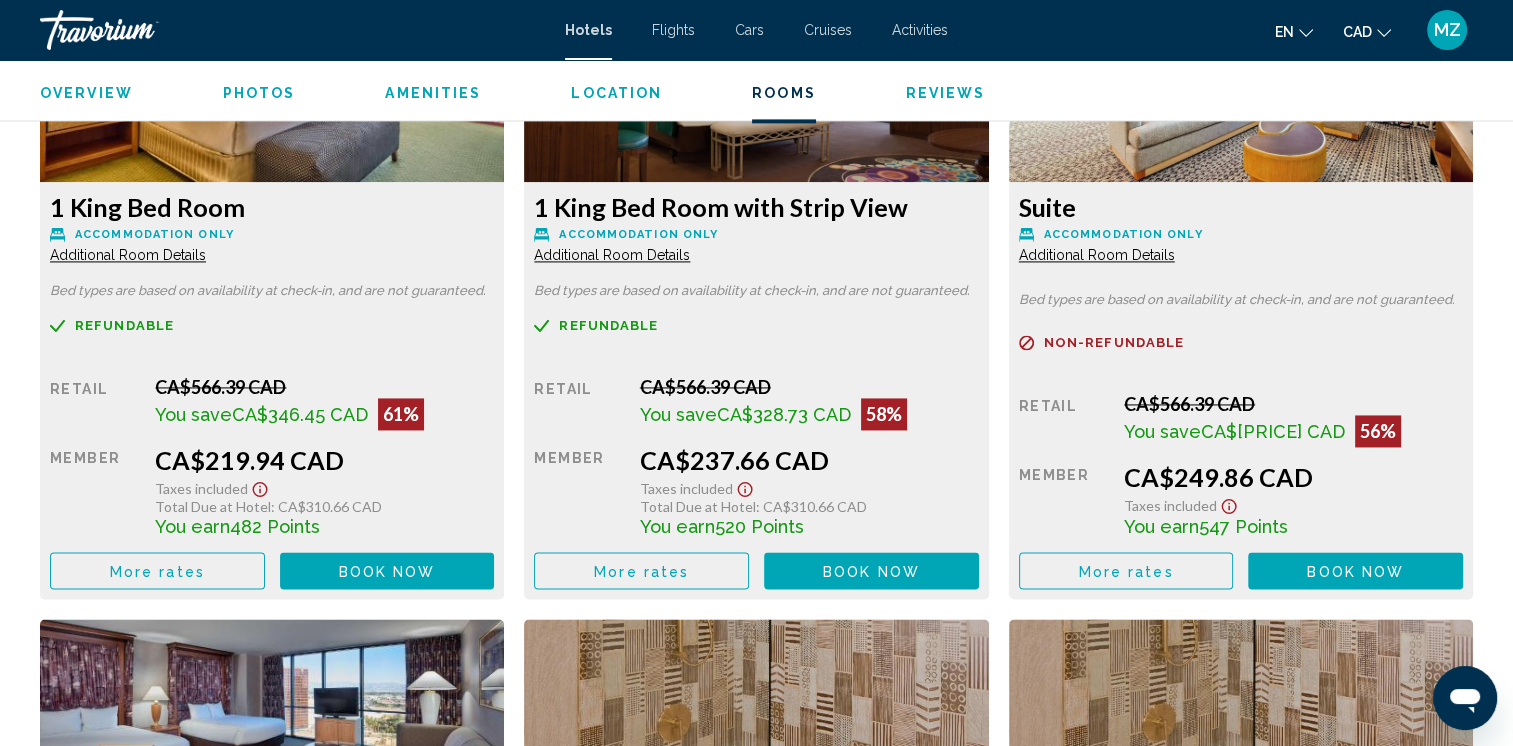 click on "More rates" at bounding box center (157, 570) 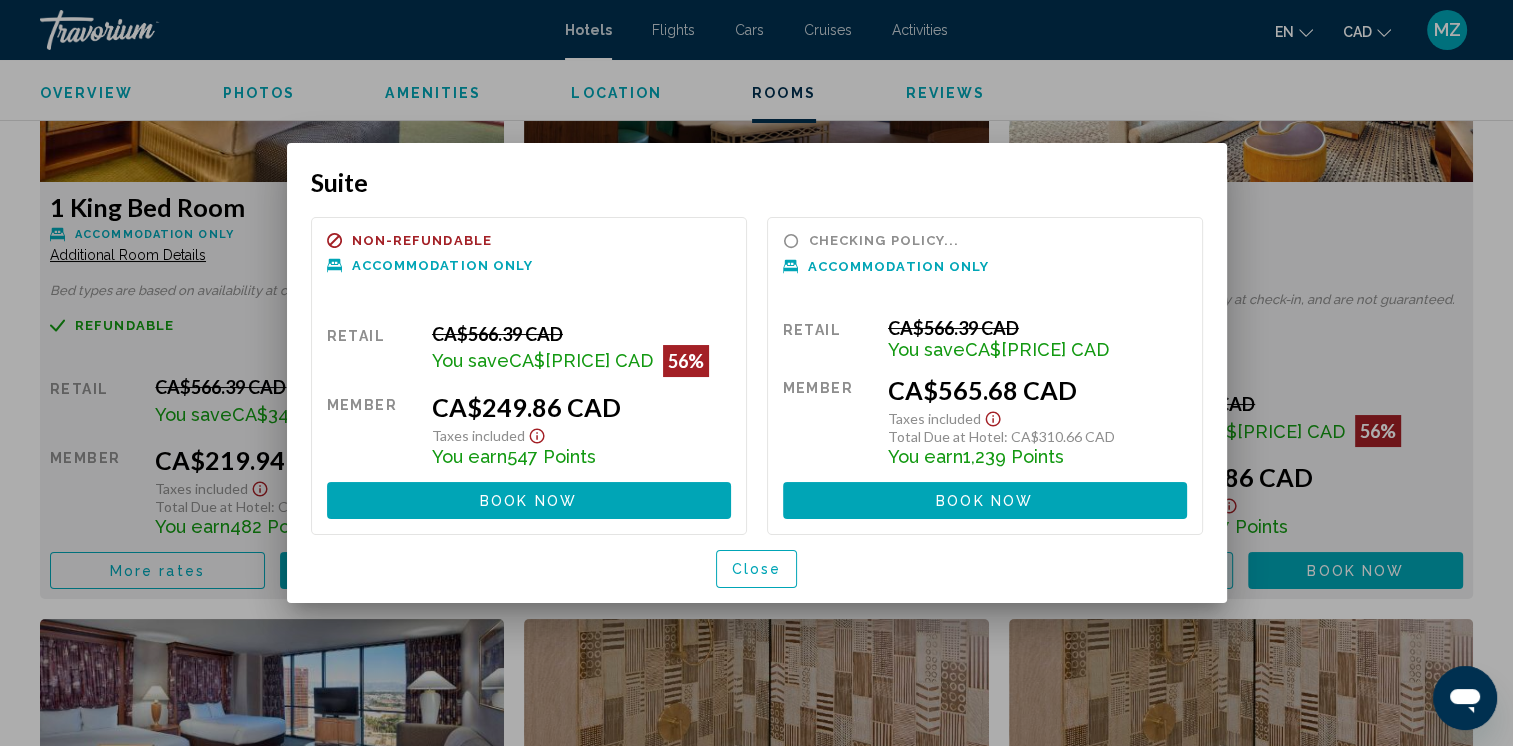 scroll, scrollTop: 0, scrollLeft: 0, axis: both 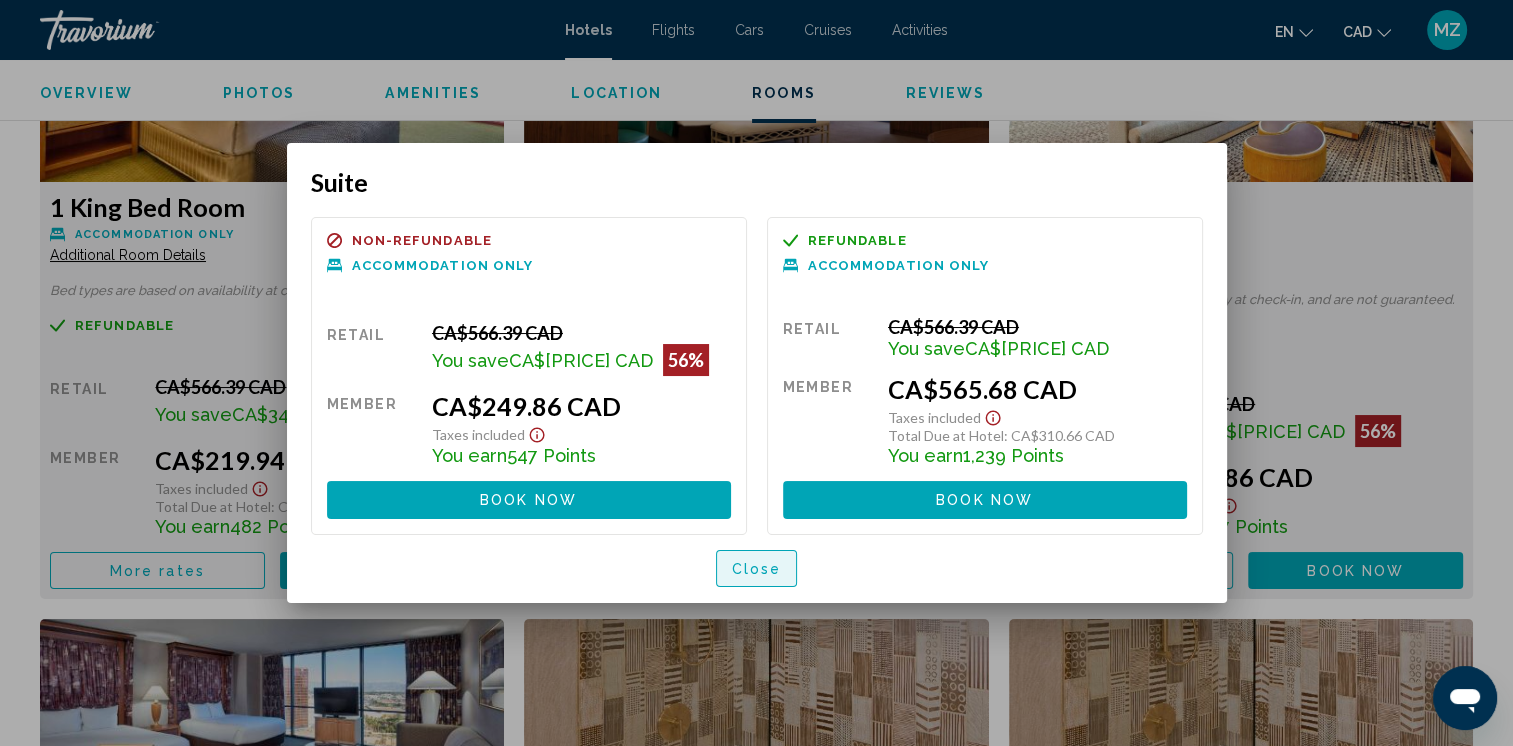 click on "Close" at bounding box center (757, 569) 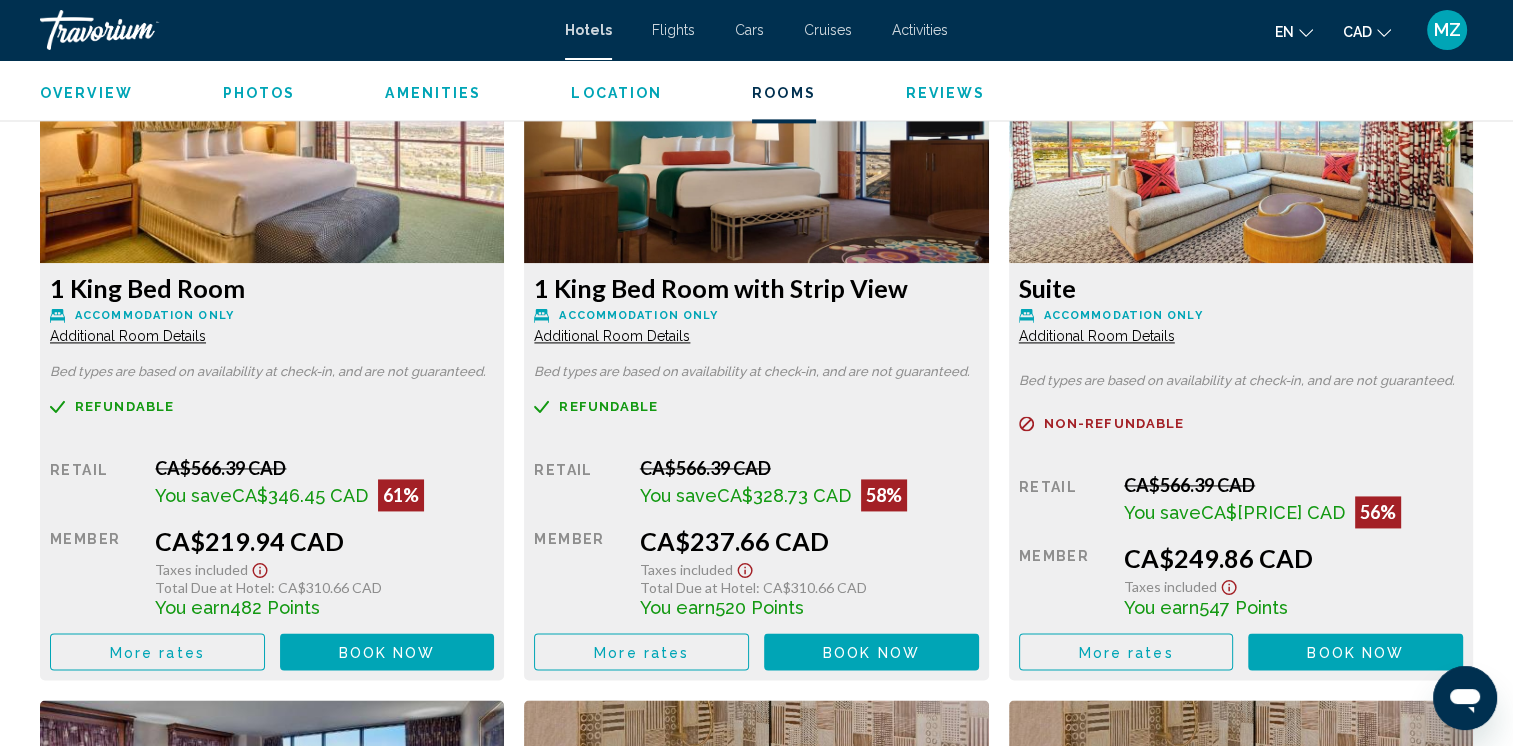 scroll, scrollTop: 2800, scrollLeft: 0, axis: vertical 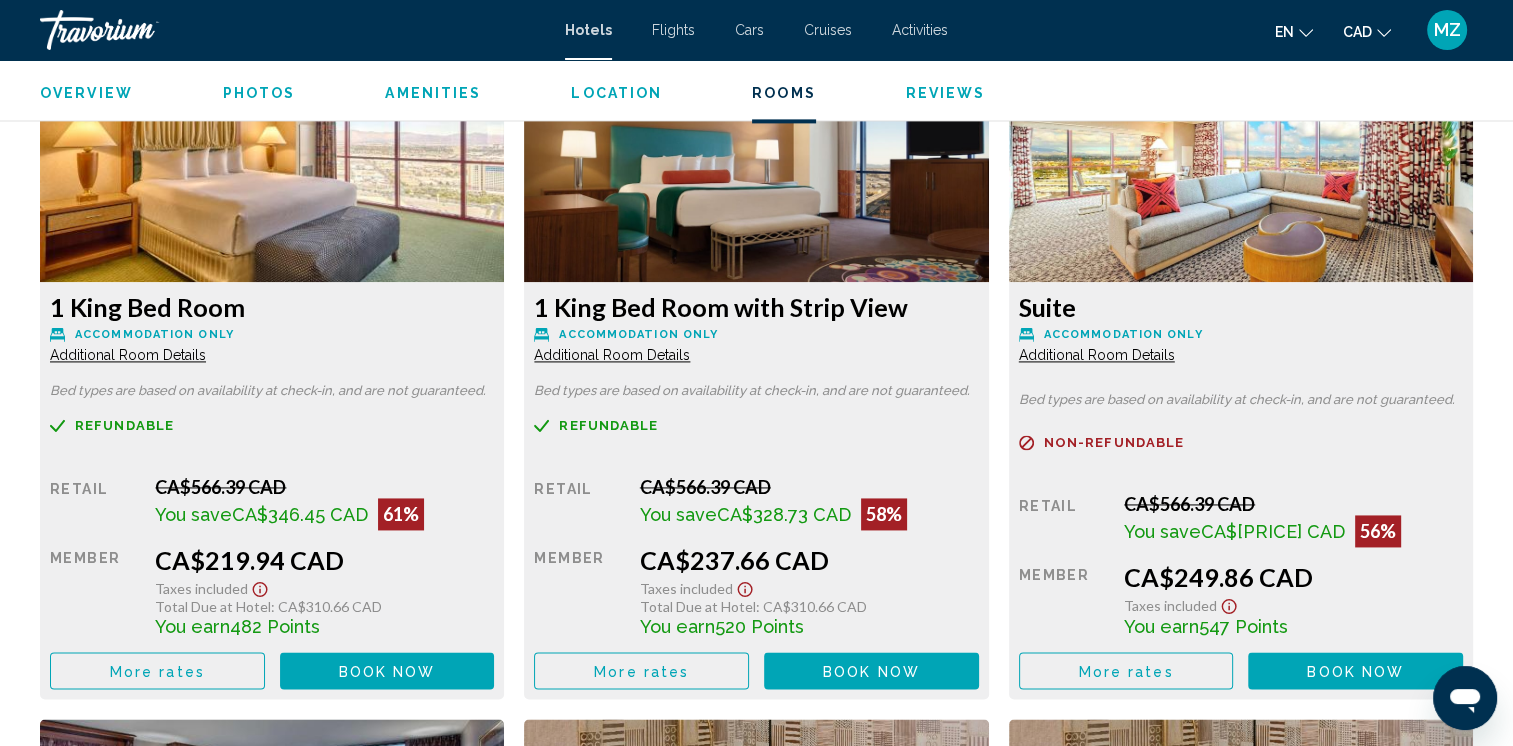 click on "Additional Room Details" at bounding box center [128, 355] 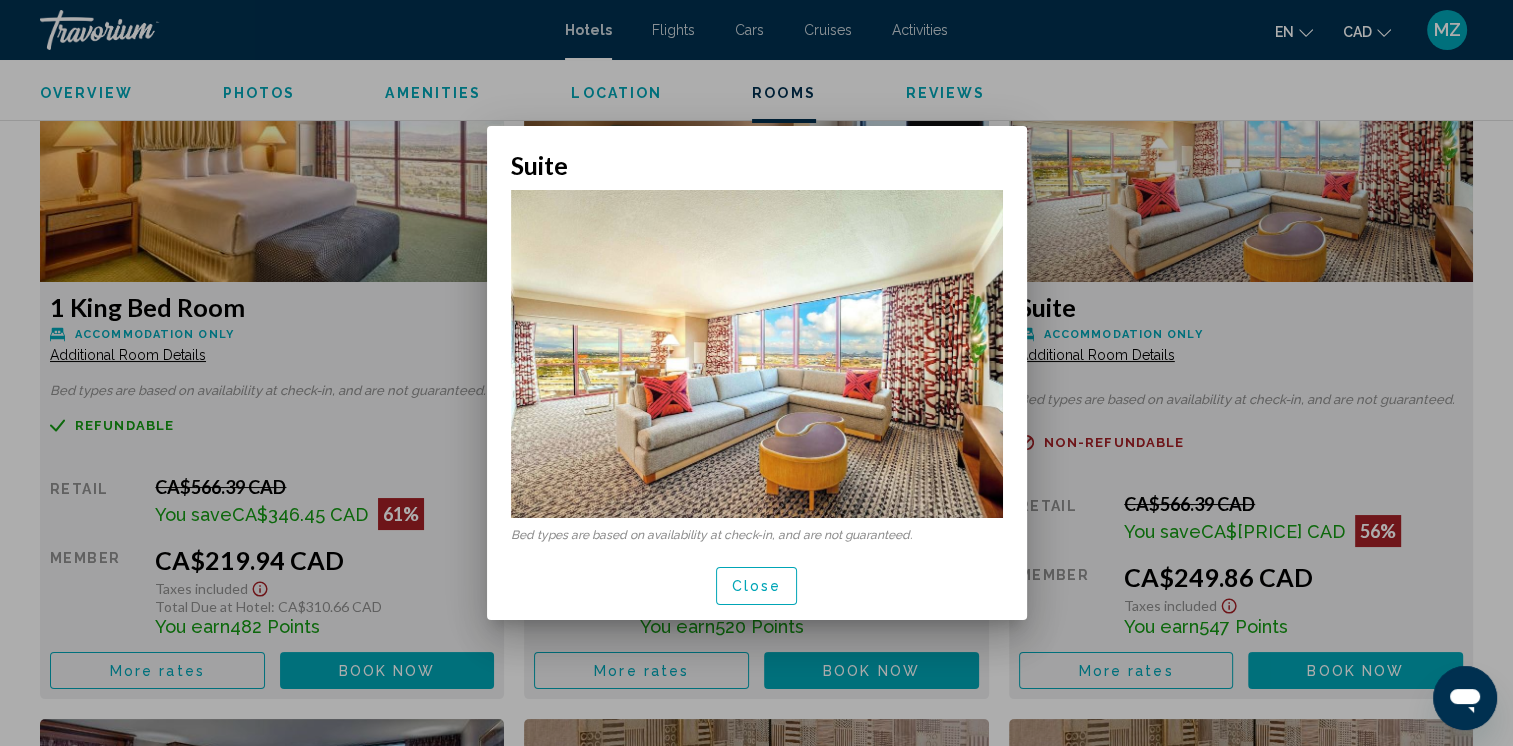 click at bounding box center (756, 373) 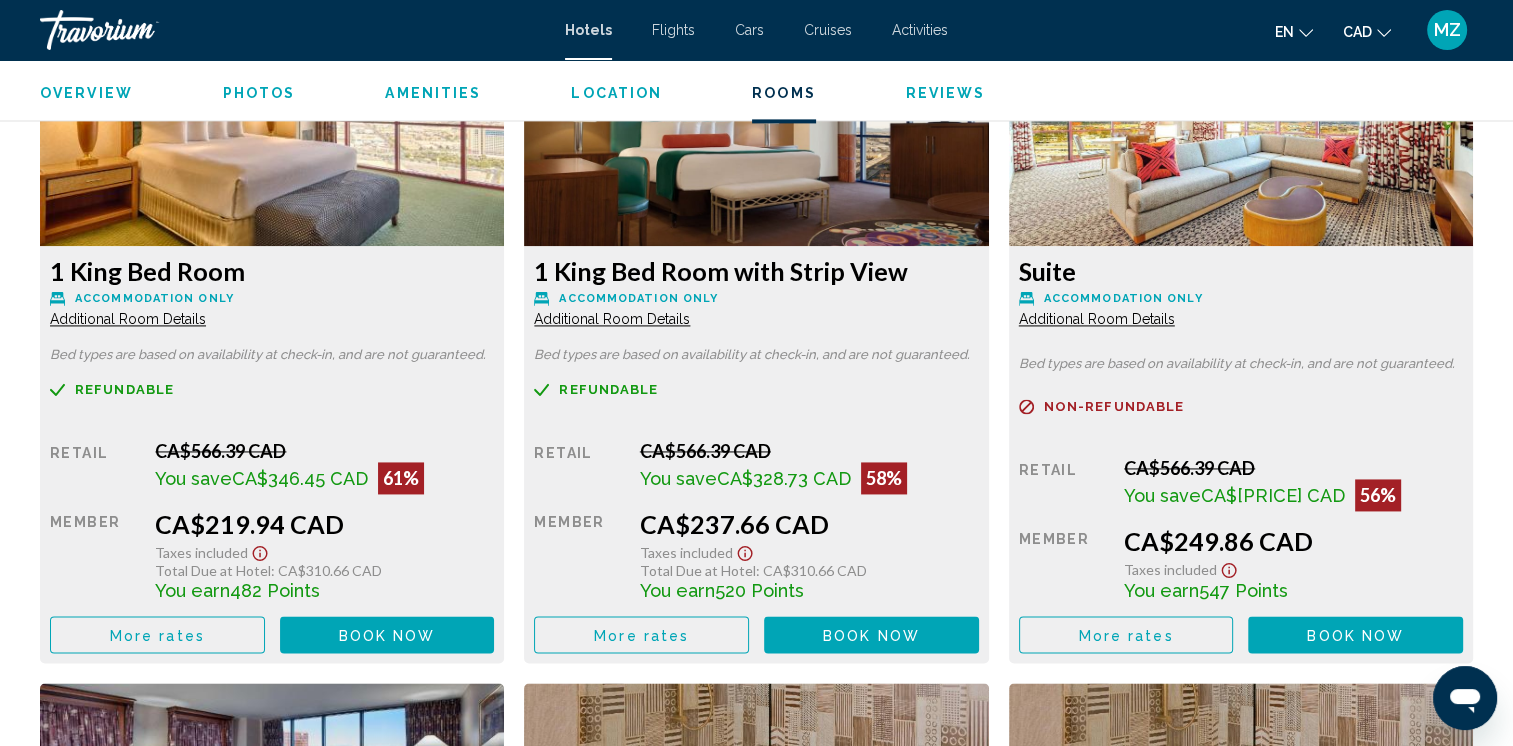 scroll, scrollTop: 2800, scrollLeft: 0, axis: vertical 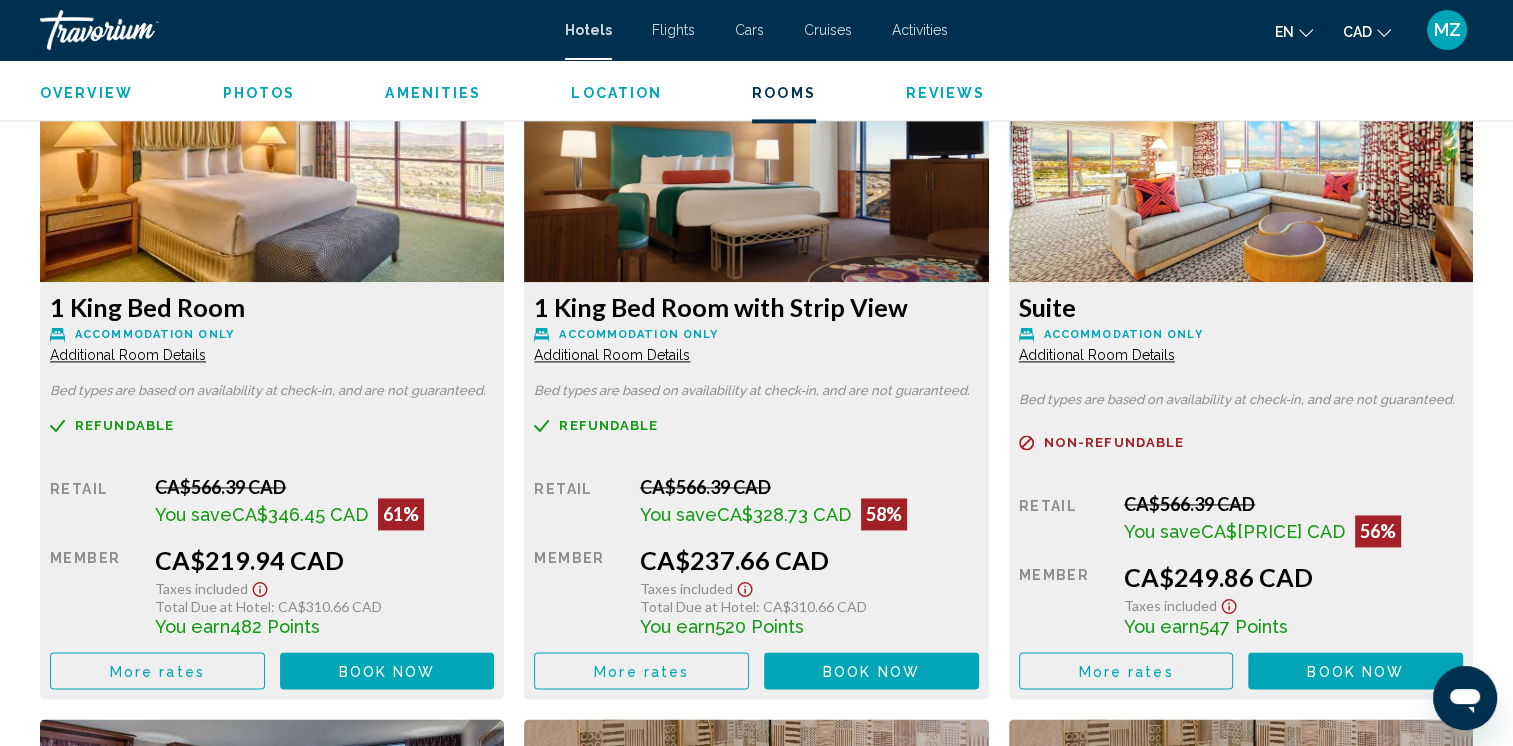 click 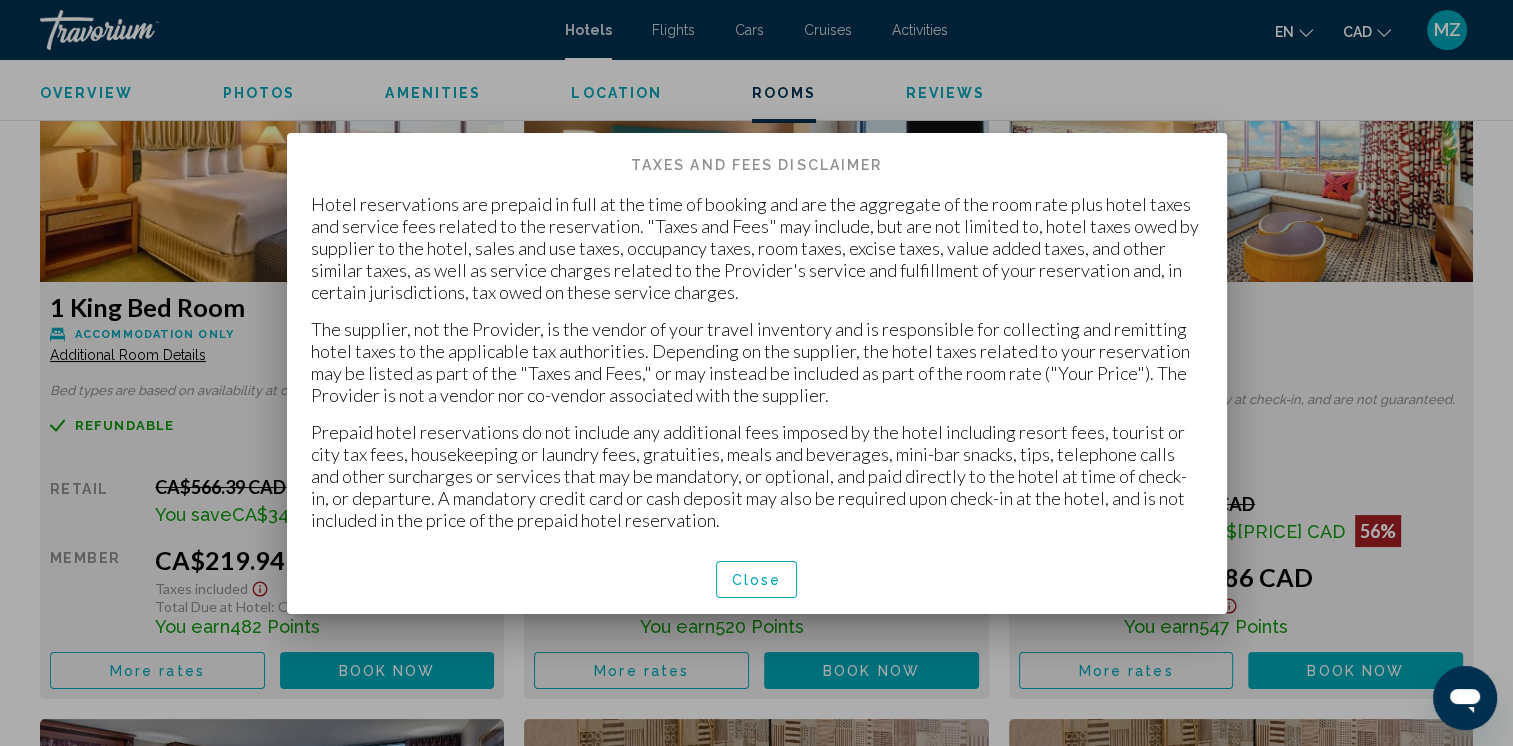scroll, scrollTop: 0, scrollLeft: 0, axis: both 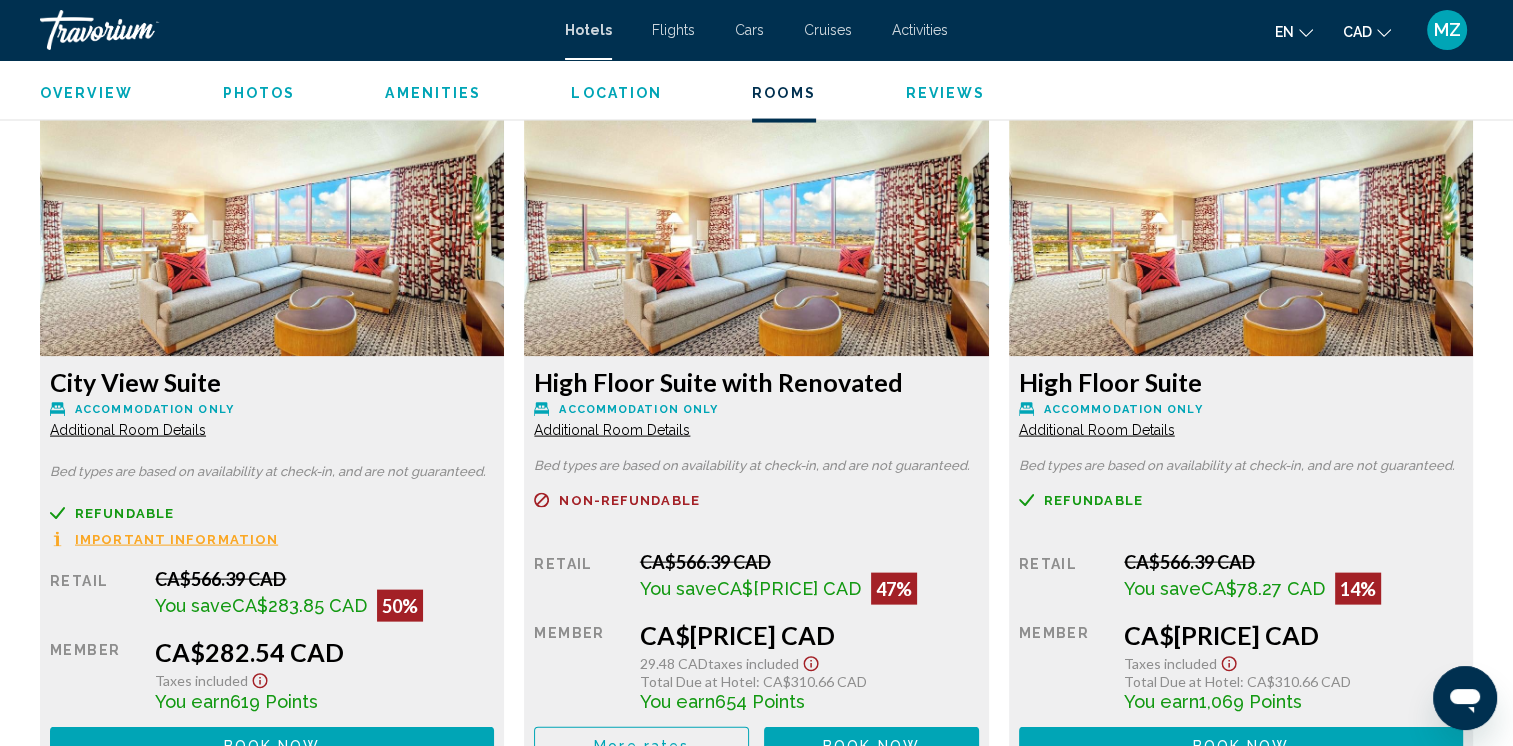 click on "Additional Room Details" at bounding box center (128, -945) 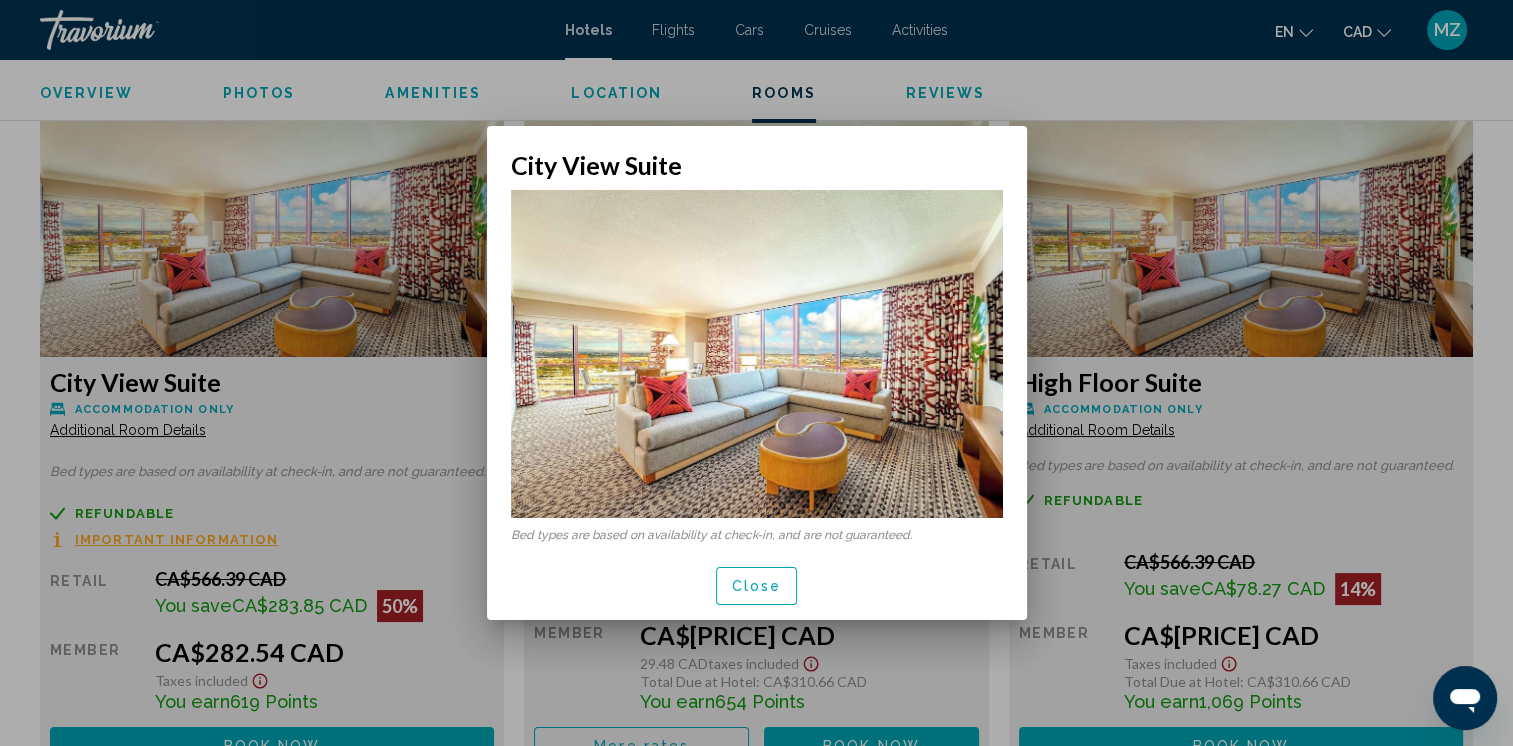 scroll, scrollTop: 0, scrollLeft: 0, axis: both 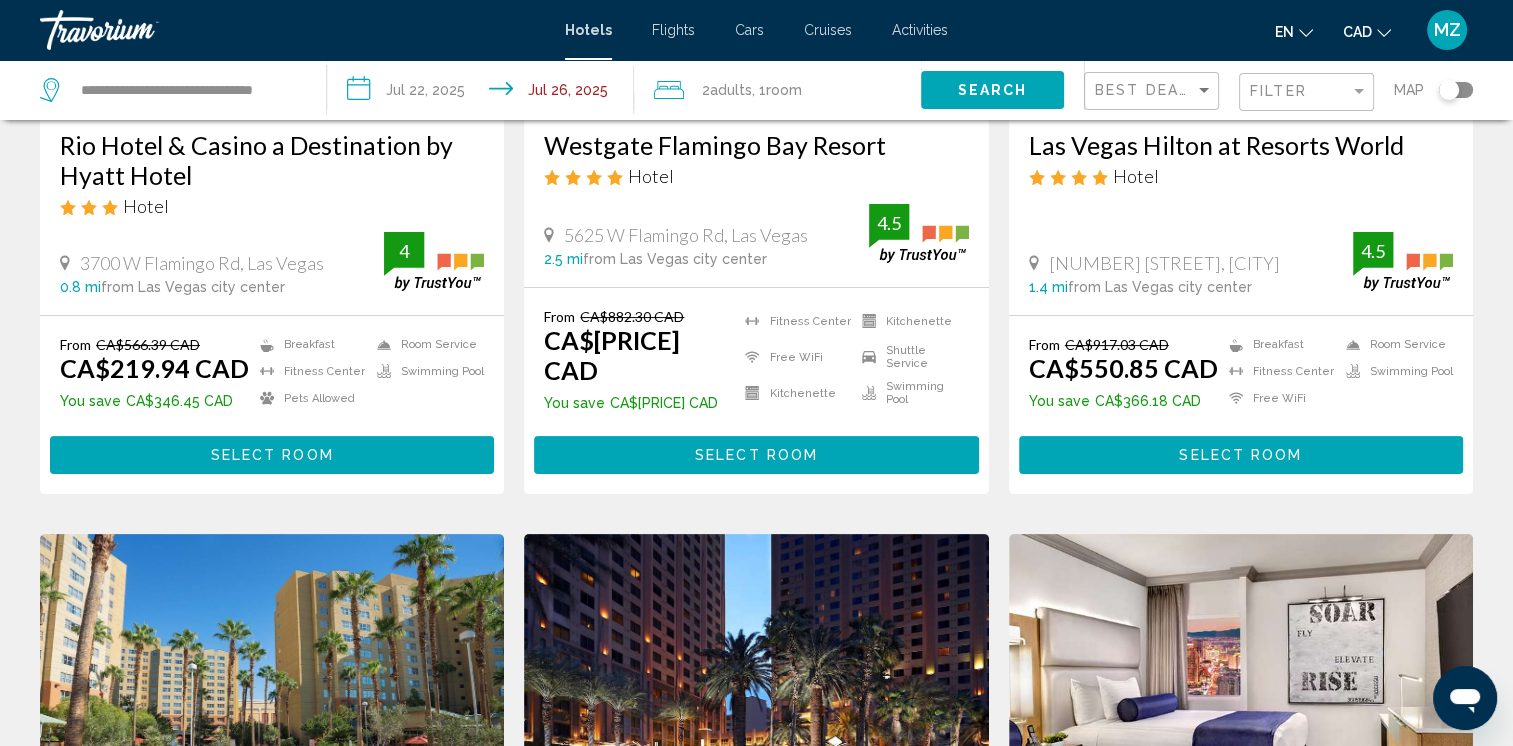 click on "Select Room" at bounding box center (756, 456) 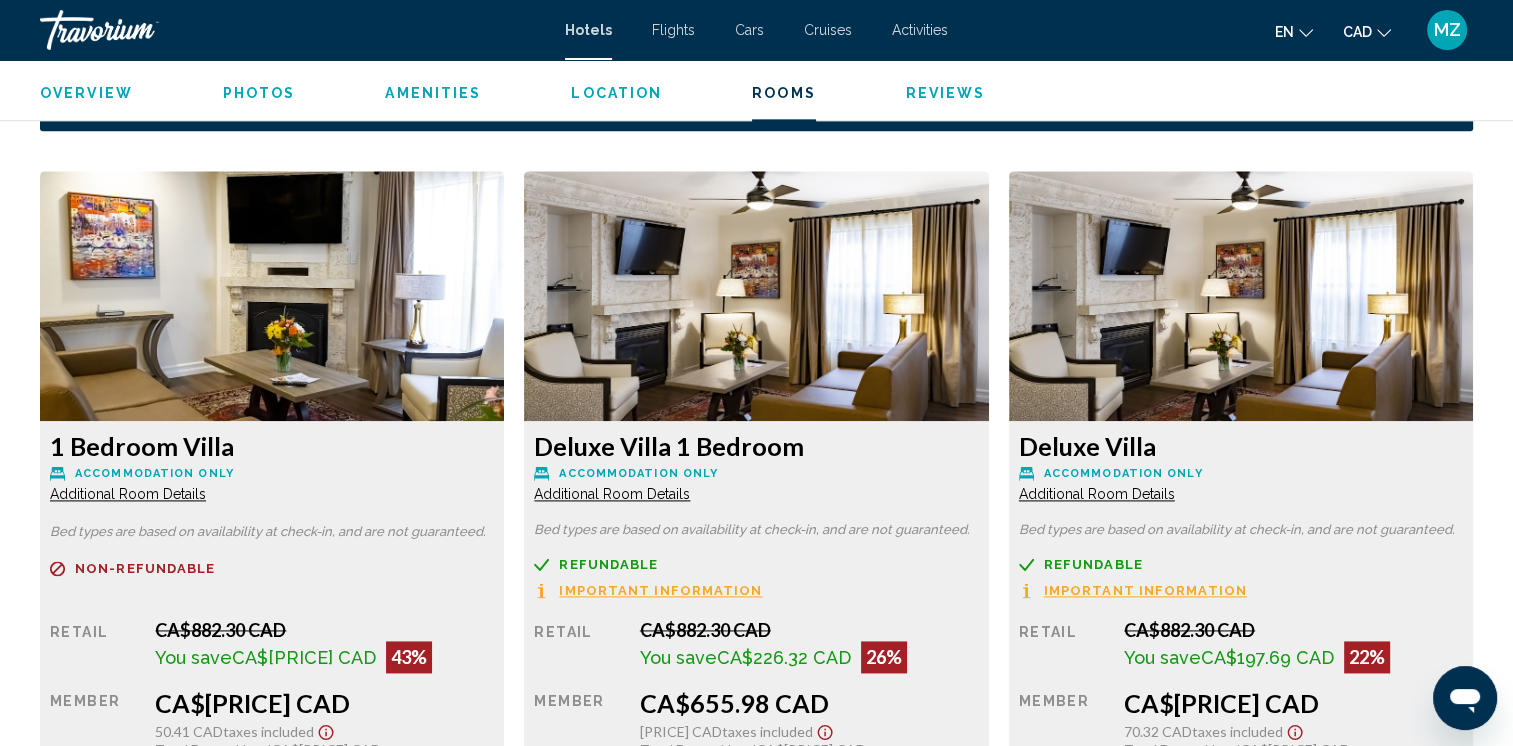 scroll, scrollTop: 2556, scrollLeft: 0, axis: vertical 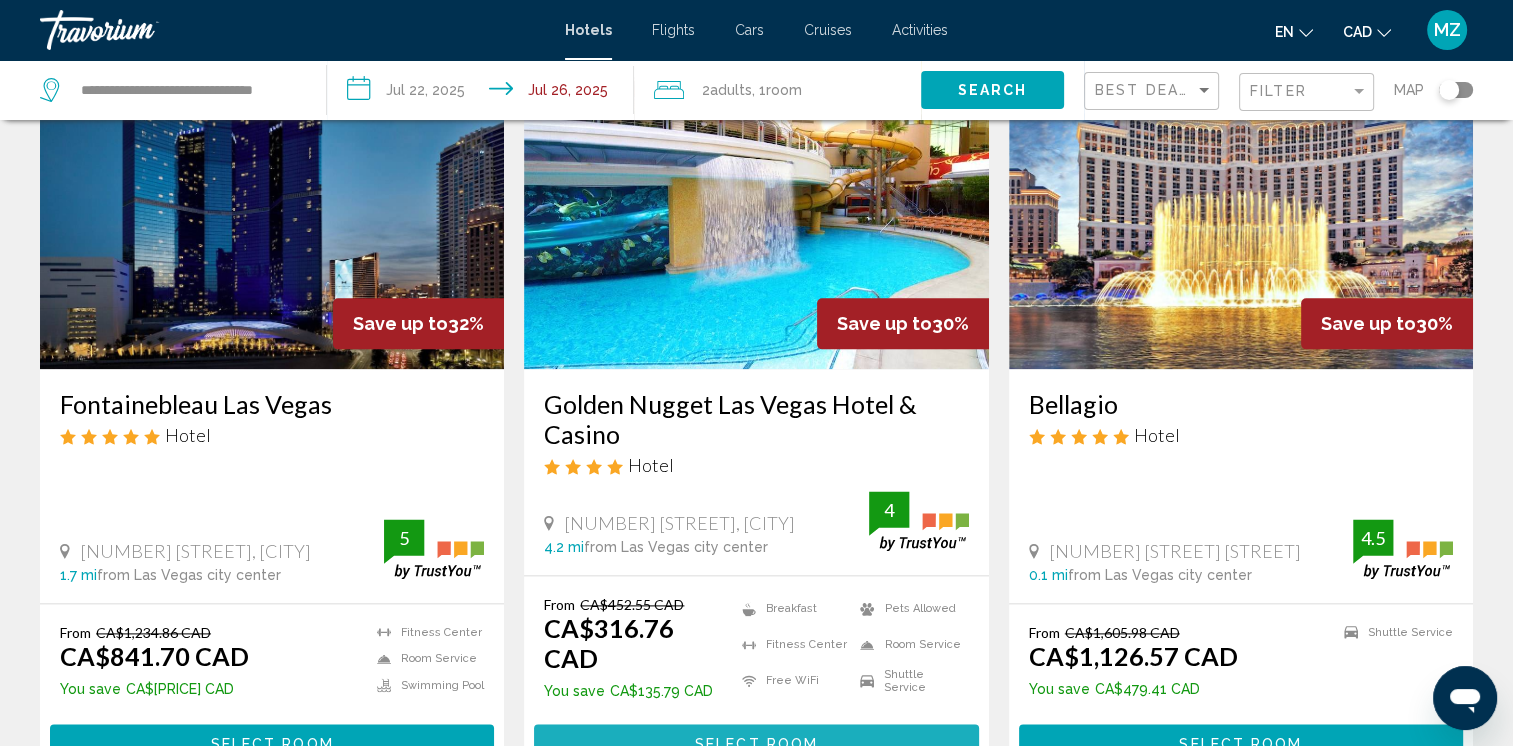 click on "Select Room" at bounding box center (756, 743) 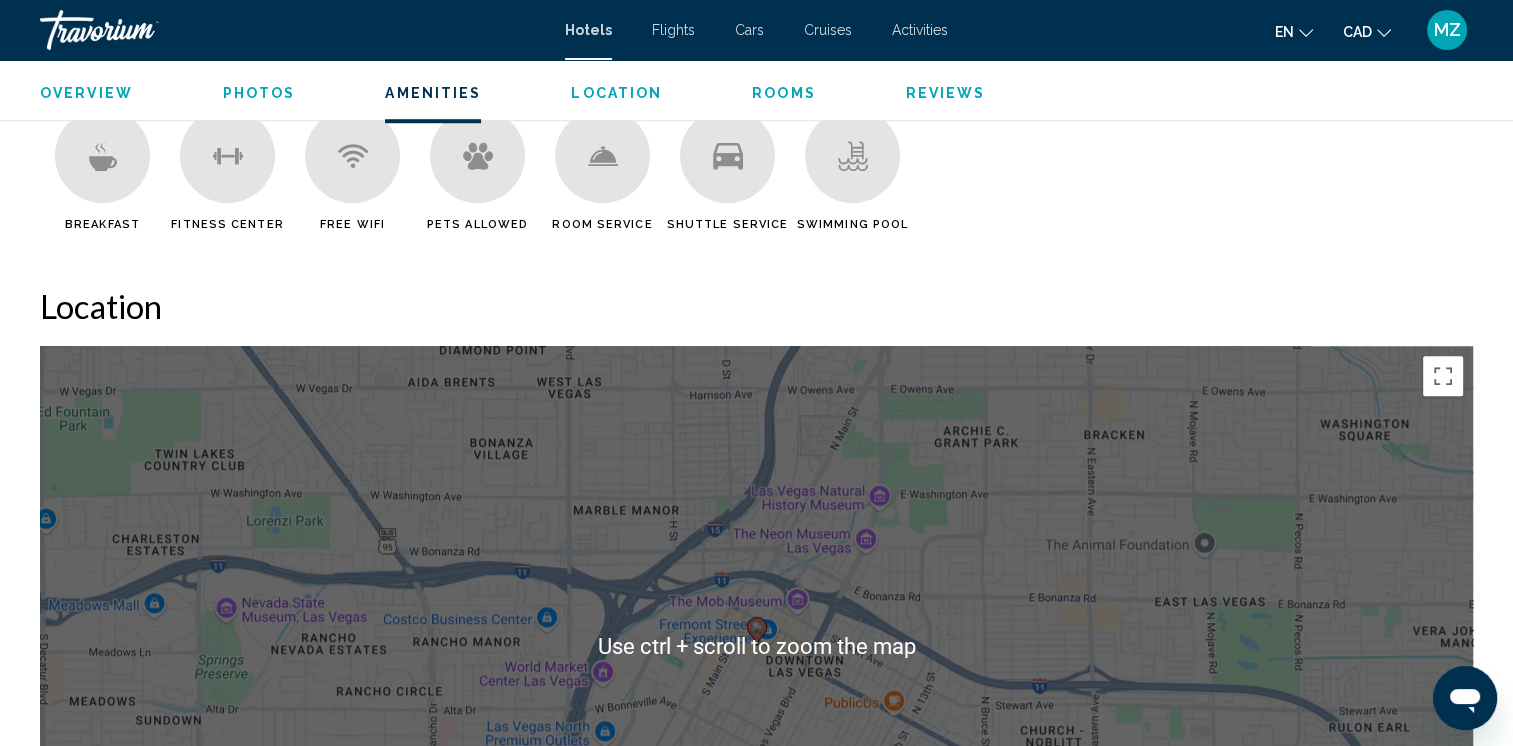 scroll, scrollTop: 1800, scrollLeft: 0, axis: vertical 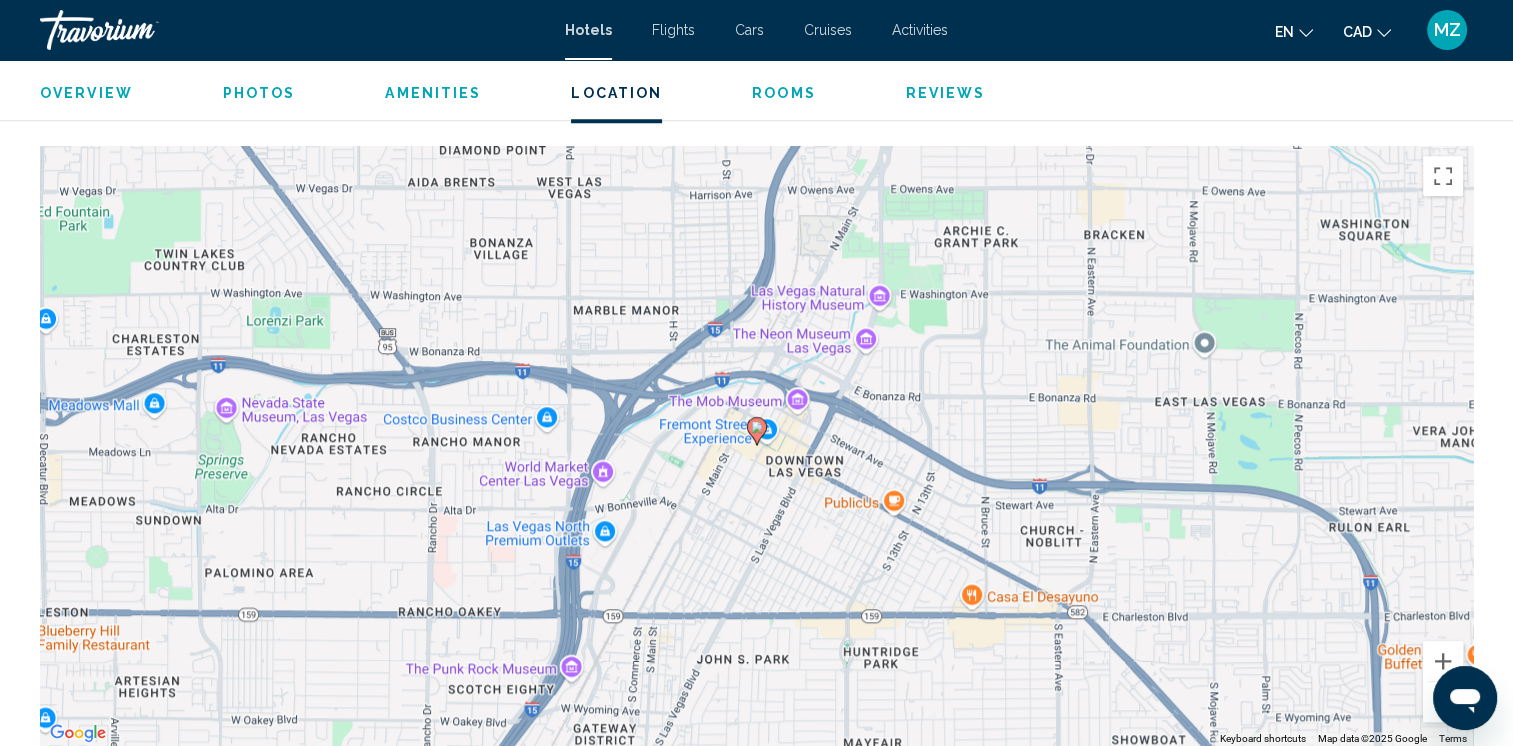 click on "To activate drag with keyboard, press Alt + Enter. Once in keyboard drag state, use the arrow keys to move the marker. To complete the drag, press the Enter key. To cancel, press Escape." at bounding box center [756, 446] 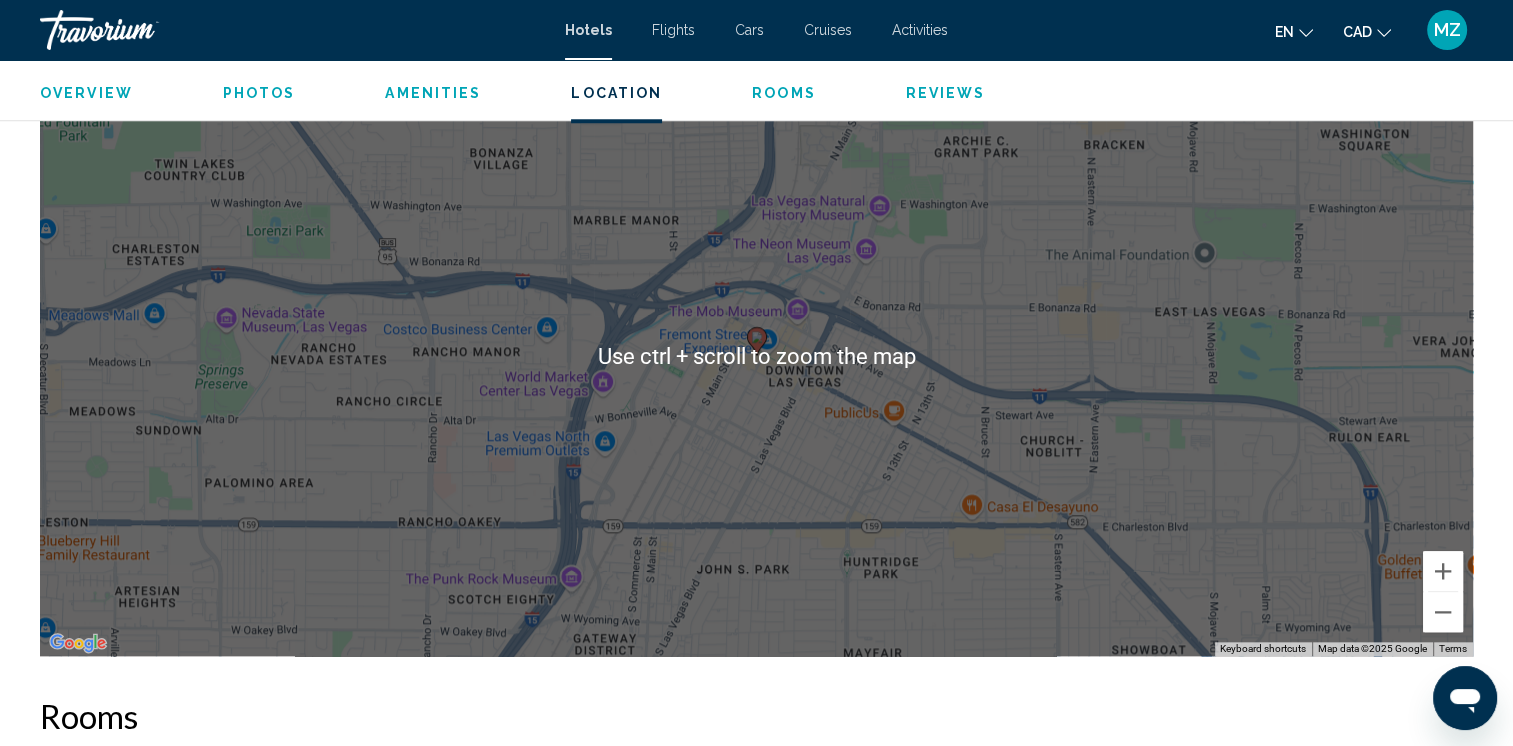 scroll, scrollTop: 2000, scrollLeft: 0, axis: vertical 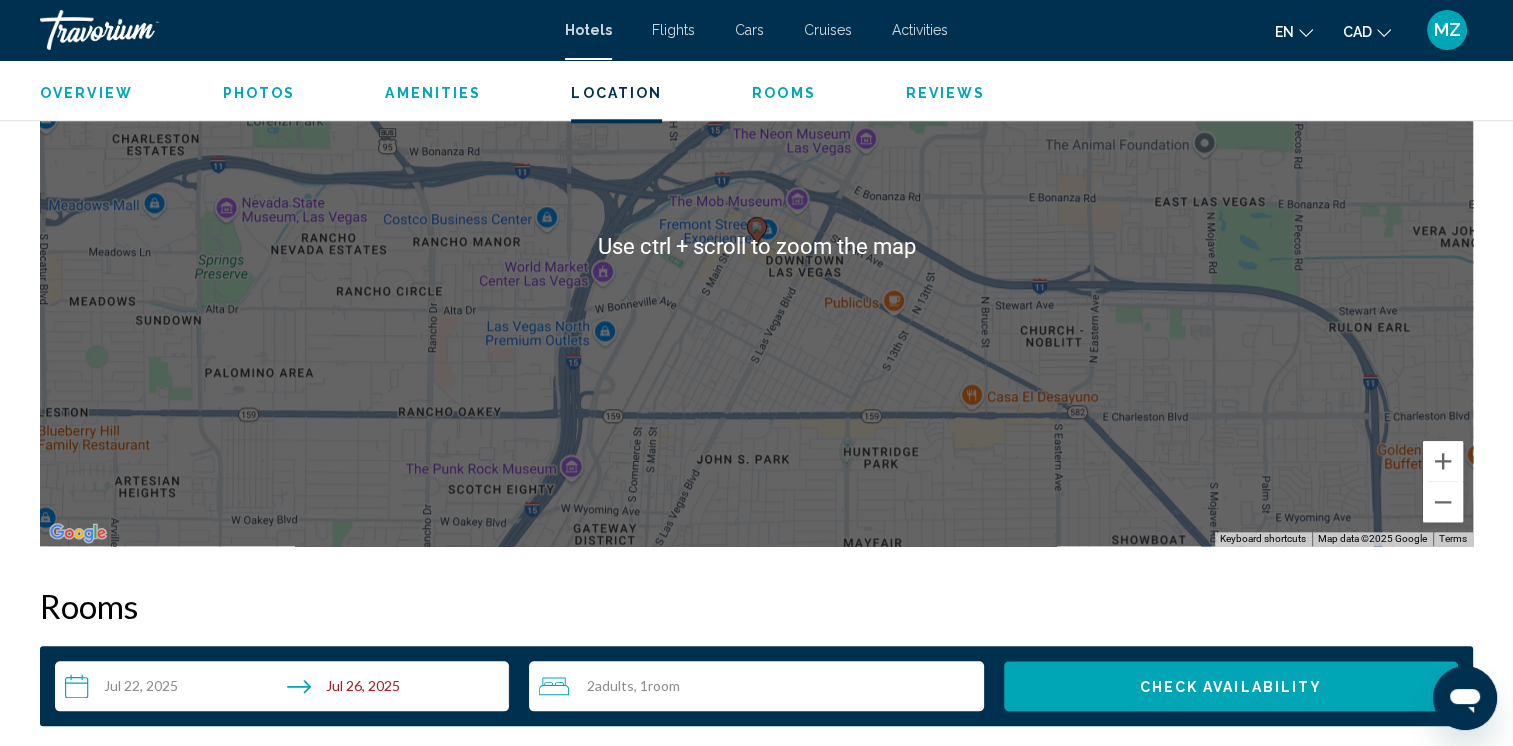 click on "To activate drag with keyboard, press Alt + Enter. Once in keyboard drag state, use the arrow keys to move the marker. To complete the drag, press the Enter key. To cancel, press Escape." at bounding box center [756, 246] 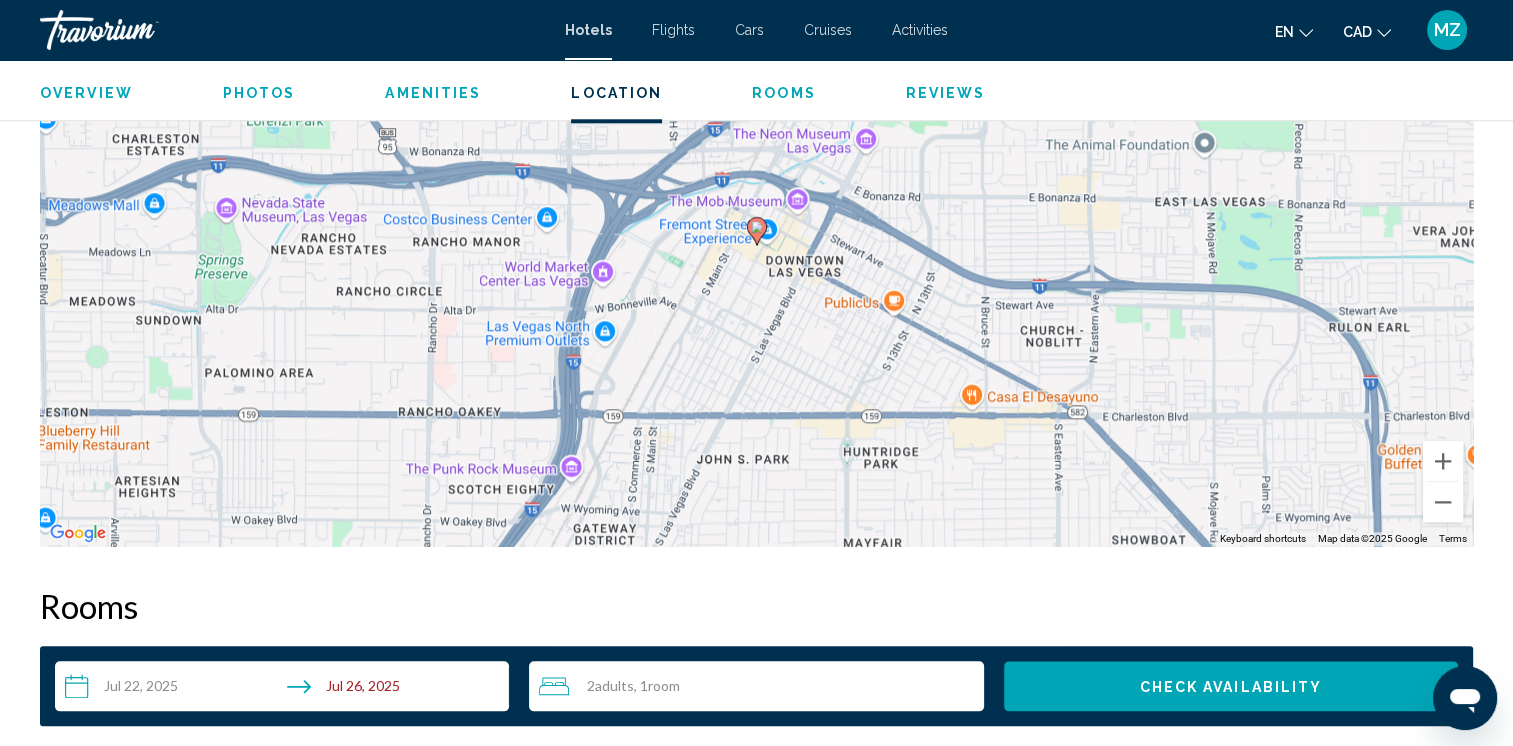 drag, startPoint x: 758, startPoint y: 475, endPoint x: 806, endPoint y: 403, distance: 86.53323 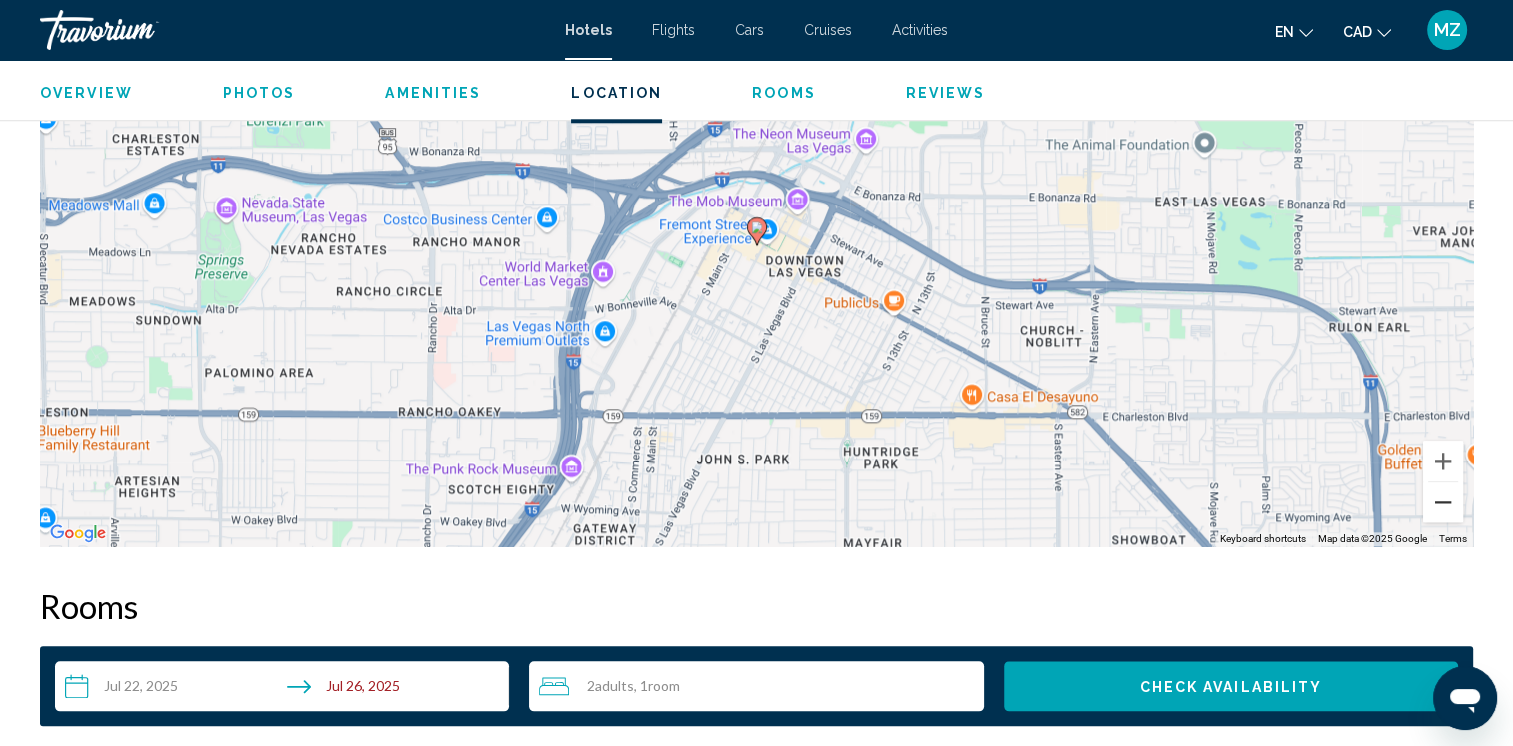 click at bounding box center (1443, 502) 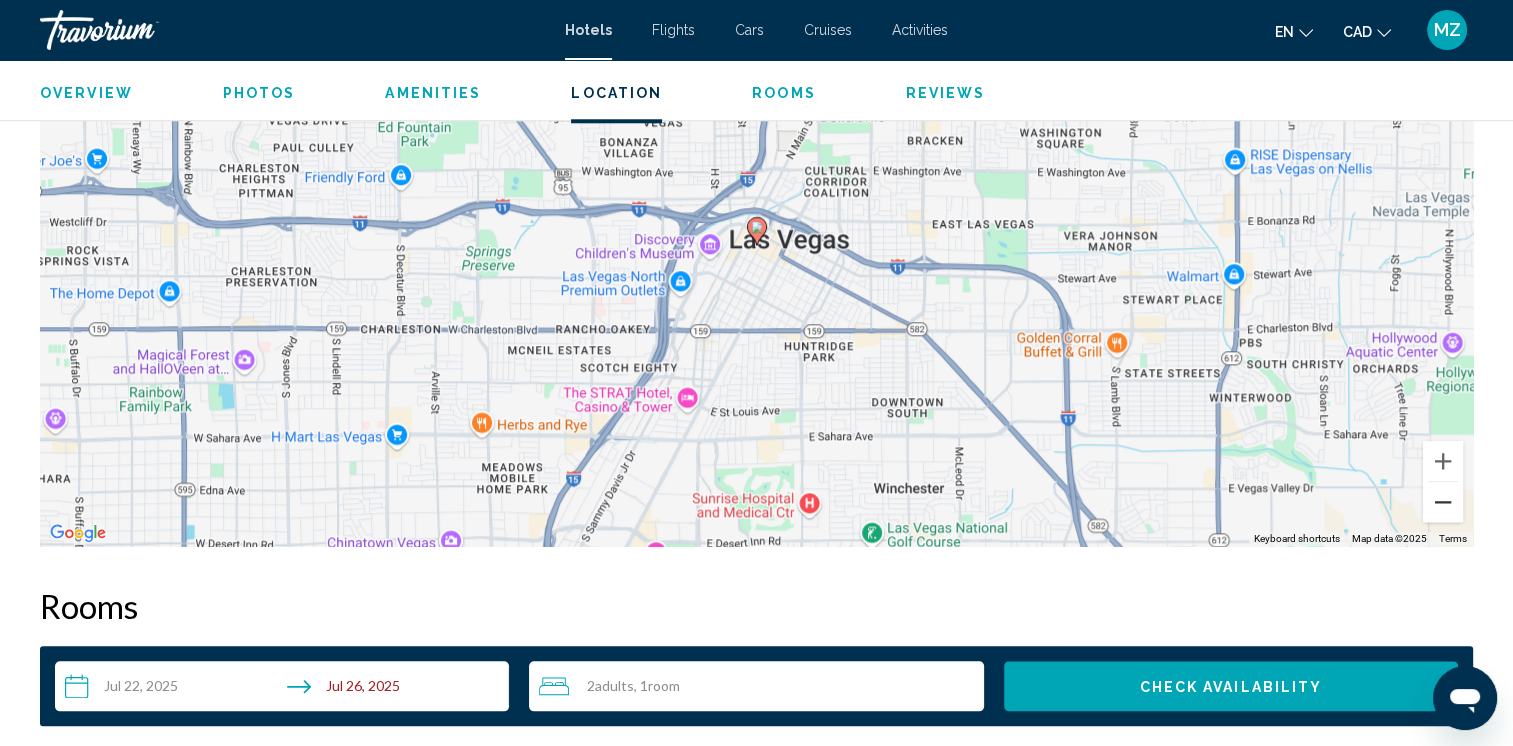 click at bounding box center (1443, 502) 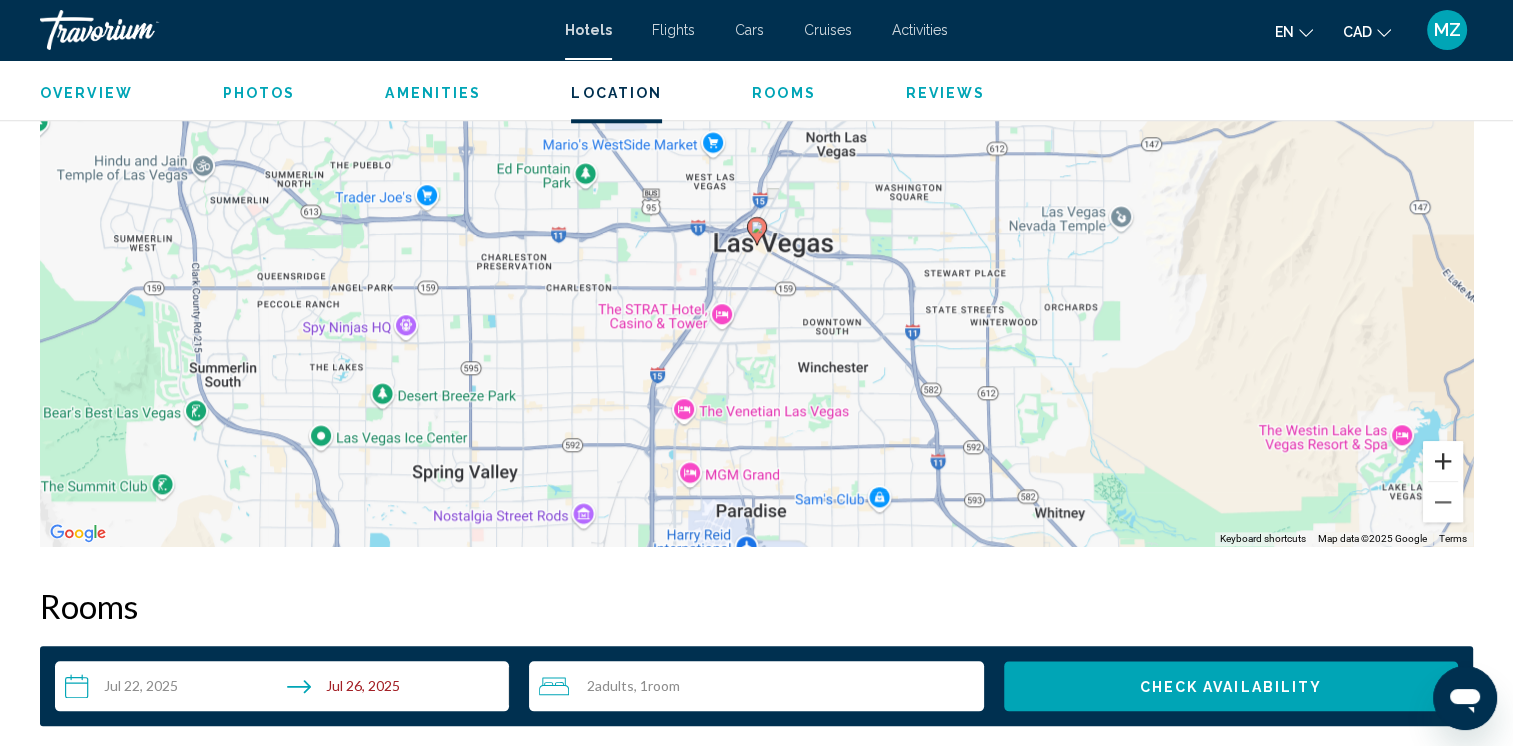 click at bounding box center [1443, 461] 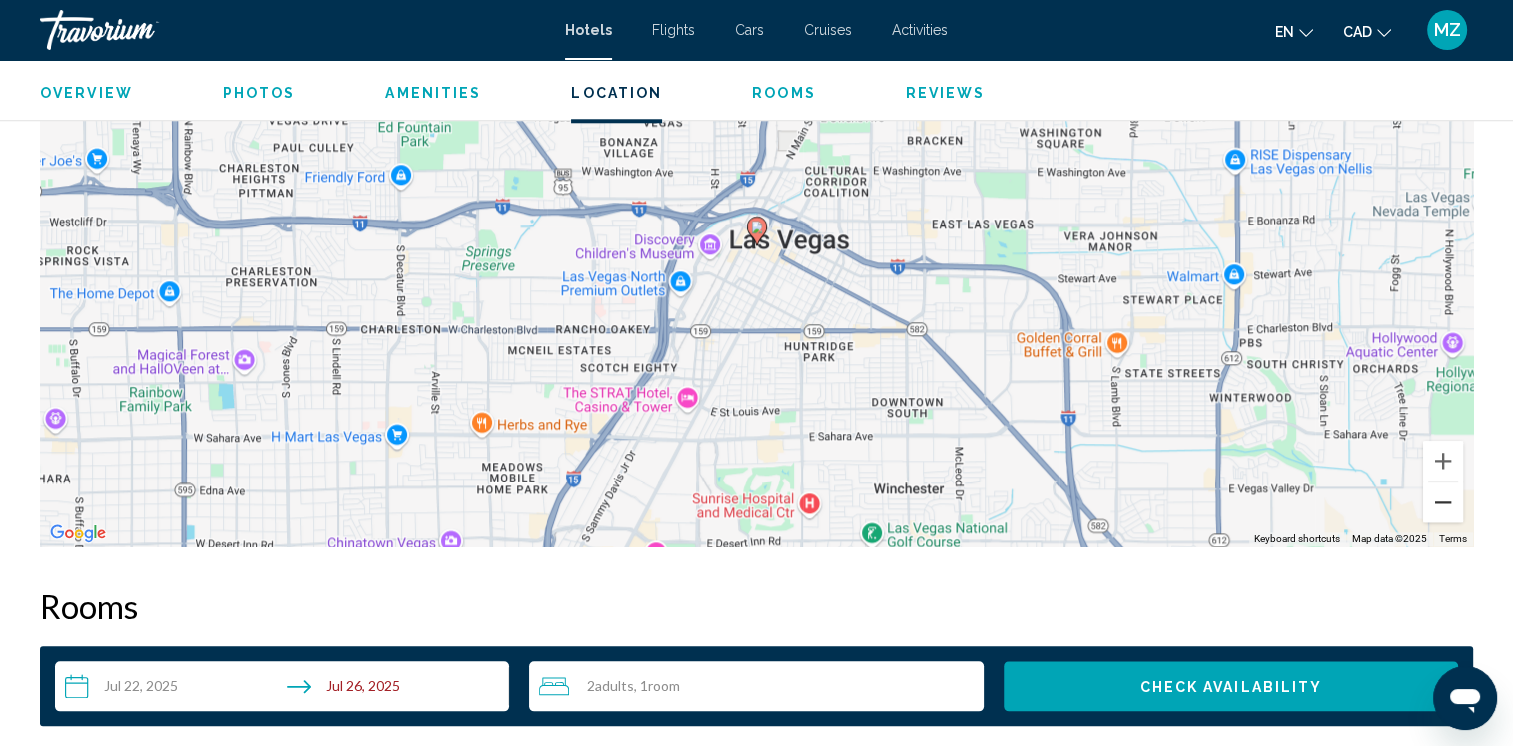 click at bounding box center [1443, 502] 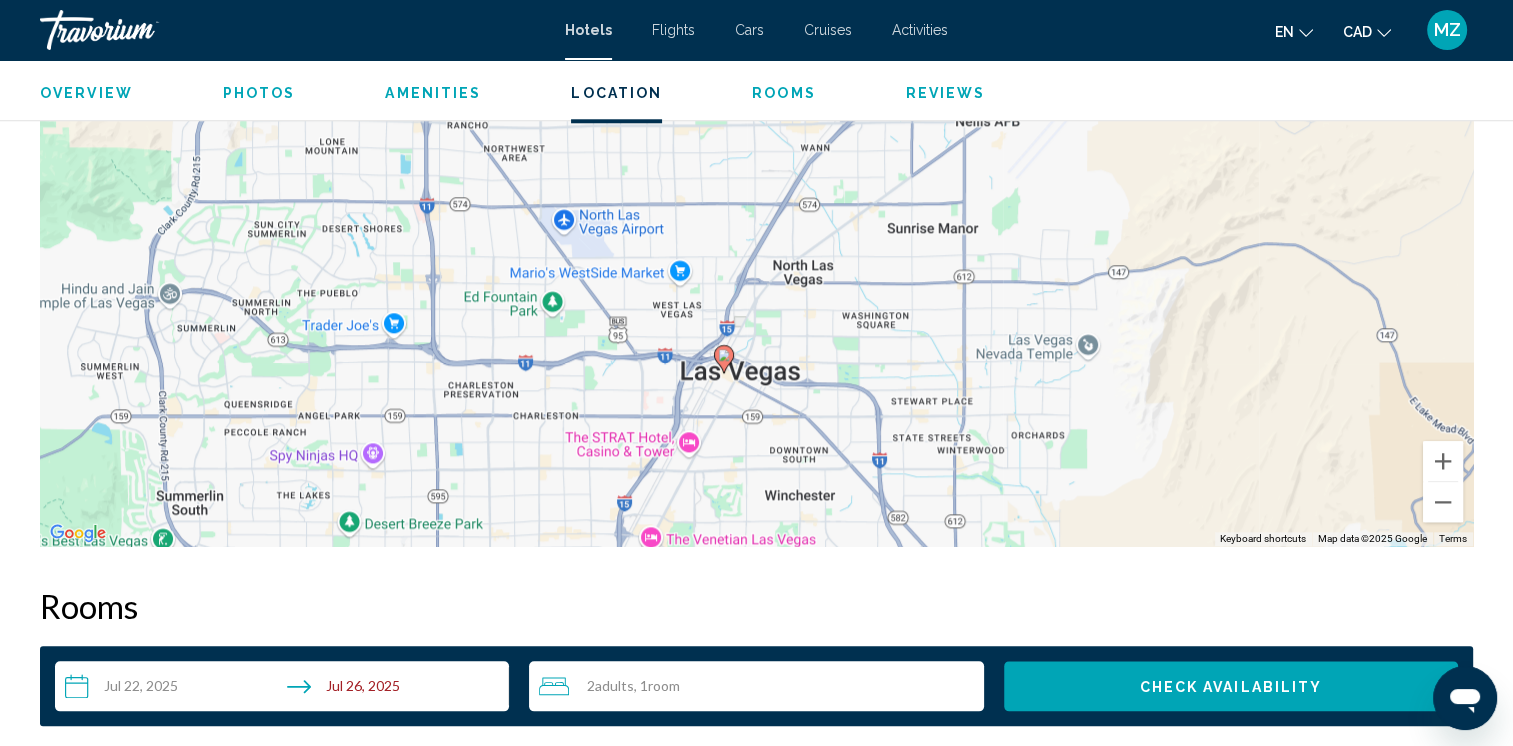 drag, startPoint x: 886, startPoint y: 338, endPoint x: 852, endPoint y: 466, distance: 132.43866 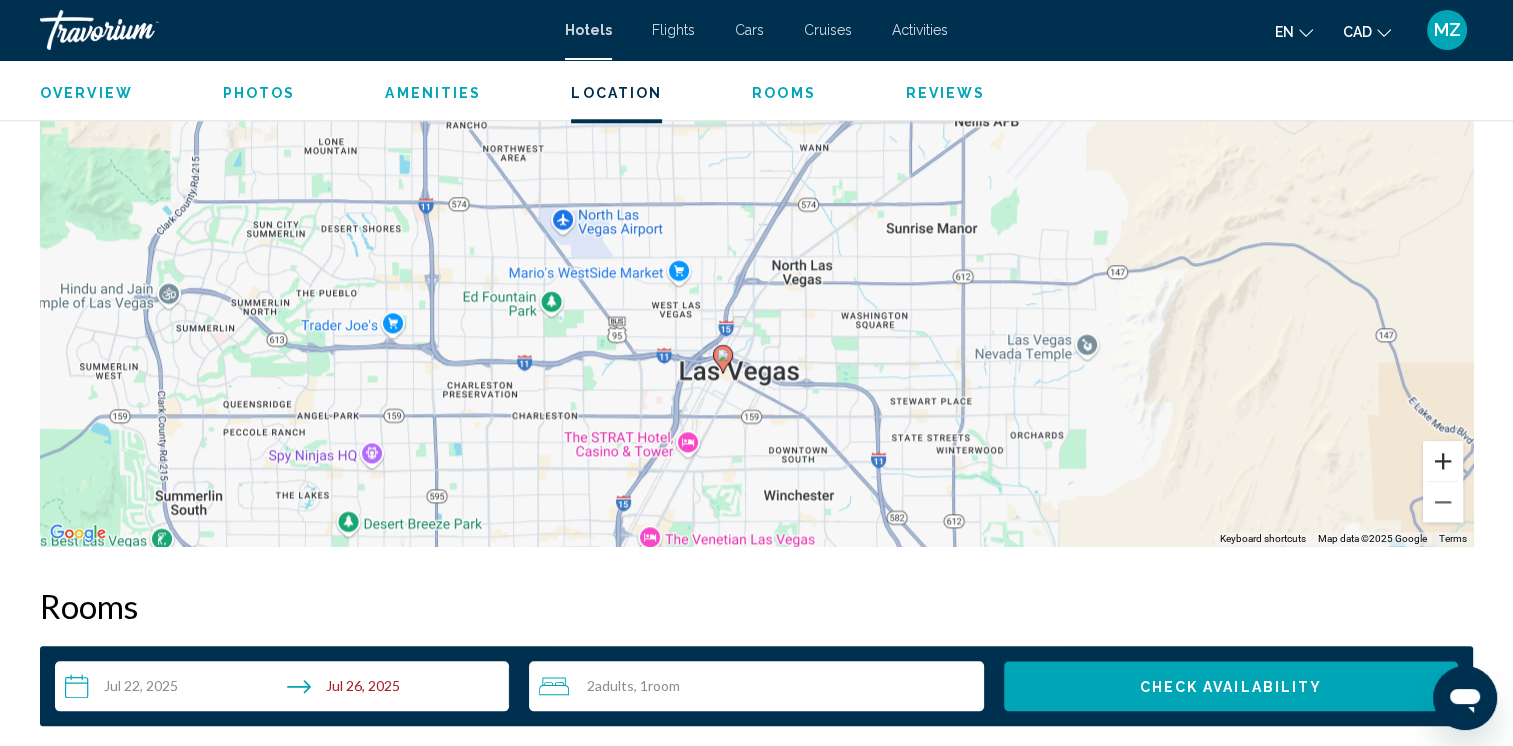 click at bounding box center [1443, 461] 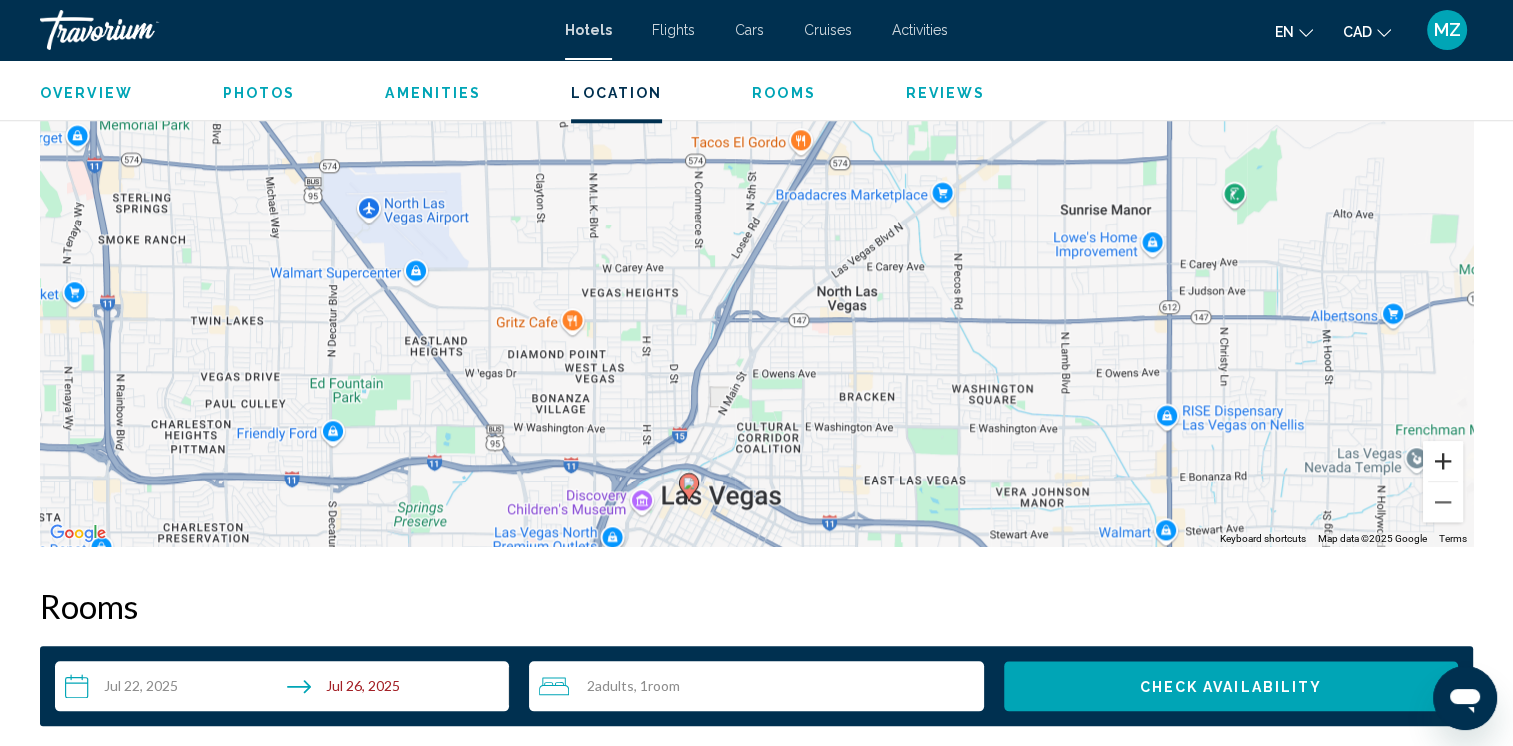 click at bounding box center (1443, 461) 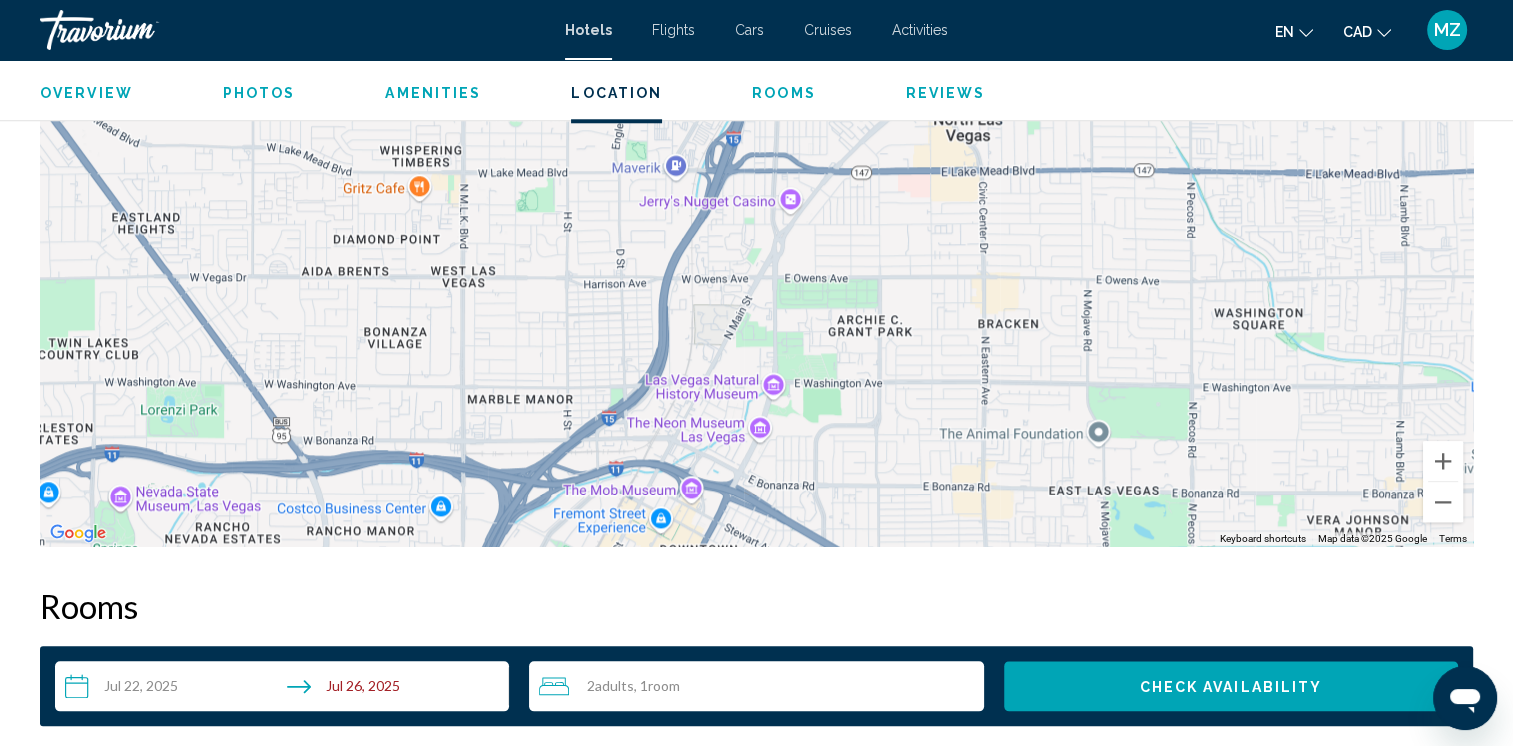 drag, startPoint x: 942, startPoint y: 391, endPoint x: 960, endPoint y: 226, distance: 165.97891 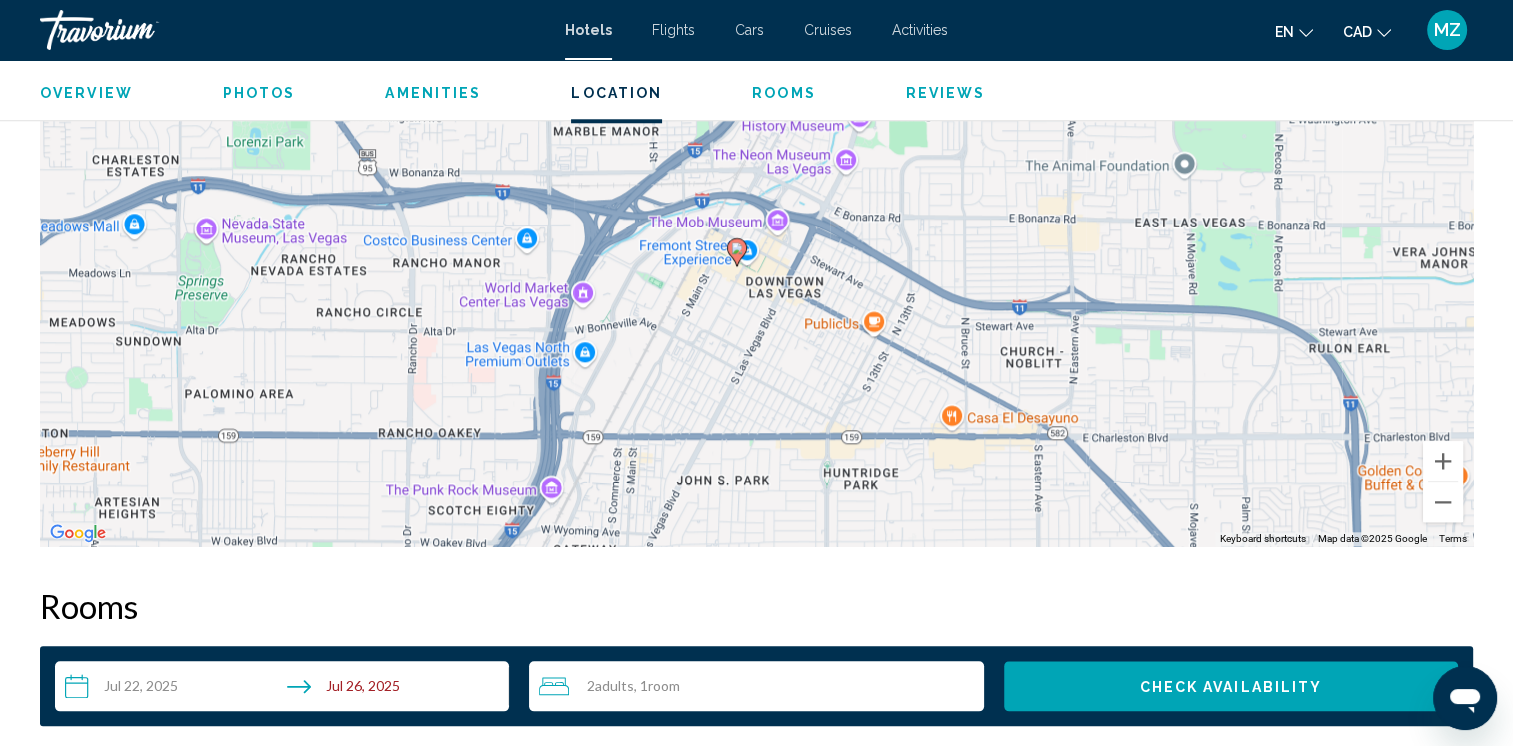 drag, startPoint x: 956, startPoint y: 362, endPoint x: 1036, endPoint y: 193, distance: 186.9786 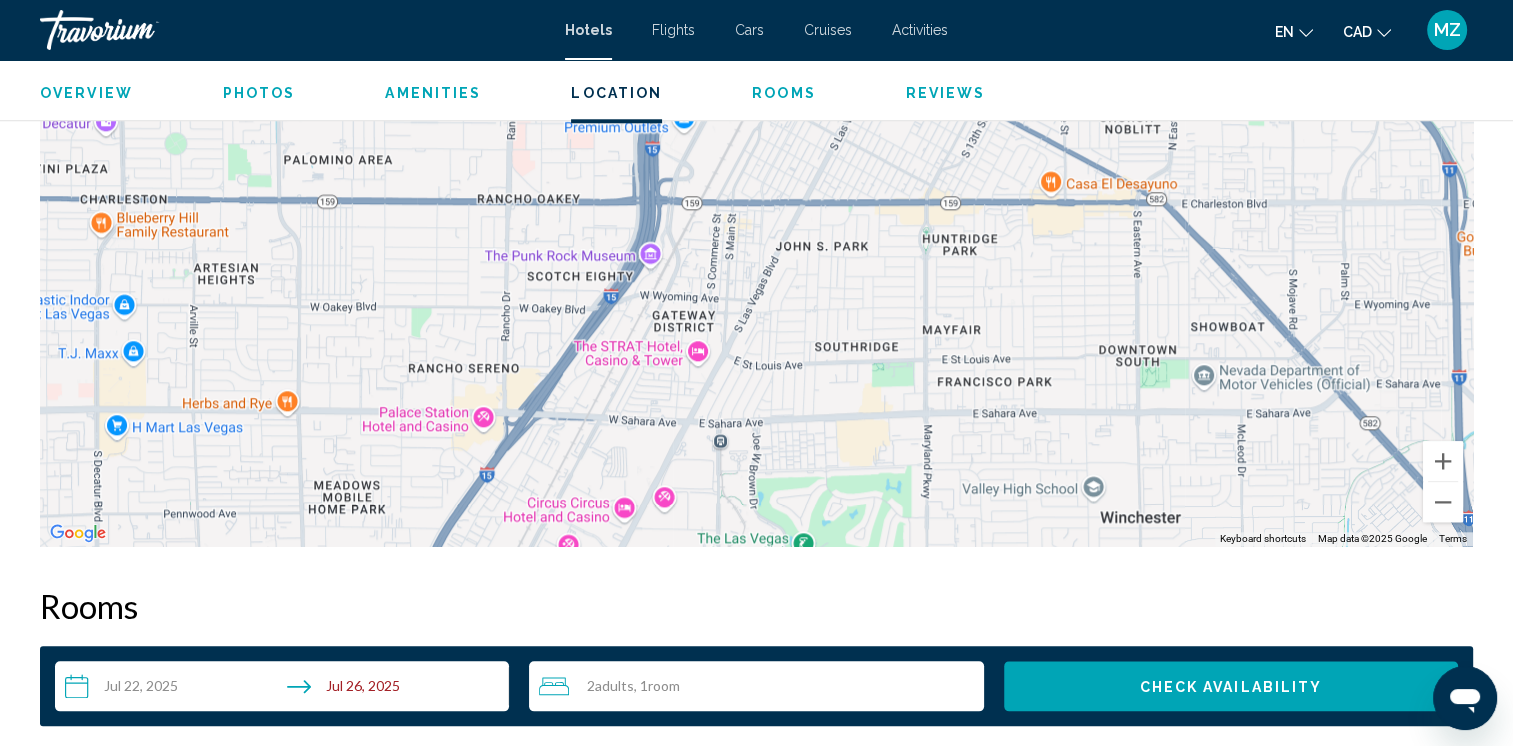 drag, startPoint x: 960, startPoint y: 381, endPoint x: 1012, endPoint y: 210, distance: 178.73164 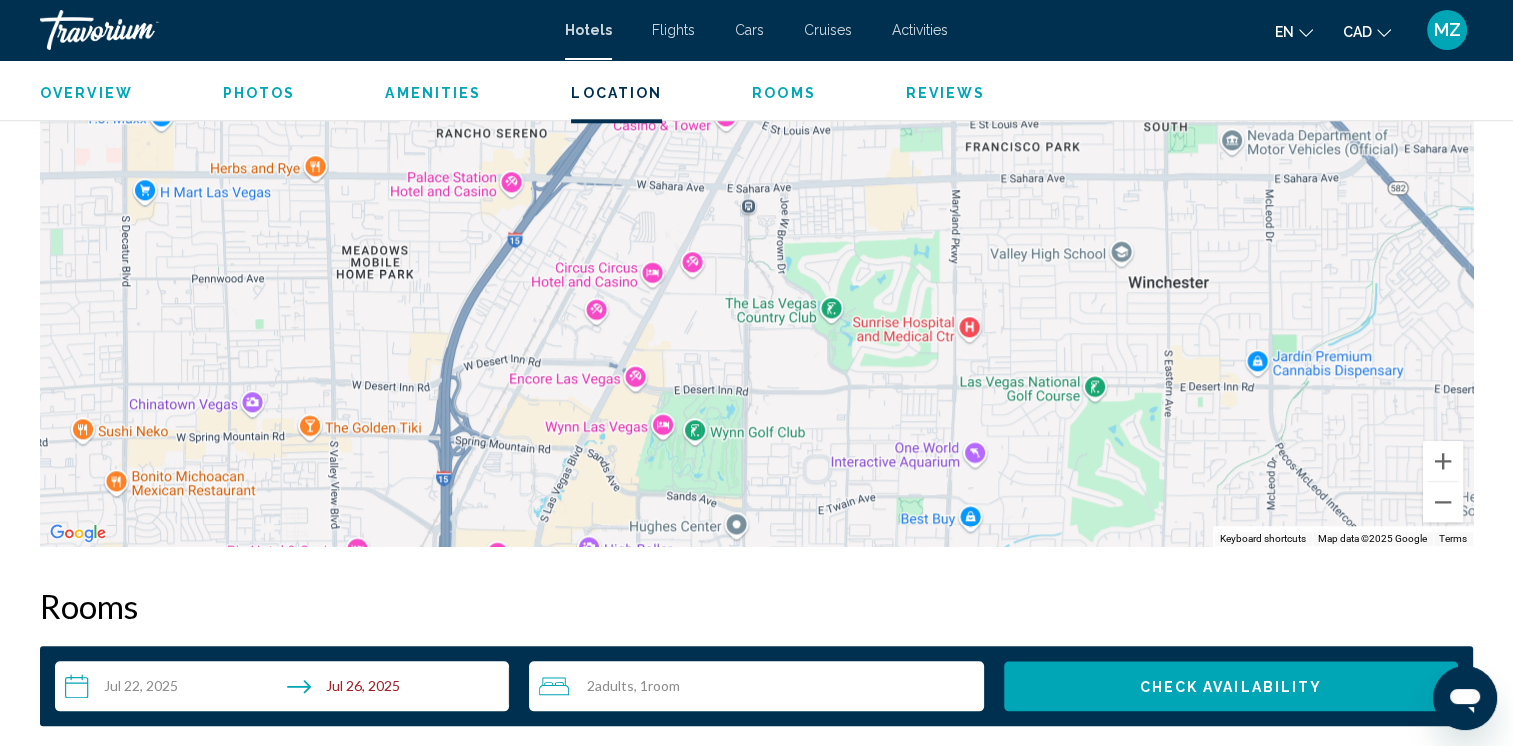 drag, startPoint x: 918, startPoint y: 380, endPoint x: 954, endPoint y: 225, distance: 159.12573 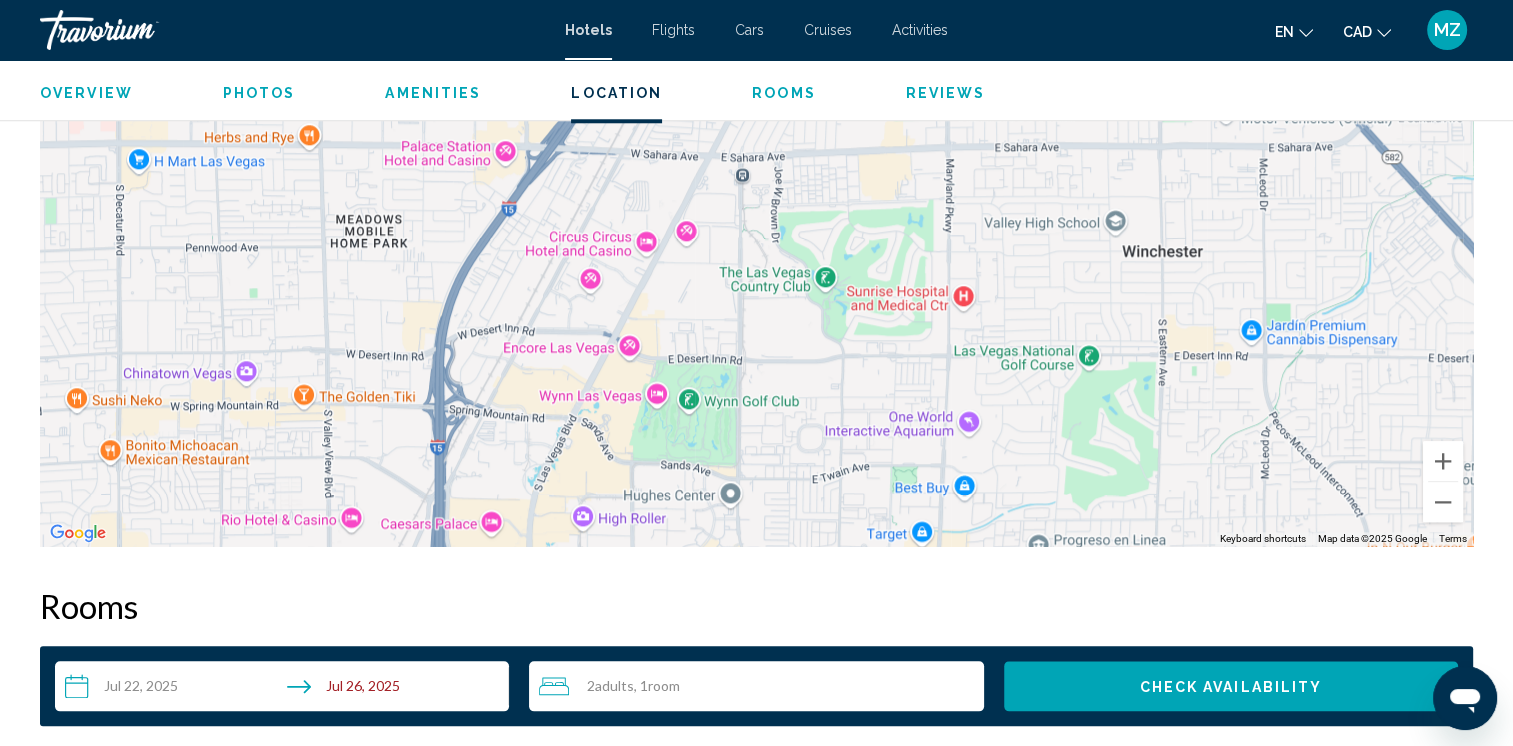 drag, startPoint x: 852, startPoint y: 450, endPoint x: 848, endPoint y: 414, distance: 36.221542 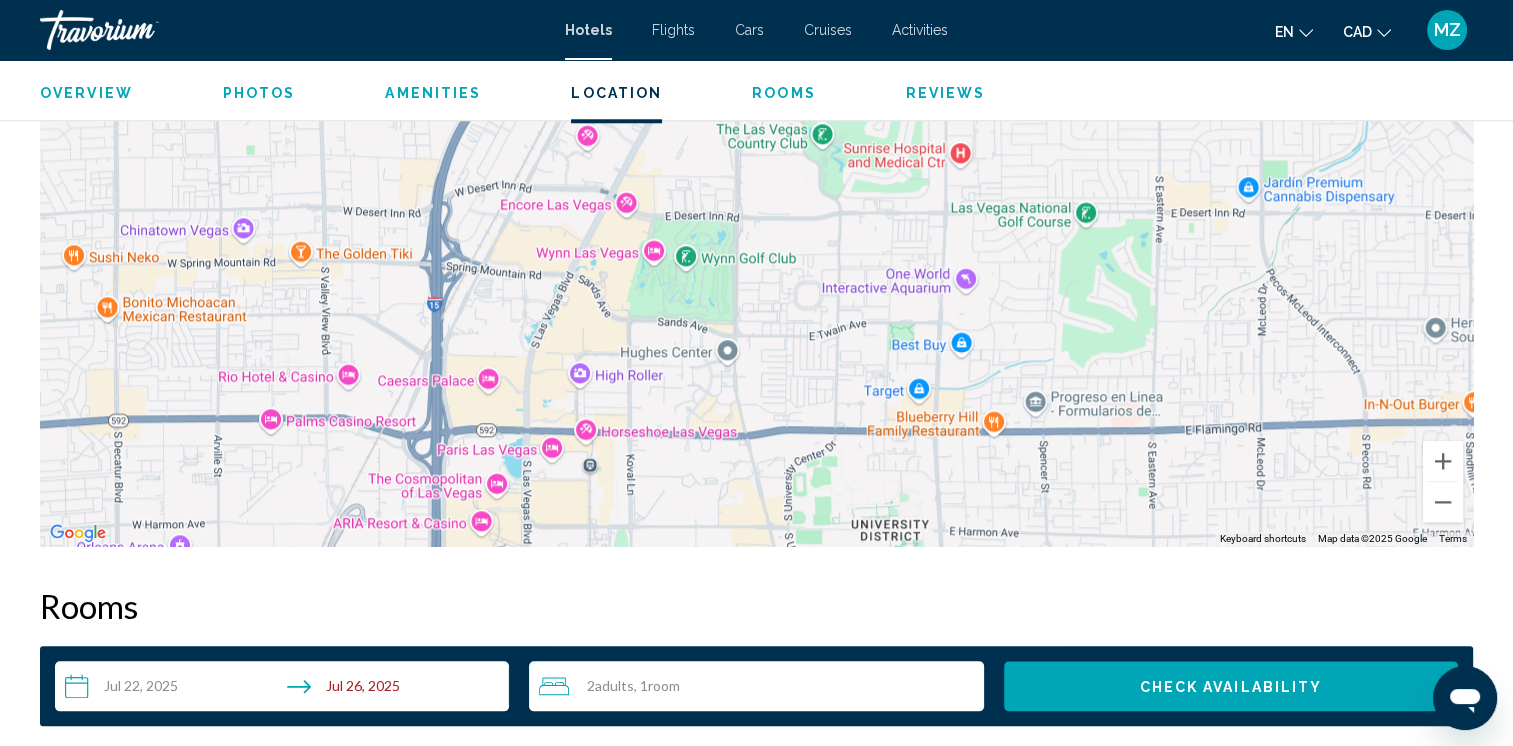 drag, startPoint x: 781, startPoint y: 463, endPoint x: 780, endPoint y: 325, distance: 138.00362 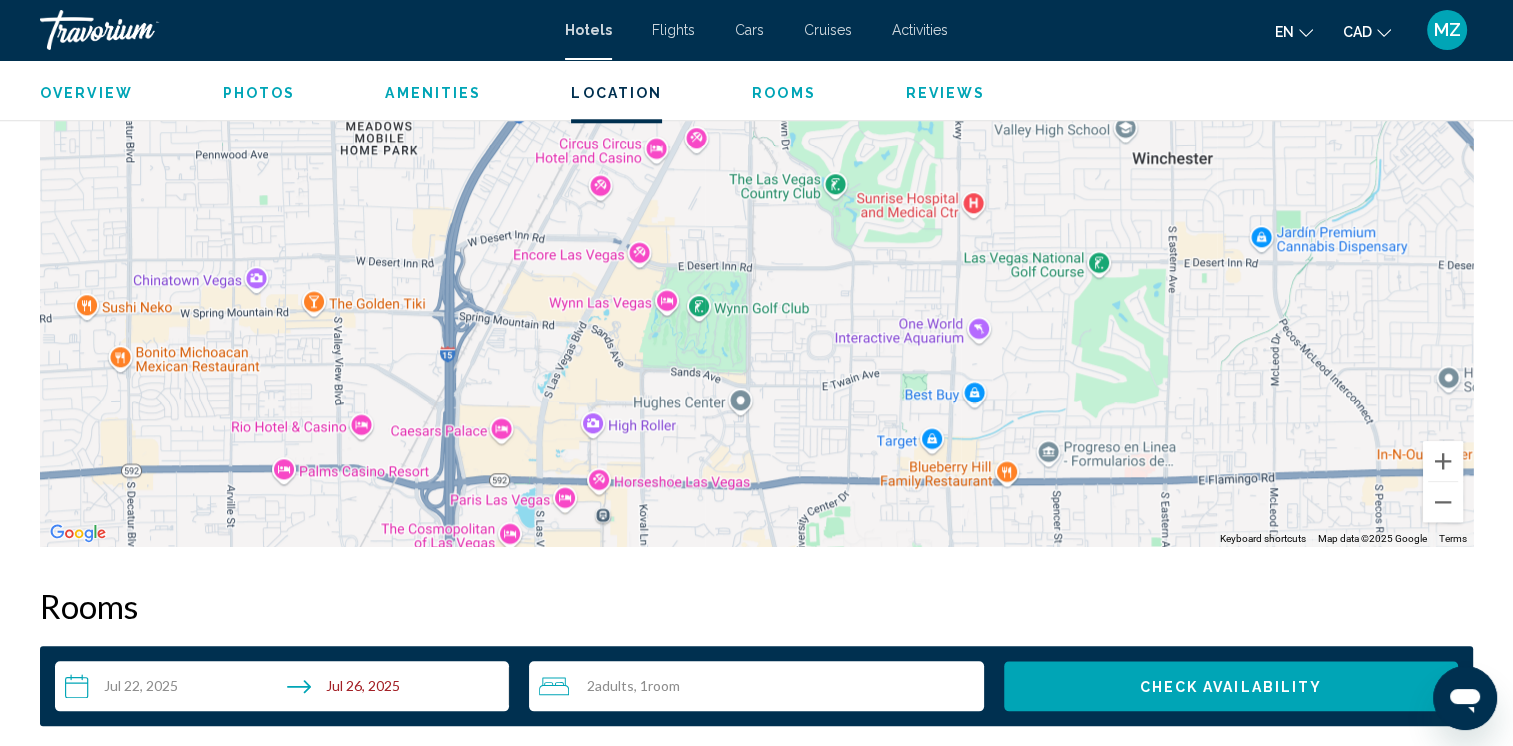 drag, startPoint x: 728, startPoint y: 412, endPoint x: 730, endPoint y: 427, distance: 15.132746 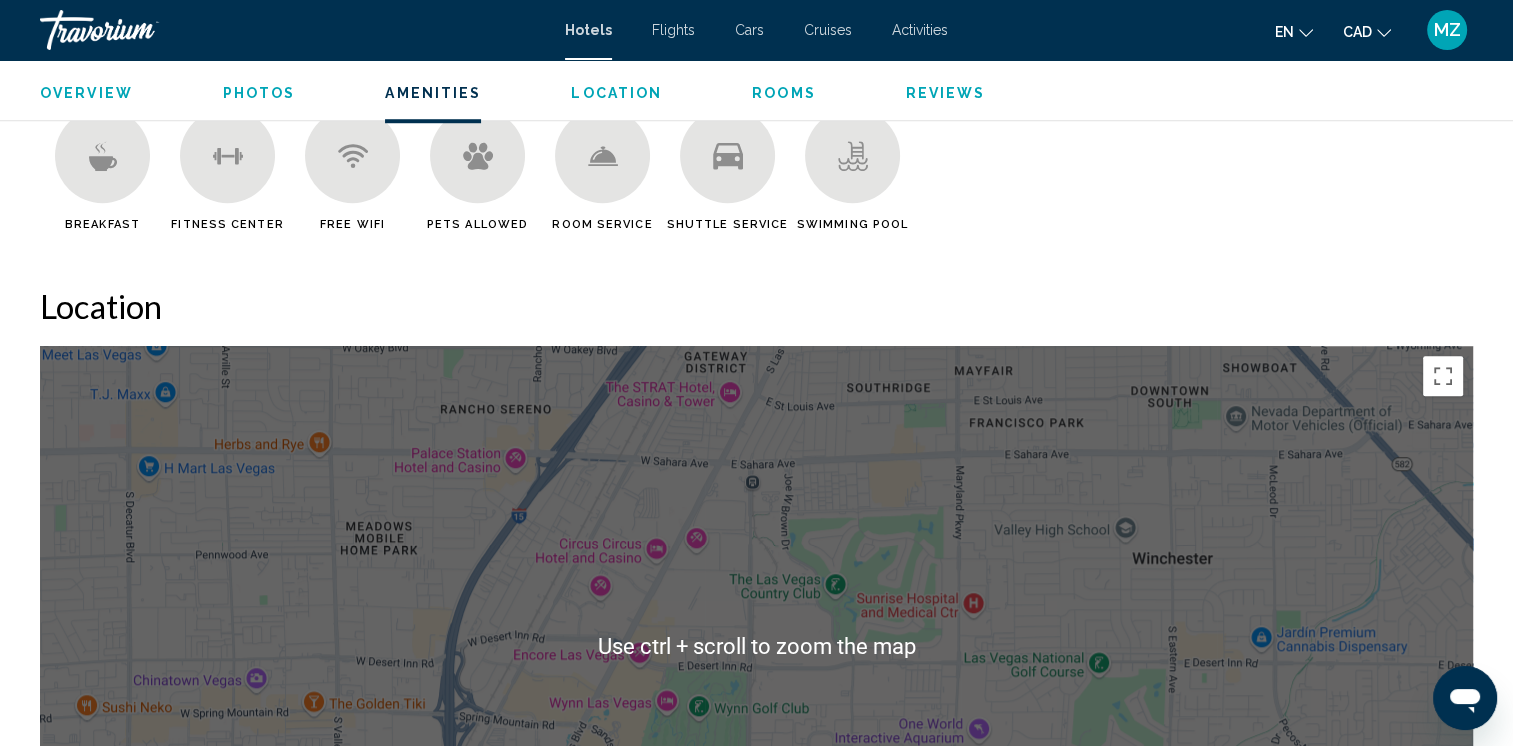scroll, scrollTop: 1900, scrollLeft: 0, axis: vertical 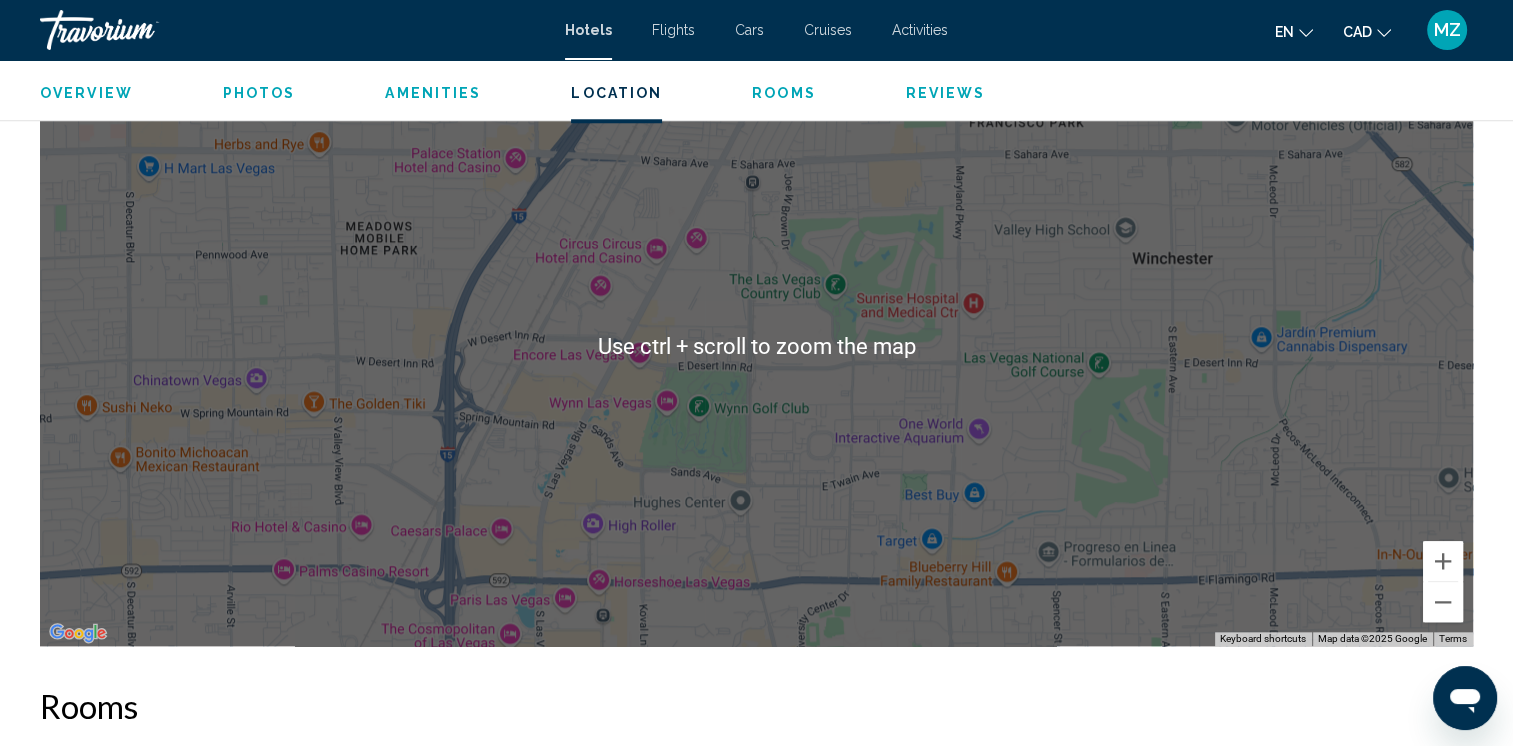 click at bounding box center [756, 346] 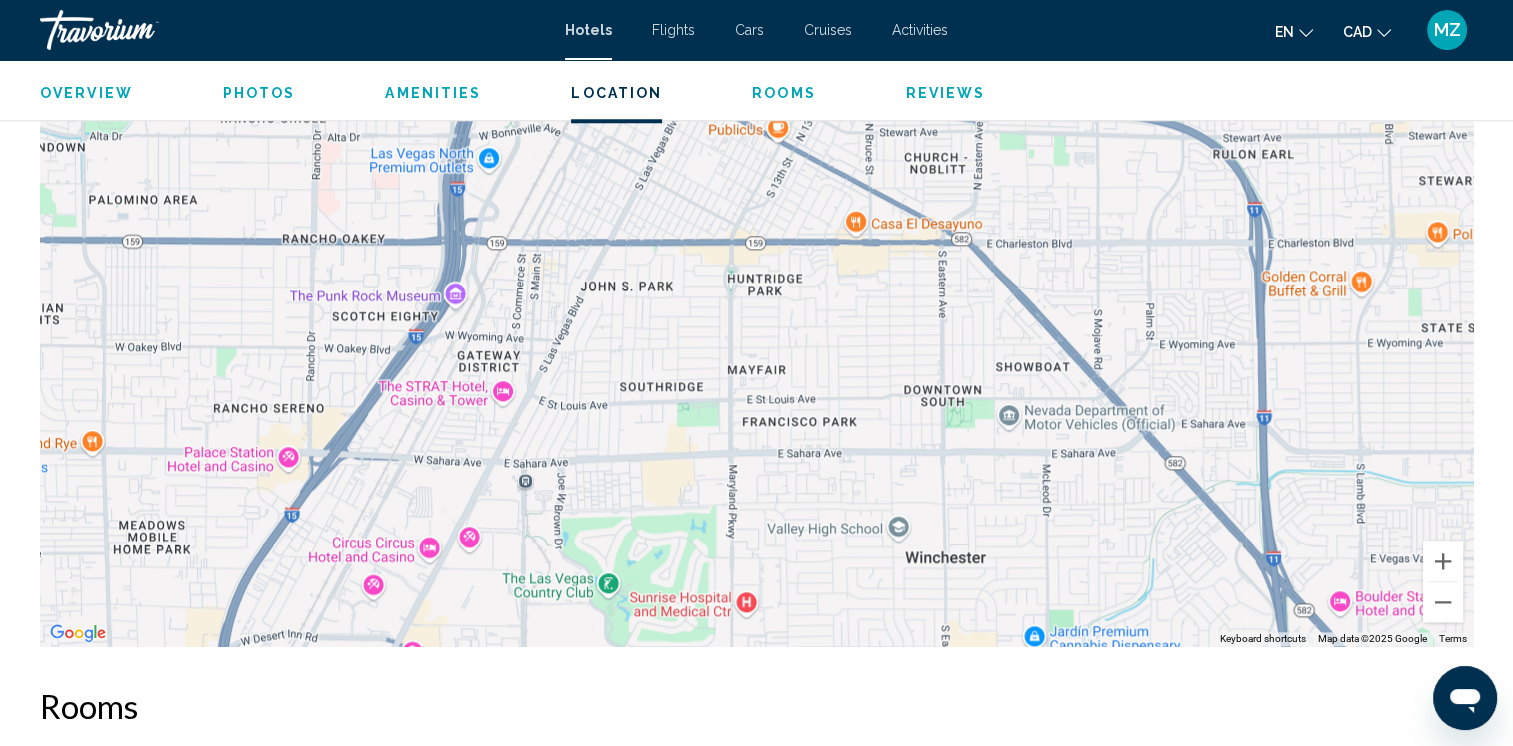 drag, startPoint x: 840, startPoint y: 406, endPoint x: 625, endPoint y: 722, distance: 382.20544 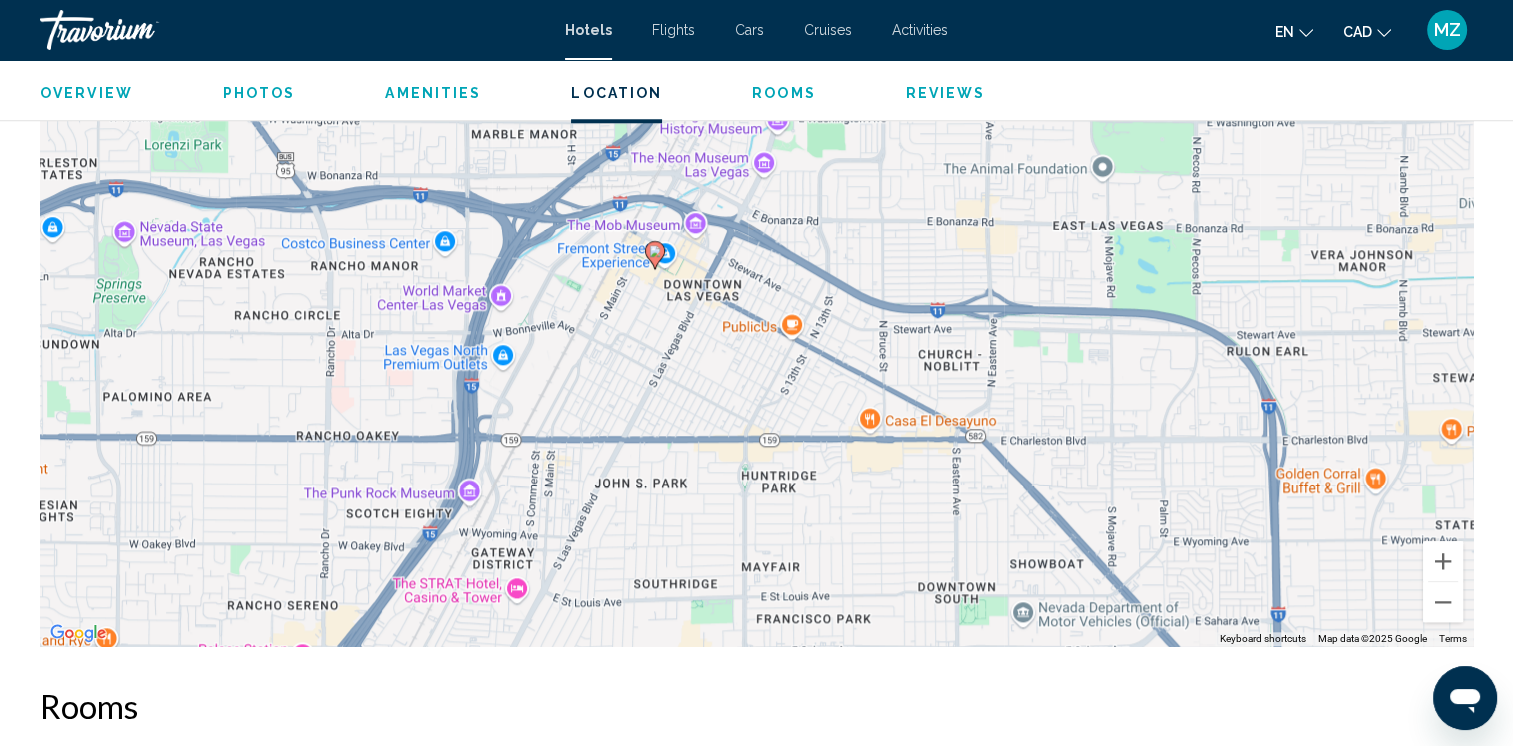 drag, startPoint x: 678, startPoint y: 616, endPoint x: 678, endPoint y: 603, distance: 13 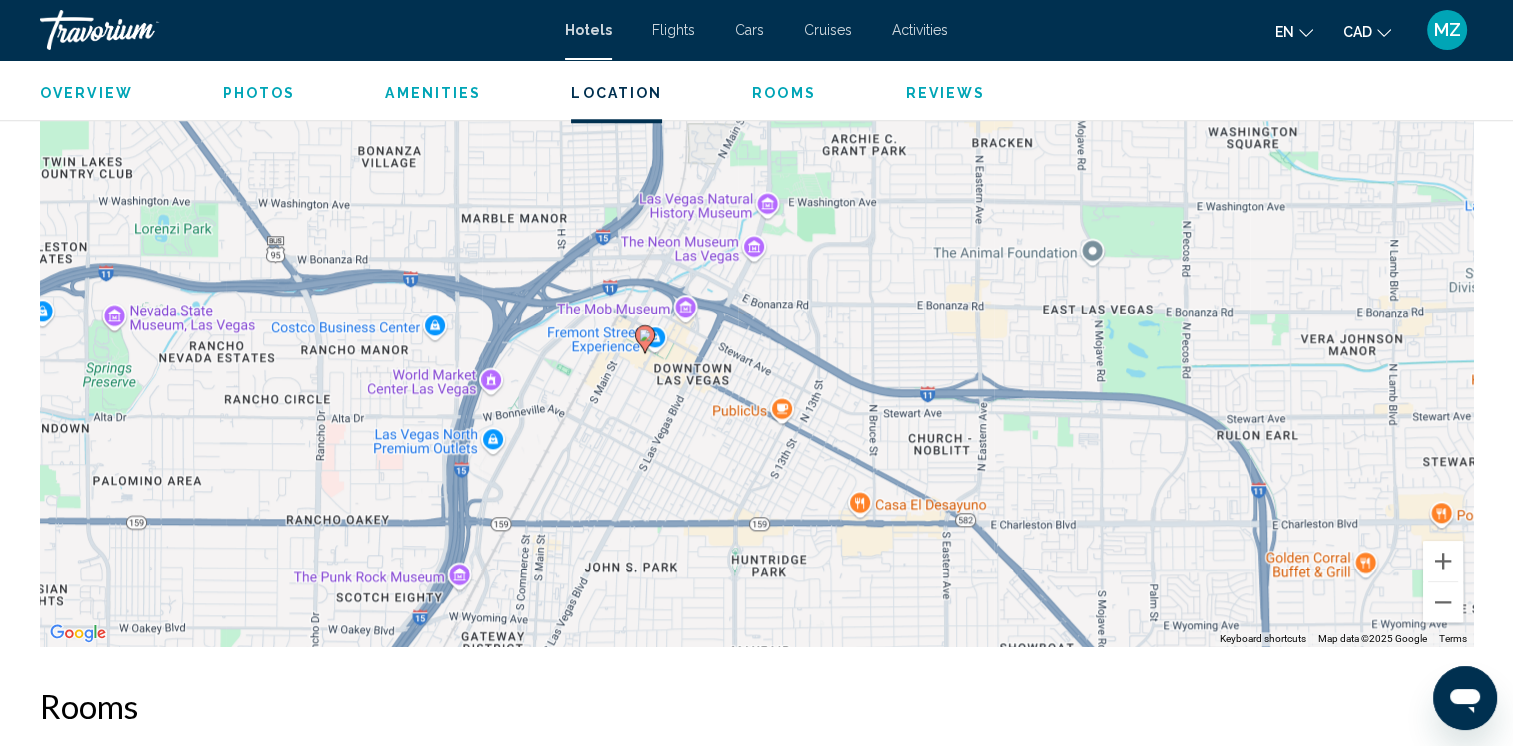 drag, startPoint x: 761, startPoint y: 413, endPoint x: 752, endPoint y: 497, distance: 84.48077 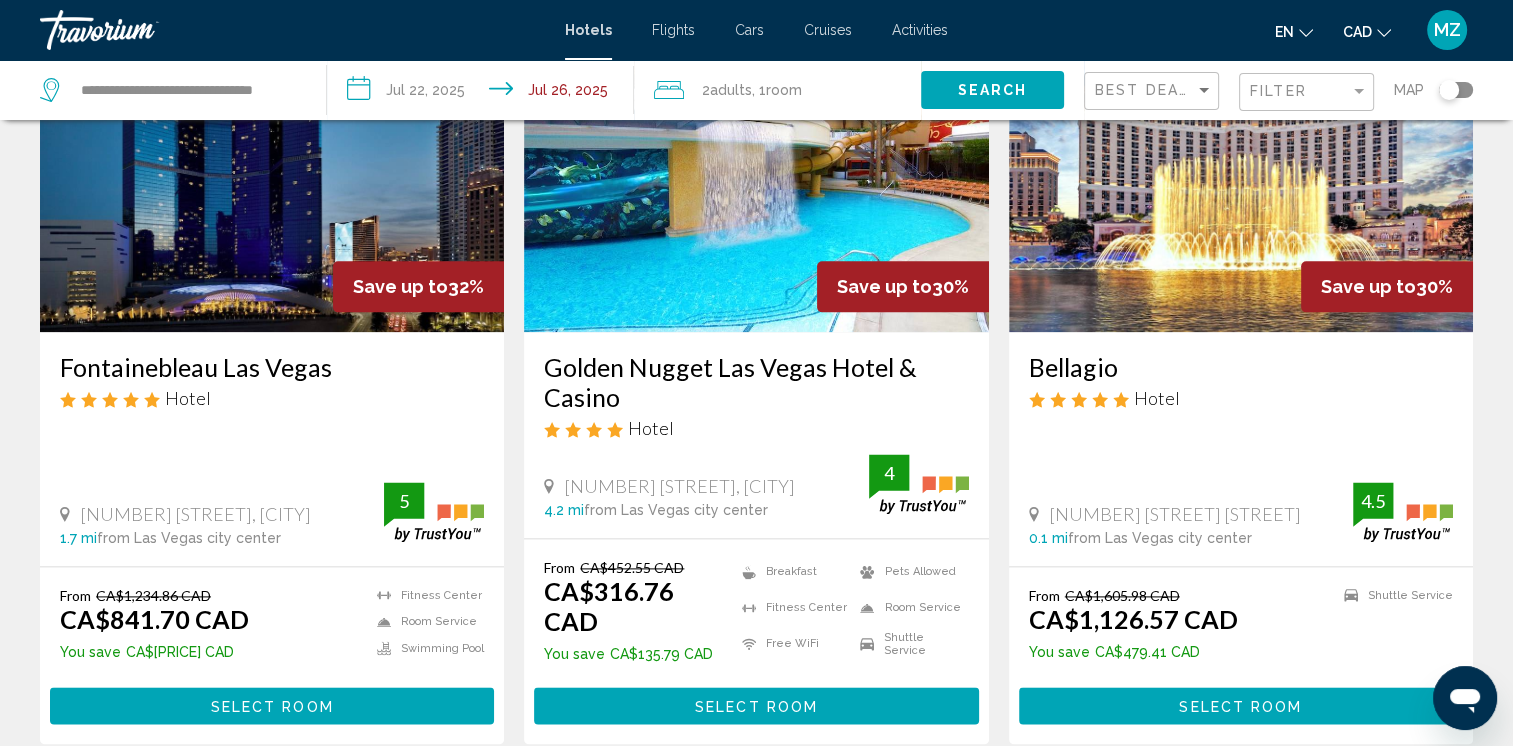 scroll, scrollTop: 2600, scrollLeft: 0, axis: vertical 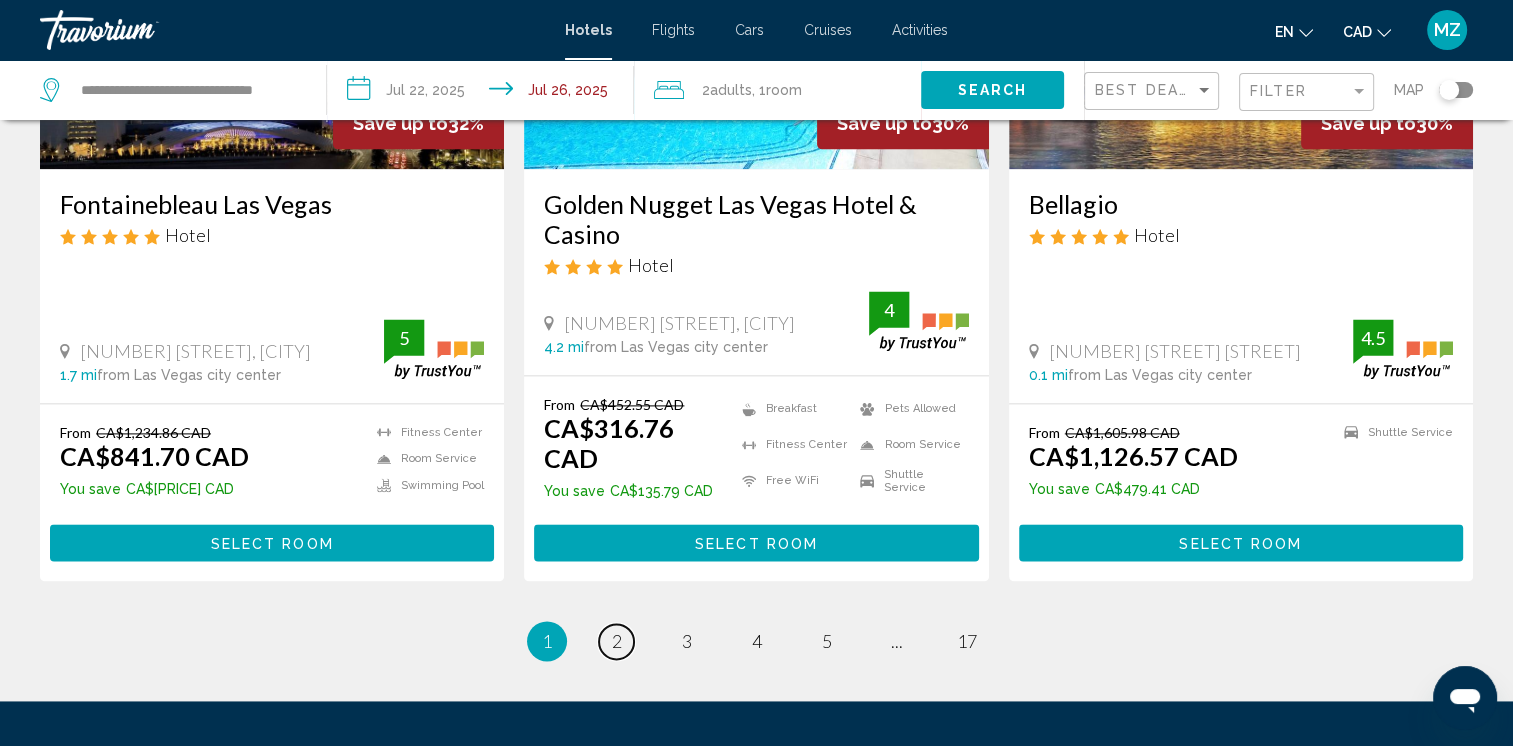 click on "2" at bounding box center [617, 641] 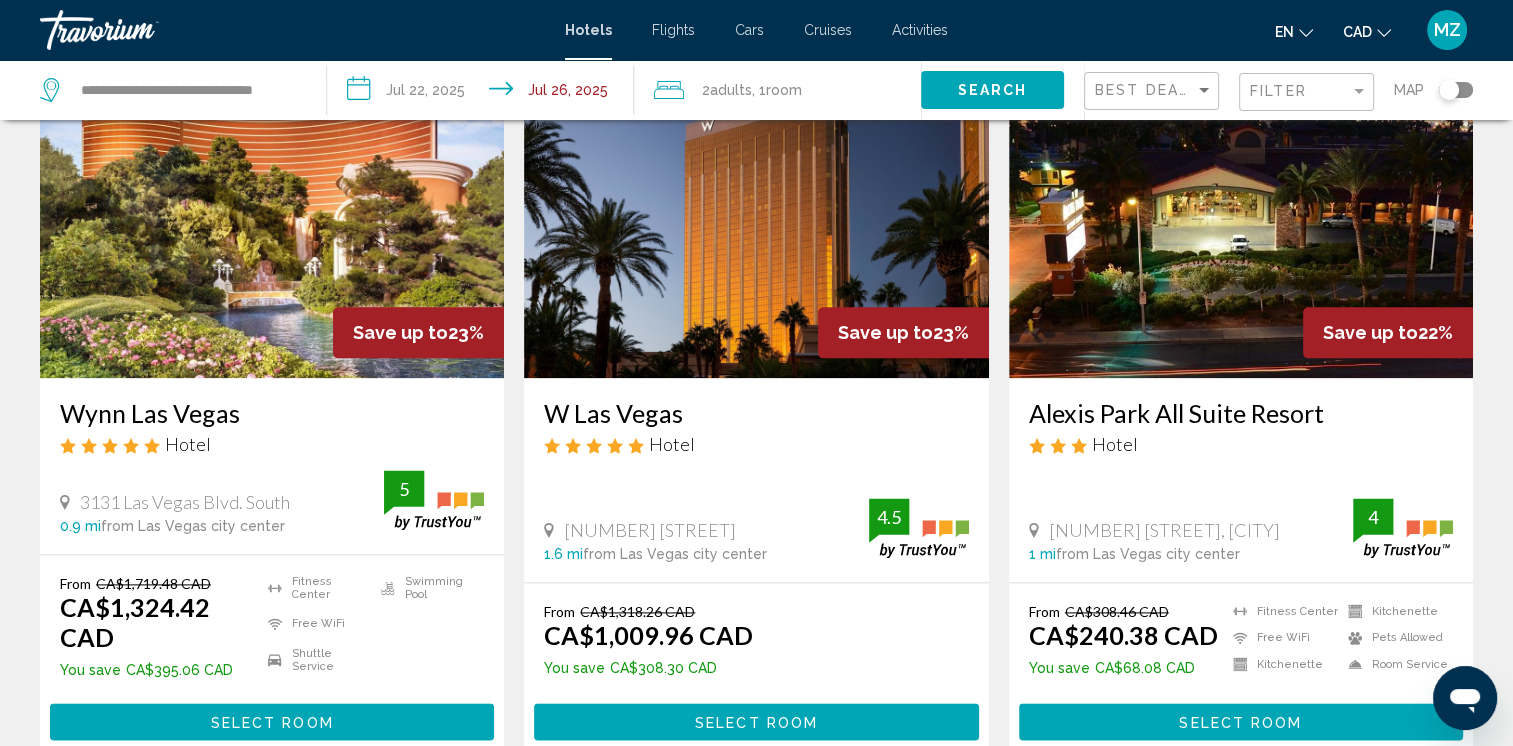 scroll, scrollTop: 2500, scrollLeft: 0, axis: vertical 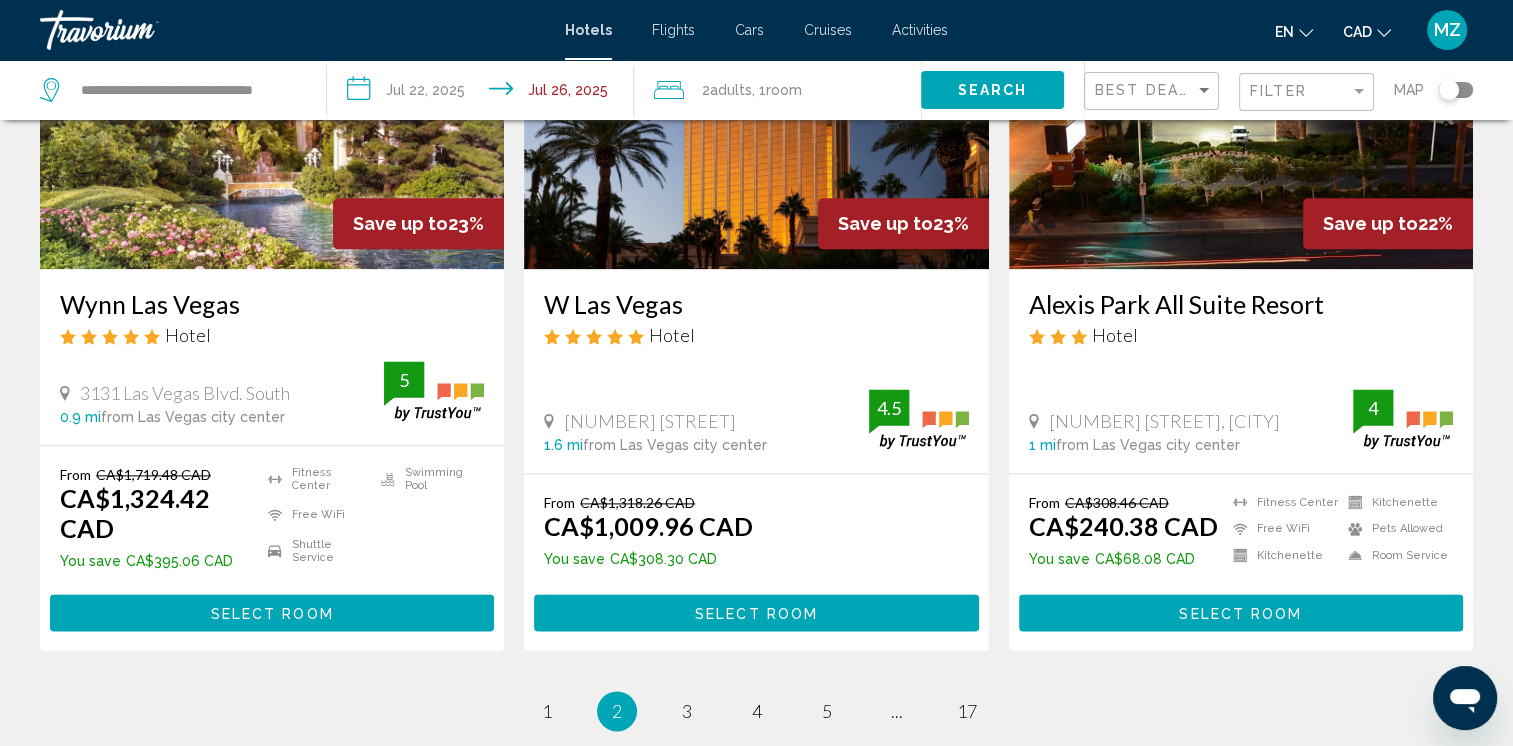 click on "Select Room" at bounding box center [1241, 612] 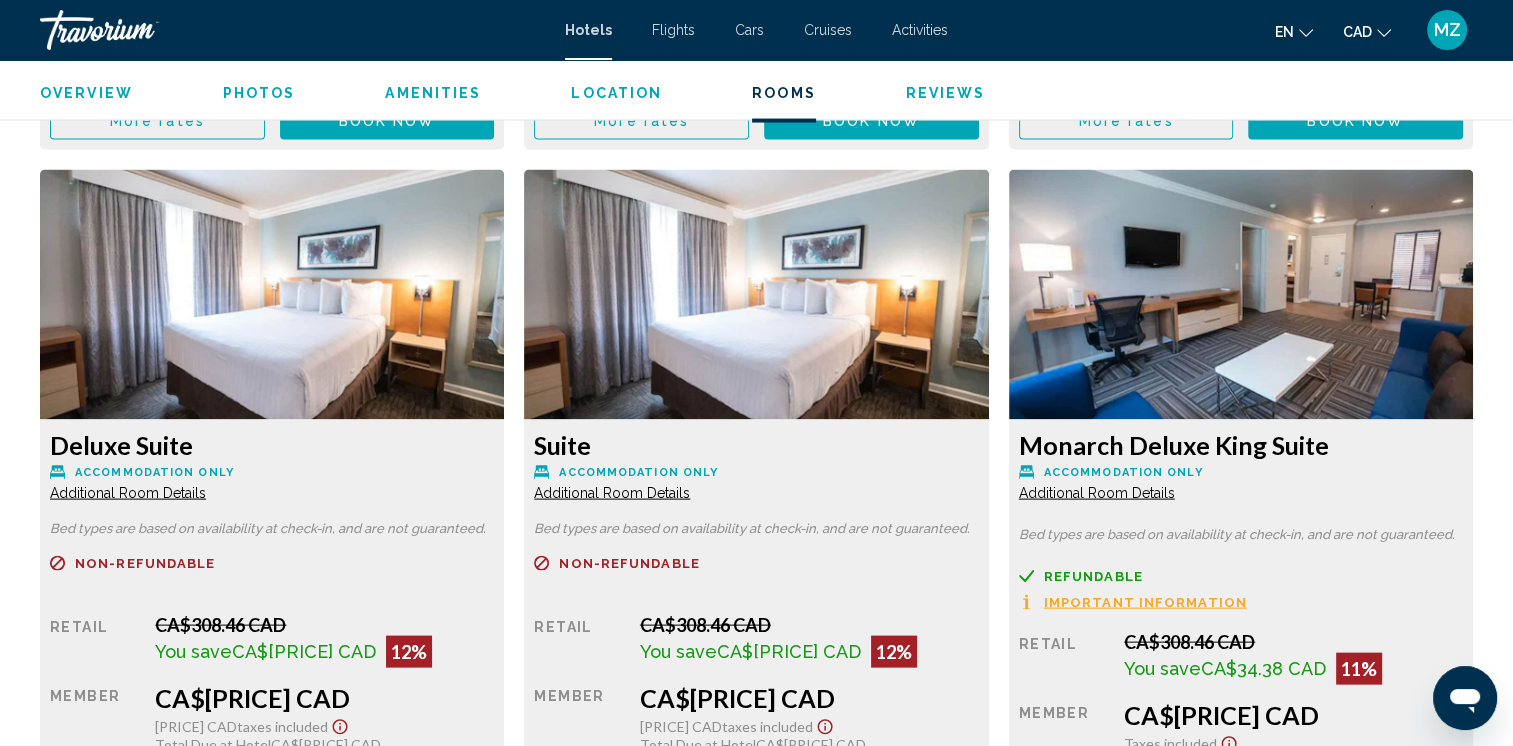 scroll, scrollTop: 4100, scrollLeft: 0, axis: vertical 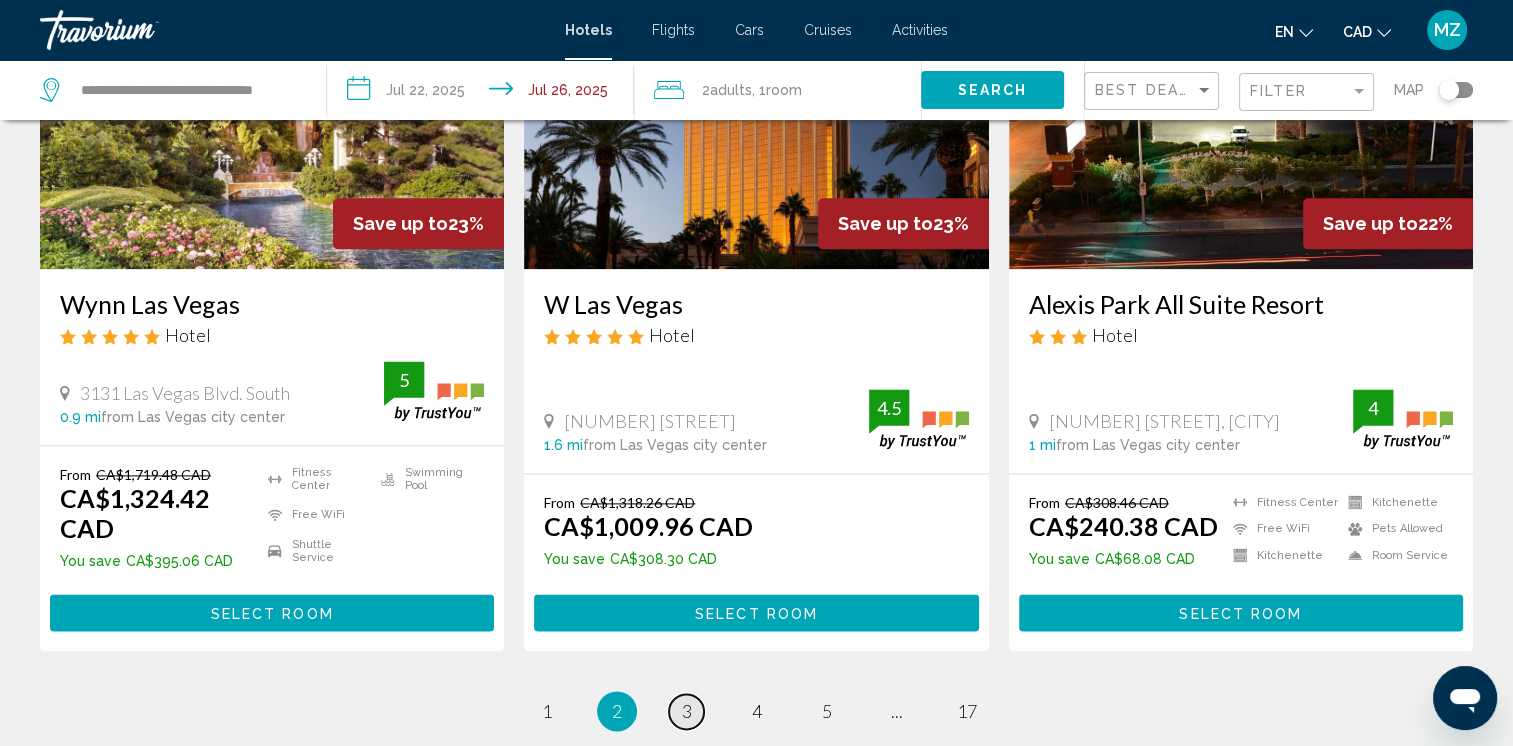 click on "3" at bounding box center [687, 711] 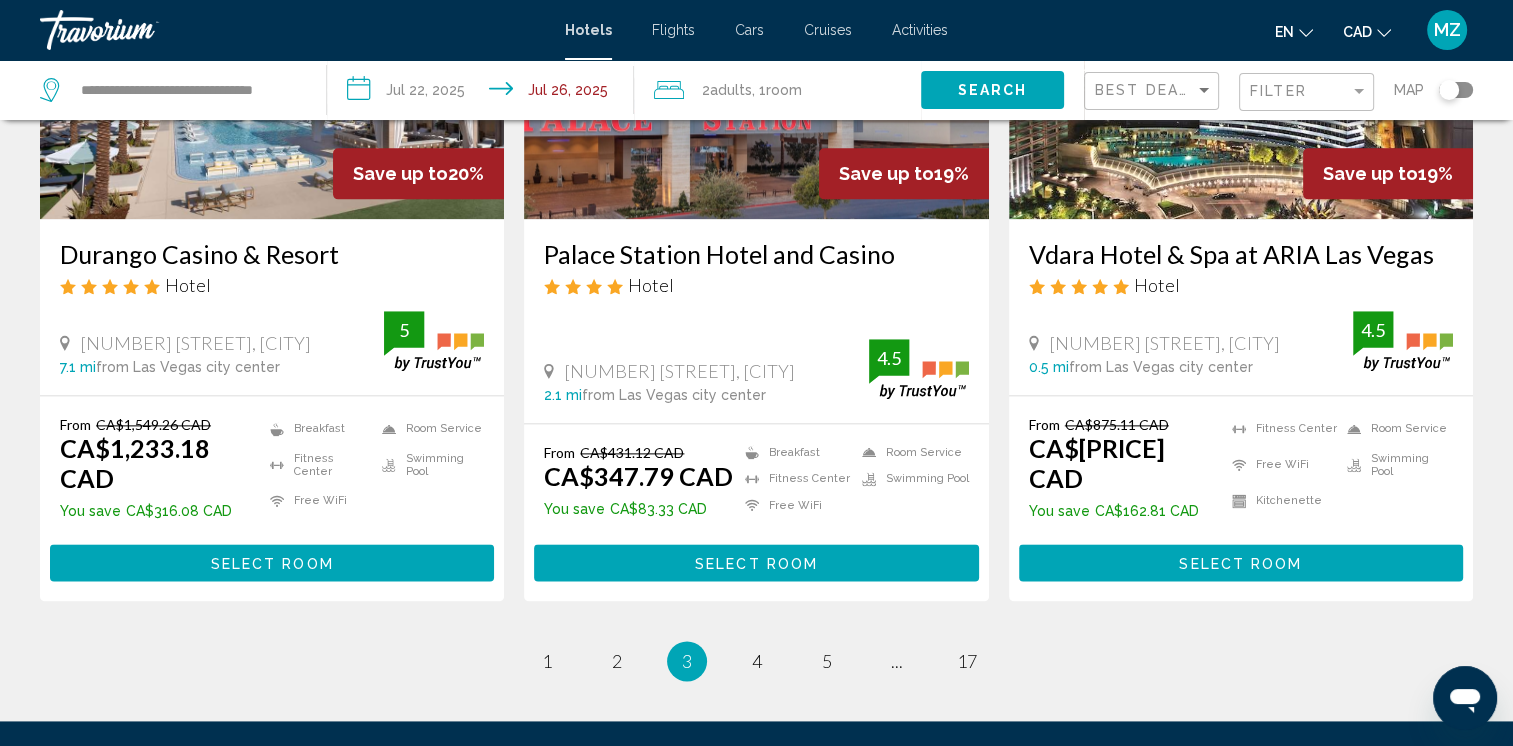 scroll, scrollTop: 2600, scrollLeft: 0, axis: vertical 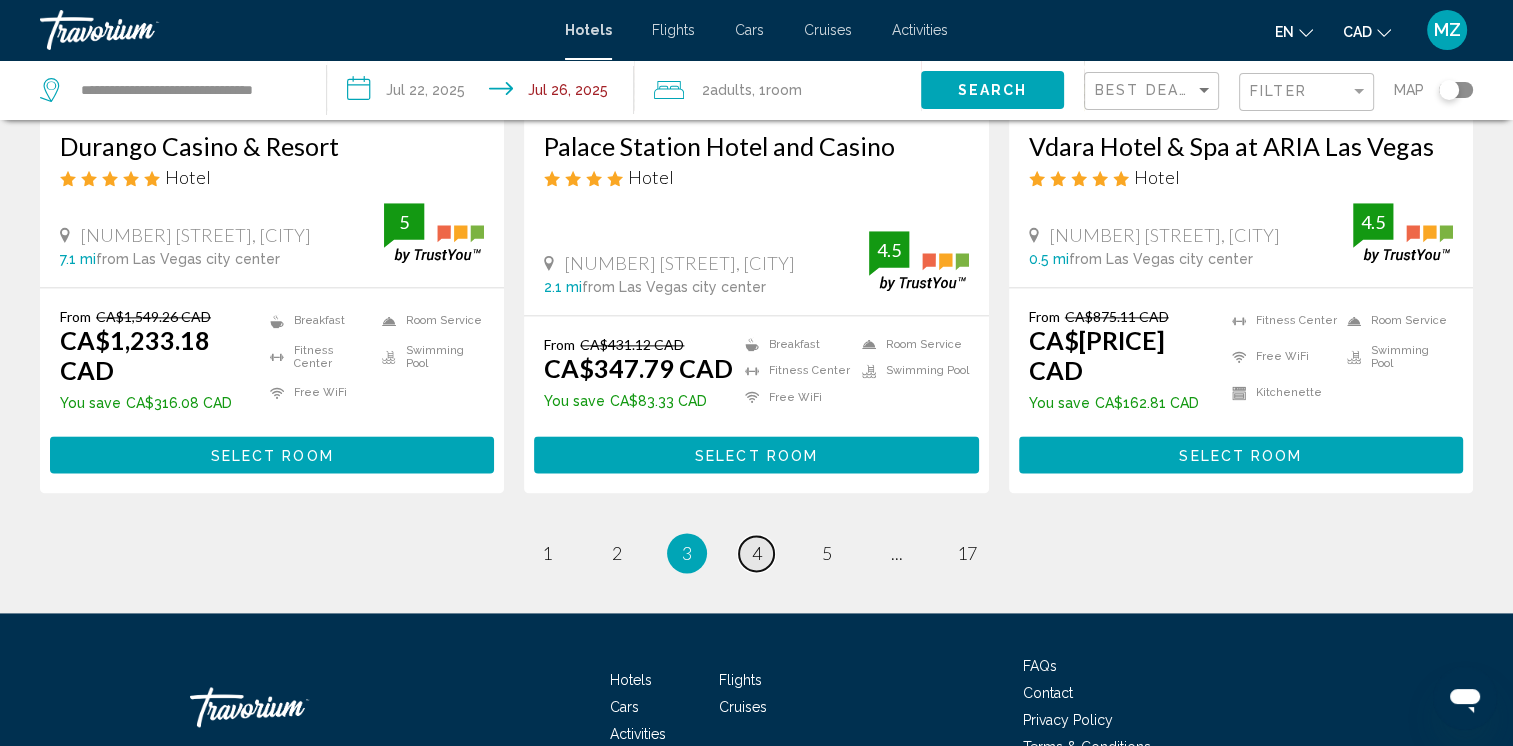click on "4" at bounding box center (757, 553) 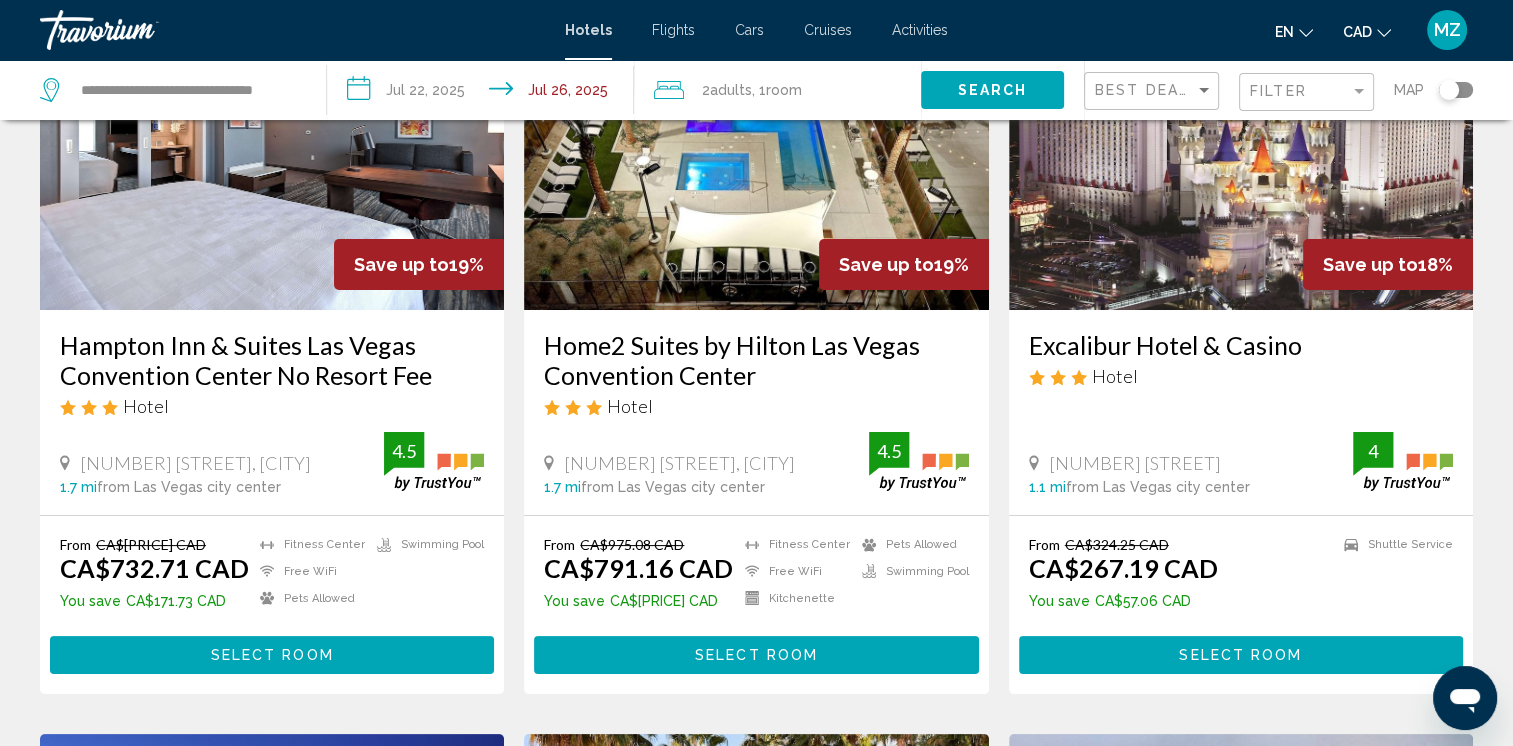 scroll, scrollTop: 200, scrollLeft: 0, axis: vertical 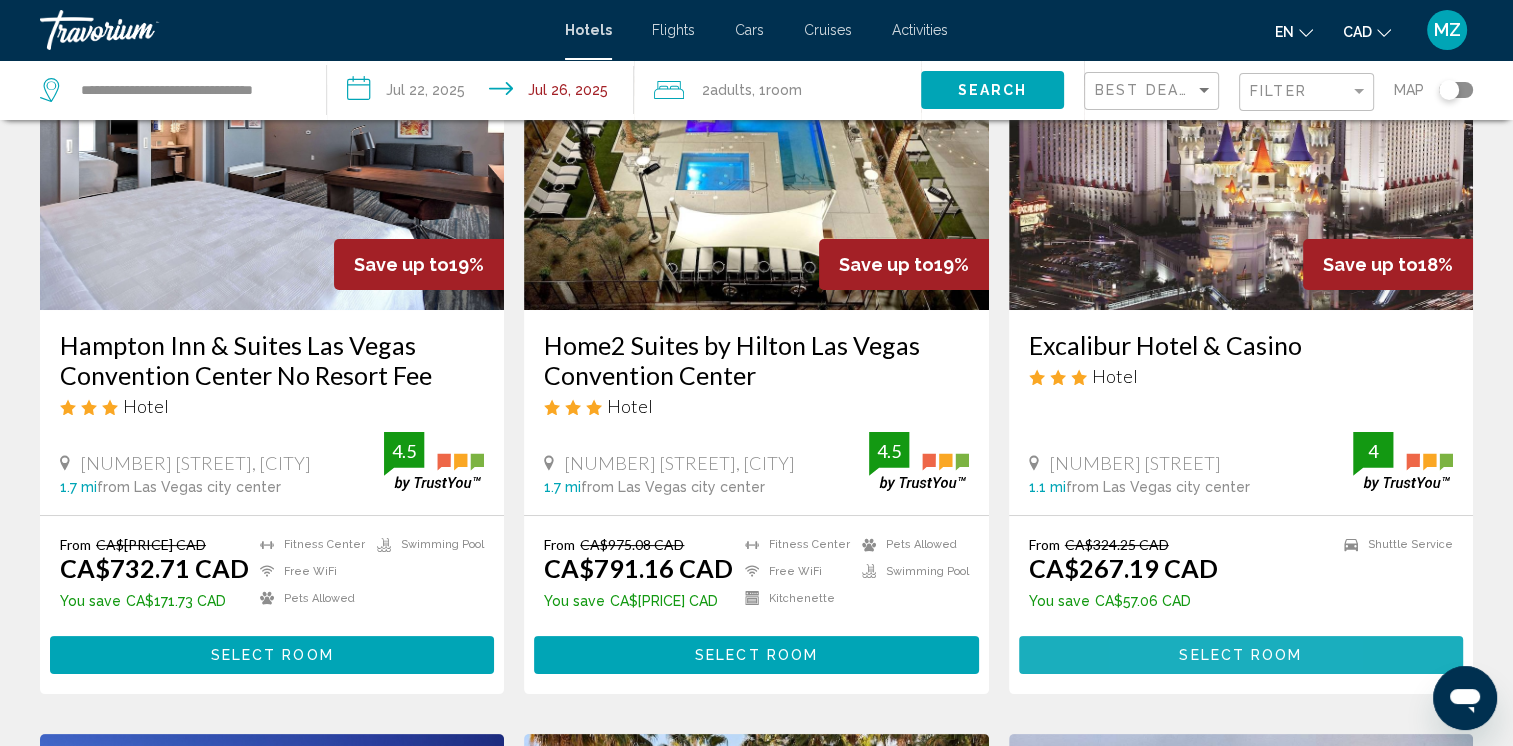 click on "Select Room" at bounding box center (1241, 654) 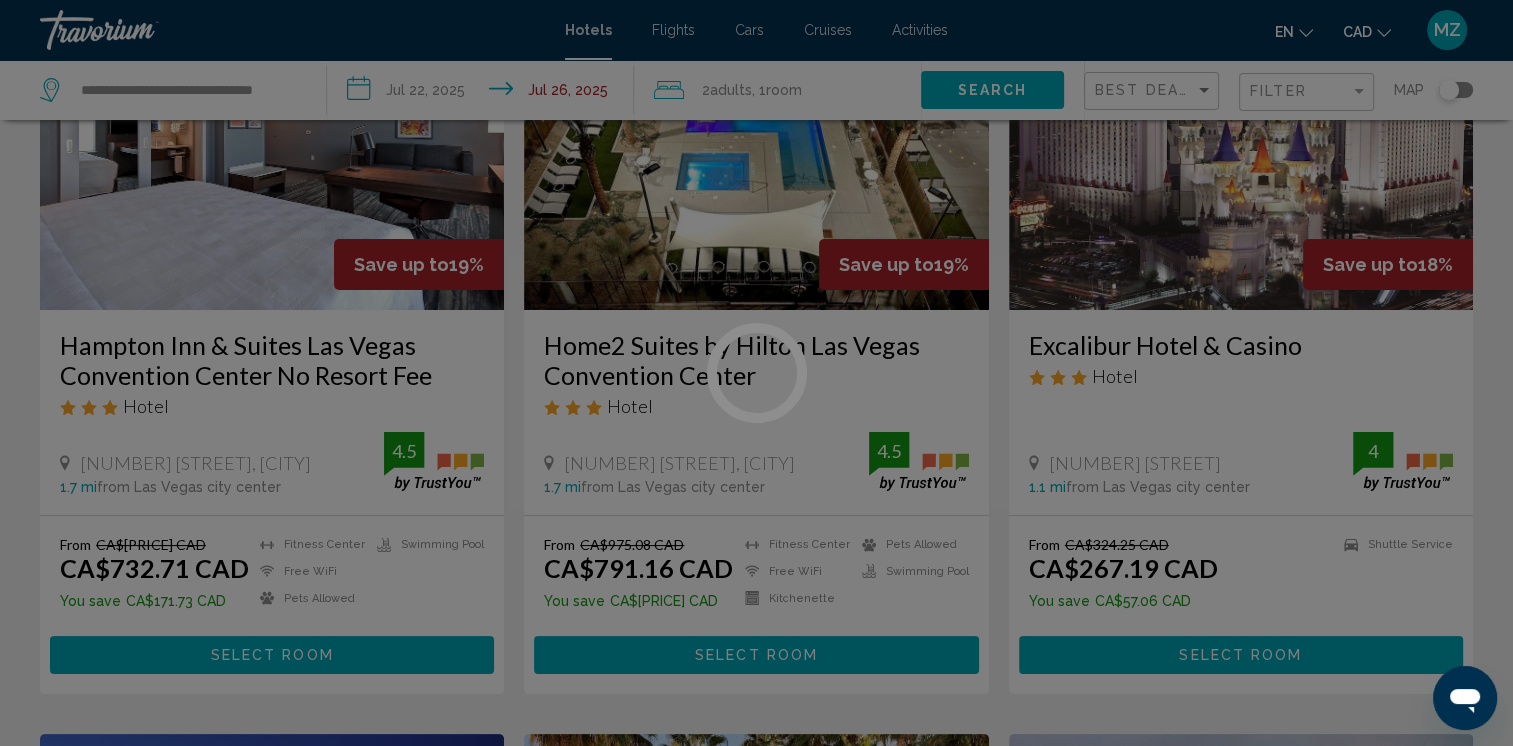 scroll, scrollTop: 0, scrollLeft: 0, axis: both 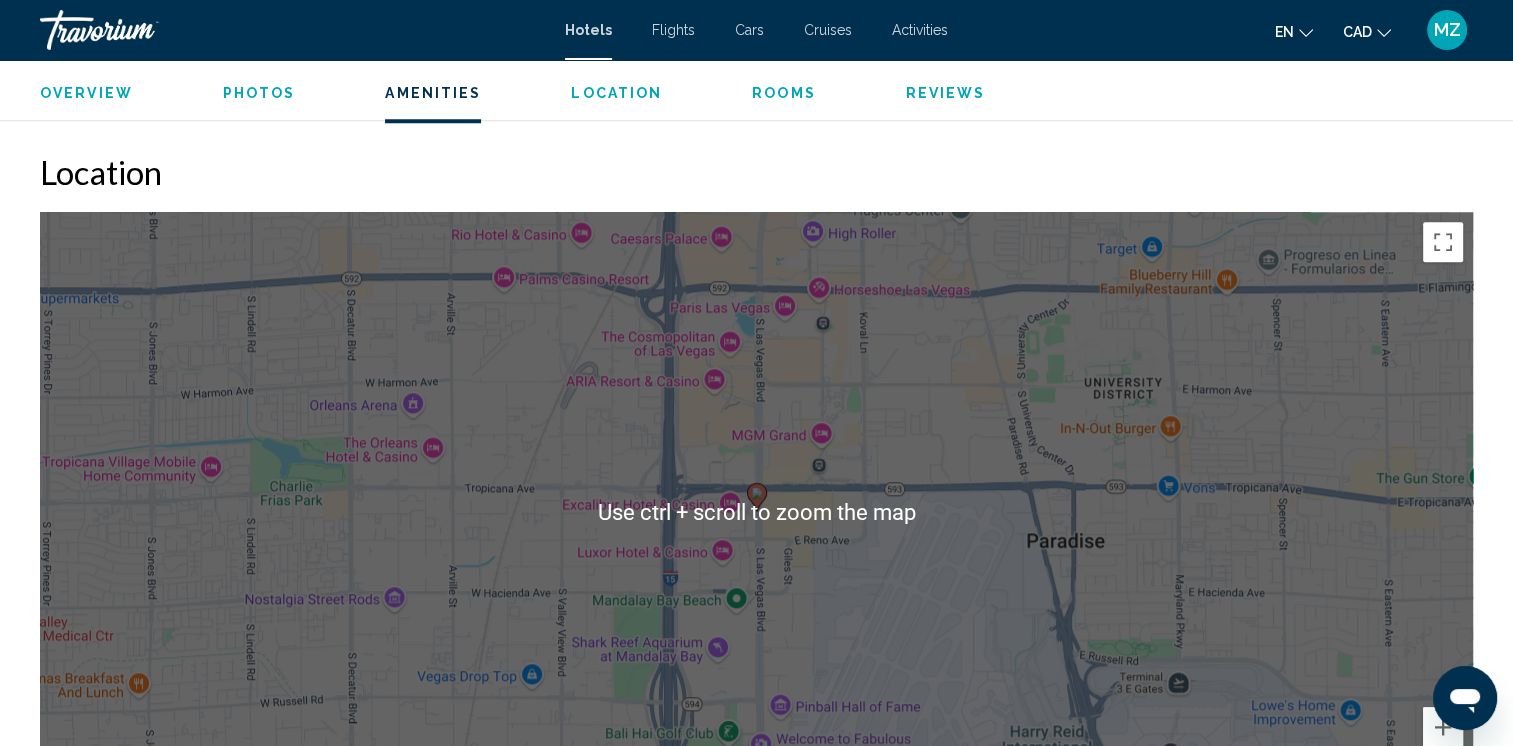 click on "To activate drag with keyboard, press Alt + Enter. Once in keyboard drag state, use the arrow keys to move the marker. To complete the drag, press the Enter key. To cancel, press Escape." at bounding box center [756, 512] 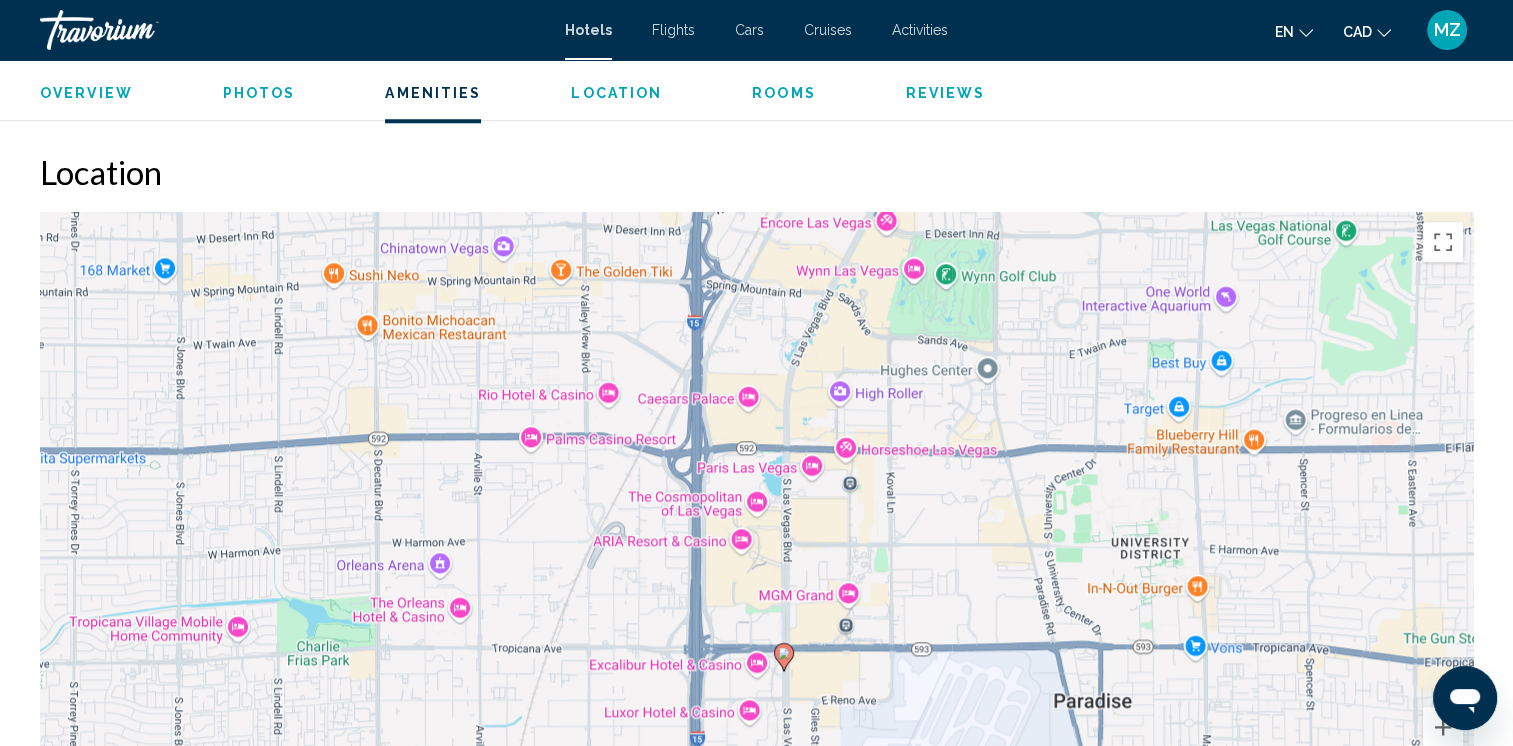 drag, startPoint x: 883, startPoint y: 380, endPoint x: 910, endPoint y: 543, distance: 165.22107 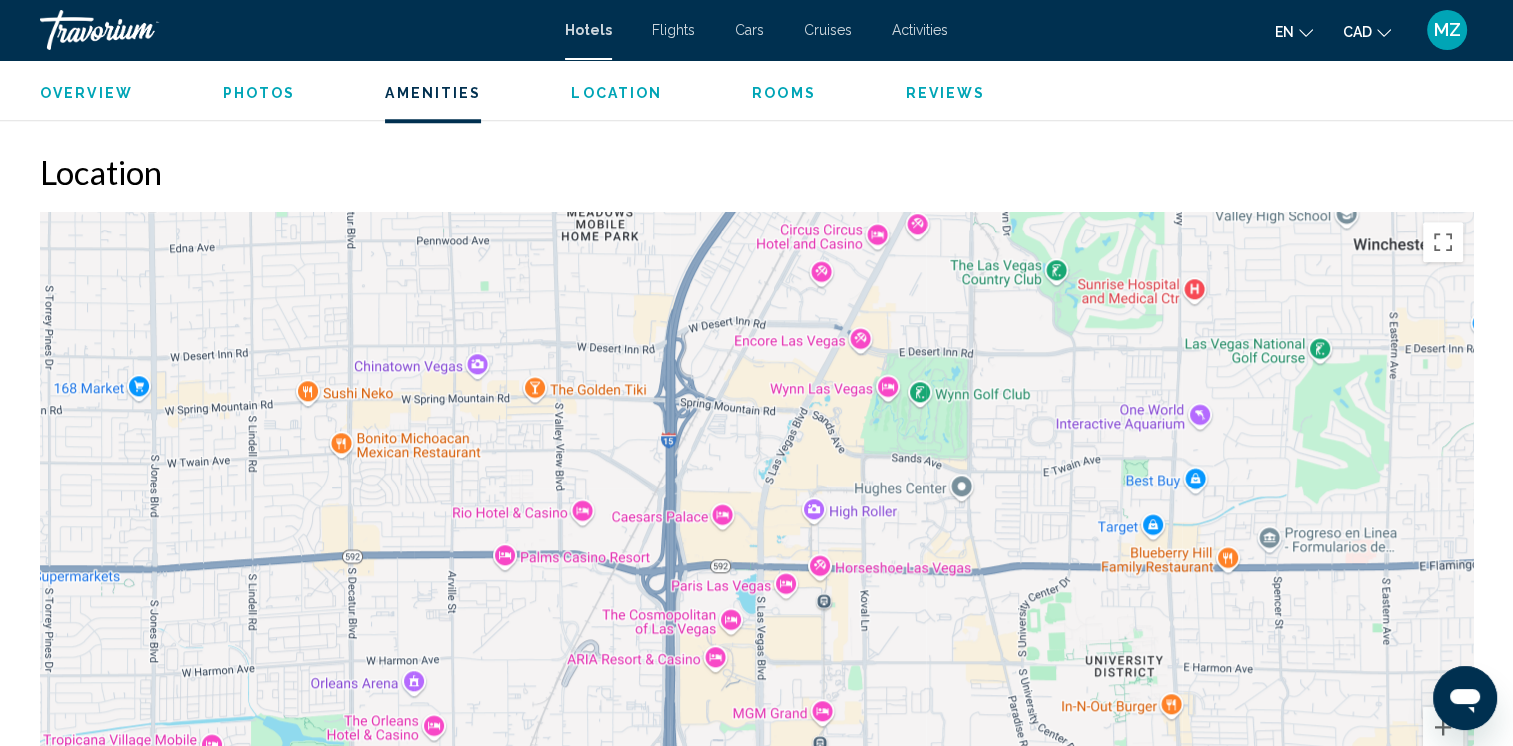drag, startPoint x: 870, startPoint y: 564, endPoint x: 850, endPoint y: 640, distance: 78.58753 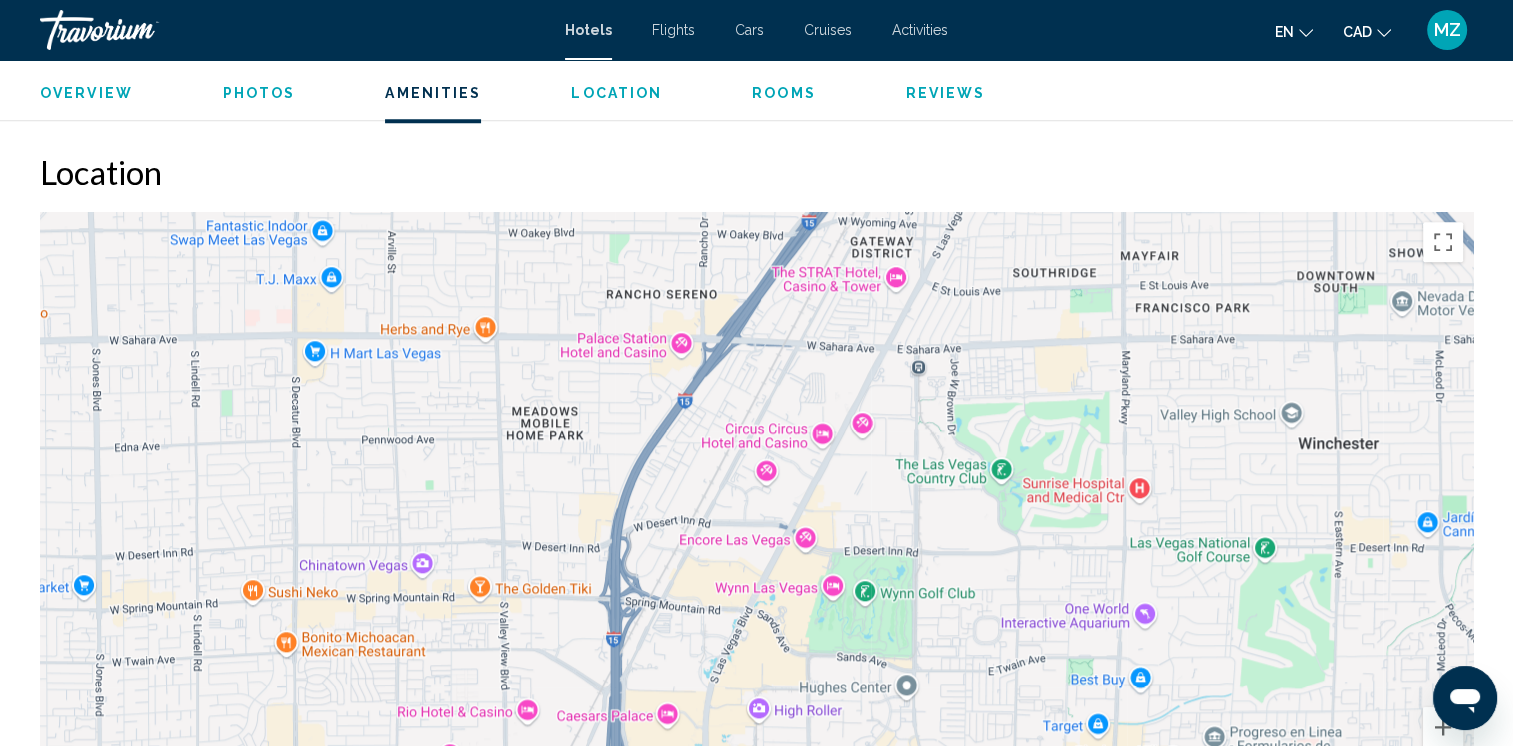 drag, startPoint x: 998, startPoint y: 542, endPoint x: 929, endPoint y: 669, distance: 144.53374 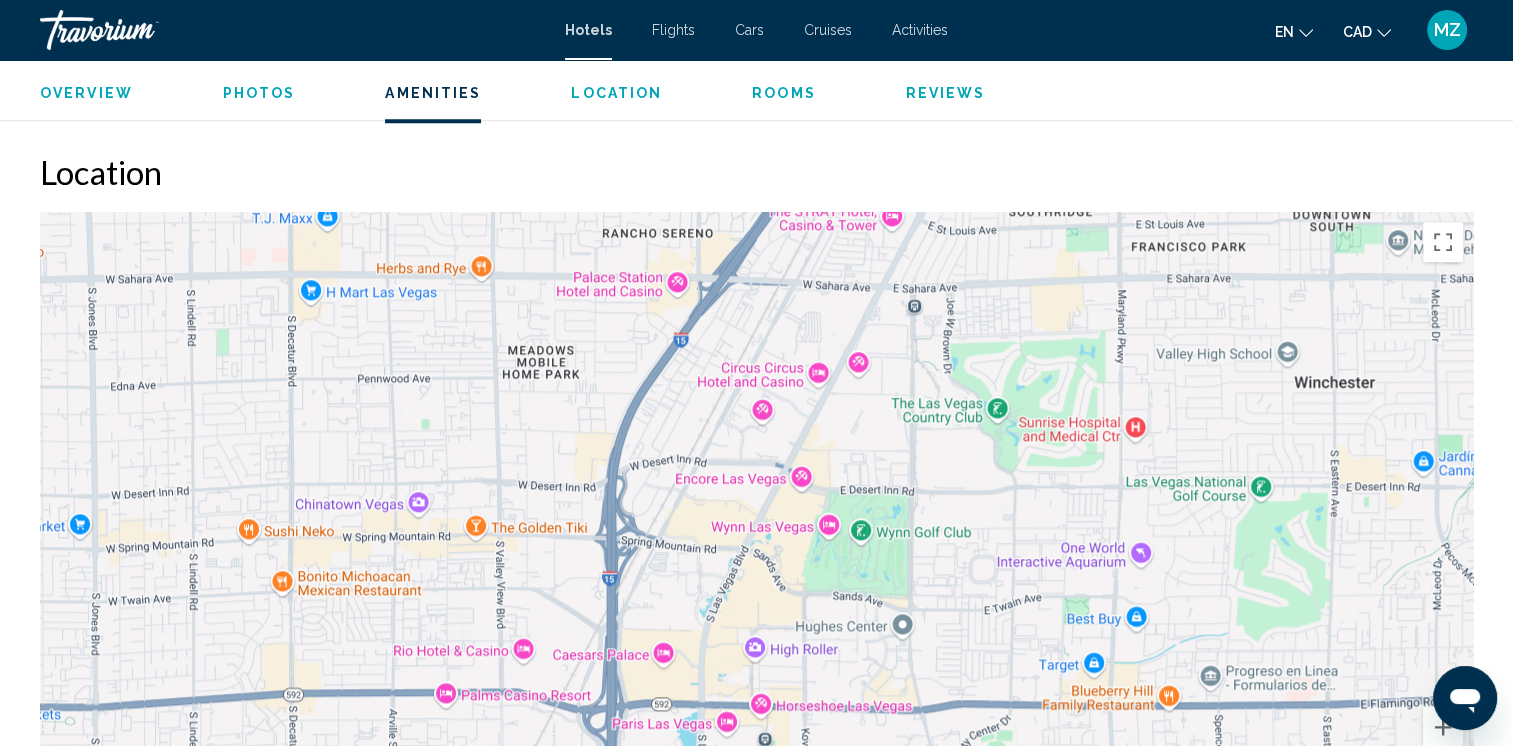 drag, startPoint x: 963, startPoint y: 618, endPoint x: 955, endPoint y: 549, distance: 69.46222 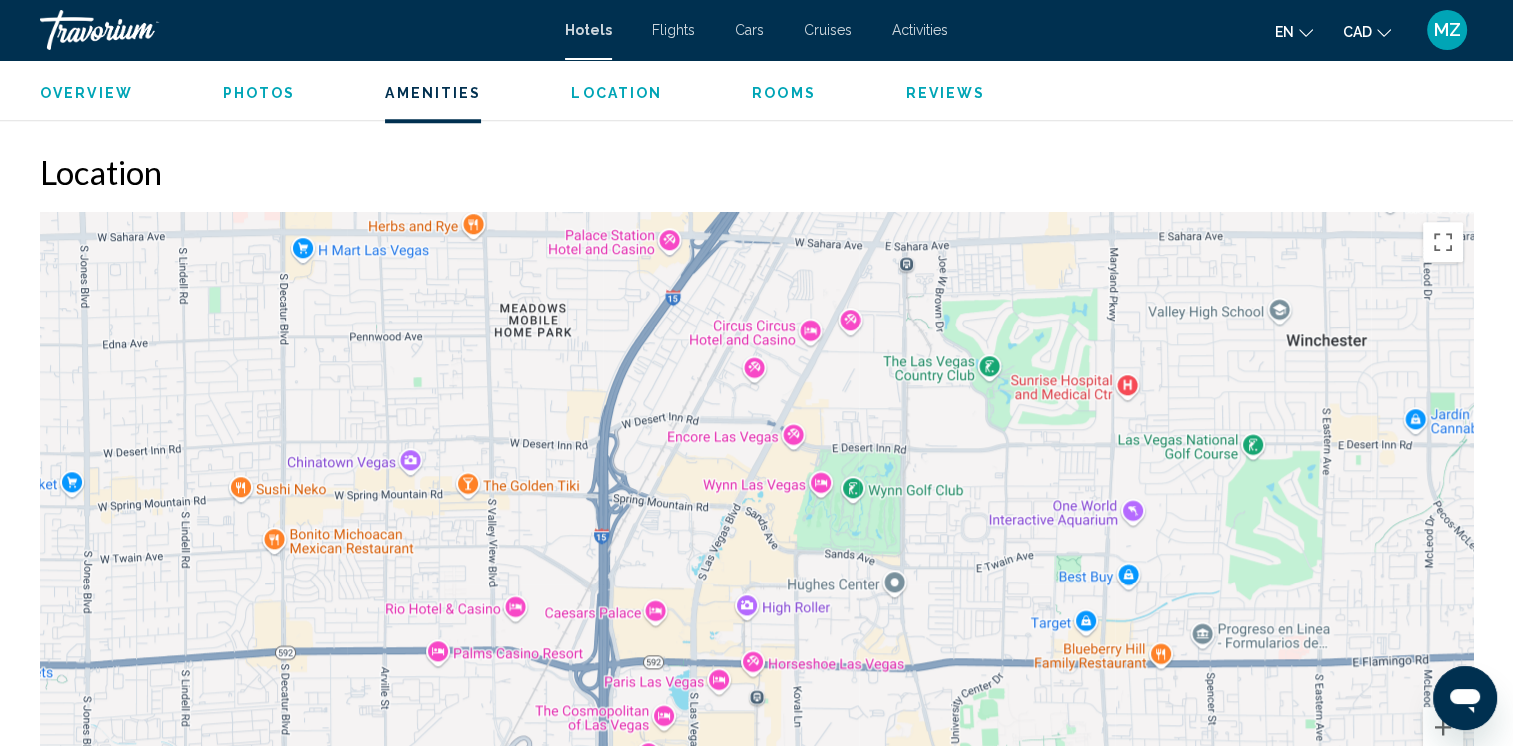 drag, startPoint x: 942, startPoint y: 634, endPoint x: 932, endPoint y: 589, distance: 46.09772 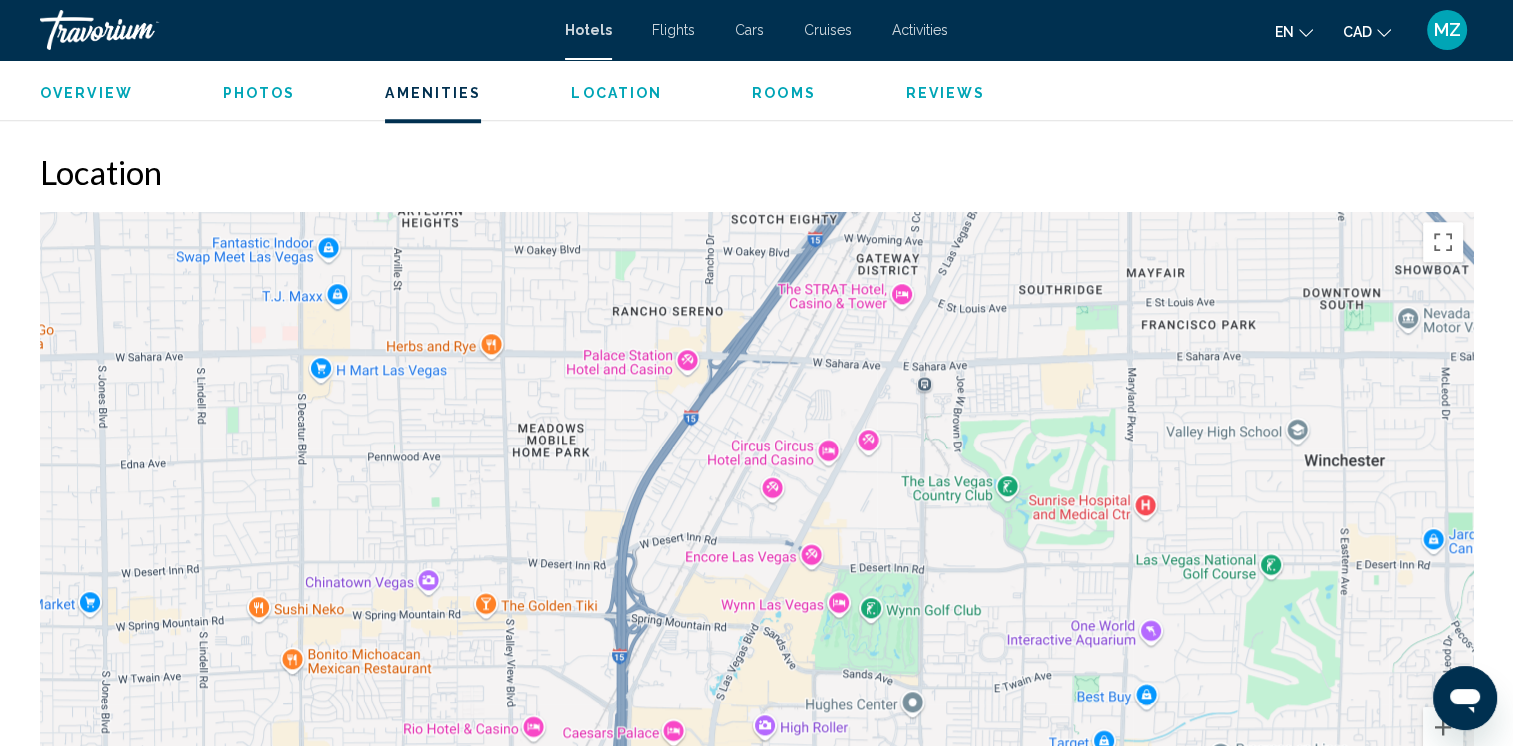 drag, startPoint x: 856, startPoint y: 664, endPoint x: 873, endPoint y: 789, distance: 126.1507 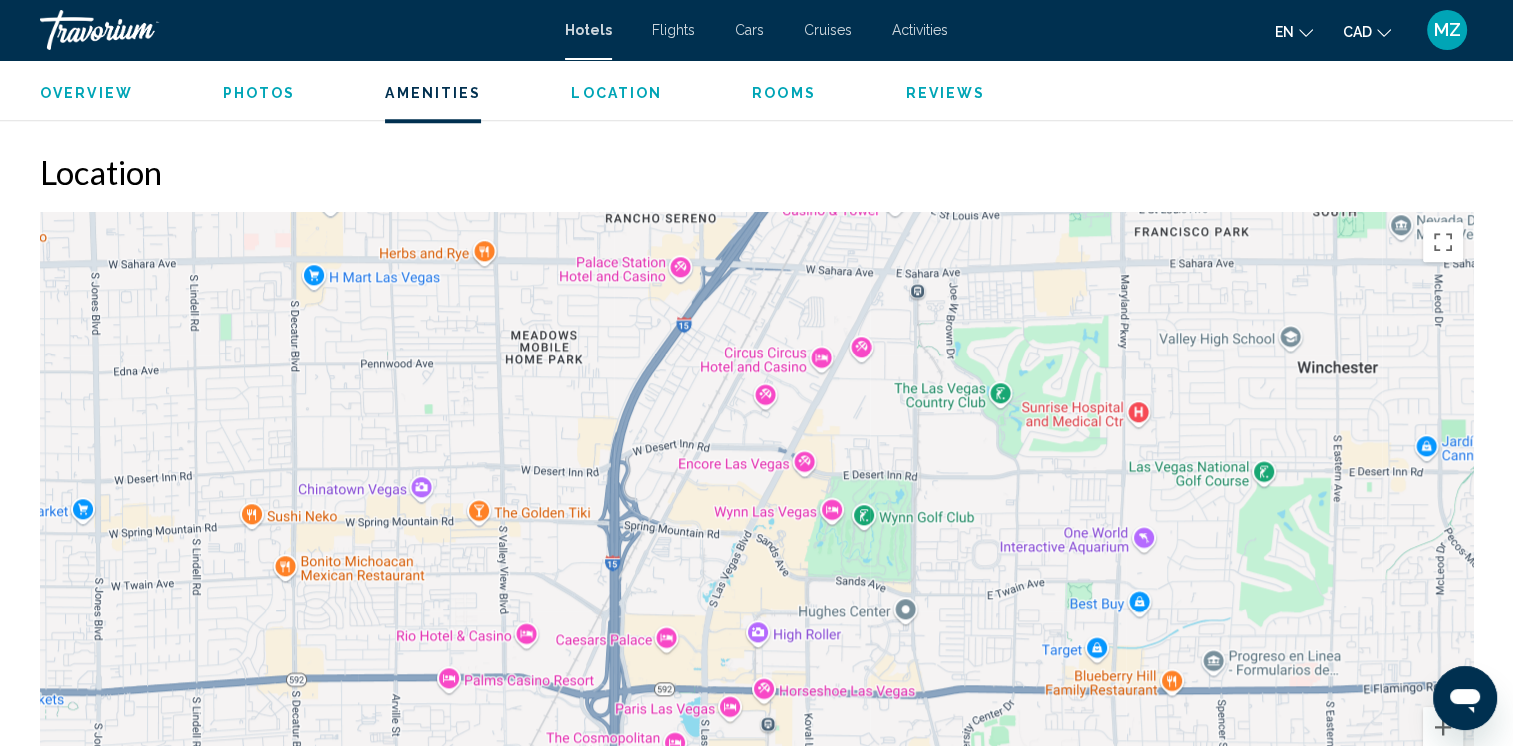 drag, startPoint x: 962, startPoint y: 664, endPoint x: 954, endPoint y: 560, distance: 104.307236 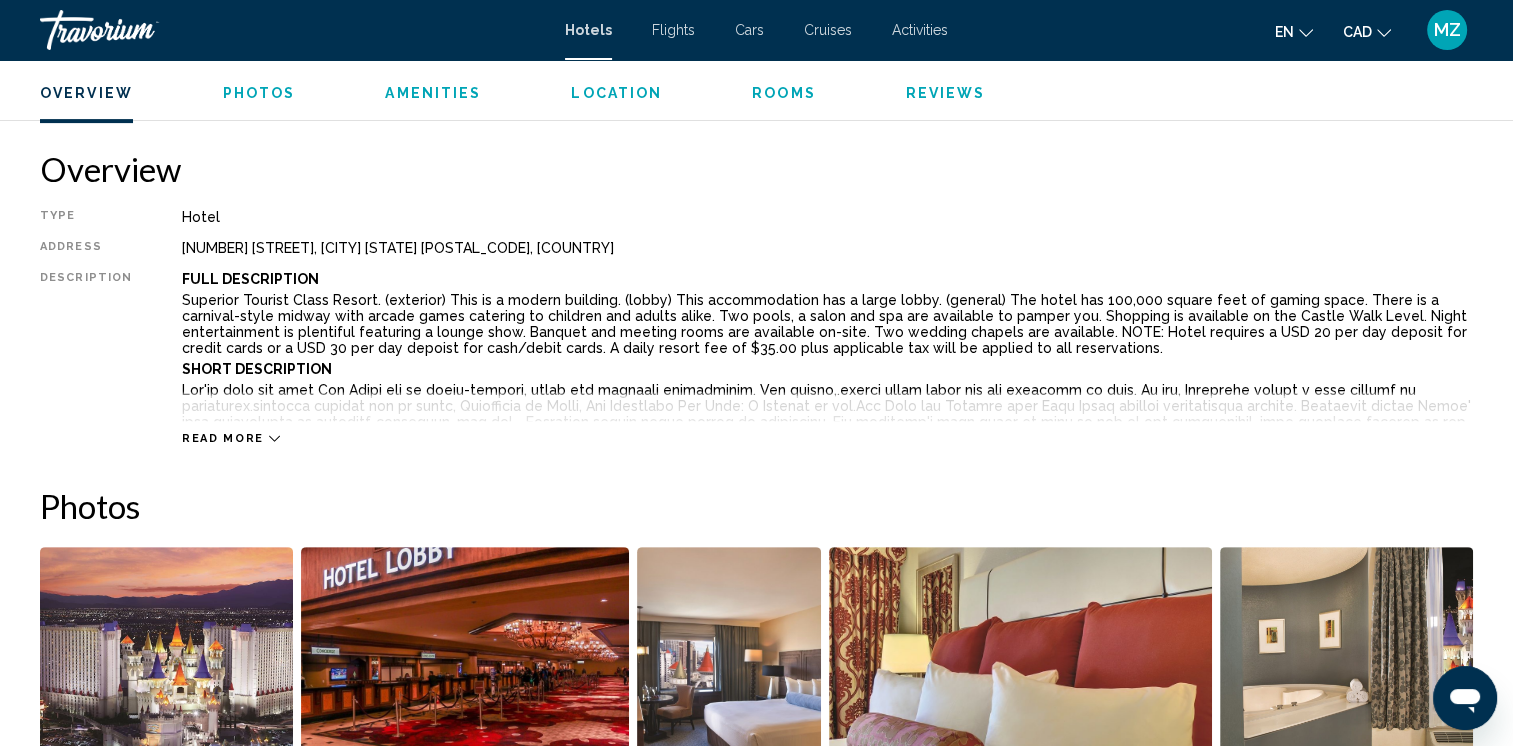 scroll, scrollTop: 600, scrollLeft: 0, axis: vertical 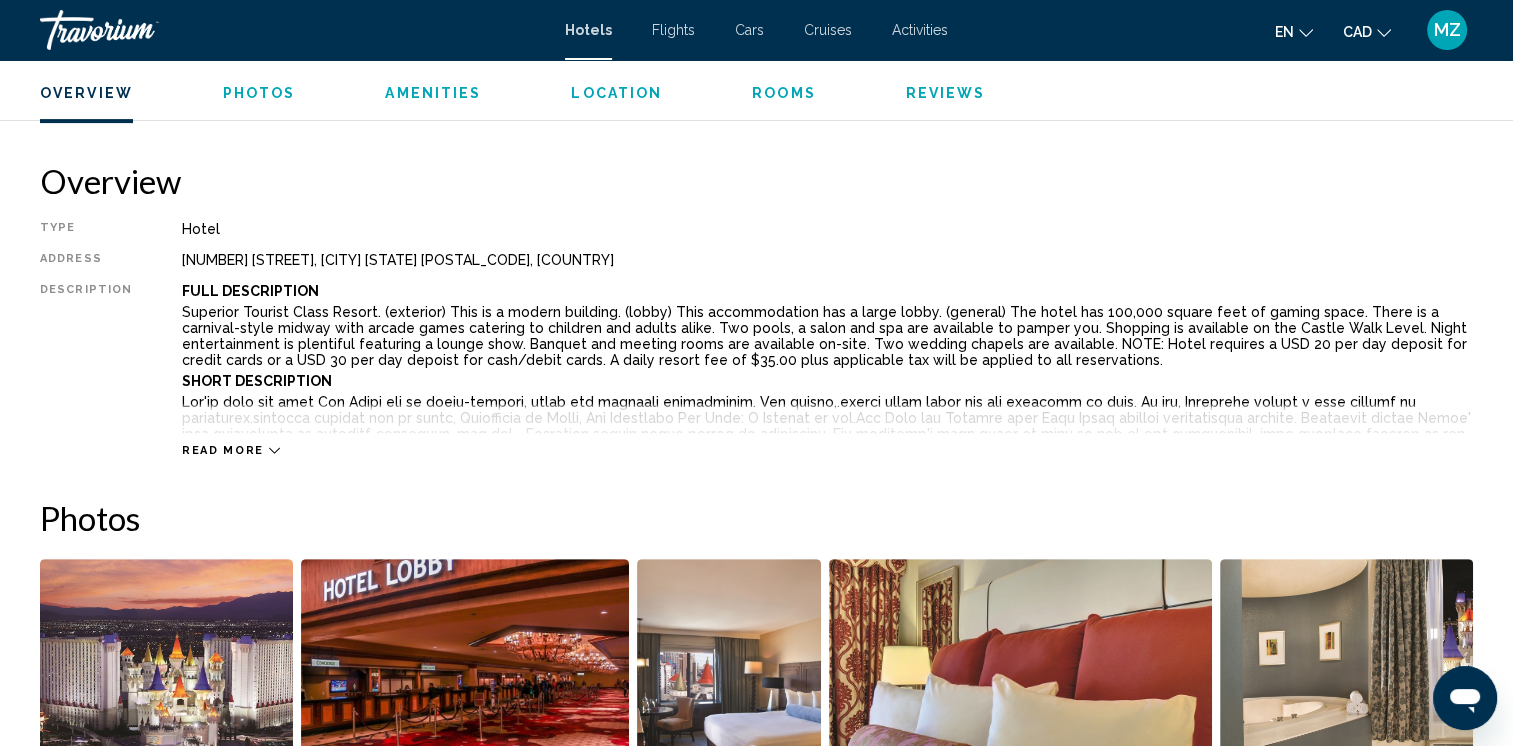 click on "Read more" at bounding box center (223, 450) 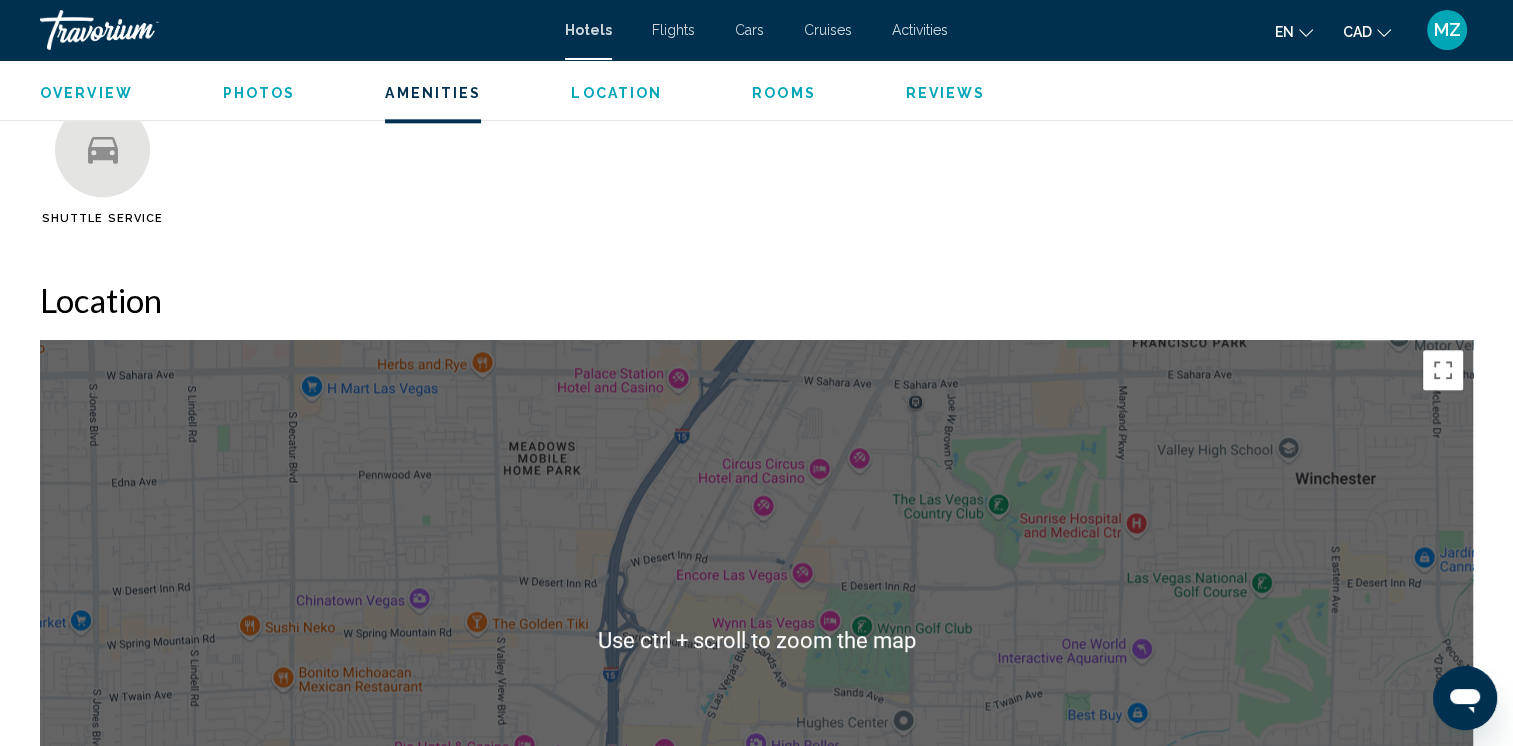 scroll, scrollTop: 2400, scrollLeft: 0, axis: vertical 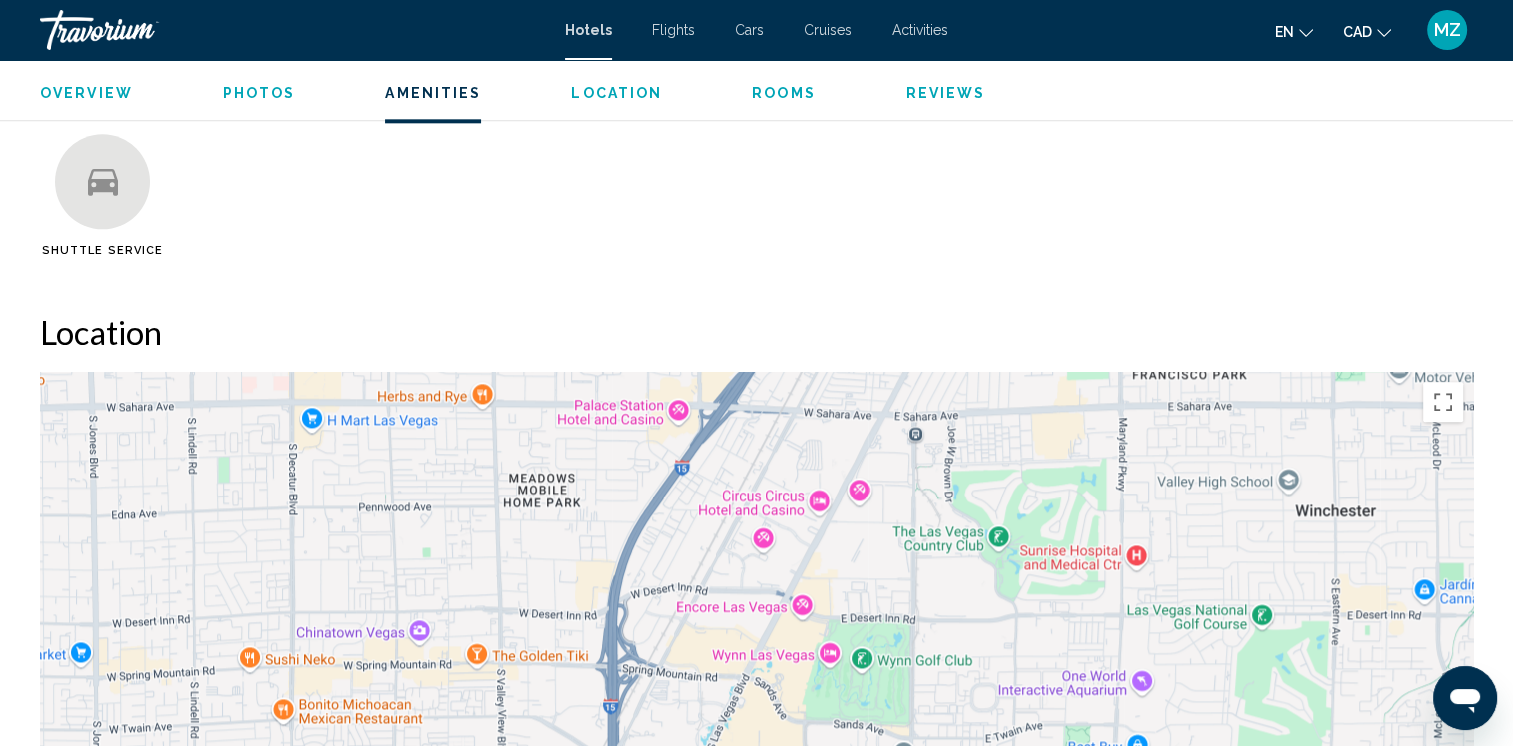 click on "To activate drag with keyboard, press Alt + Enter. Once in keyboard drag state, use the arrow keys to move the marker. To complete the drag, press the Enter key. To cancel, press Escape." at bounding box center (756, 672) 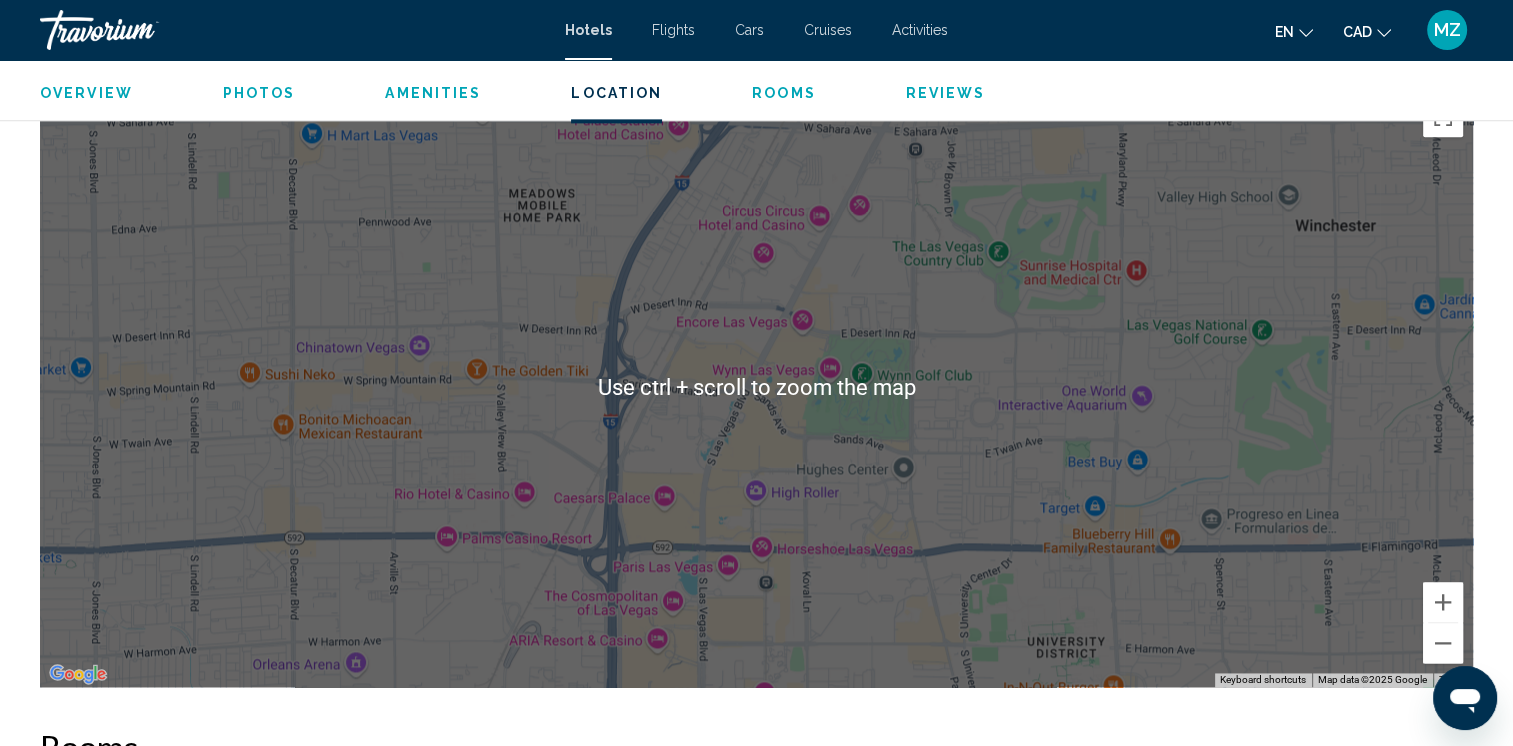 scroll, scrollTop: 2700, scrollLeft: 0, axis: vertical 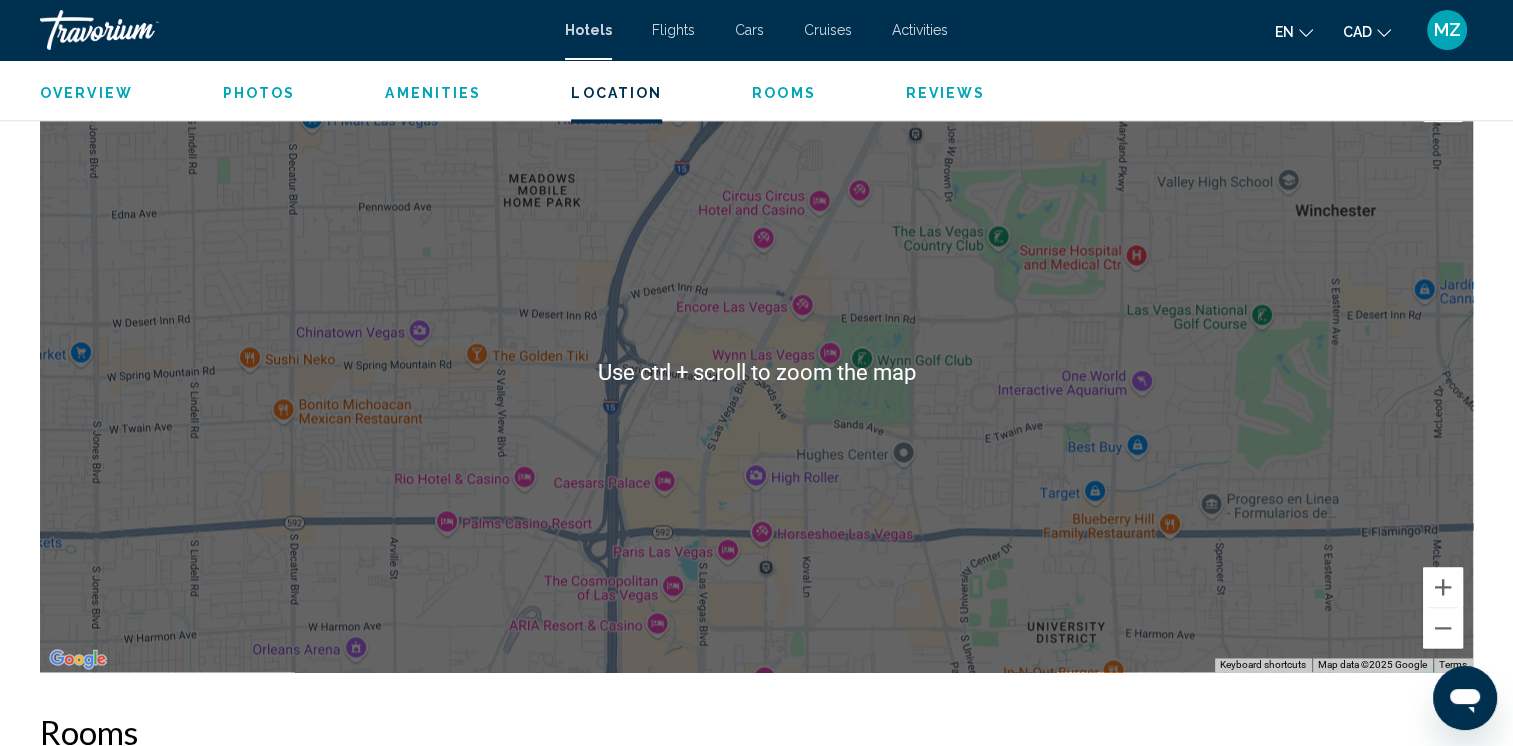 click on "To activate drag with keyboard, press Alt + Enter. Once in keyboard drag state, use the arrow keys to move the marker. To complete the drag, press the Enter key. To cancel, press Escape." at bounding box center (756, 372) 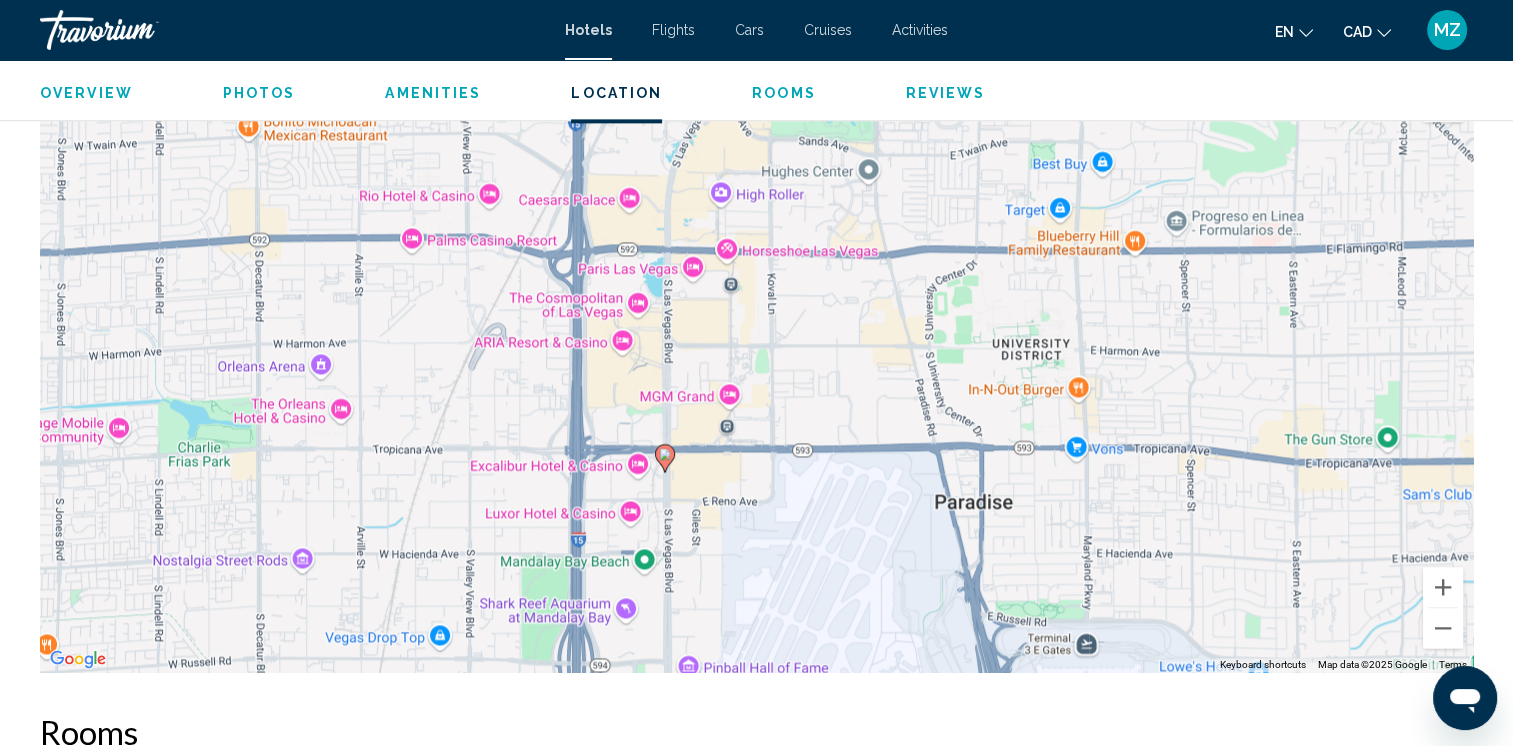 drag, startPoint x: 814, startPoint y: 547, endPoint x: 780, endPoint y: 260, distance: 289.00693 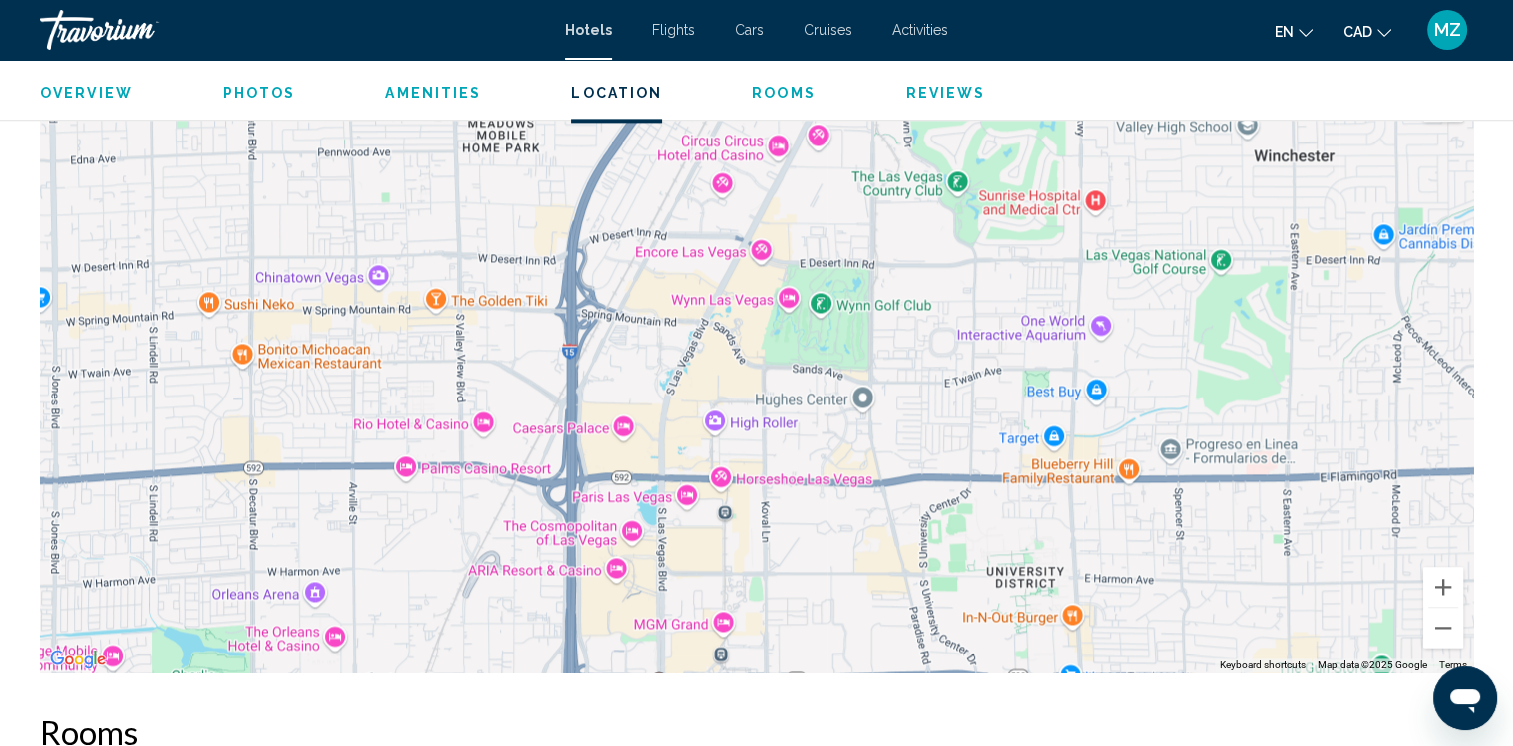 drag, startPoint x: 849, startPoint y: 400, endPoint x: 842, endPoint y: 535, distance: 135.18137 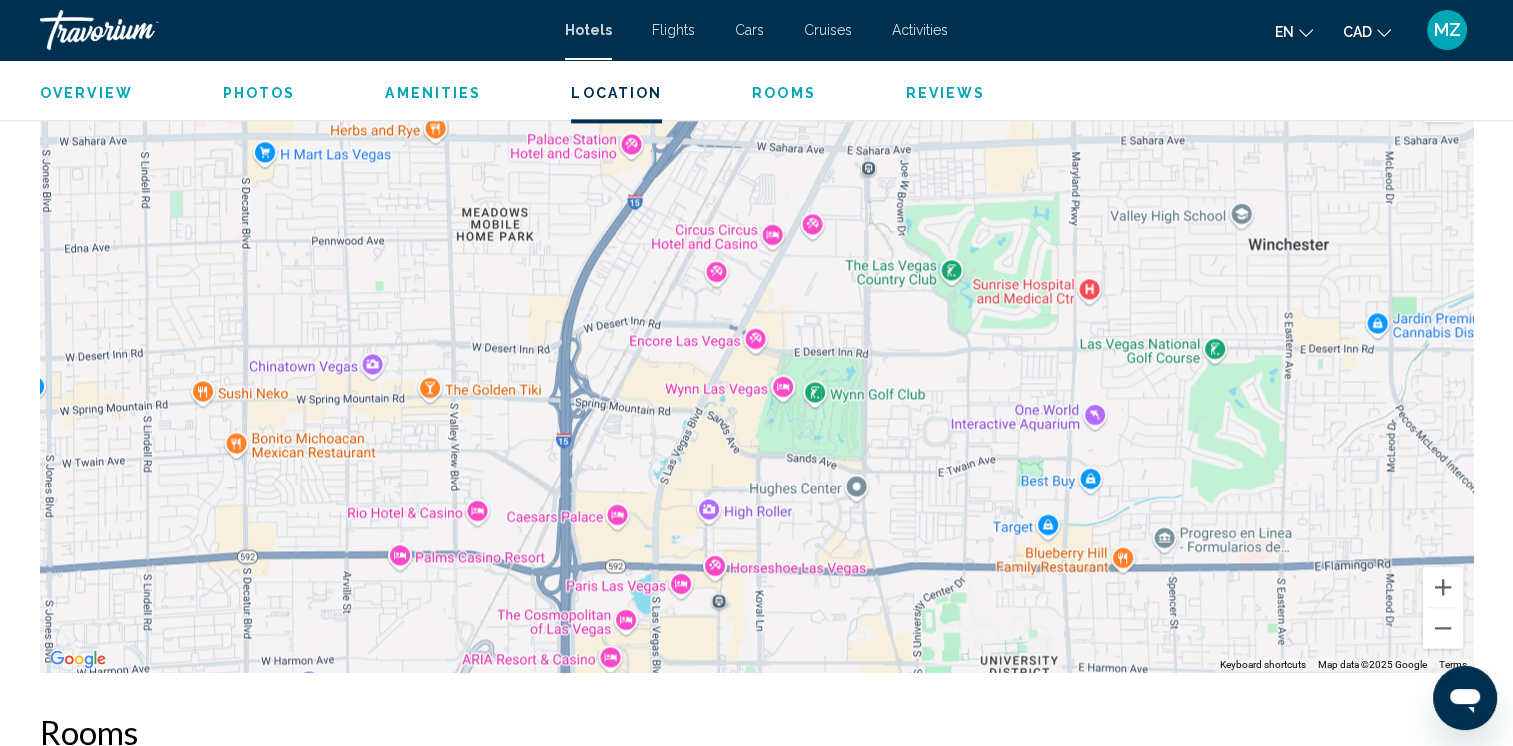 drag, startPoint x: 855, startPoint y: 334, endPoint x: 852, endPoint y: 381, distance: 47.095646 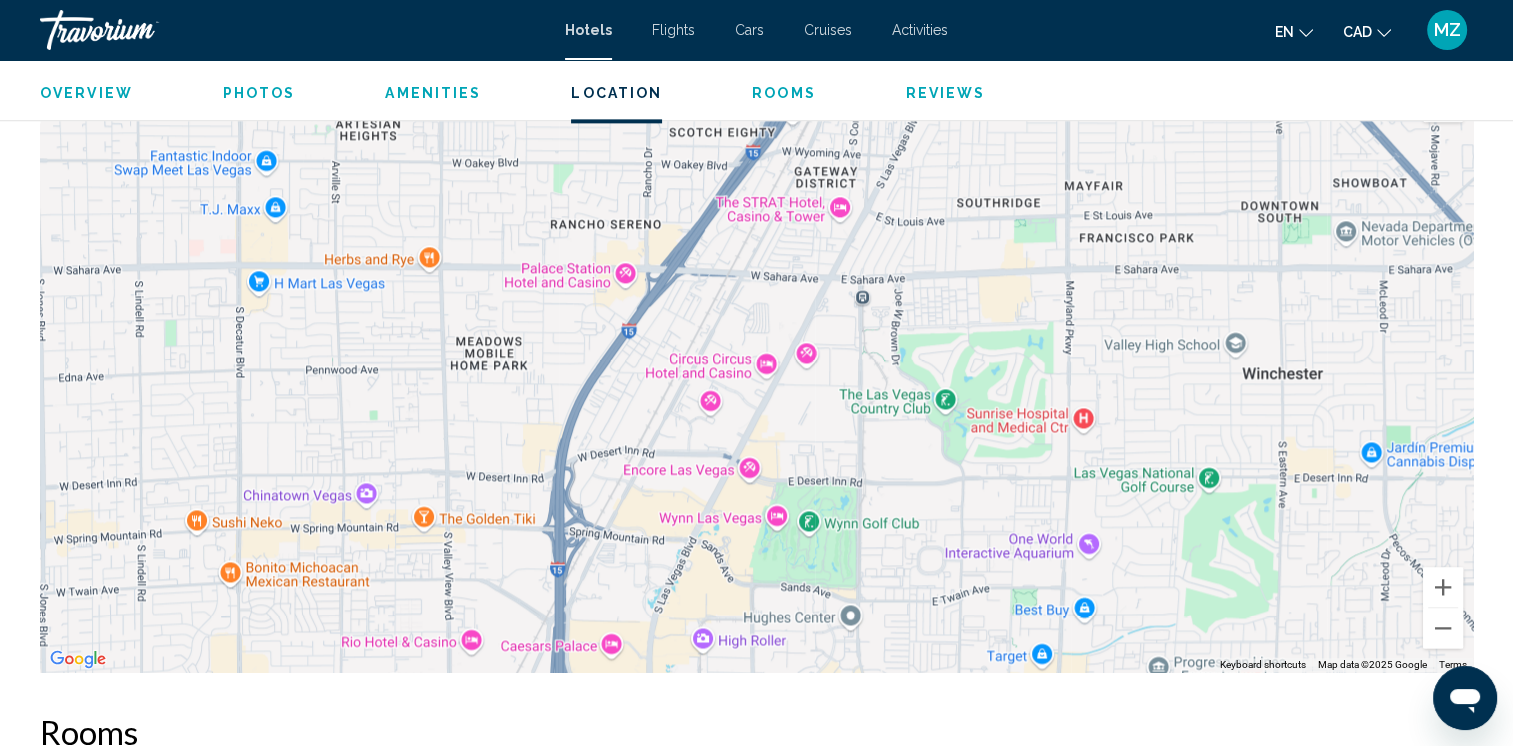 drag, startPoint x: 817, startPoint y: 325, endPoint x: 811, endPoint y: 454, distance: 129.13947 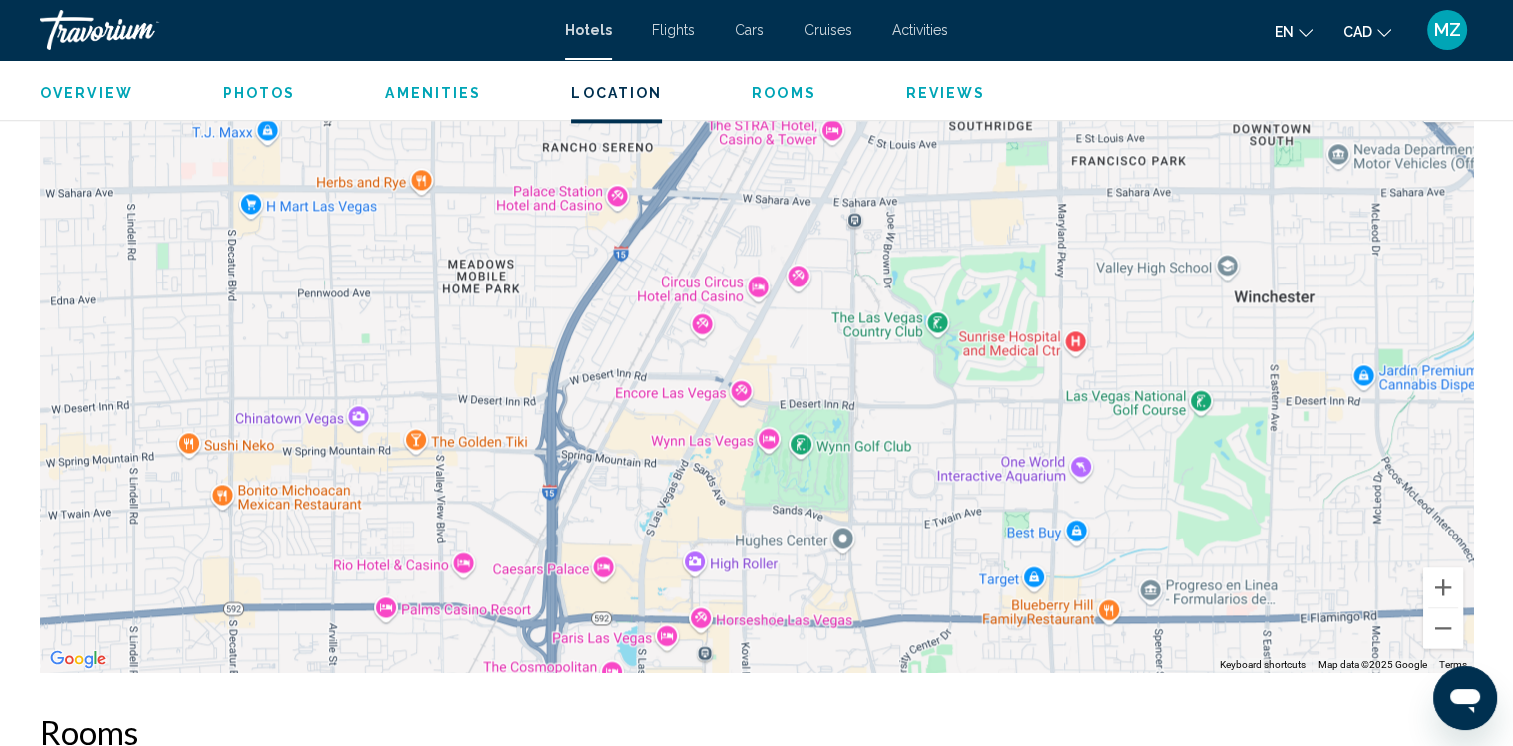 drag, startPoint x: 776, startPoint y: 545, endPoint x: 766, endPoint y: 462, distance: 83.60024 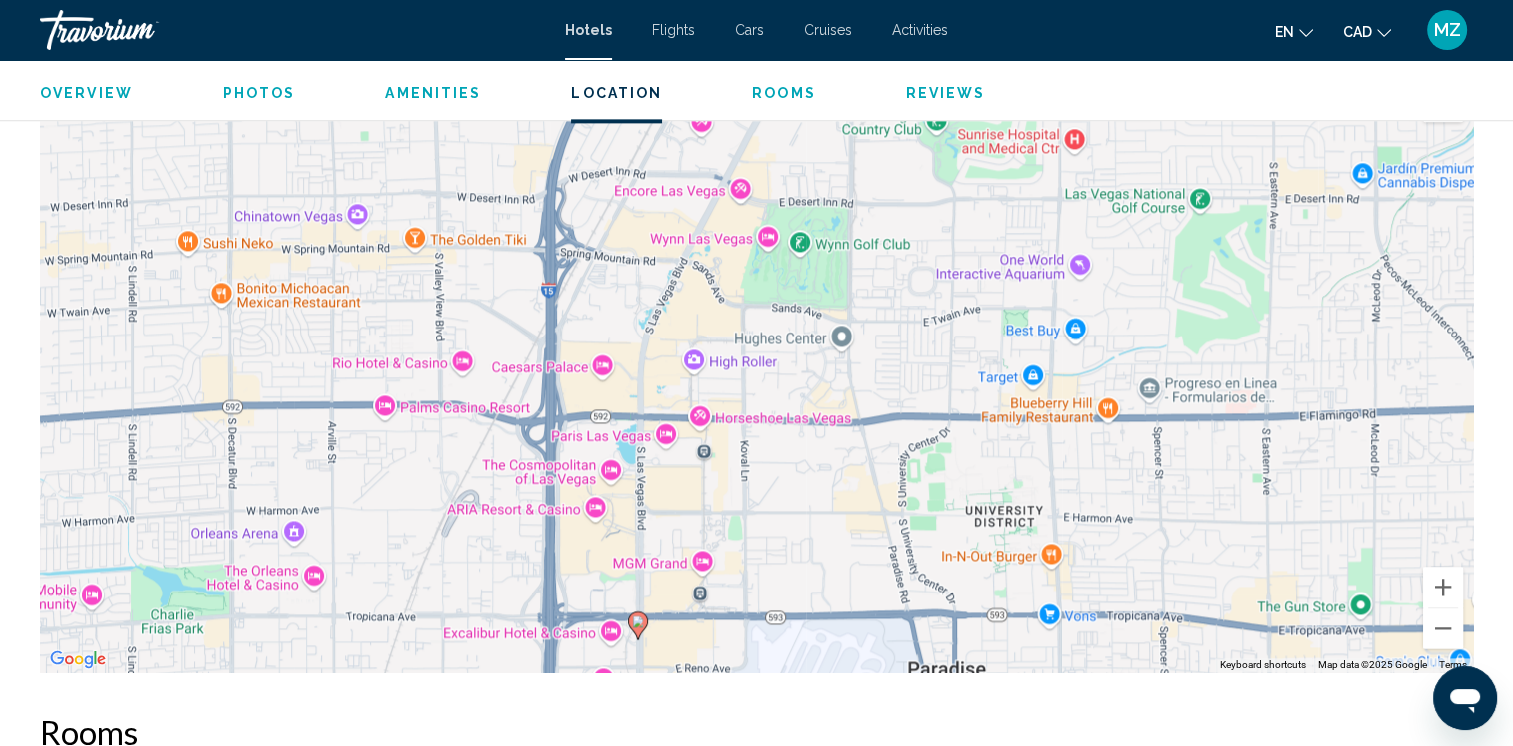 drag, startPoint x: 747, startPoint y: 477, endPoint x: 749, endPoint y: 319, distance: 158.01266 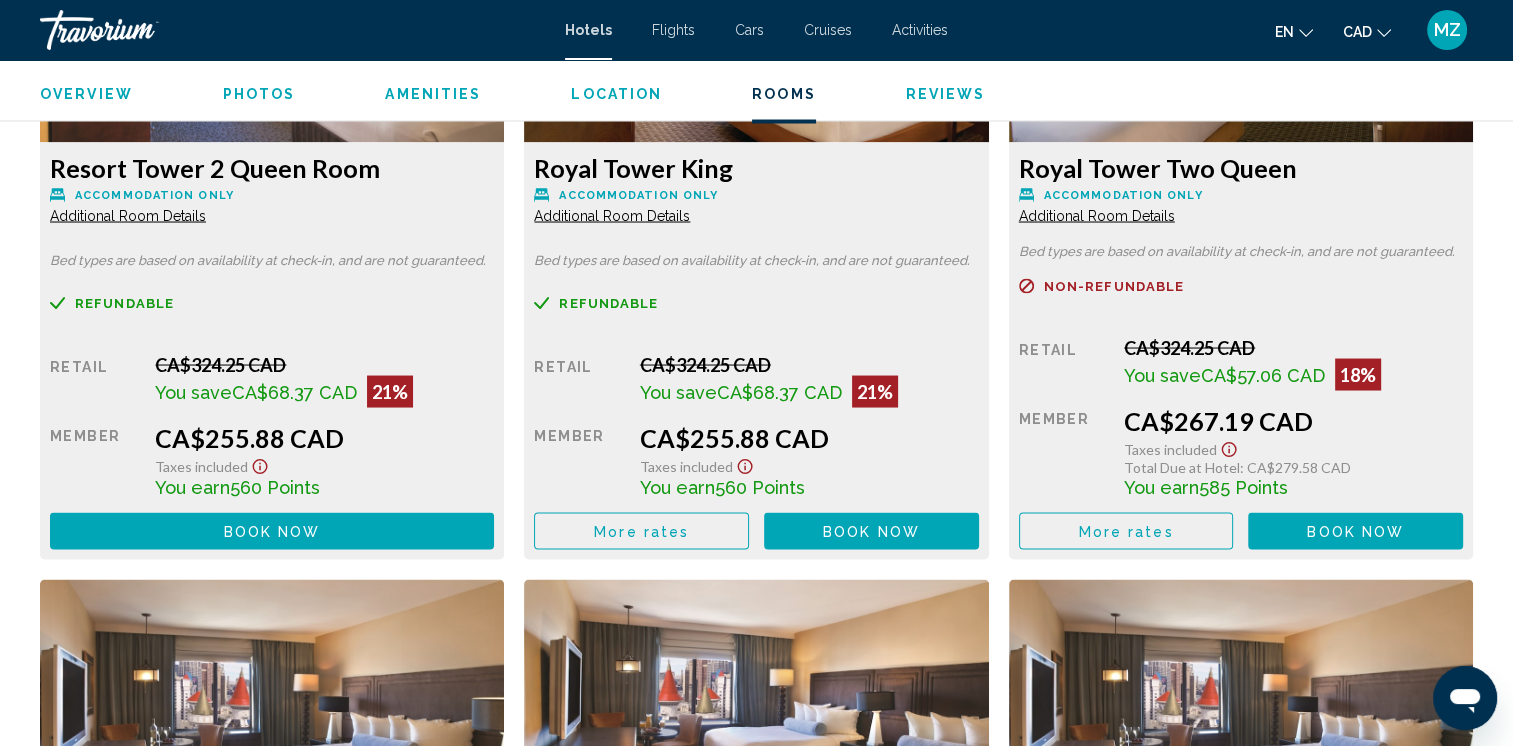 scroll, scrollTop: 3600, scrollLeft: 0, axis: vertical 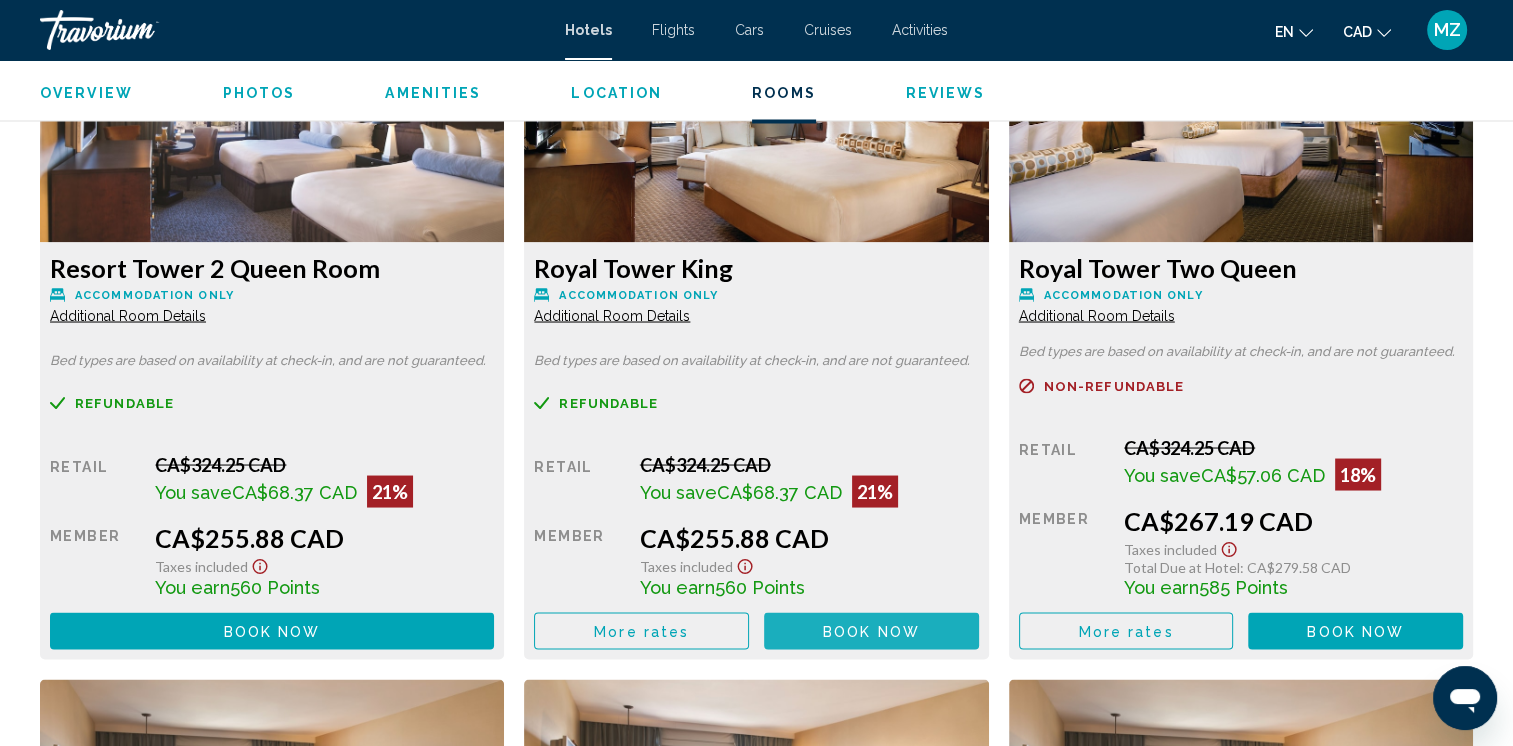 click on "Book now" at bounding box center (871, 631) 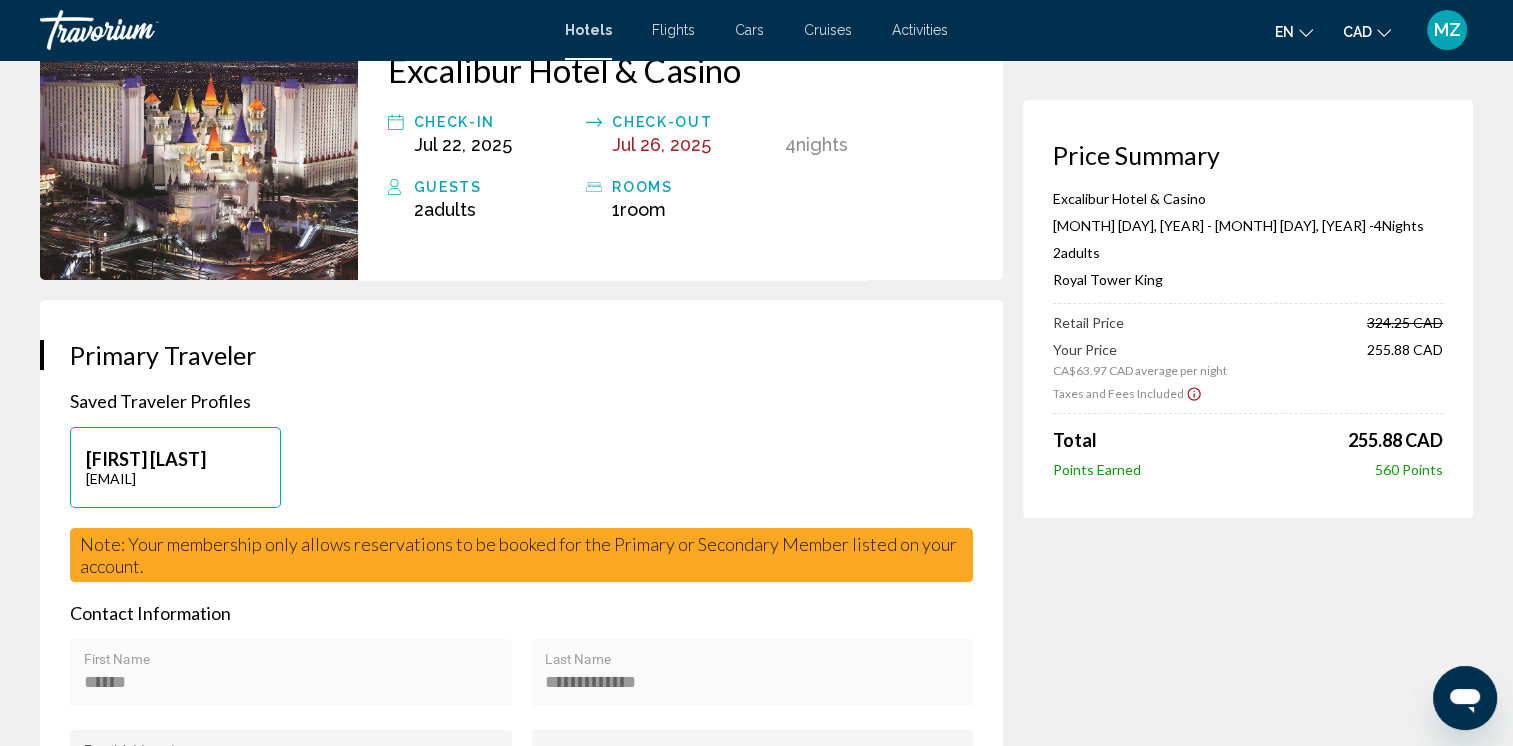 scroll, scrollTop: 0, scrollLeft: 0, axis: both 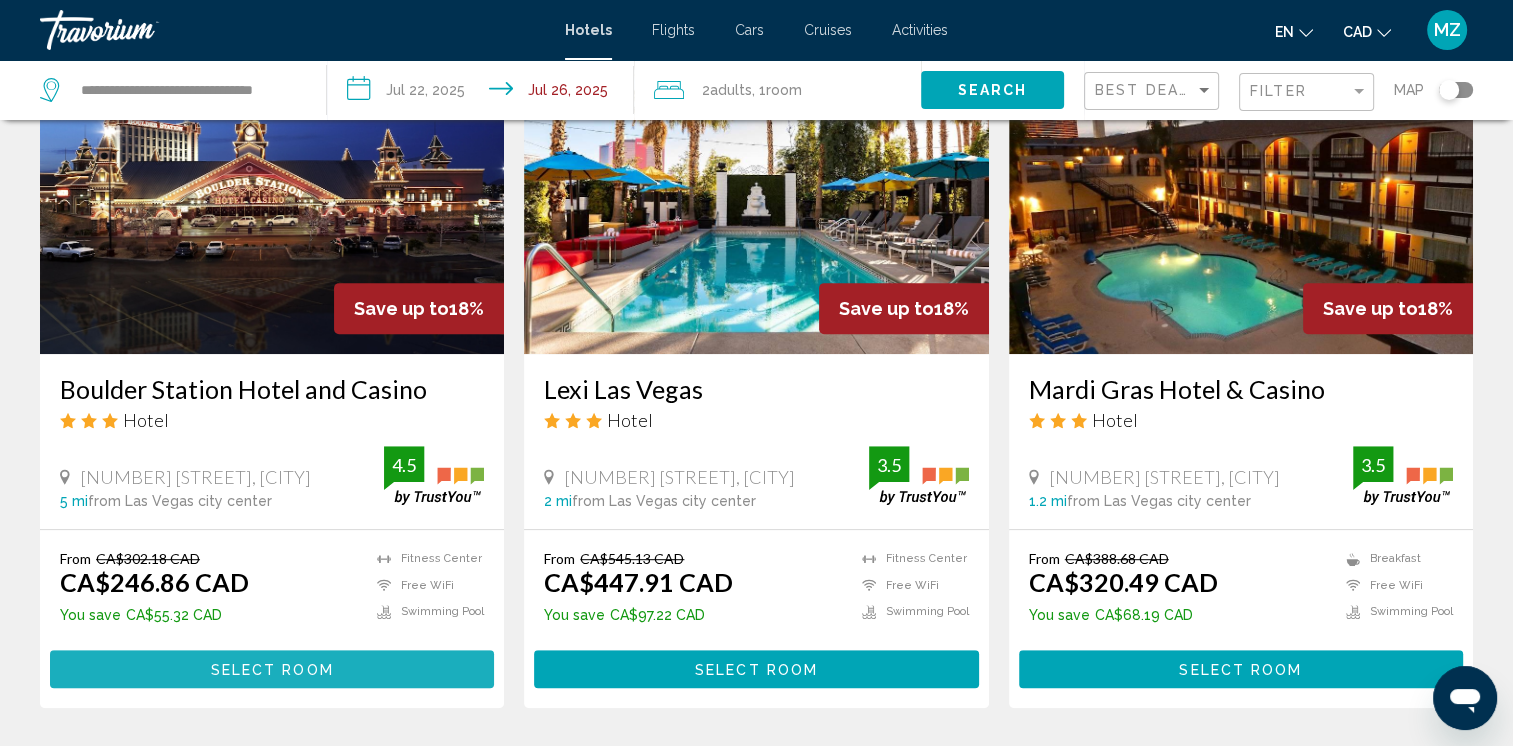 click on "Select Room" at bounding box center [272, 670] 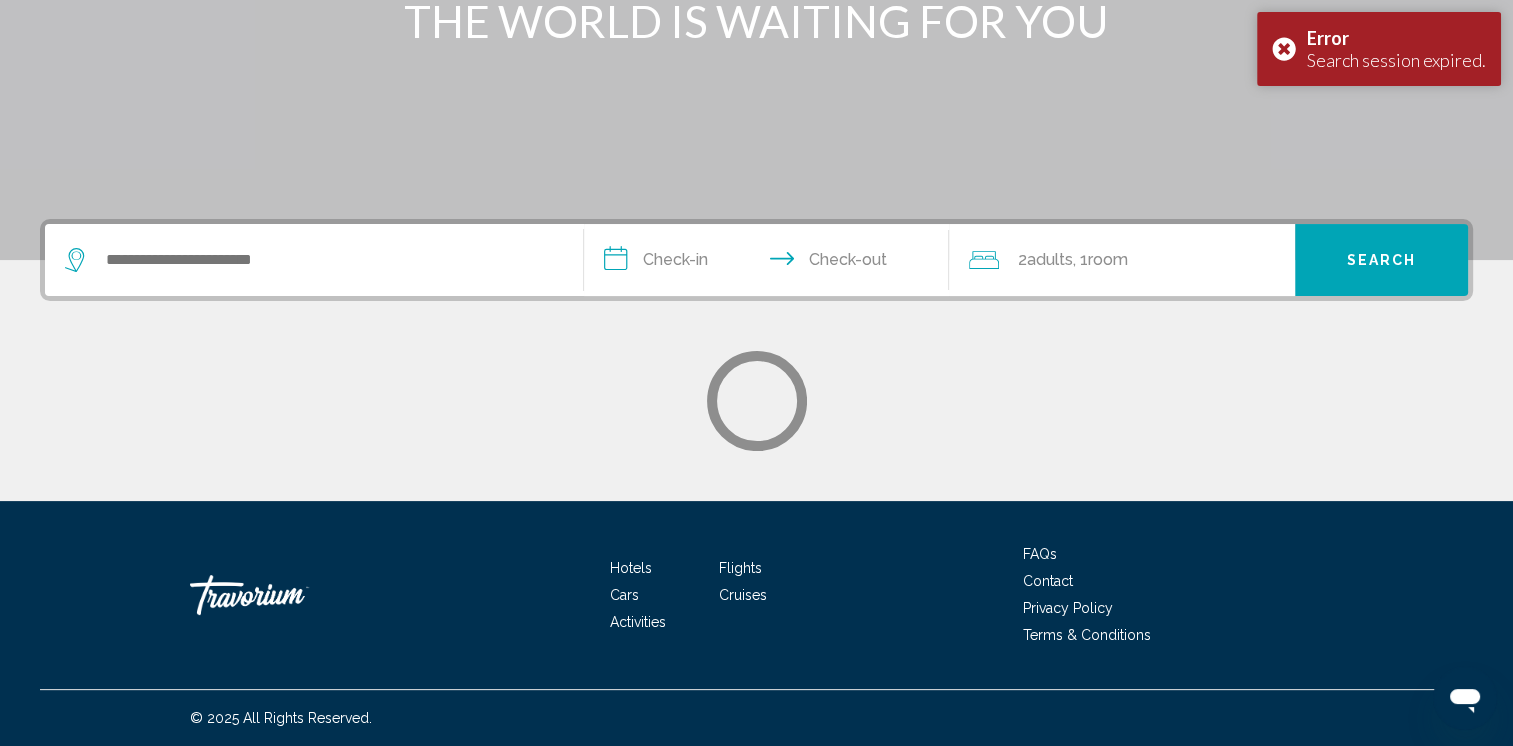 scroll, scrollTop: 0, scrollLeft: 0, axis: both 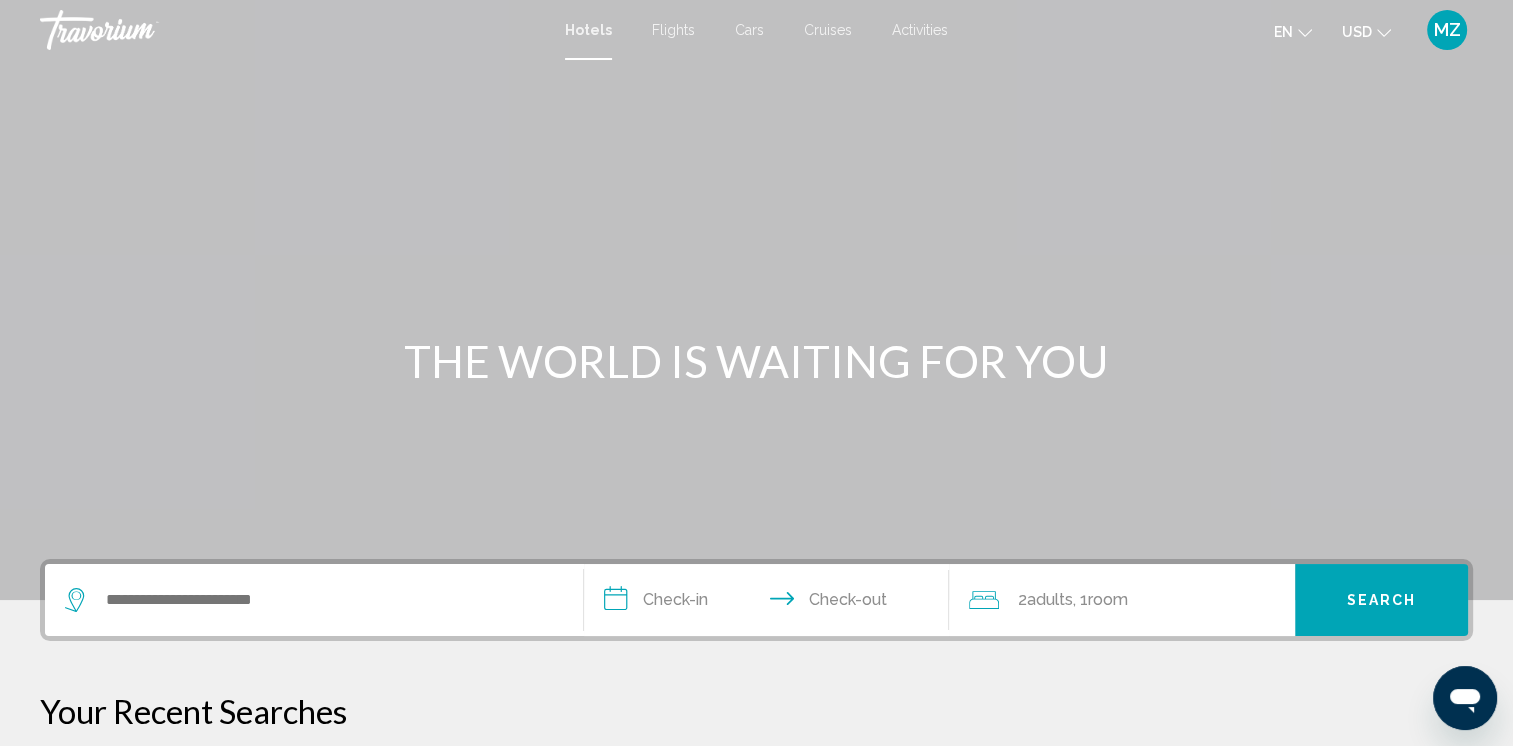 click 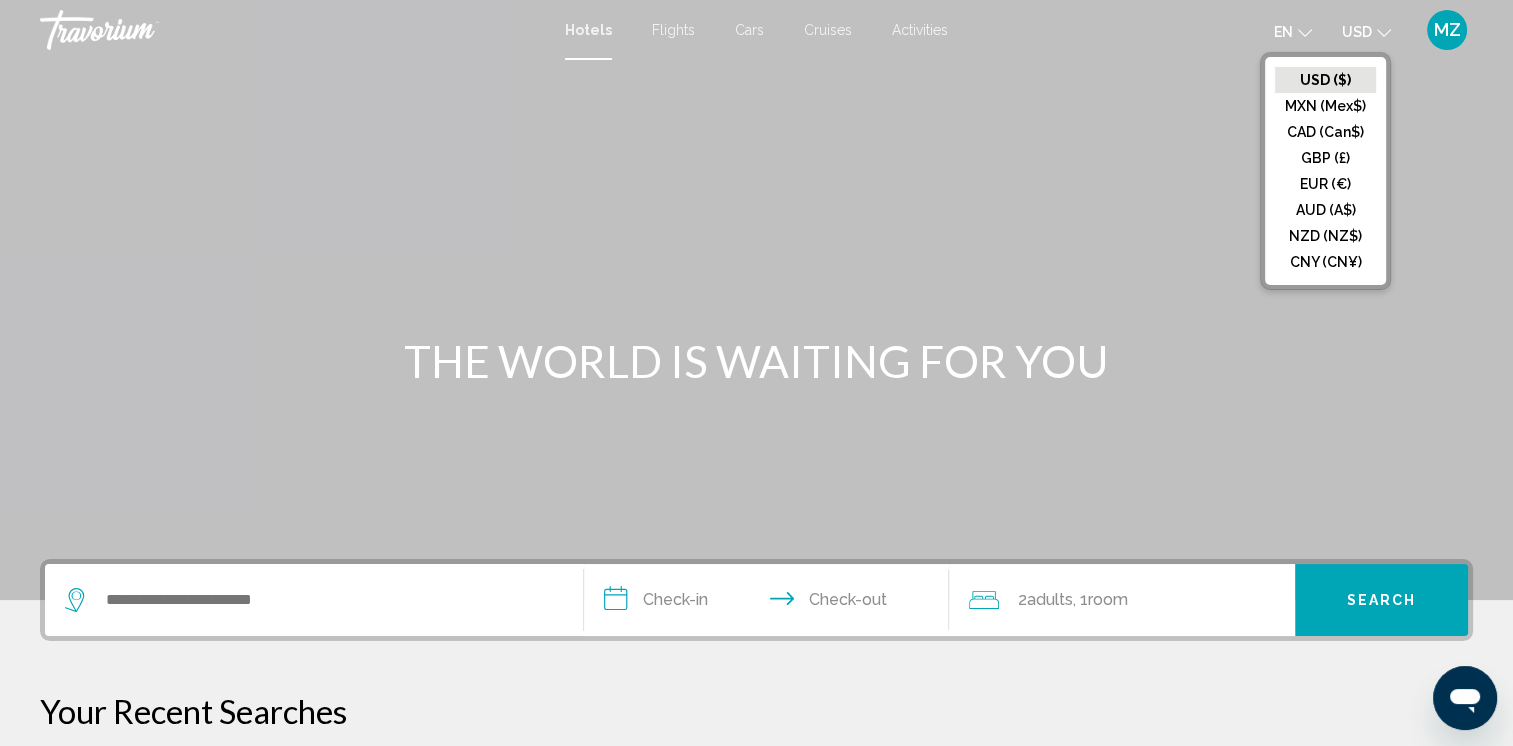 click on "CAD (Can$)" 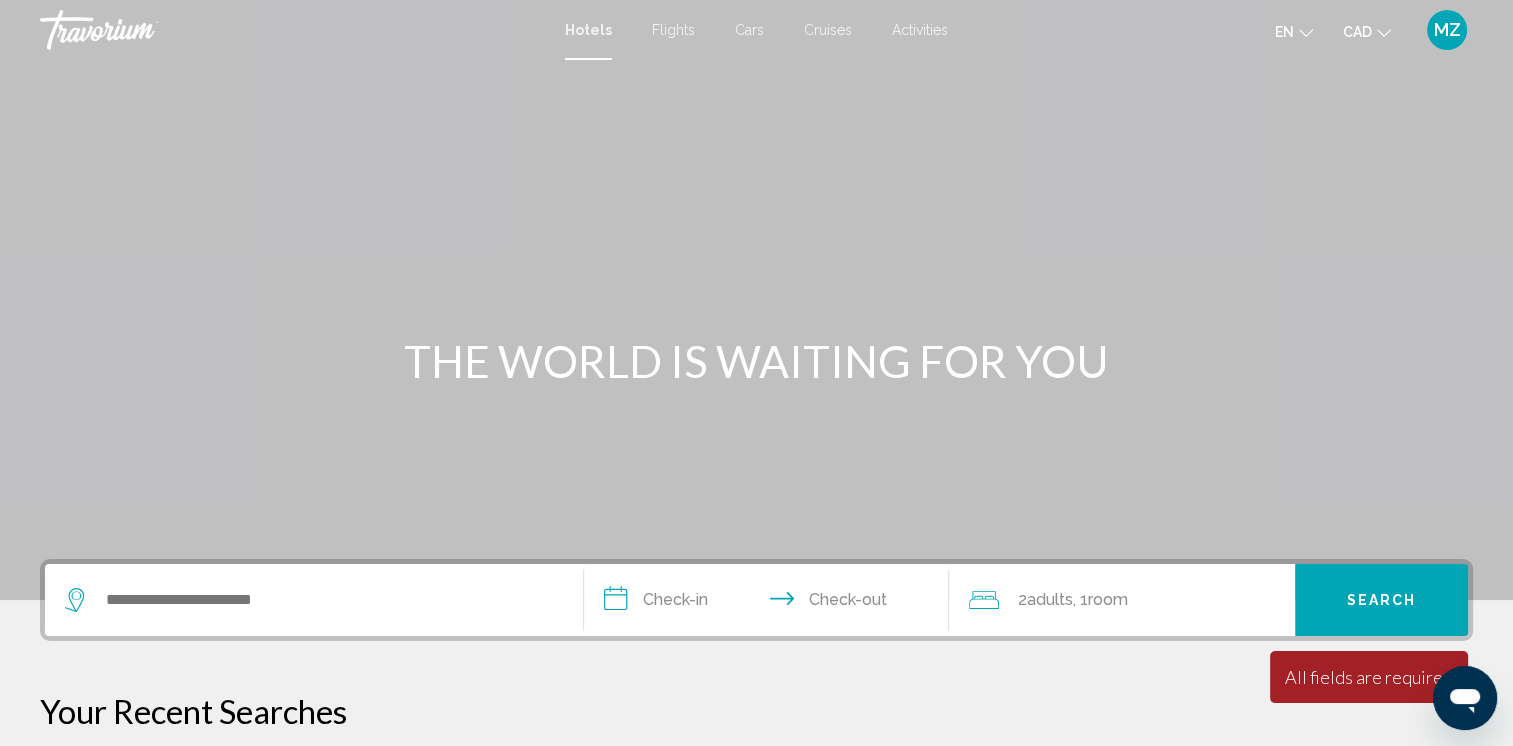 click on "Search" at bounding box center (1381, 600) 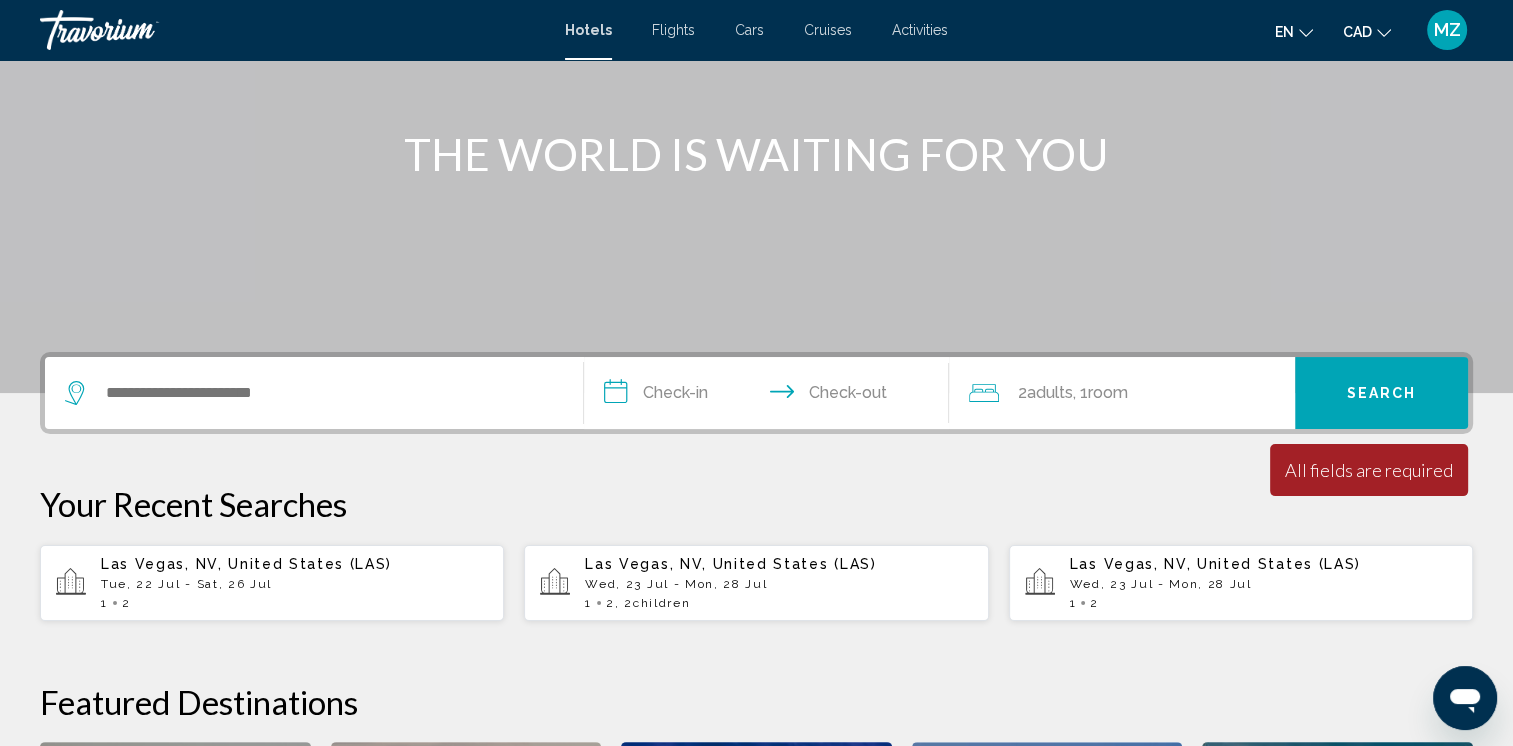 scroll, scrollTop: 400, scrollLeft: 0, axis: vertical 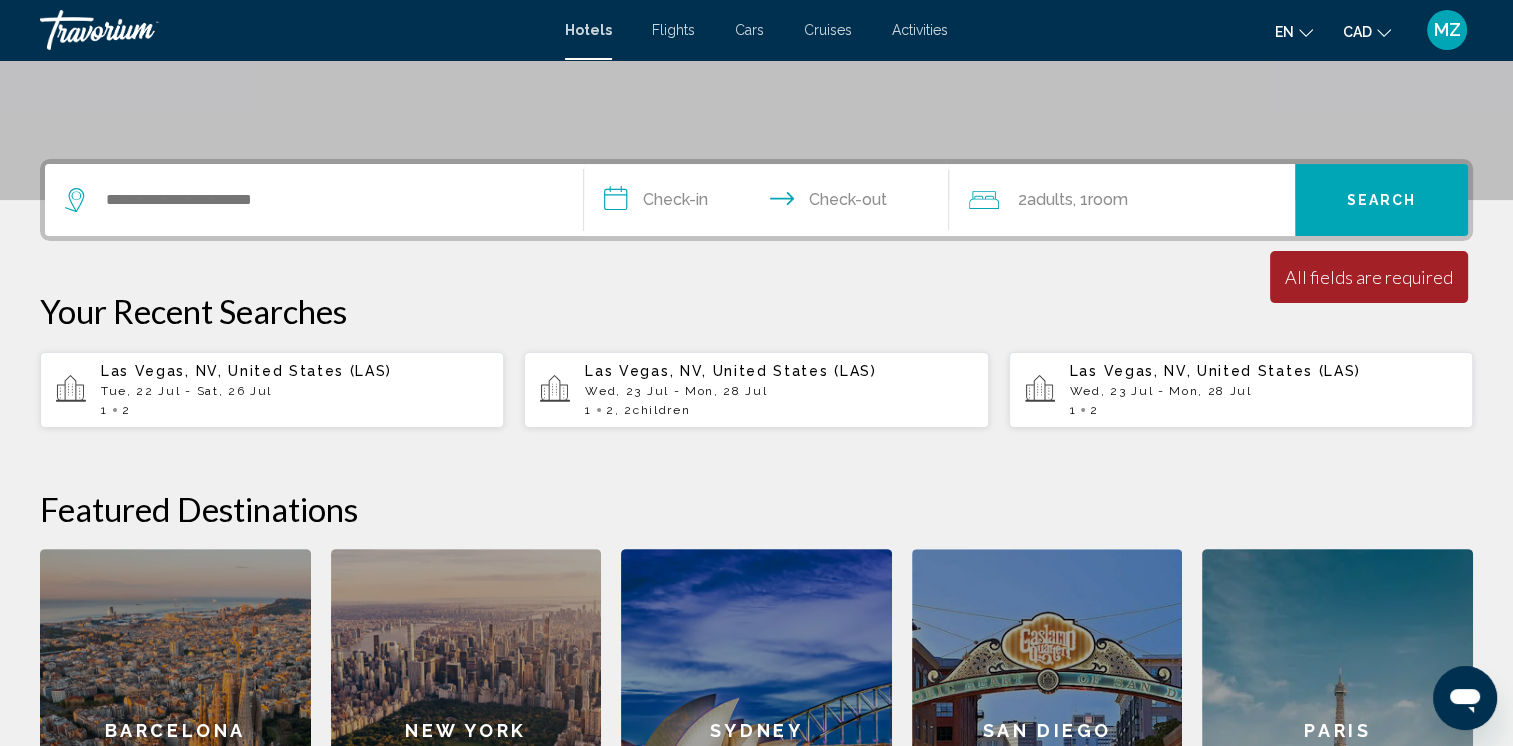 click on "Tue, 22 Jul - Sat, 26 Jul" at bounding box center (294, 391) 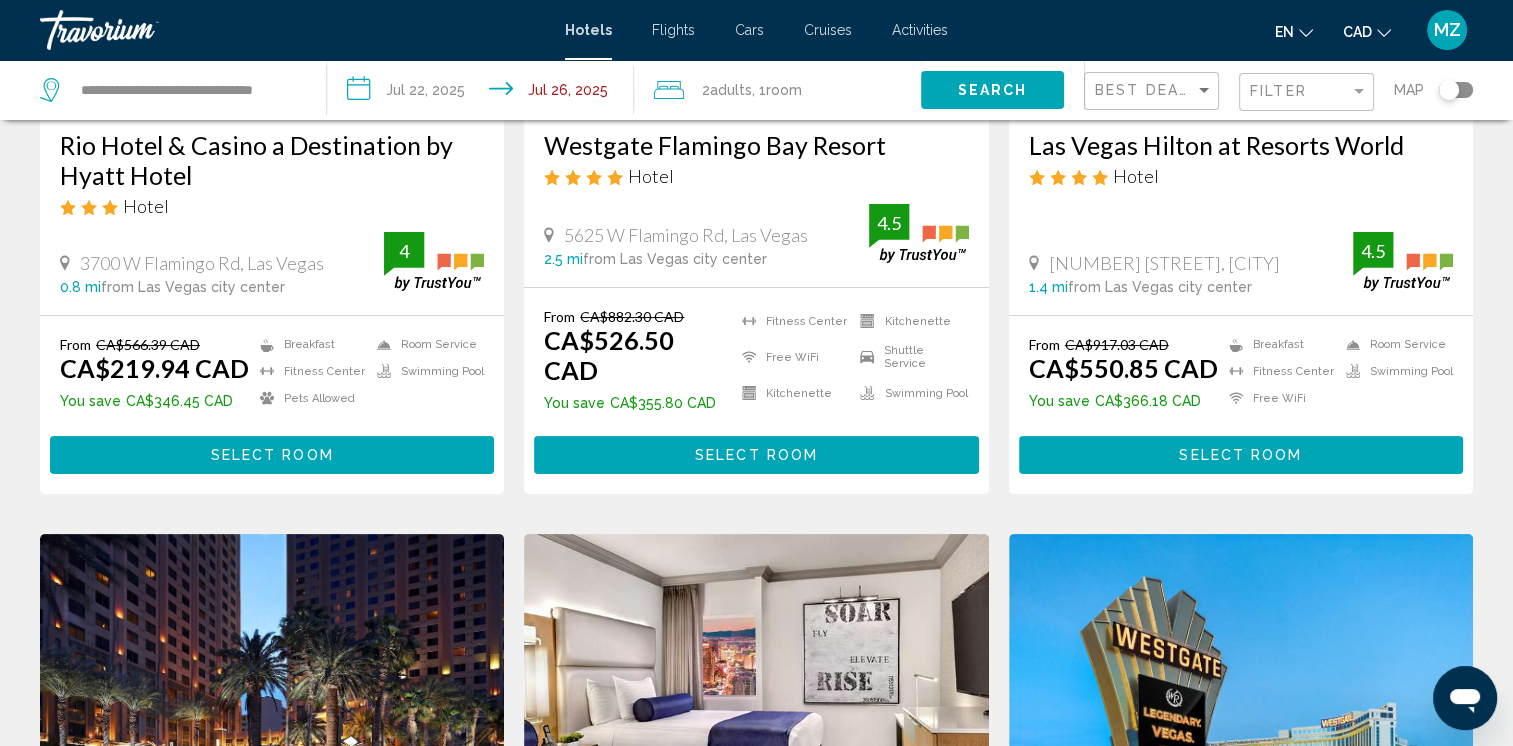 scroll, scrollTop: 0, scrollLeft: 0, axis: both 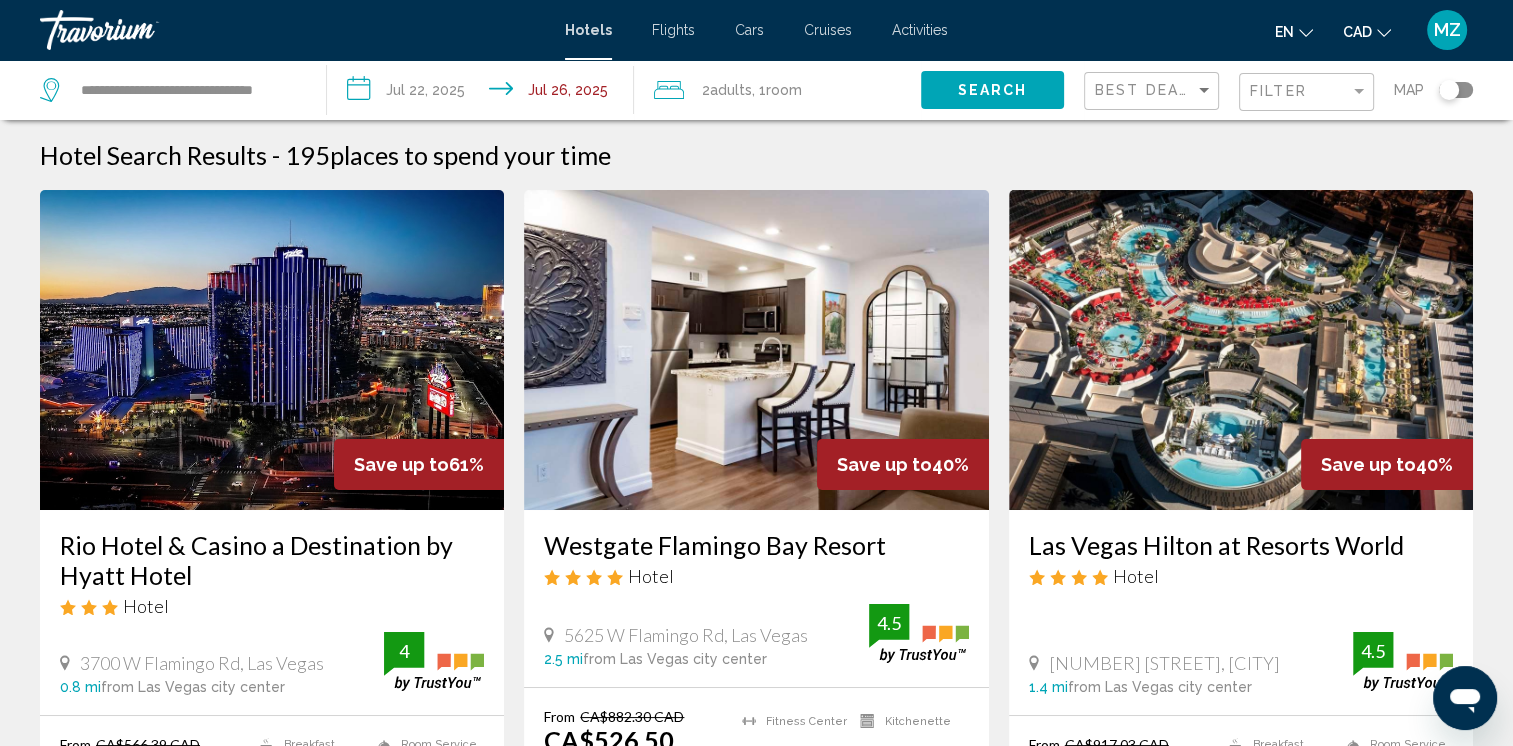 click on "Best Deals" 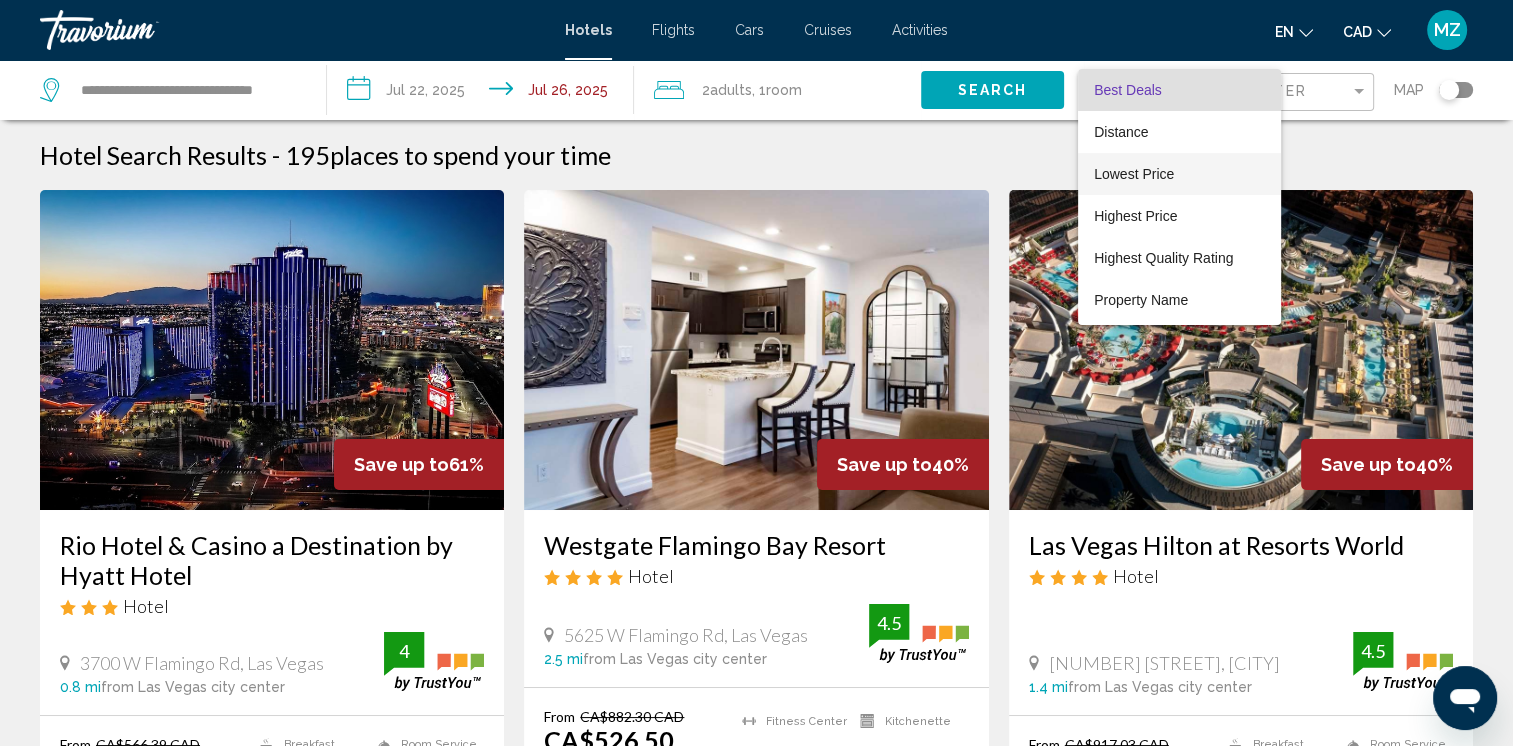 drag, startPoint x: 1148, startPoint y: 177, endPoint x: 1139, endPoint y: 158, distance: 21.023796 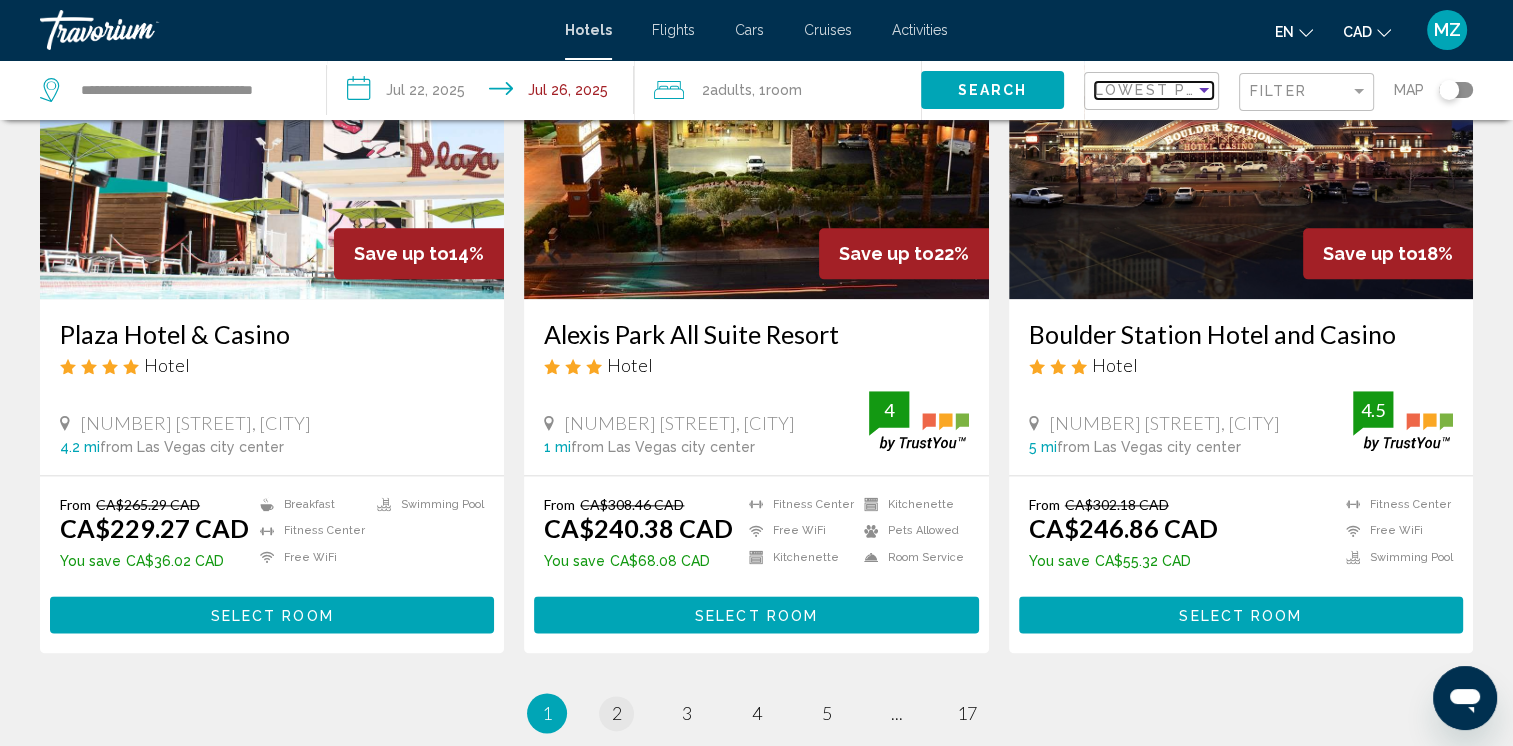 scroll, scrollTop: 2400, scrollLeft: 0, axis: vertical 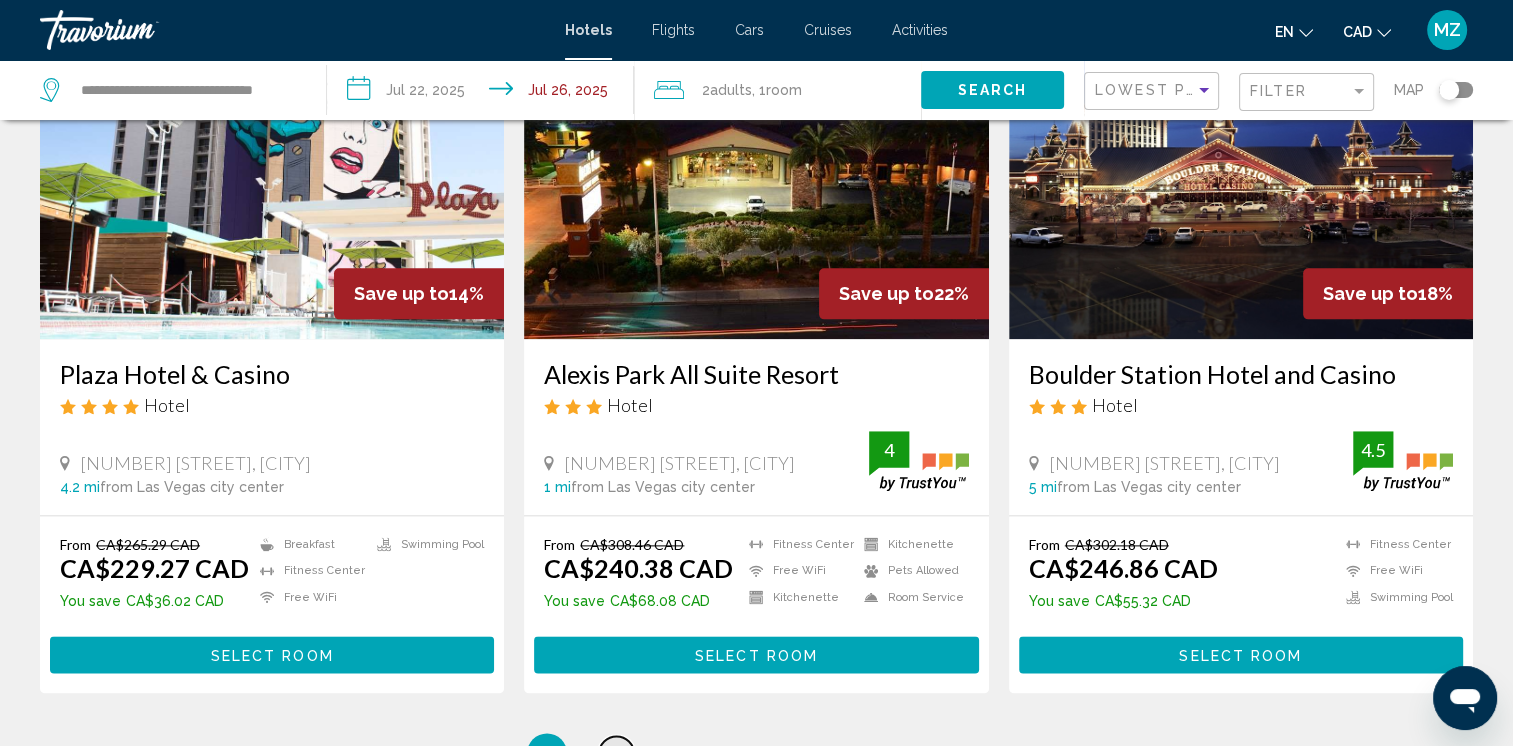 click on "page  2" at bounding box center [616, 753] 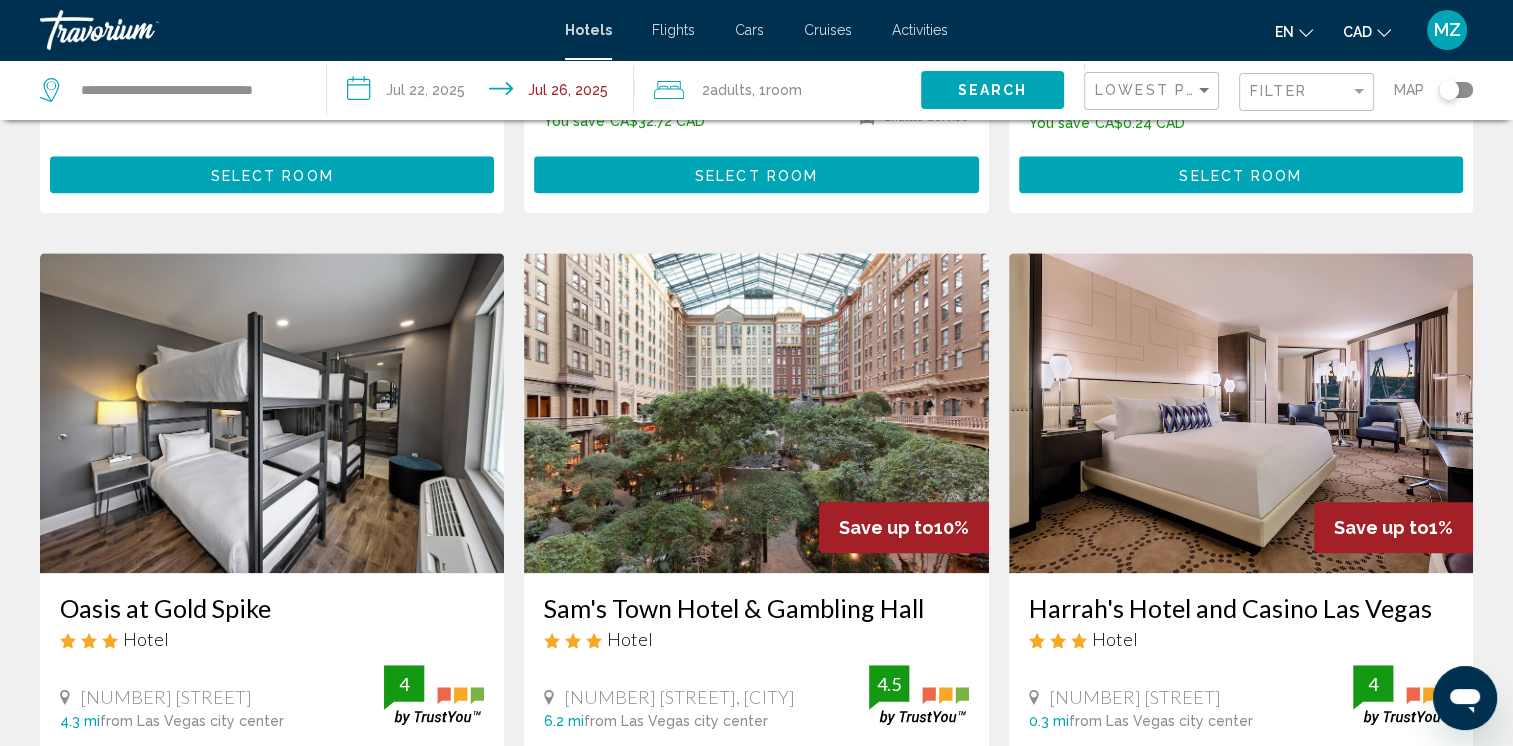 scroll, scrollTop: 2600, scrollLeft: 0, axis: vertical 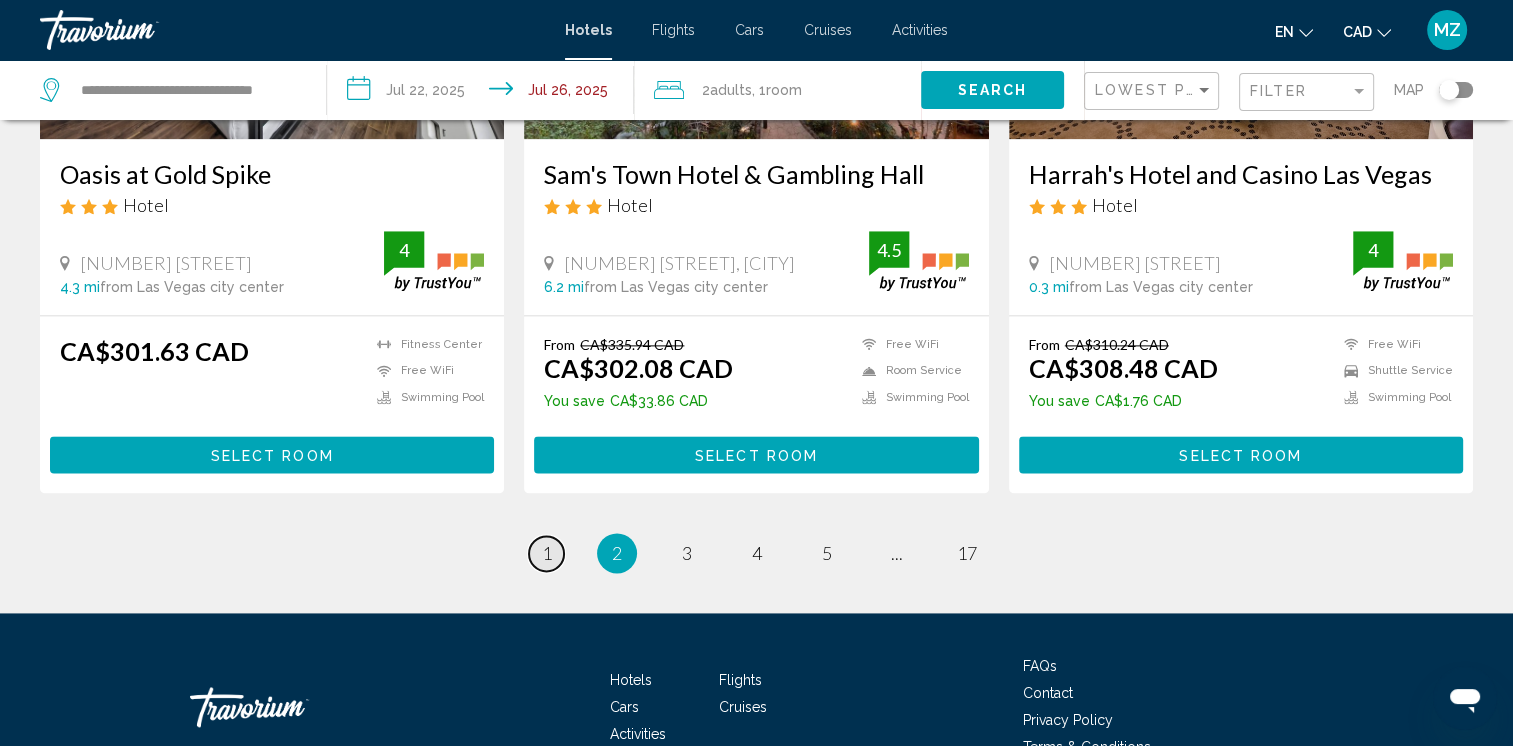 click on "1" at bounding box center [547, 553] 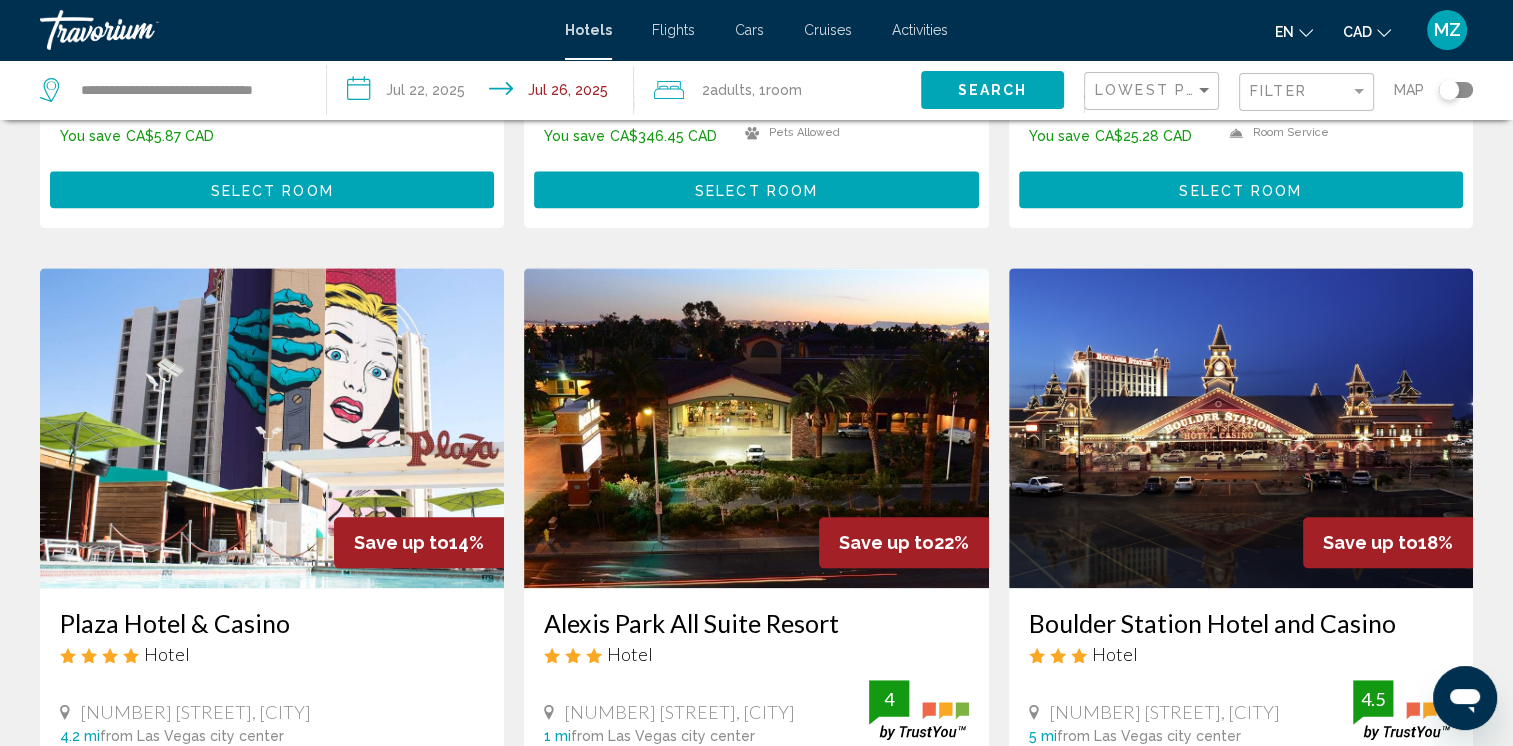 scroll, scrollTop: 2400, scrollLeft: 0, axis: vertical 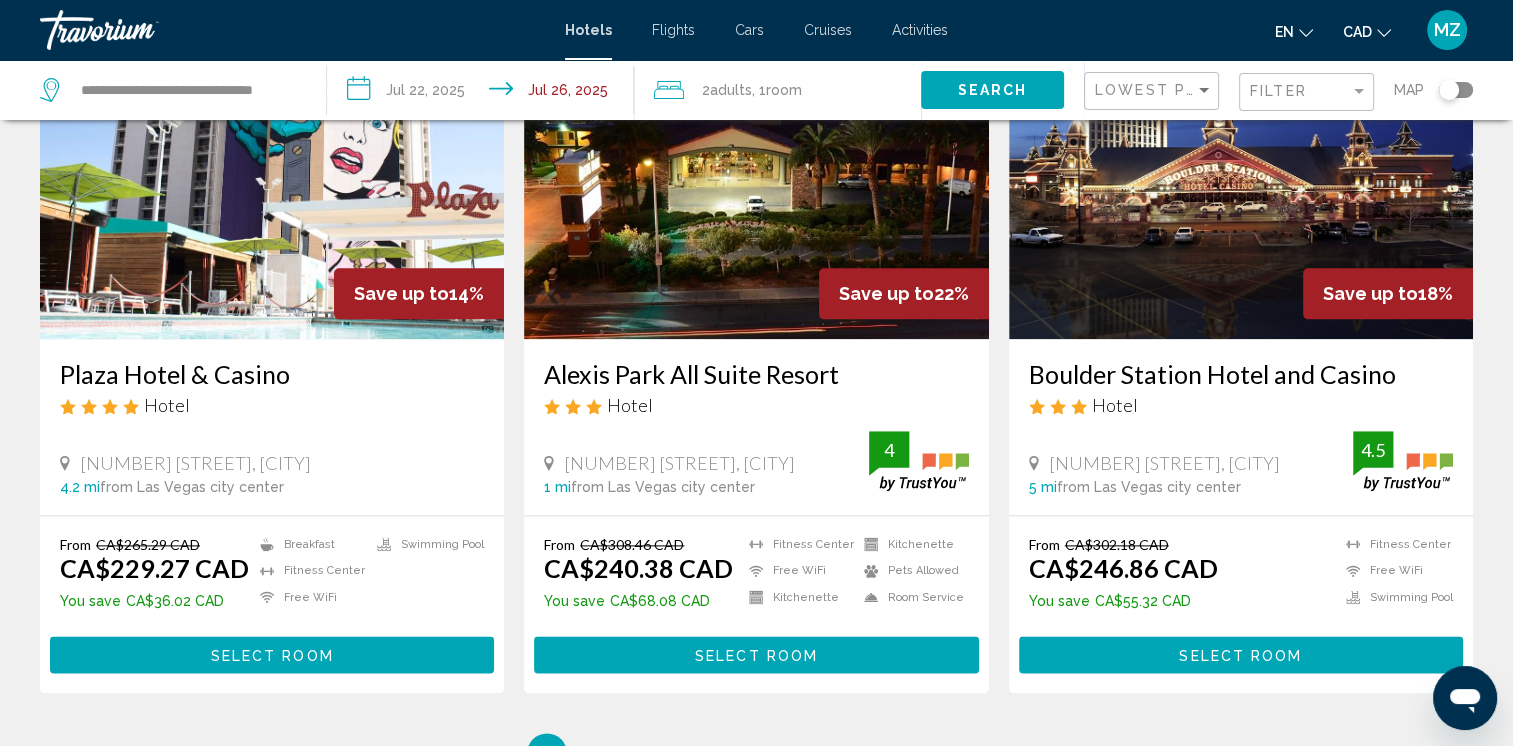 drag, startPoint x: 263, startPoint y: 627, endPoint x: 236, endPoint y: 654, distance: 38.183765 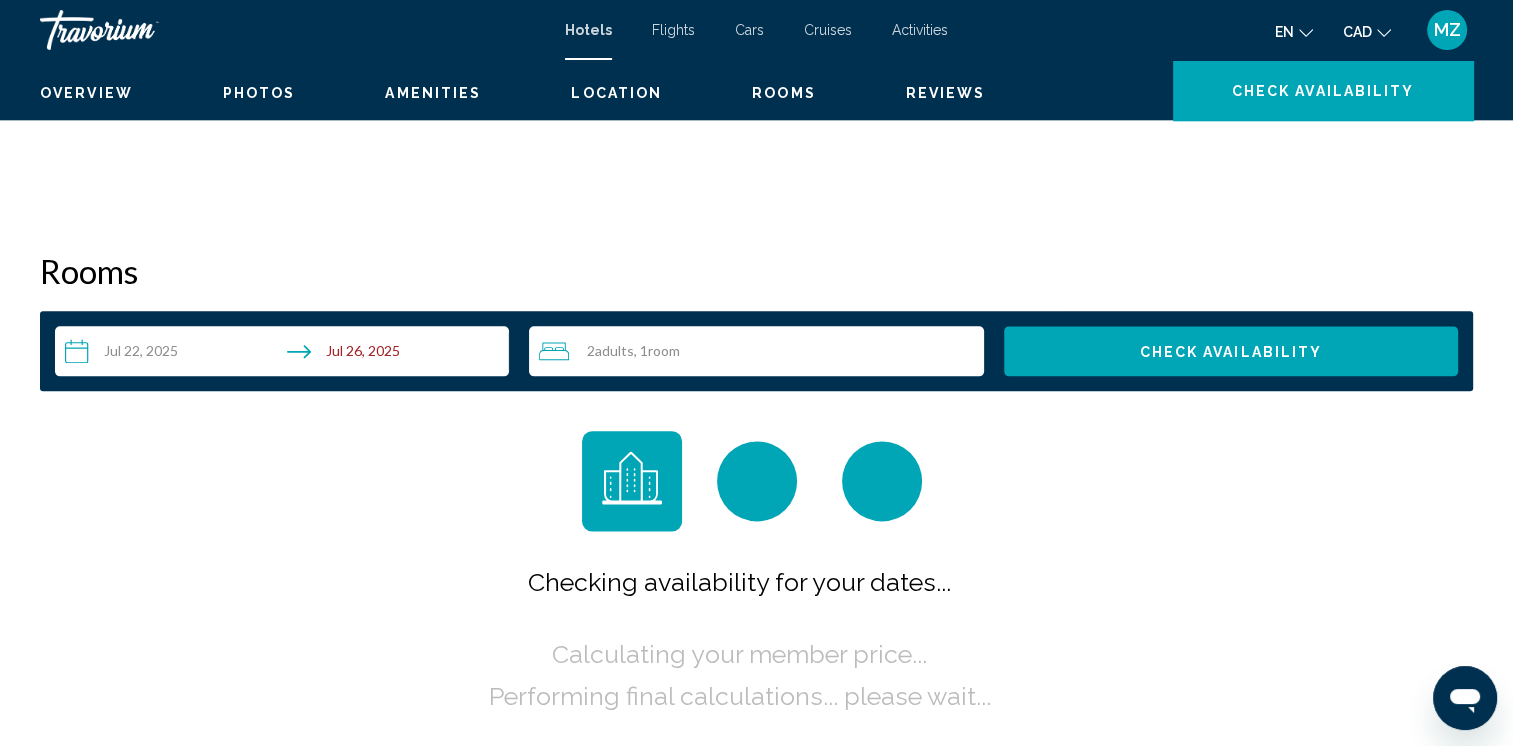 scroll, scrollTop: 0, scrollLeft: 0, axis: both 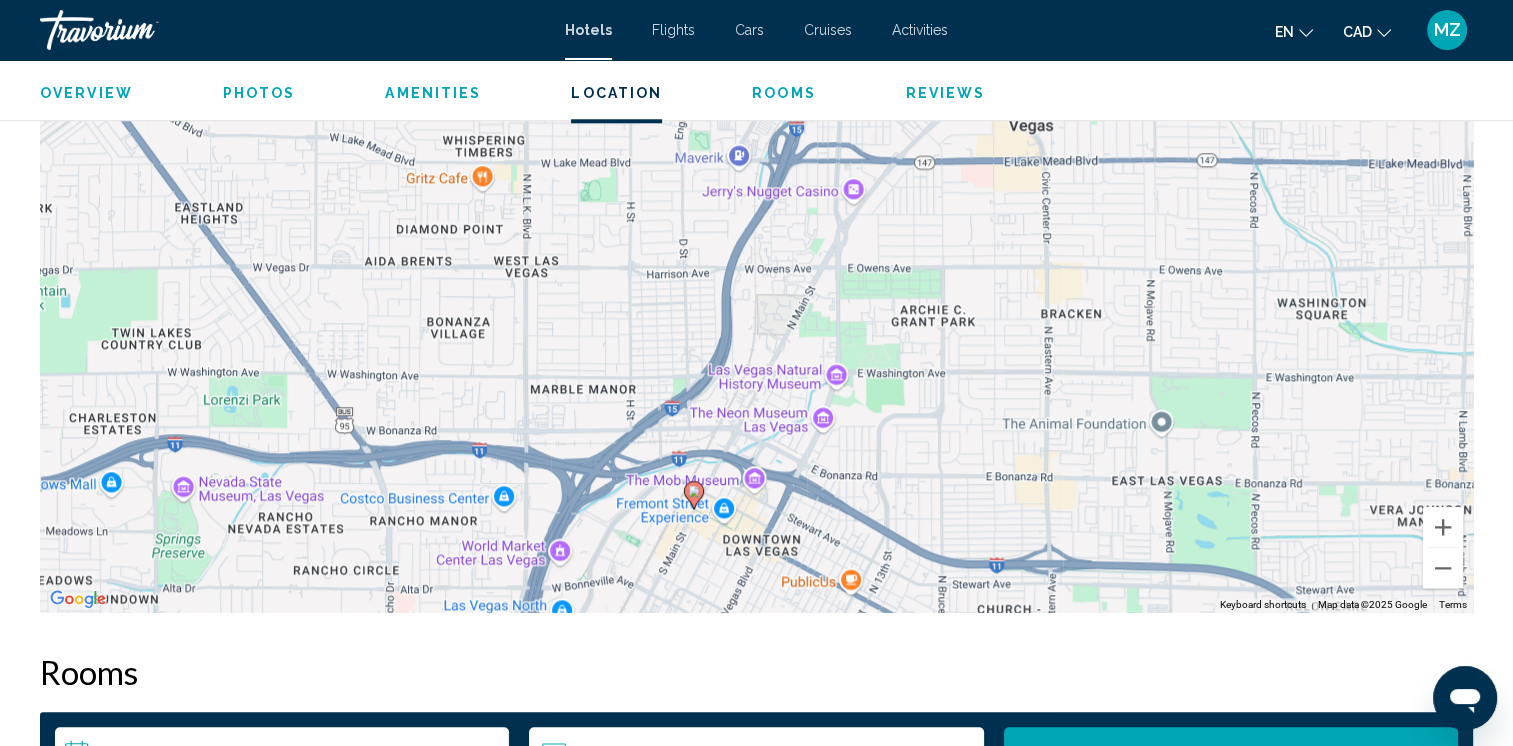 drag, startPoint x: 898, startPoint y: 398, endPoint x: 834, endPoint y: 598, distance: 209.99048 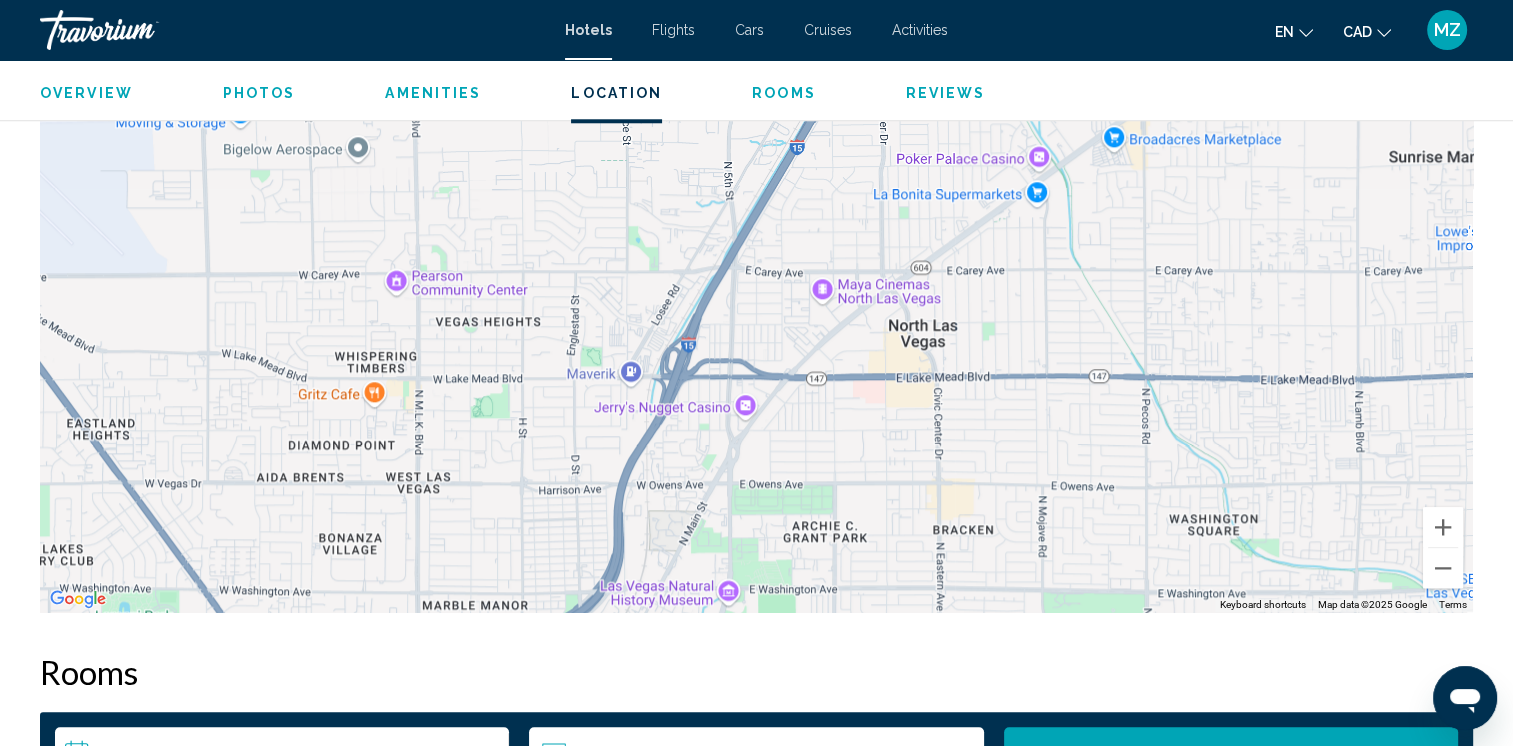 drag, startPoint x: 944, startPoint y: 409, endPoint x: 848, endPoint y: 603, distance: 216.45323 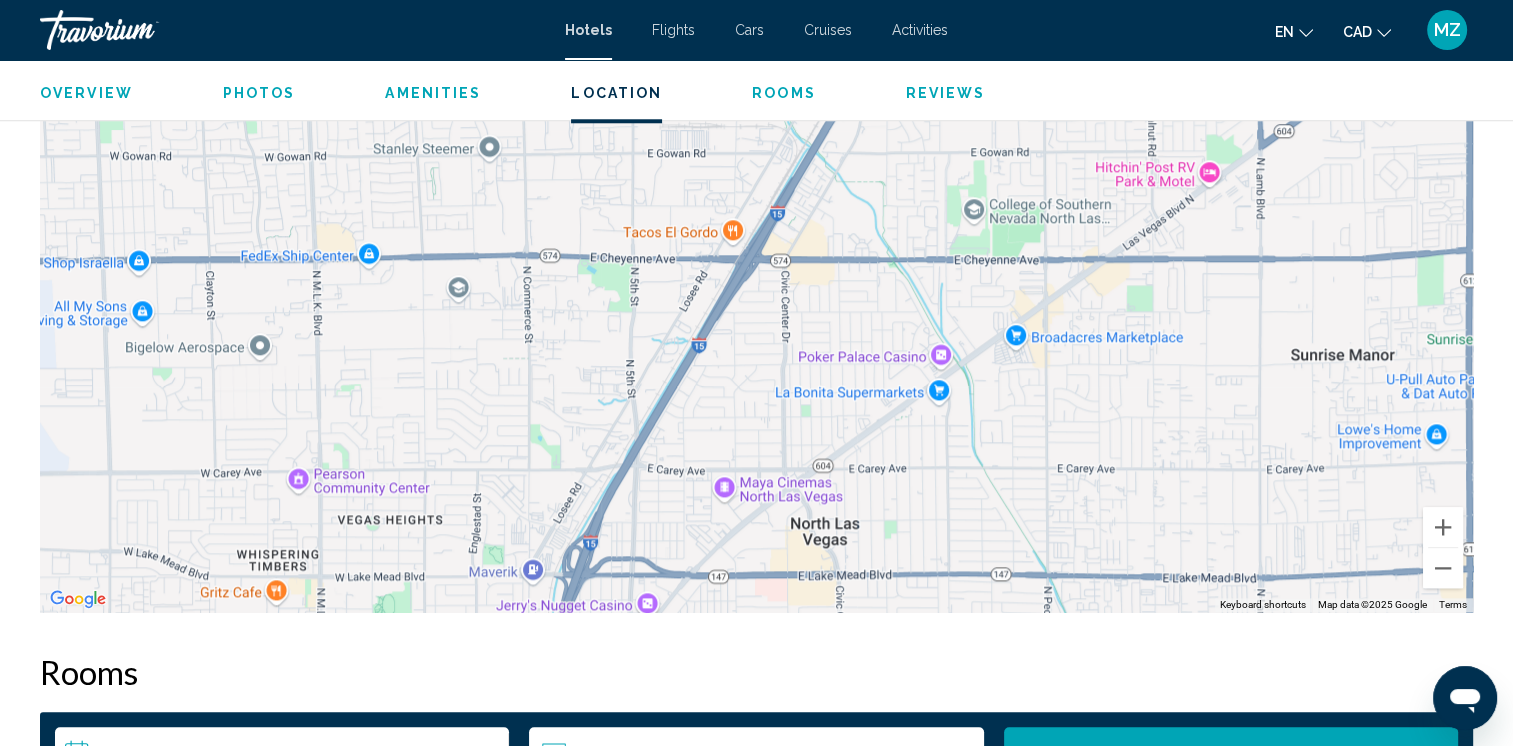 drag, startPoint x: 982, startPoint y: 366, endPoint x: 930, endPoint y: 470, distance: 116.275536 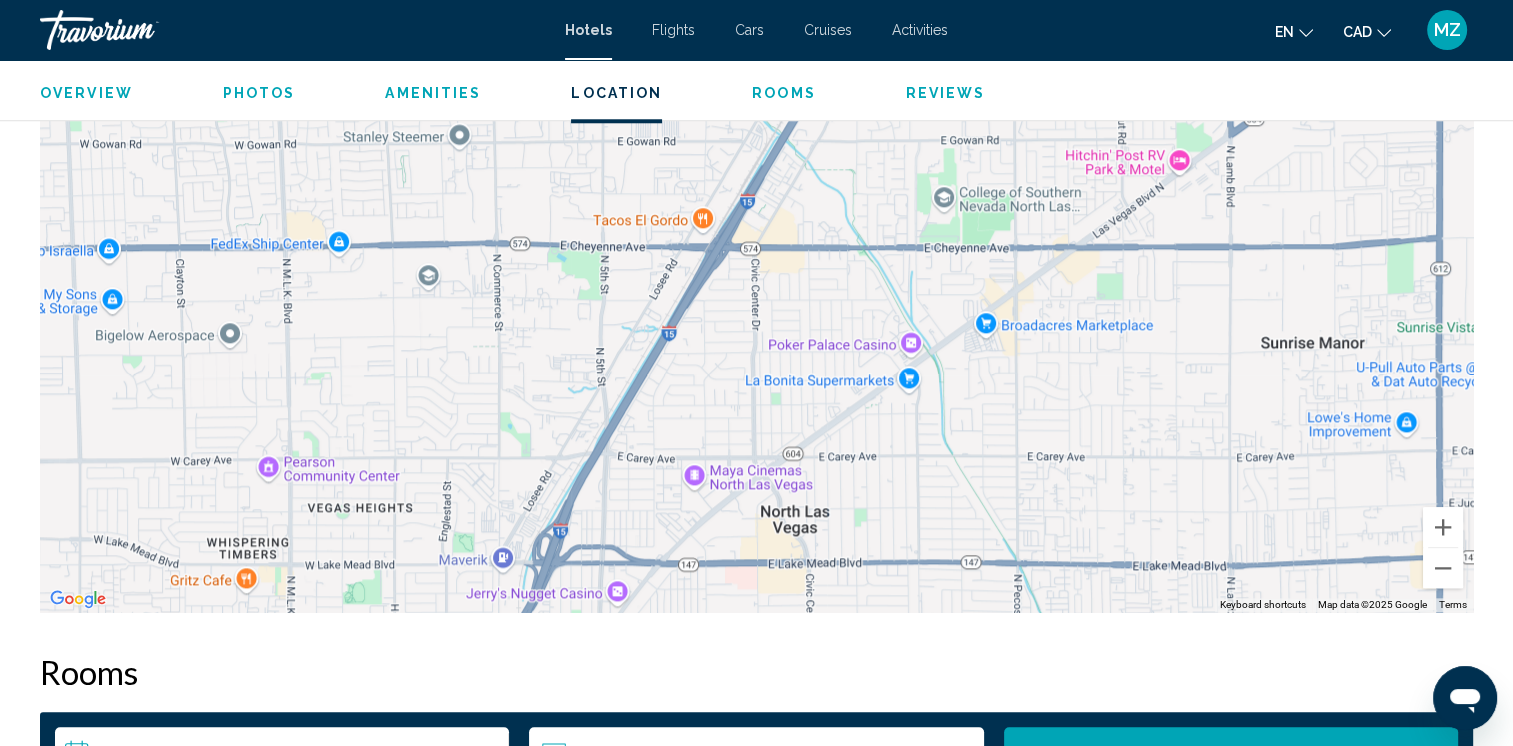 drag, startPoint x: 1114, startPoint y: 271, endPoint x: 1078, endPoint y: 284, distance: 38.27532 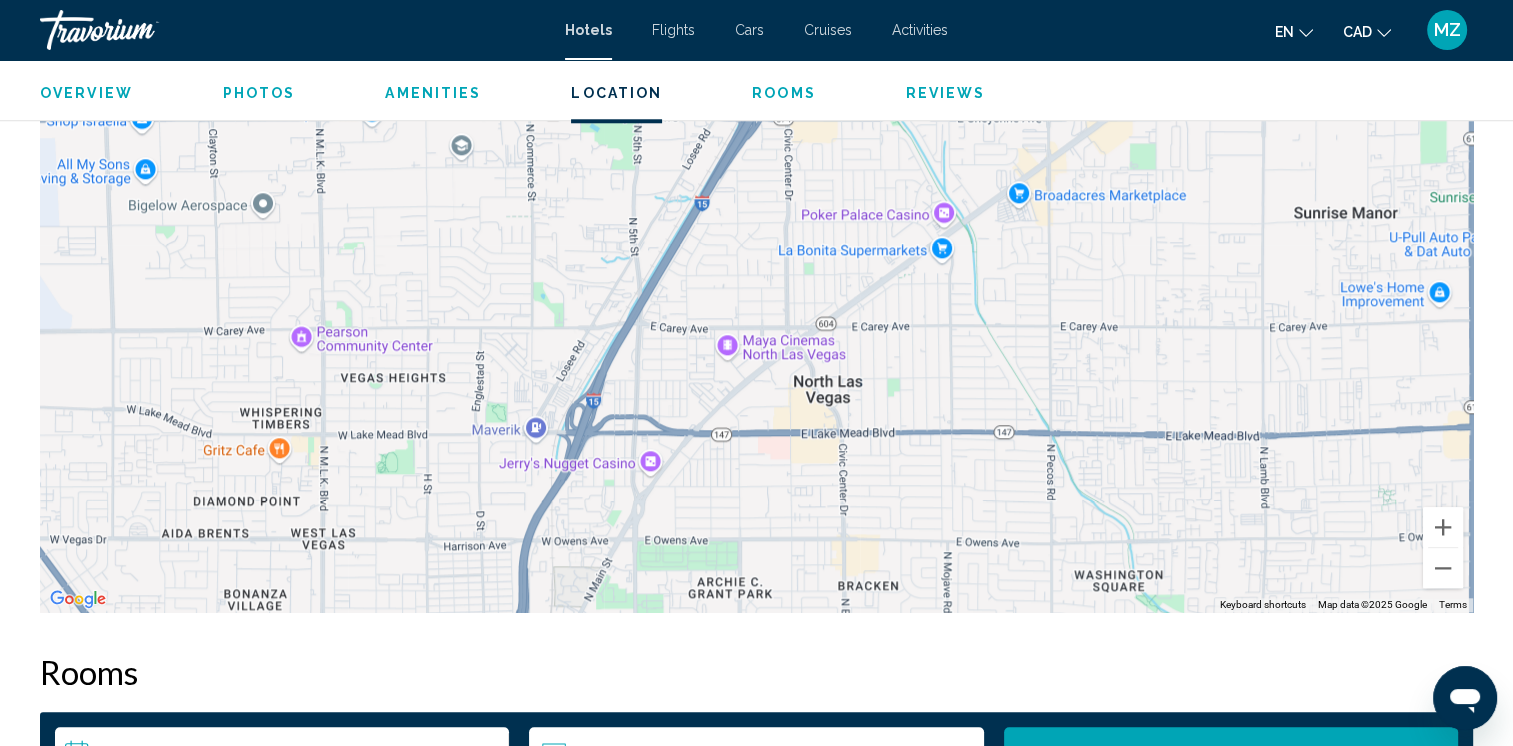 drag, startPoint x: 1019, startPoint y: 375, endPoint x: 1081, endPoint y: 34, distance: 346.59055 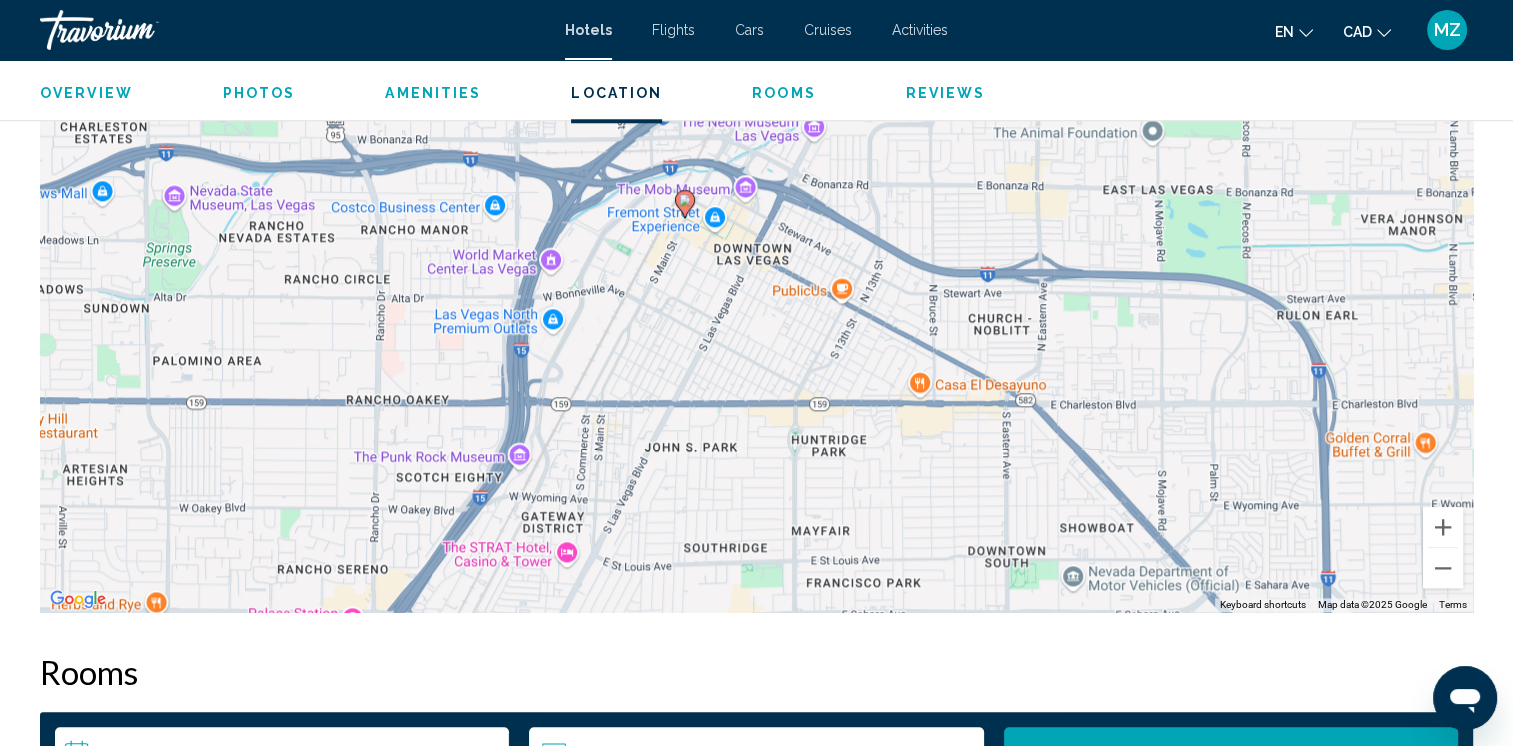 drag, startPoint x: 932, startPoint y: 447, endPoint x: 1061, endPoint y: 256, distance: 230.4821 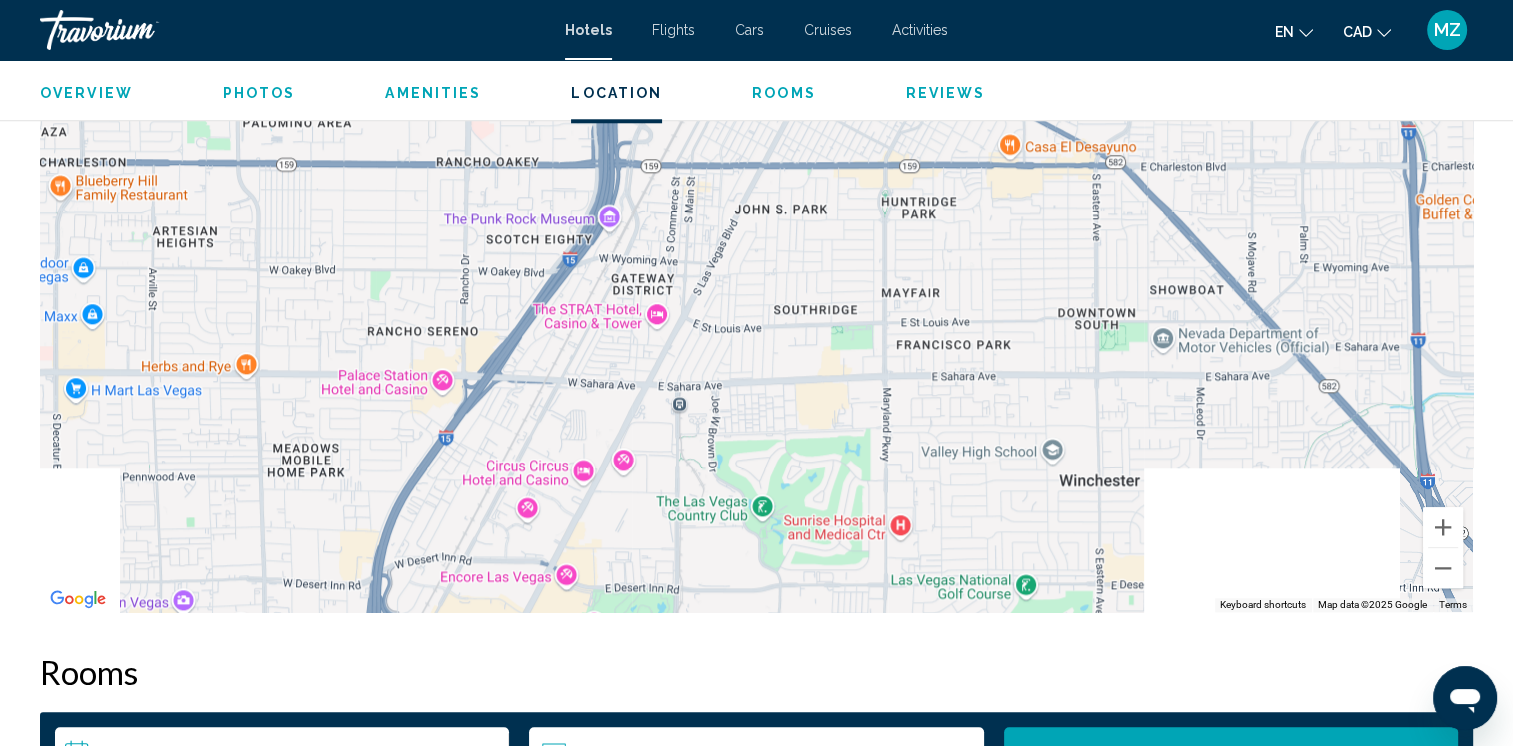 drag, startPoint x: 746, startPoint y: 514, endPoint x: 849, endPoint y: 222, distance: 309.63367 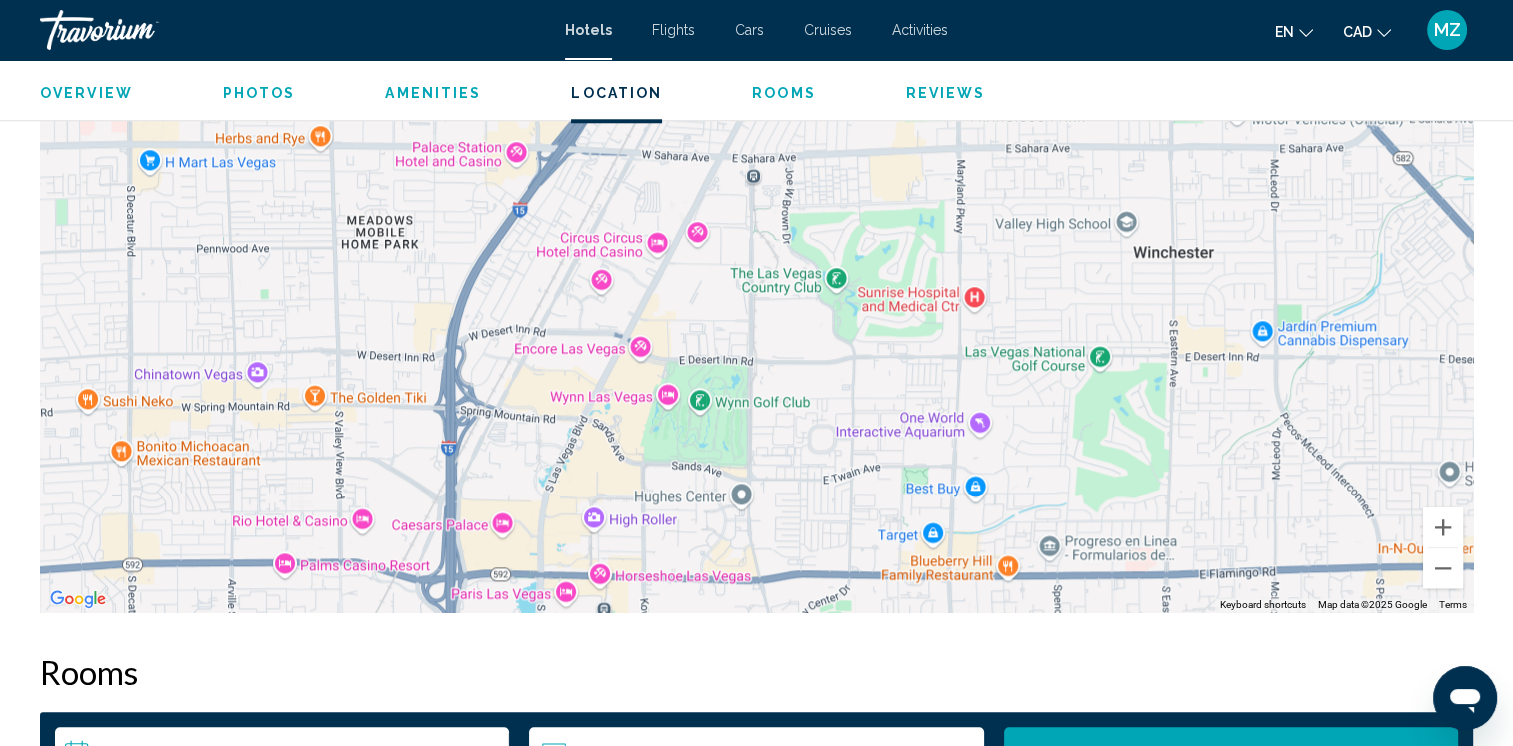 drag, startPoint x: 788, startPoint y: 494, endPoint x: 823, endPoint y: 355, distance: 143.33876 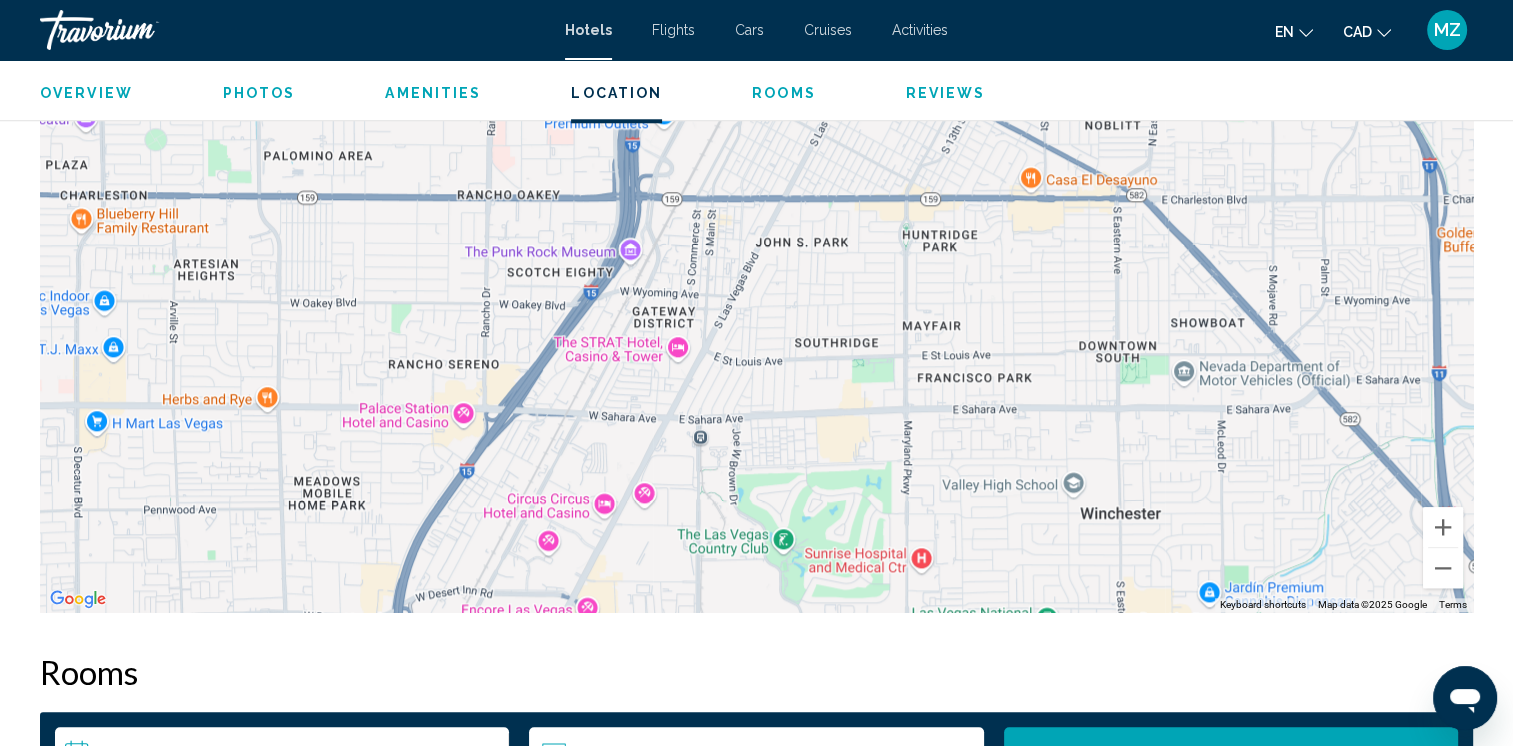 drag, startPoint x: 817, startPoint y: 398, endPoint x: 773, endPoint y: 625, distance: 231.225 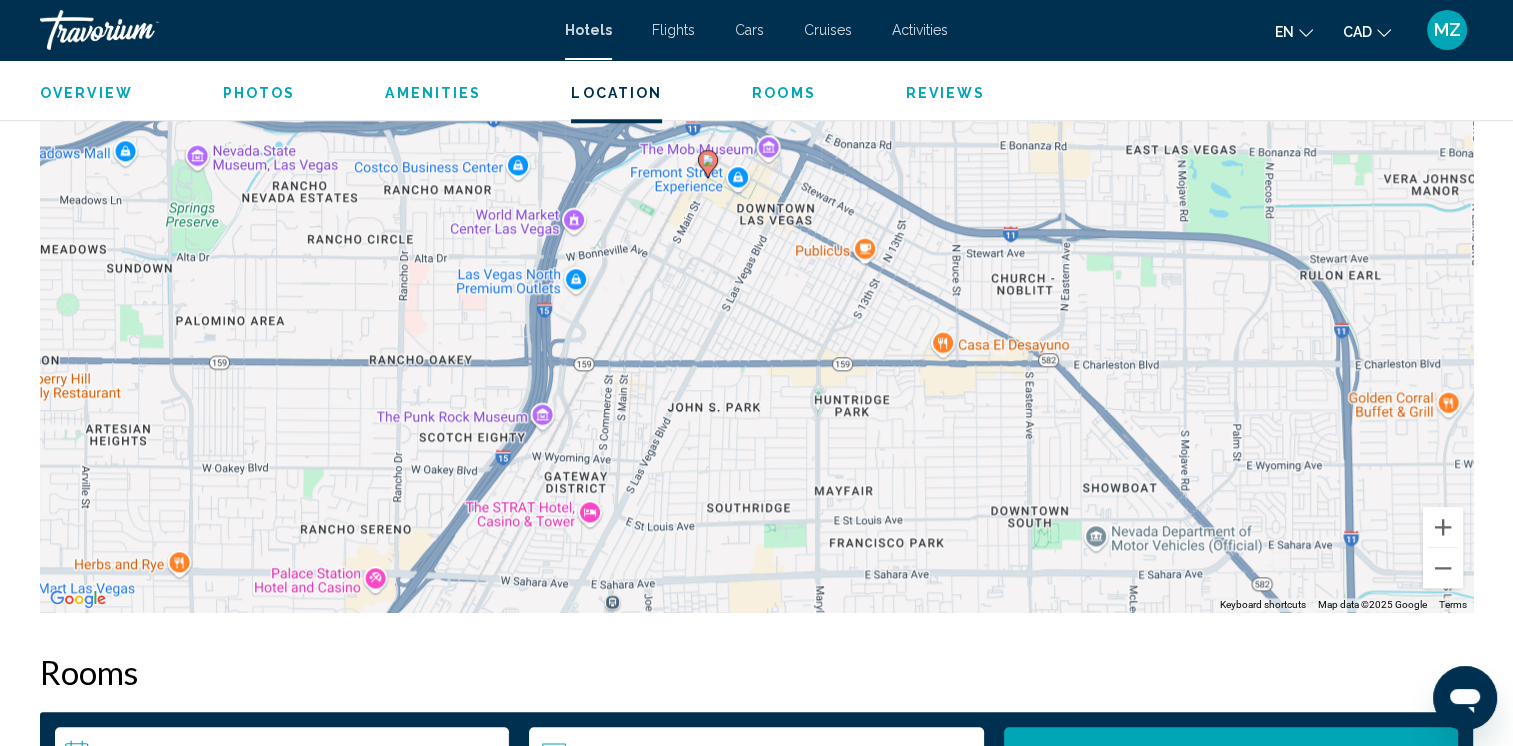drag, startPoint x: 857, startPoint y: 429, endPoint x: 826, endPoint y: 486, distance: 64.884514 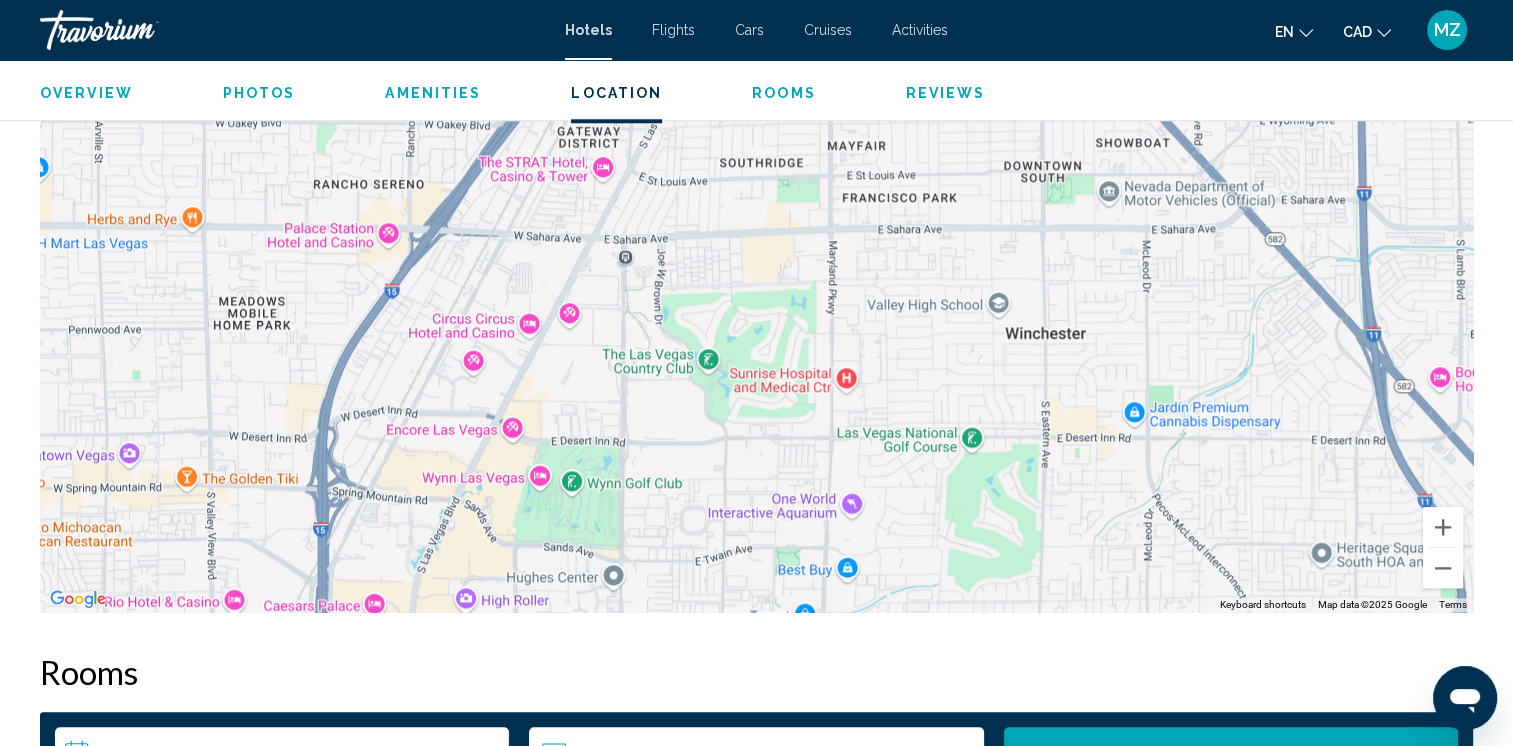 drag, startPoint x: 780, startPoint y: 460, endPoint x: 798, endPoint y: 38, distance: 422.3837 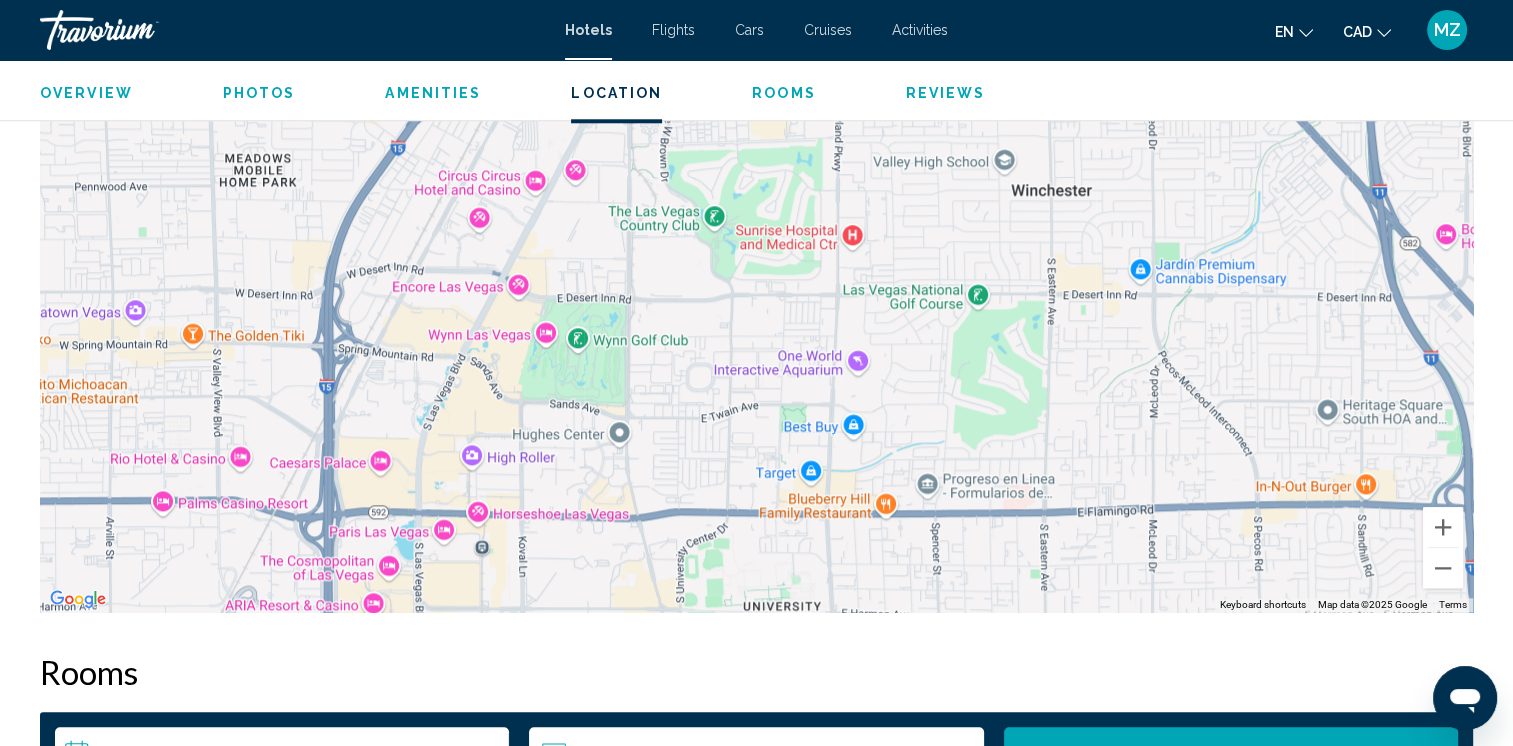 click at bounding box center (756, 312) 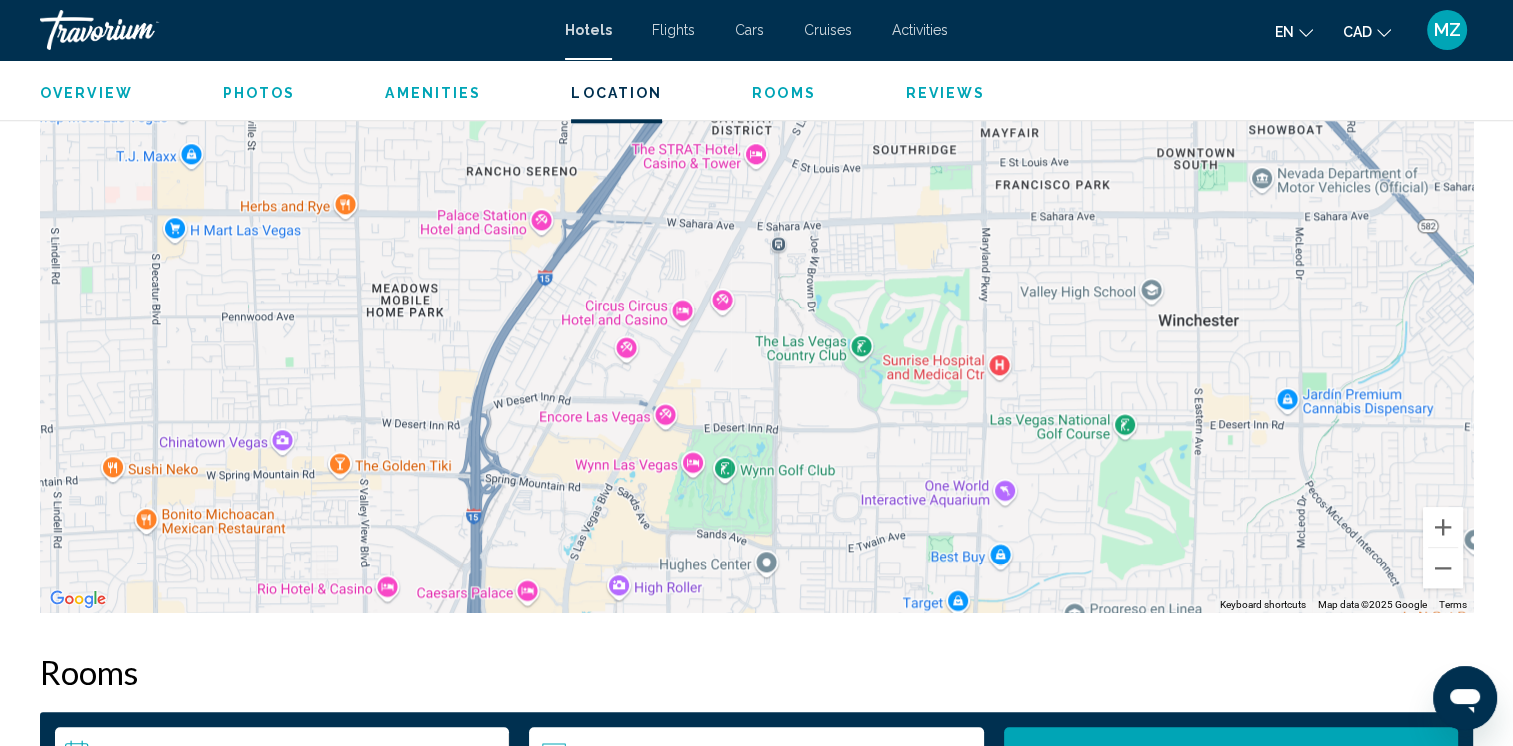 drag, startPoint x: 725, startPoint y: 249, endPoint x: 808, endPoint y: 356, distance: 135.41788 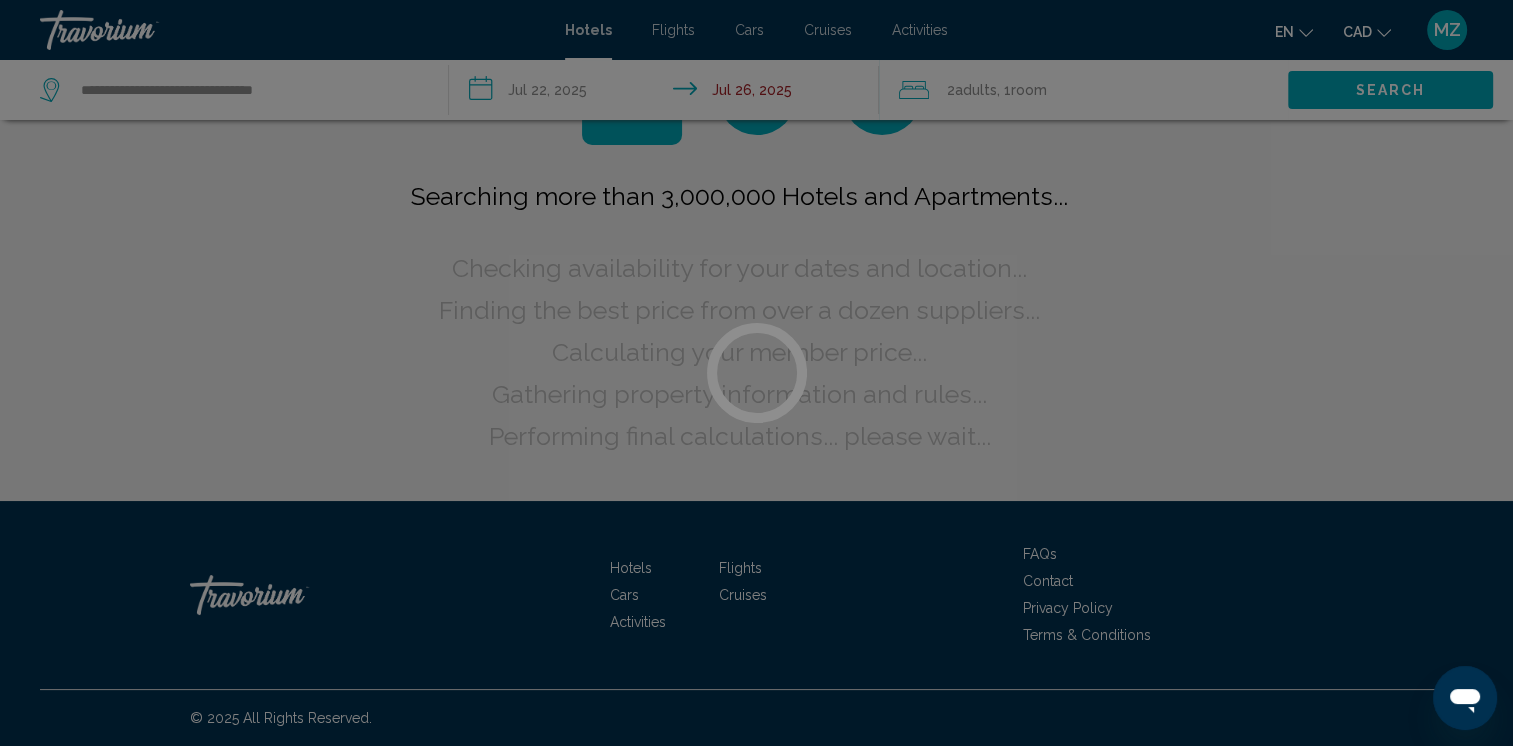scroll, scrollTop: 0, scrollLeft: 0, axis: both 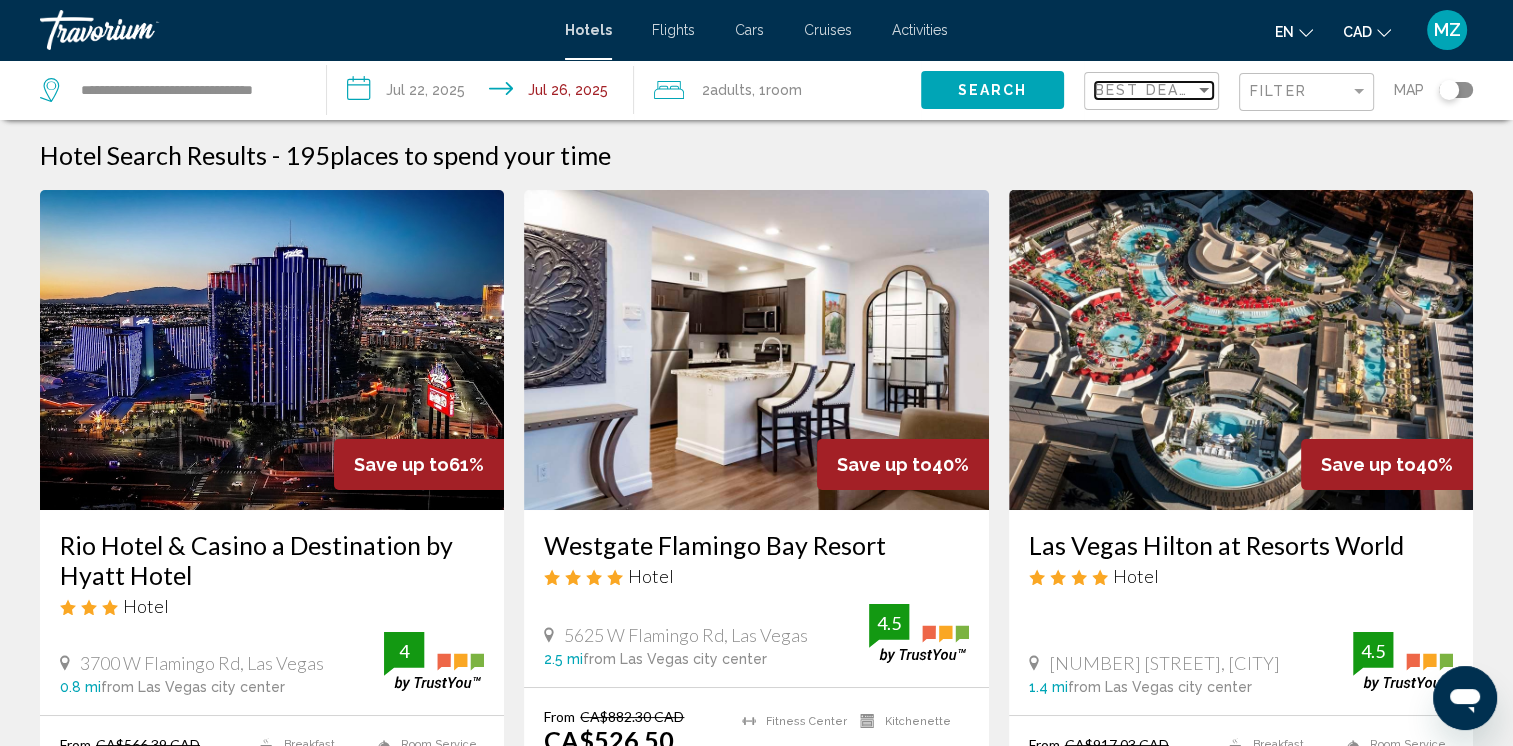 click on "Best Deals" at bounding box center [1147, 90] 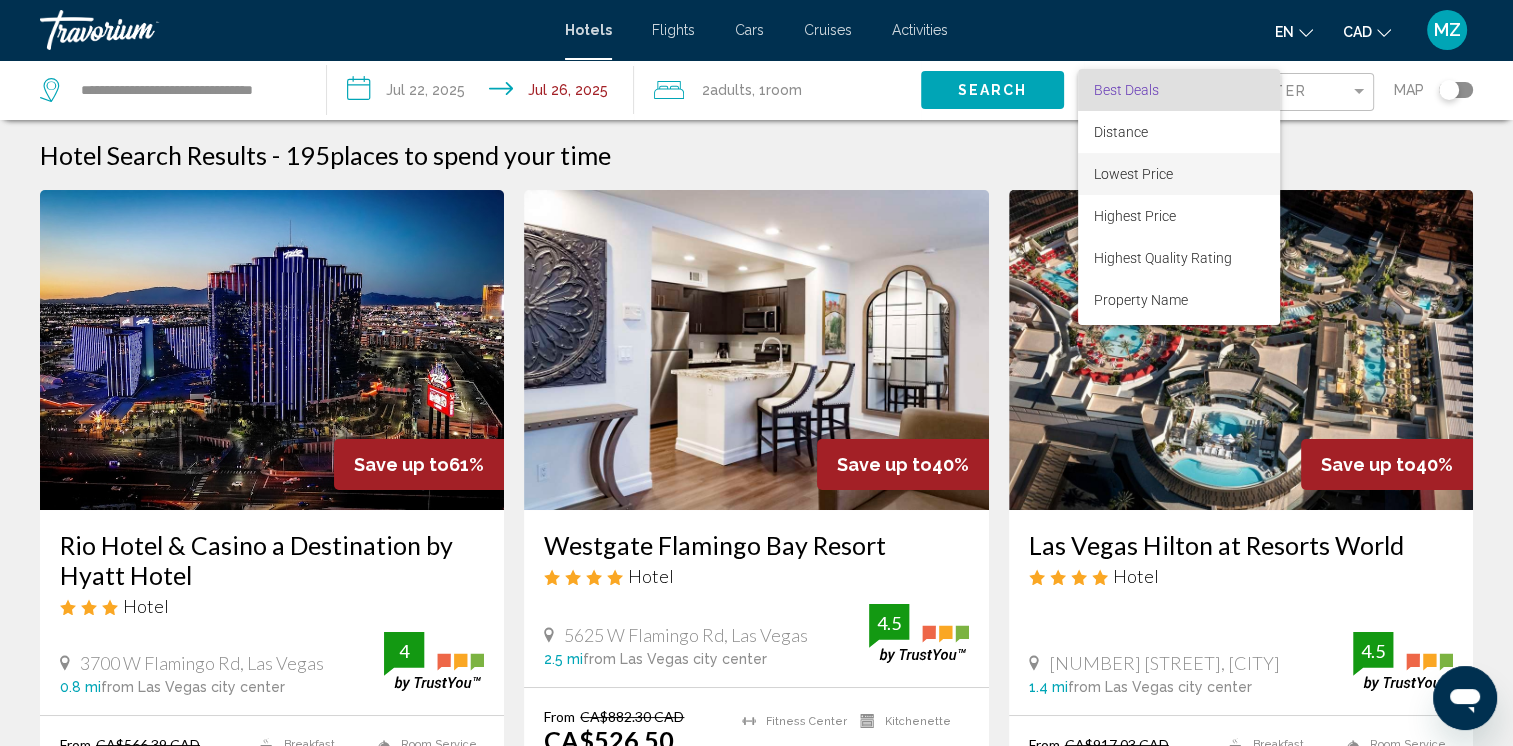 click on "Lowest Price" at bounding box center (1133, 174) 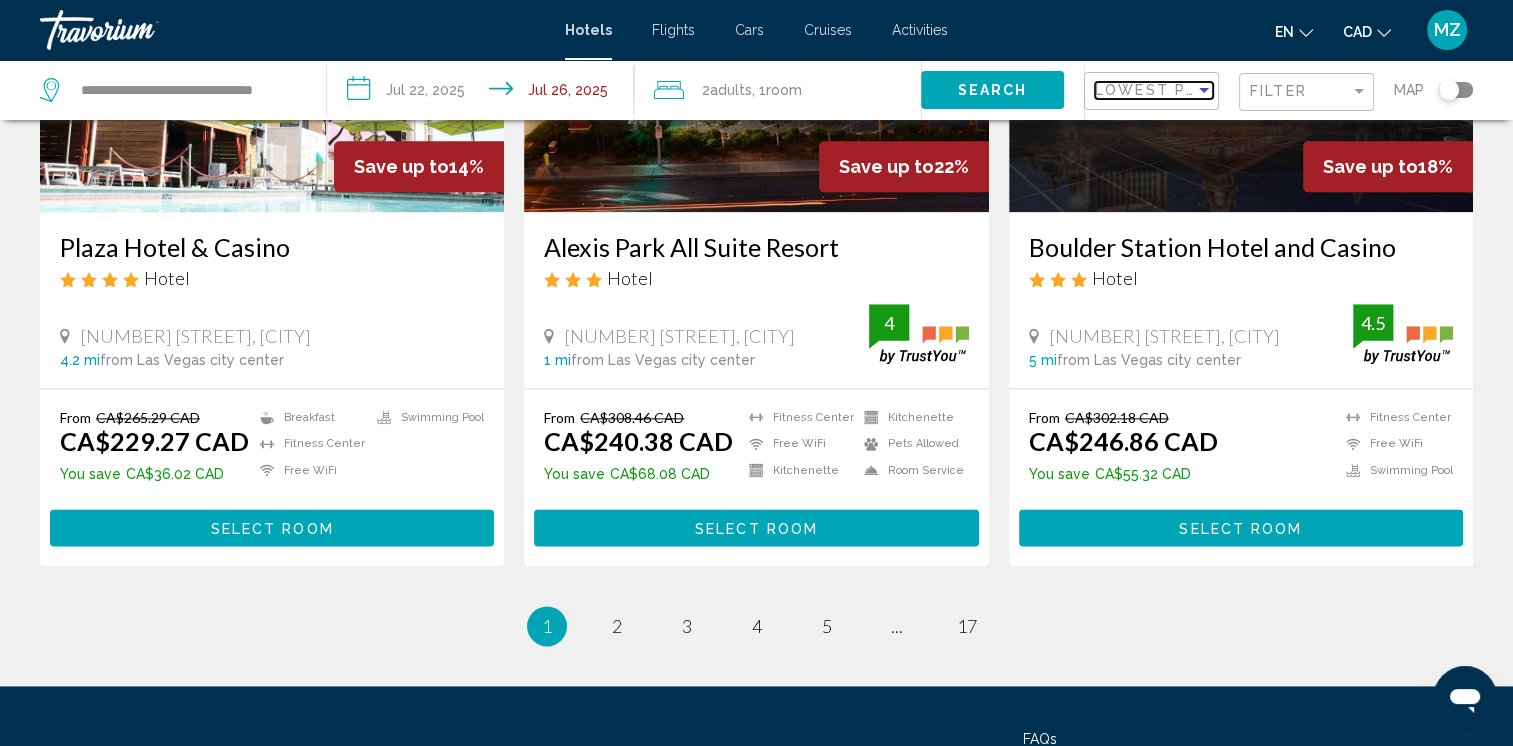 scroll, scrollTop: 2681, scrollLeft: 0, axis: vertical 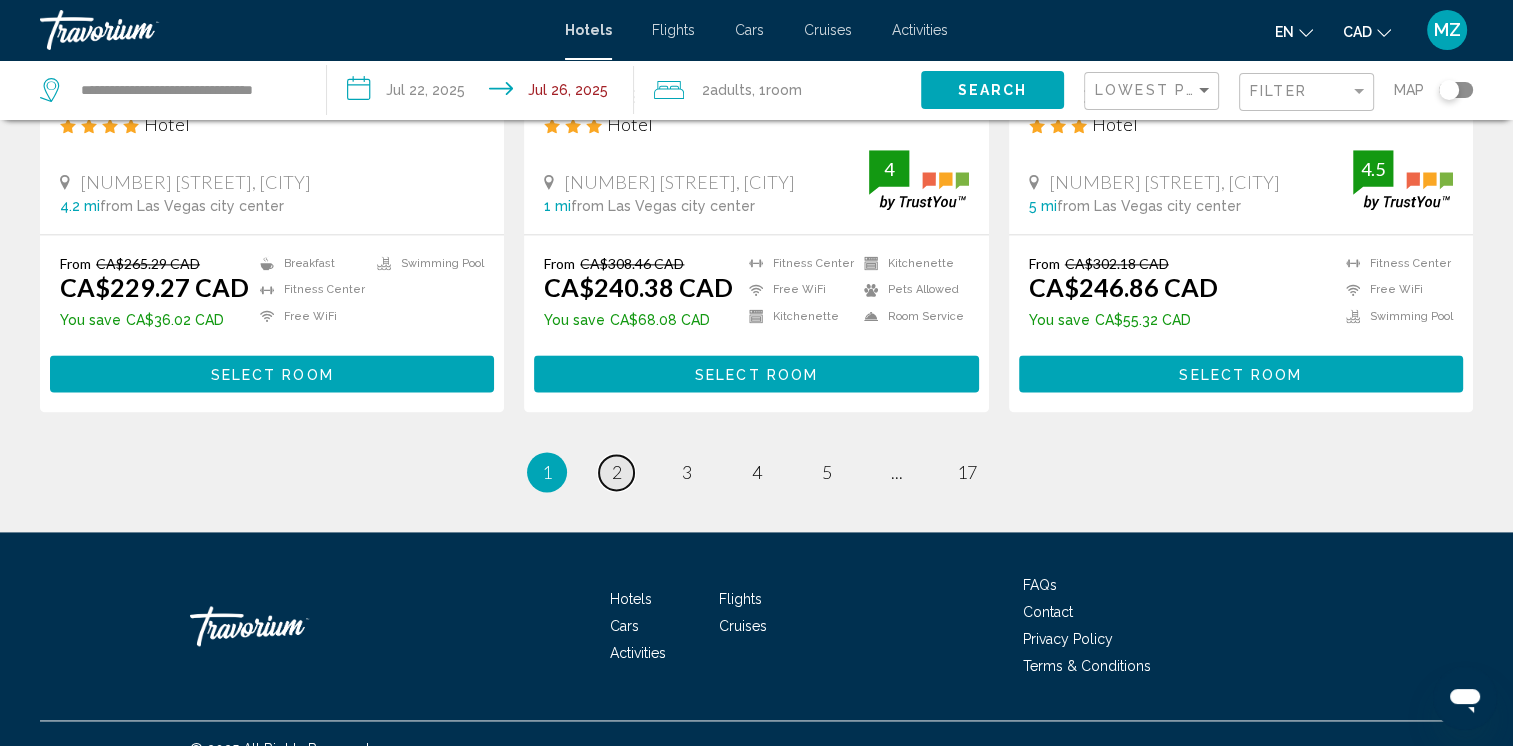 click on "2" at bounding box center [617, 472] 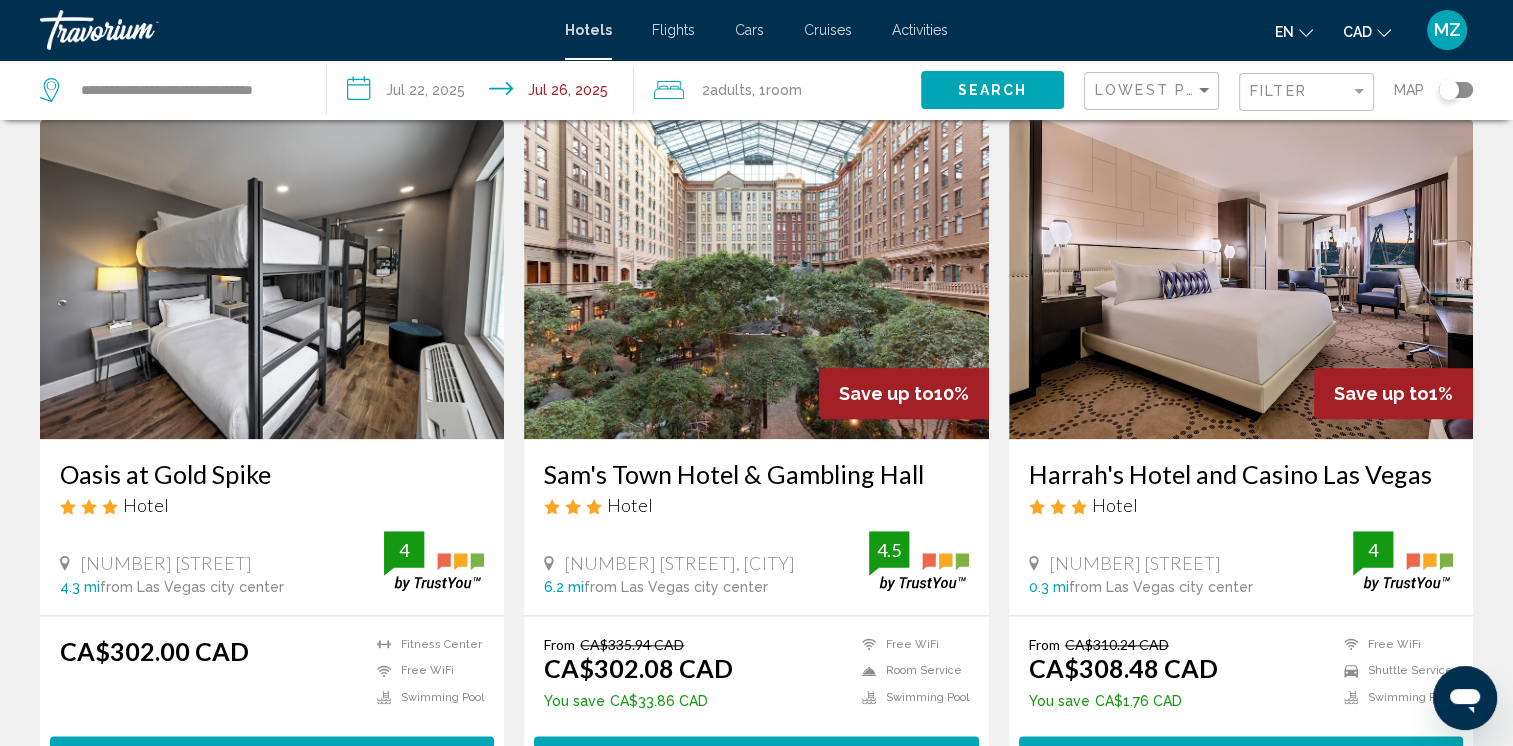 scroll, scrollTop: 2681, scrollLeft: 0, axis: vertical 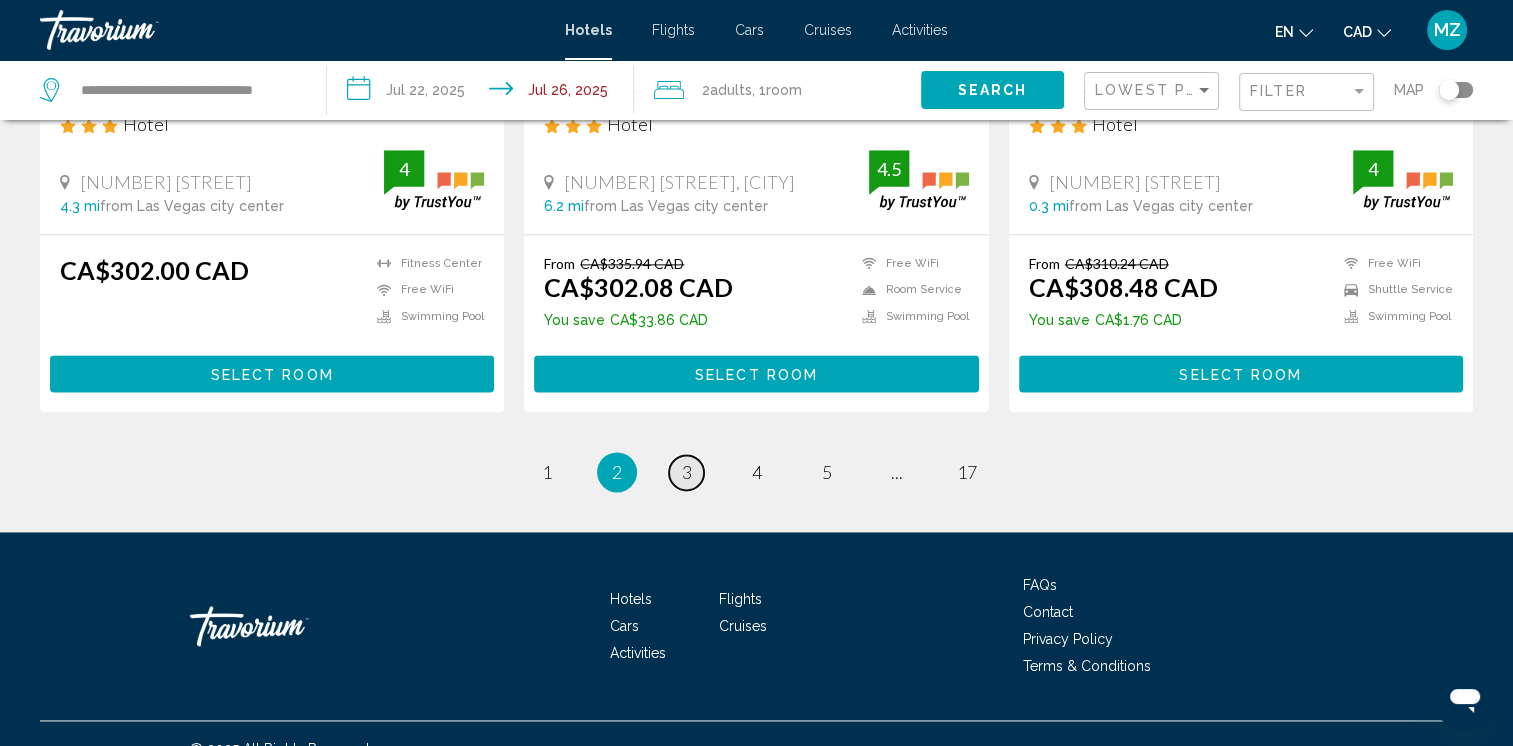 click on "3" at bounding box center [687, 472] 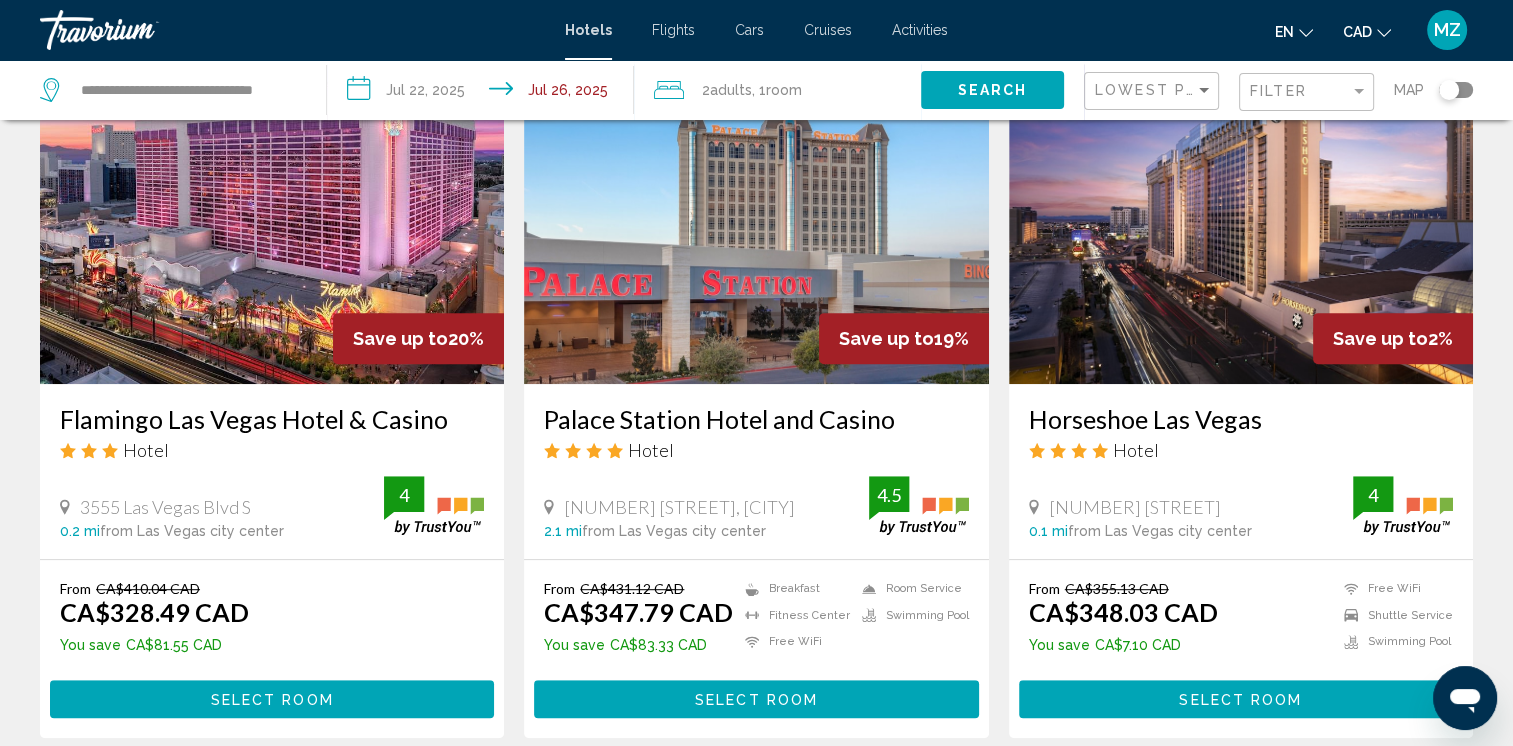 scroll, scrollTop: 1000, scrollLeft: 0, axis: vertical 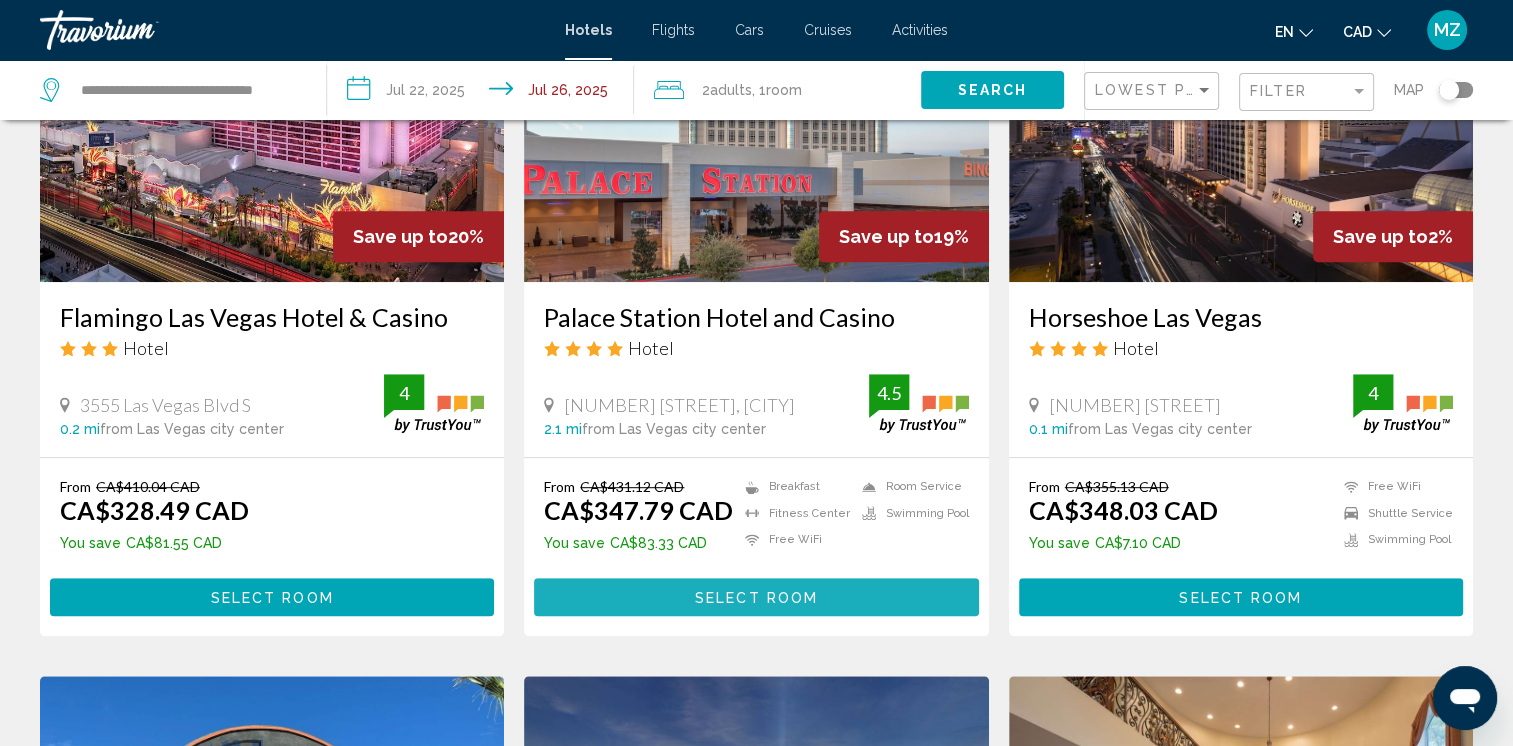 click on "Select Room" at bounding box center [756, 596] 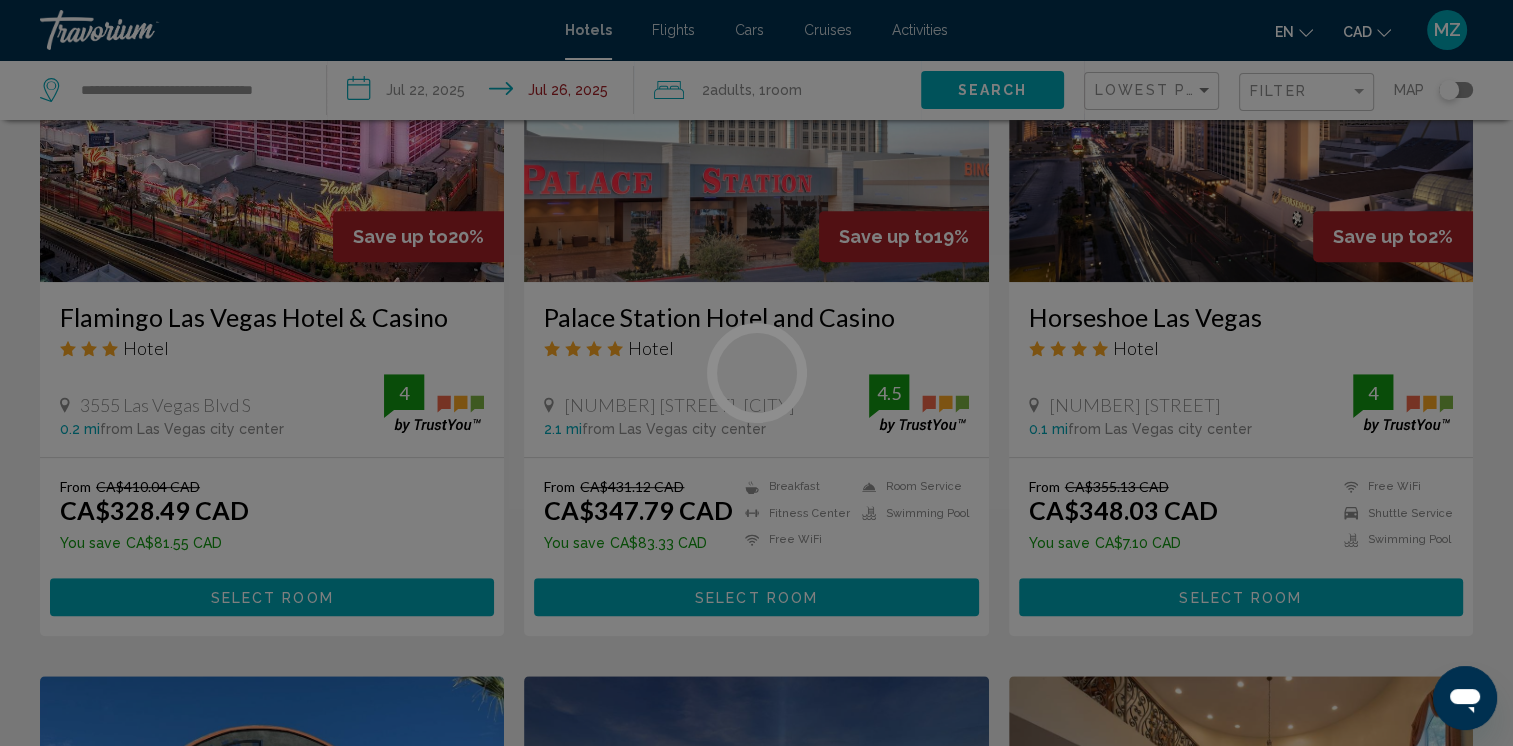 scroll, scrollTop: 0, scrollLeft: 0, axis: both 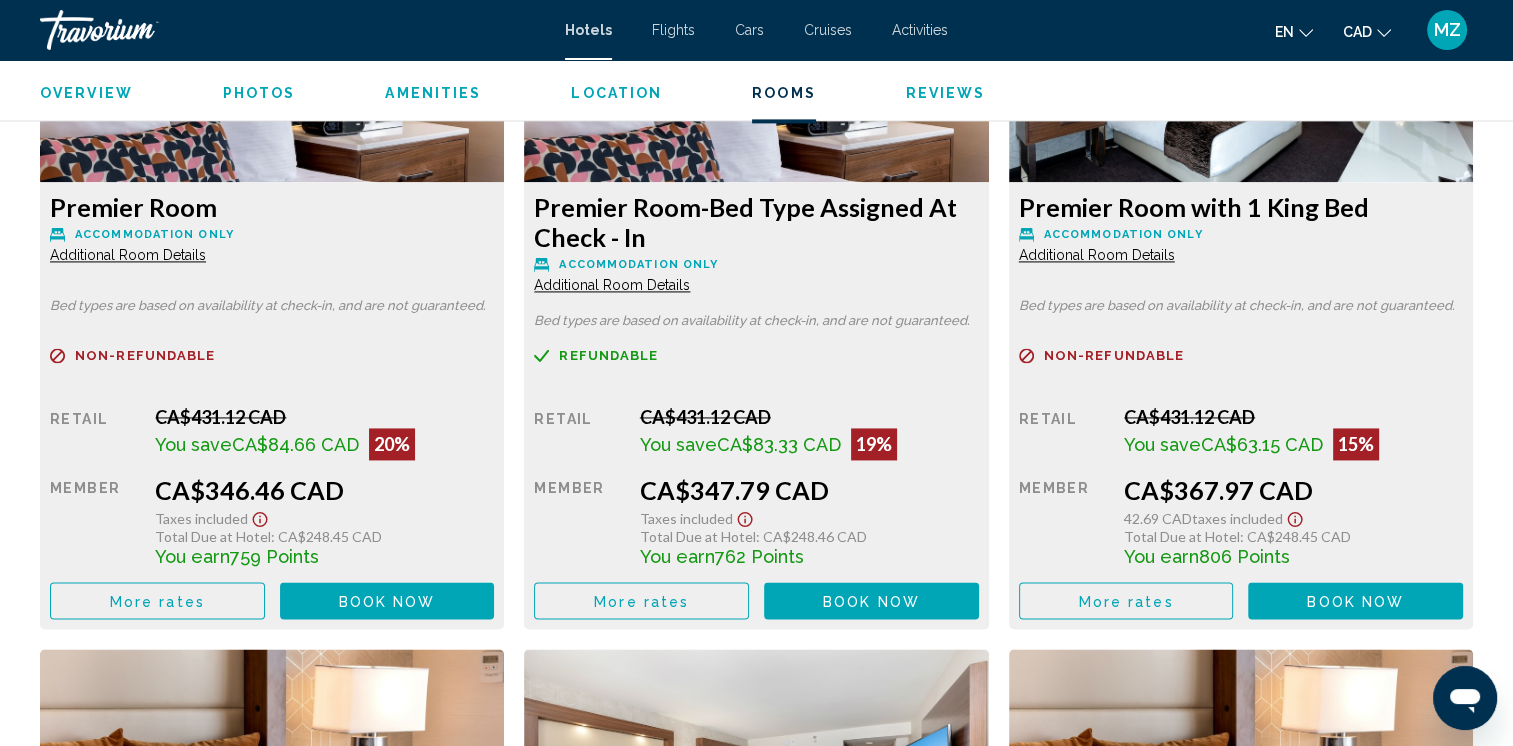 click on "Additional Room Details" at bounding box center [128, 255] 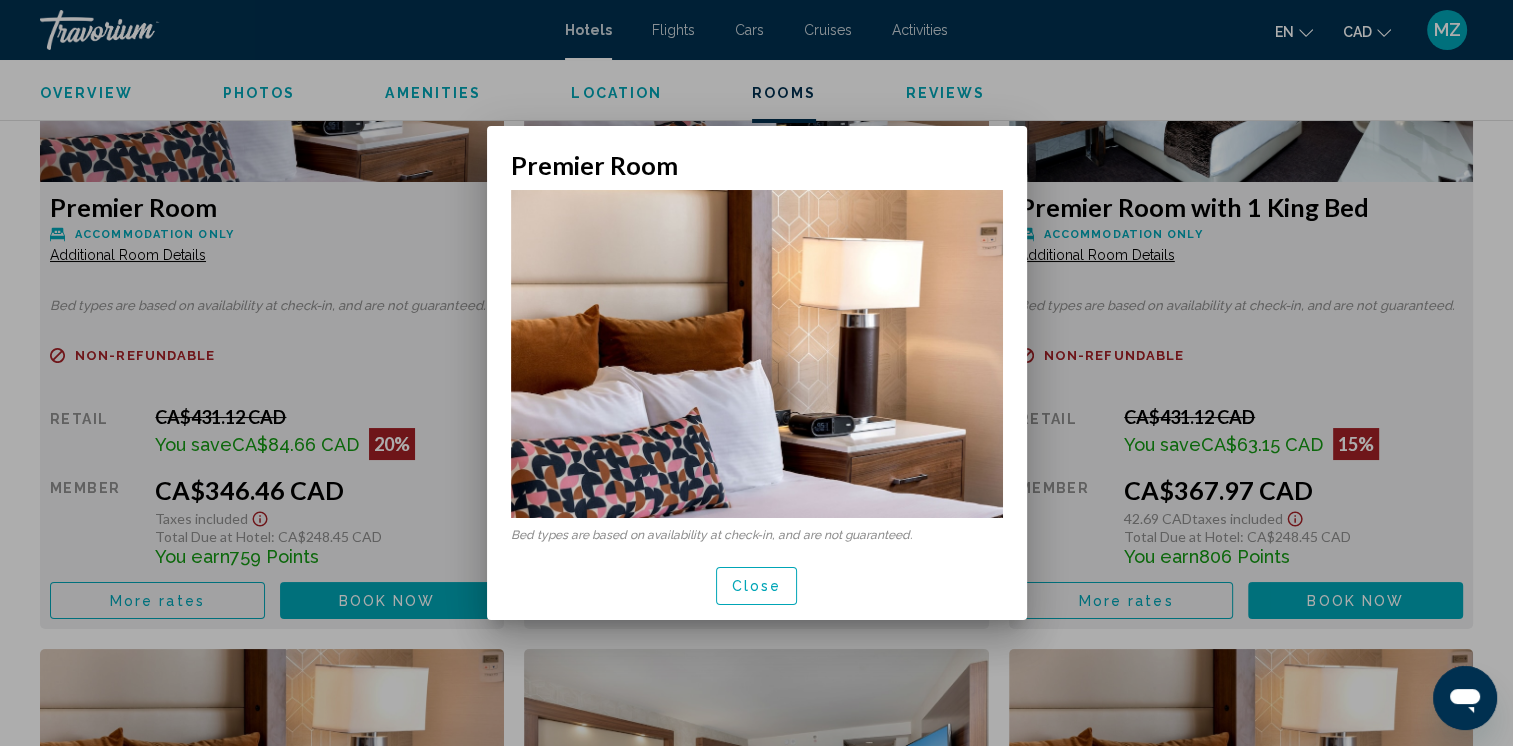 scroll, scrollTop: 0, scrollLeft: 0, axis: both 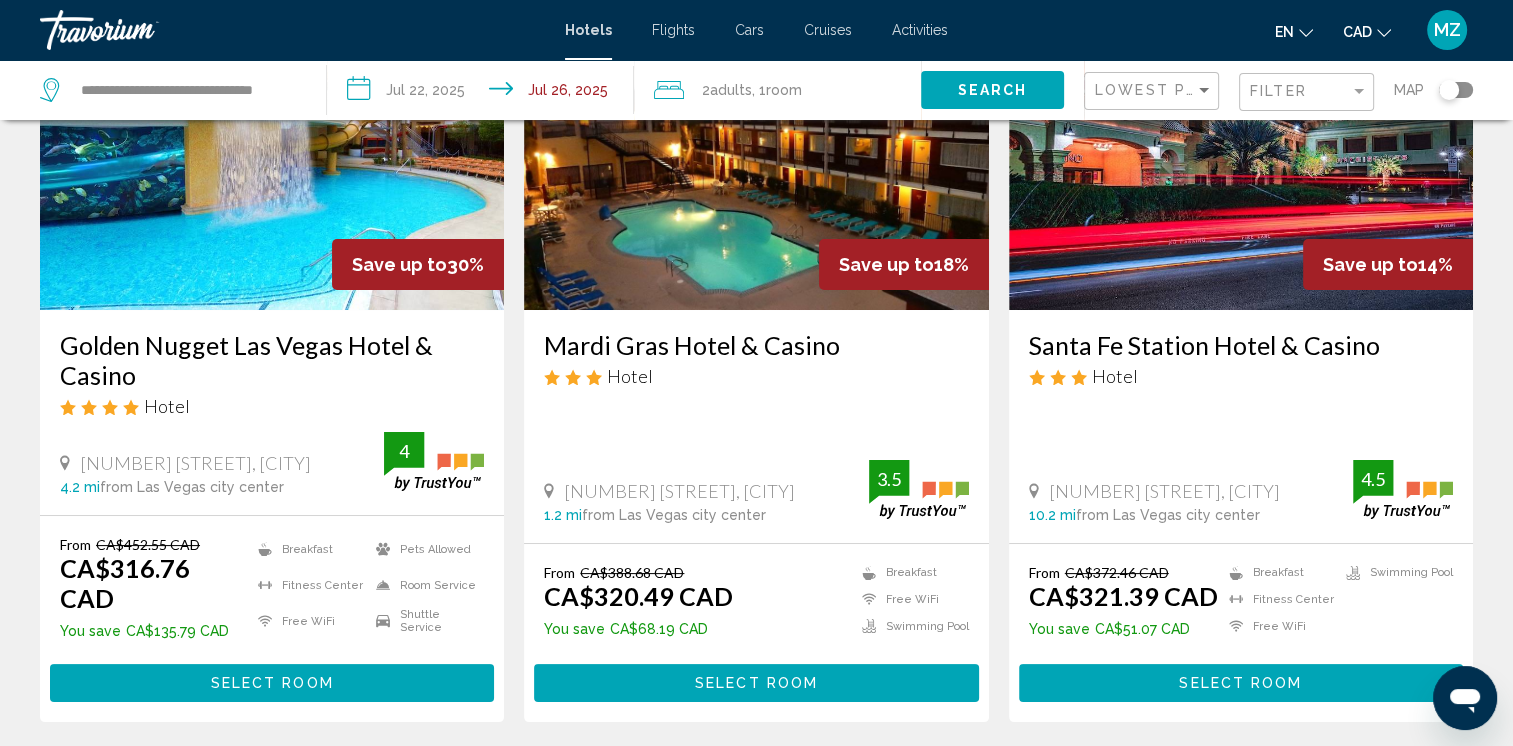 click on "Select Room" at bounding box center [756, 682] 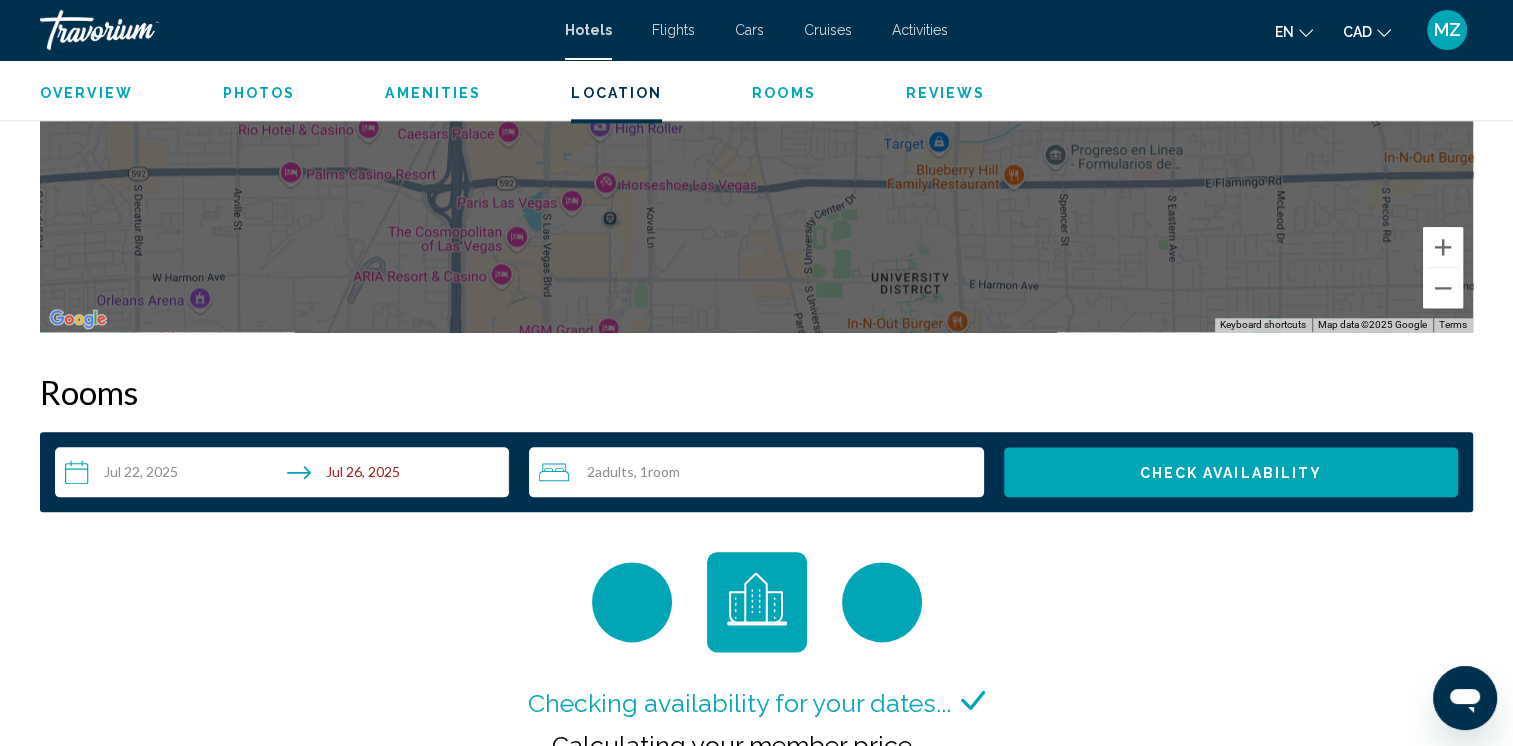 scroll, scrollTop: 2400, scrollLeft: 0, axis: vertical 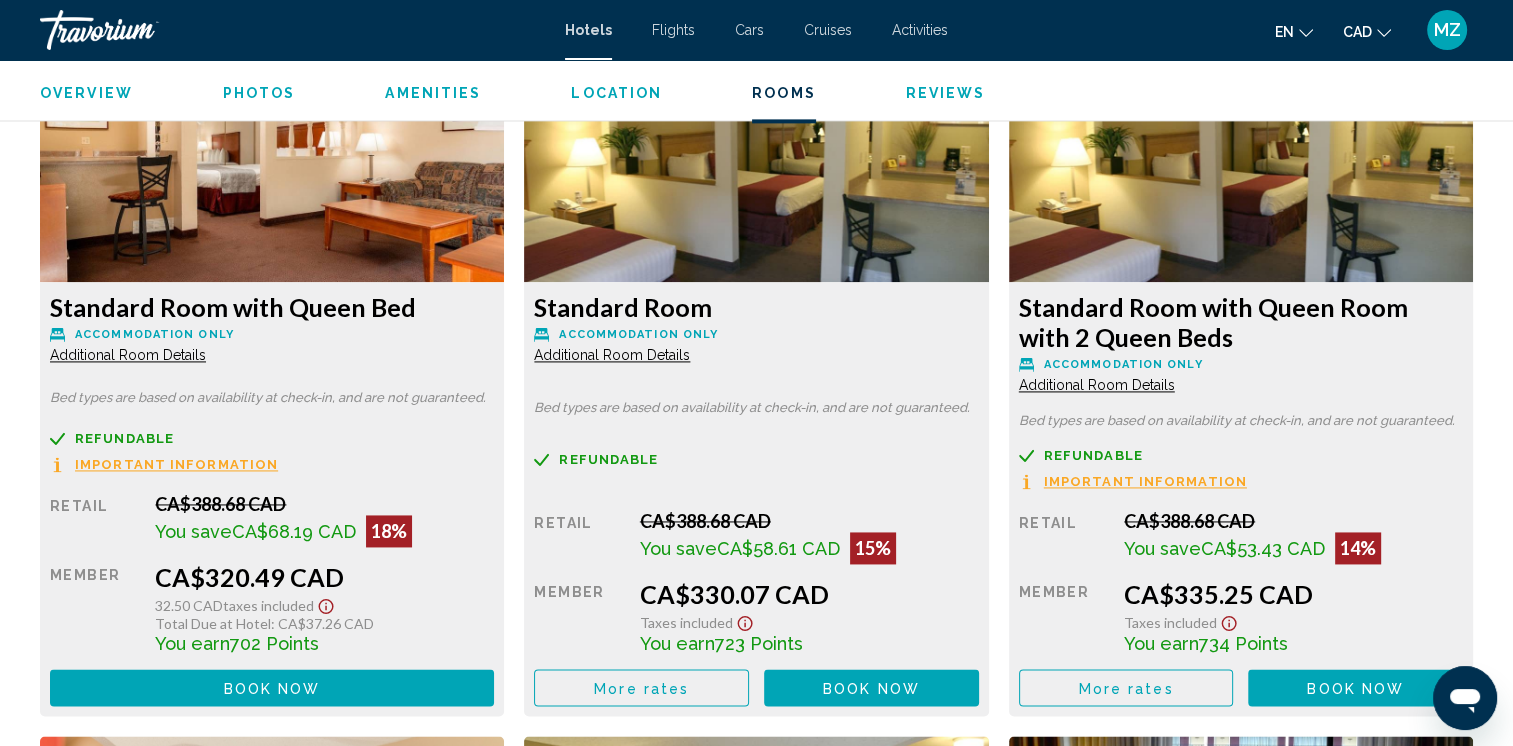 click on "Additional Room Details" at bounding box center [128, 355] 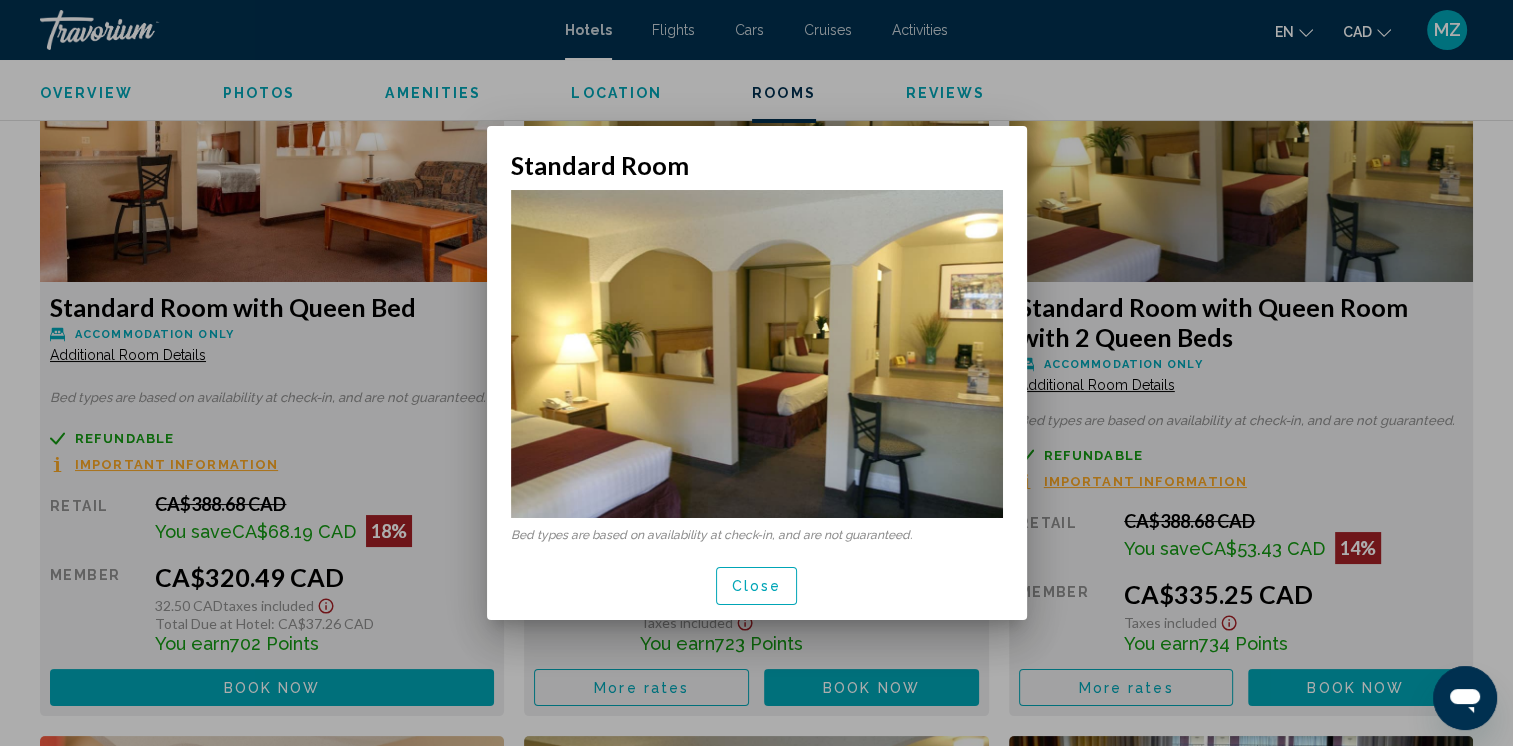 scroll, scrollTop: 0, scrollLeft: 0, axis: both 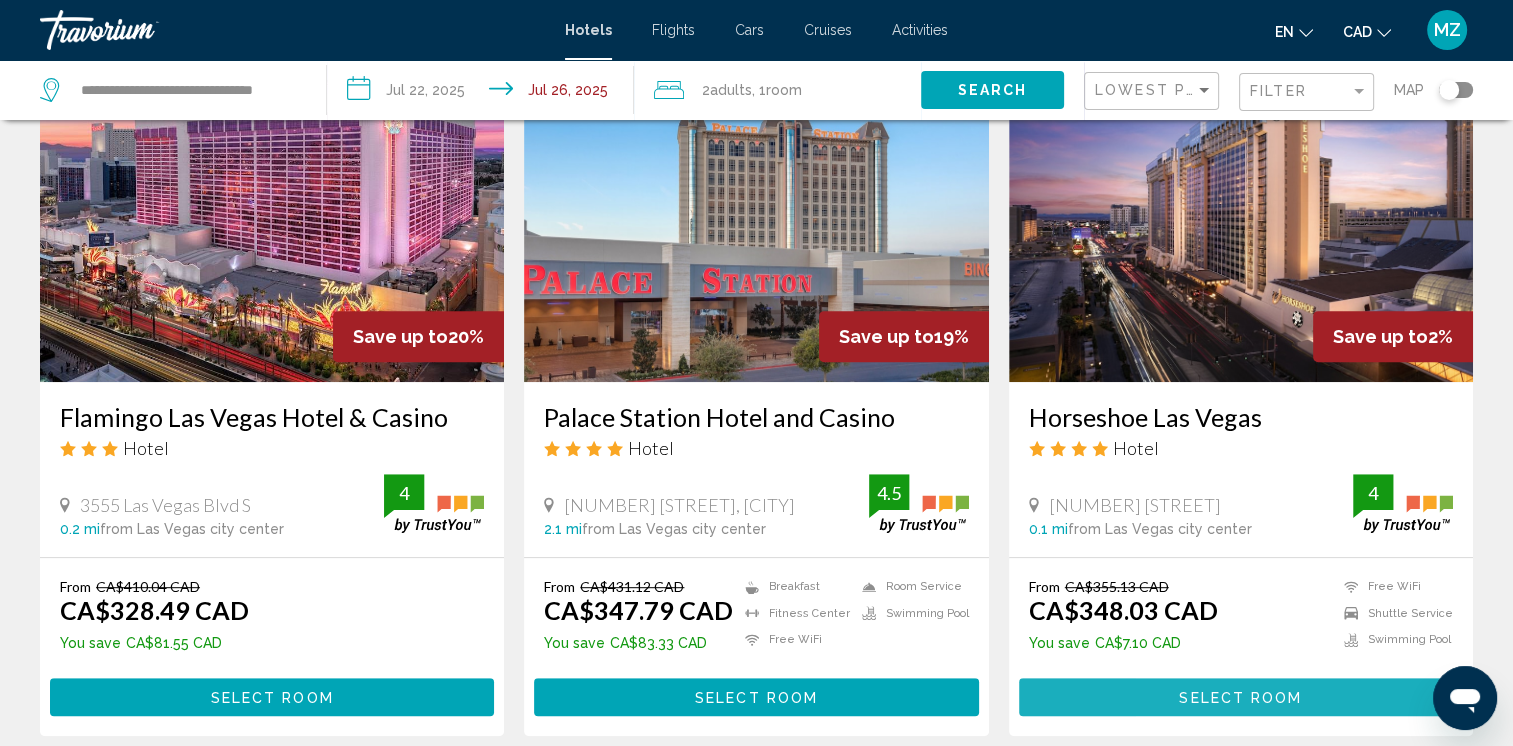 click on "Select Room" at bounding box center (1241, 696) 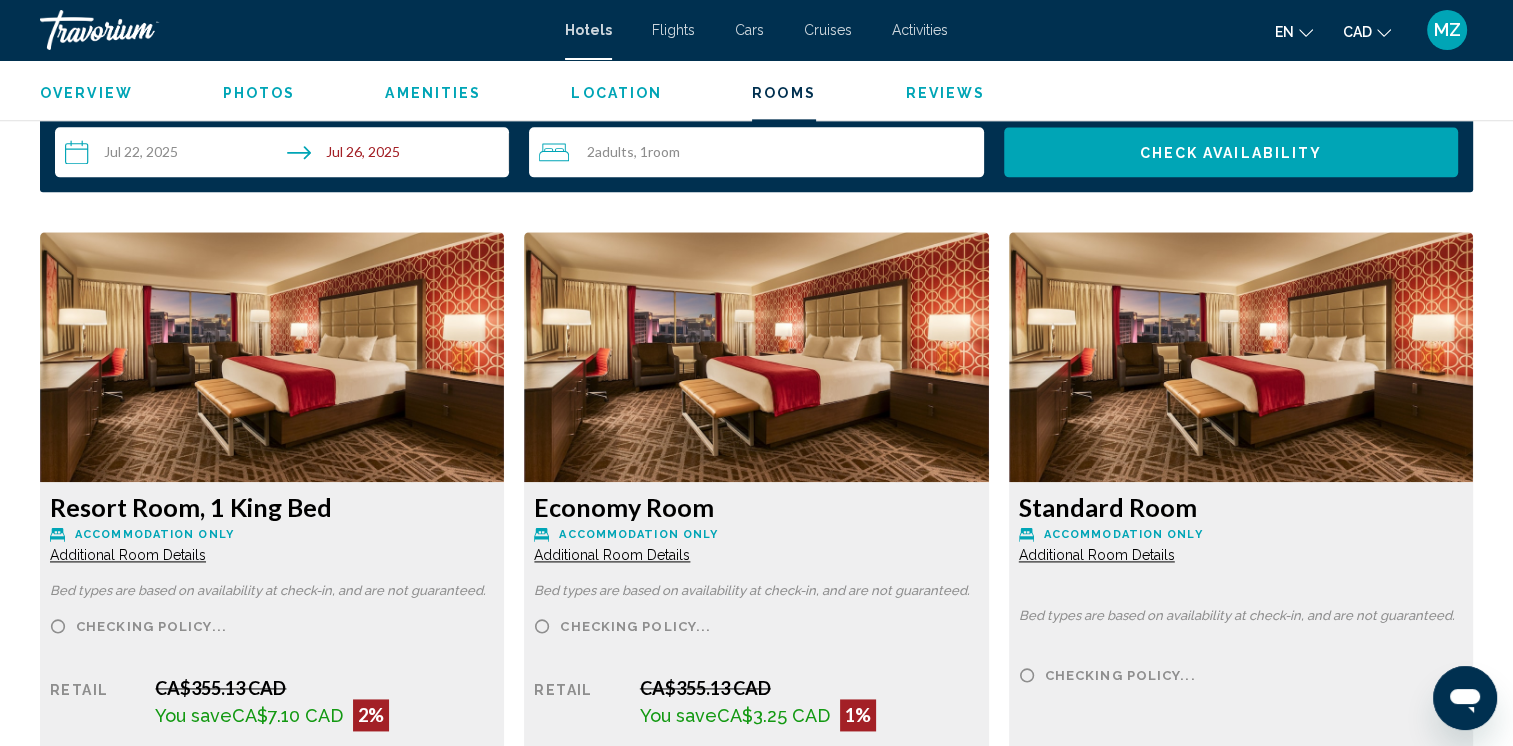 scroll, scrollTop: 2900, scrollLeft: 0, axis: vertical 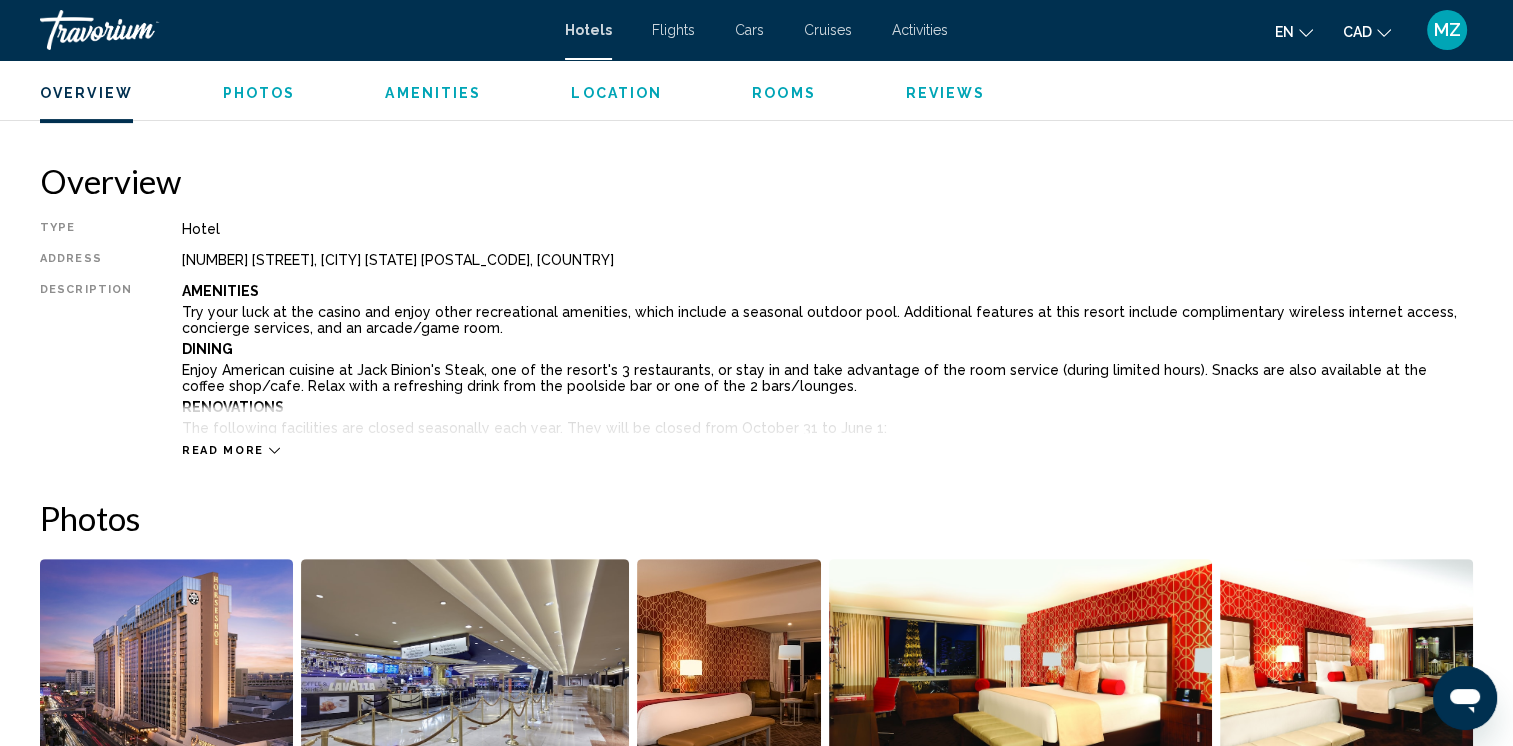 click on "Read more" at bounding box center (223, 450) 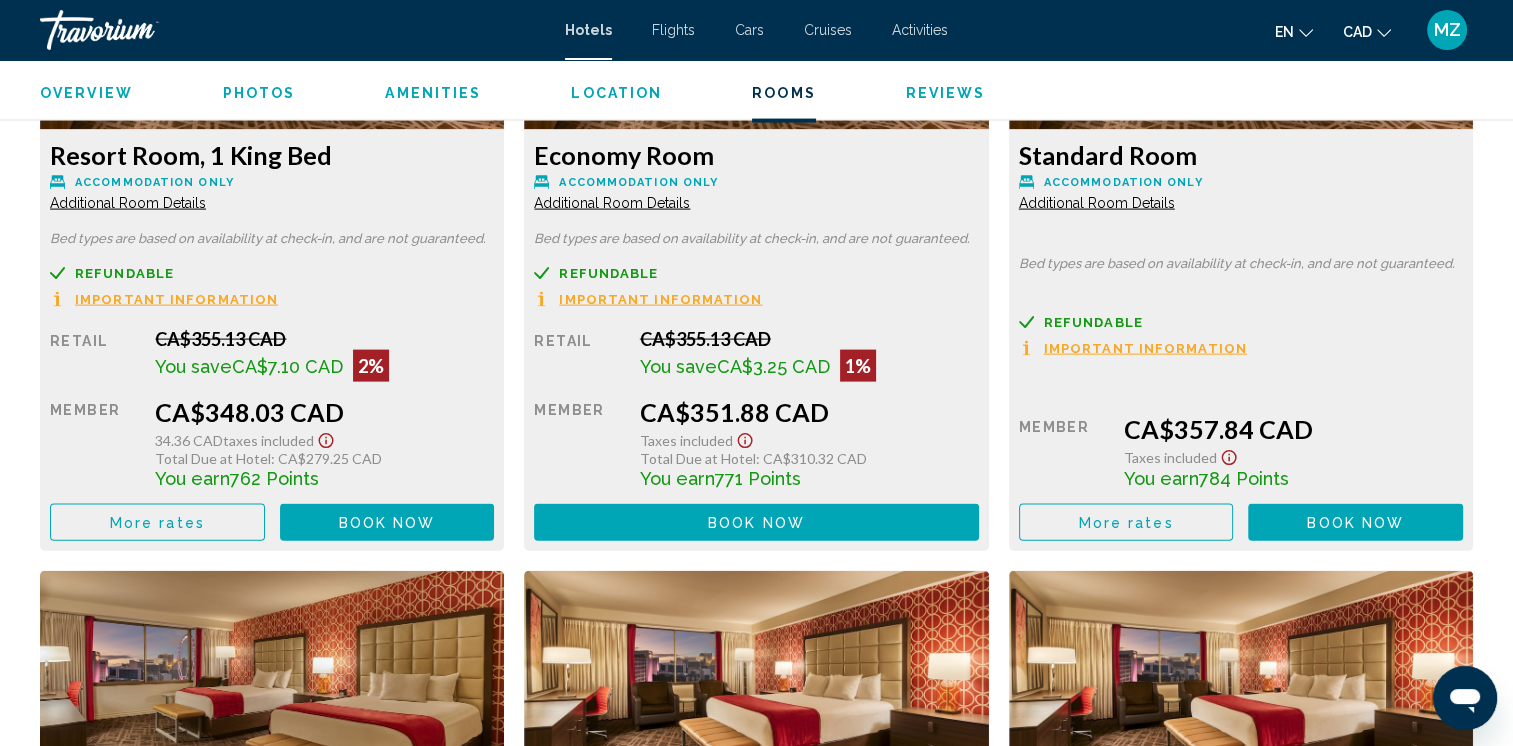 scroll, scrollTop: 4000, scrollLeft: 0, axis: vertical 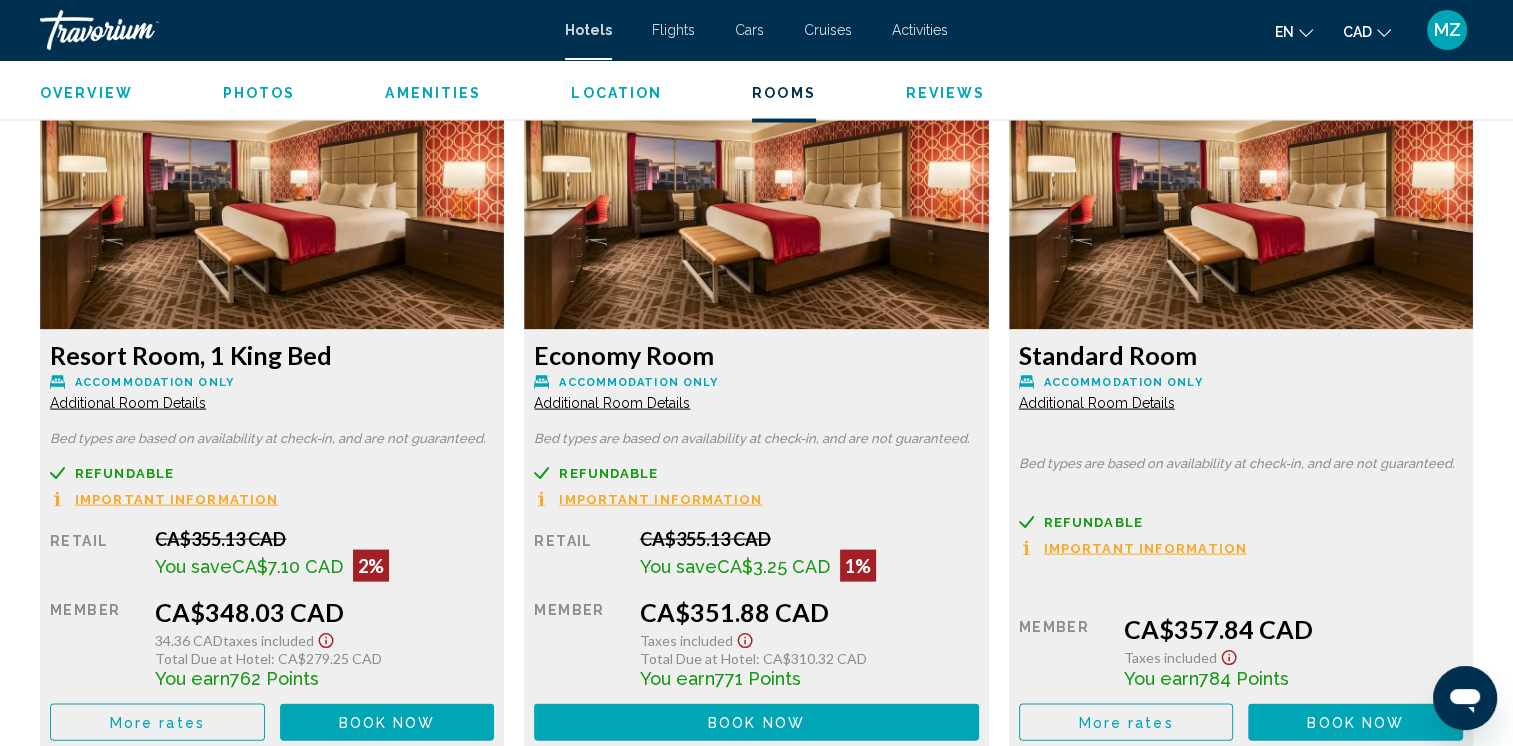 click on "Important Information" at bounding box center (176, 499) 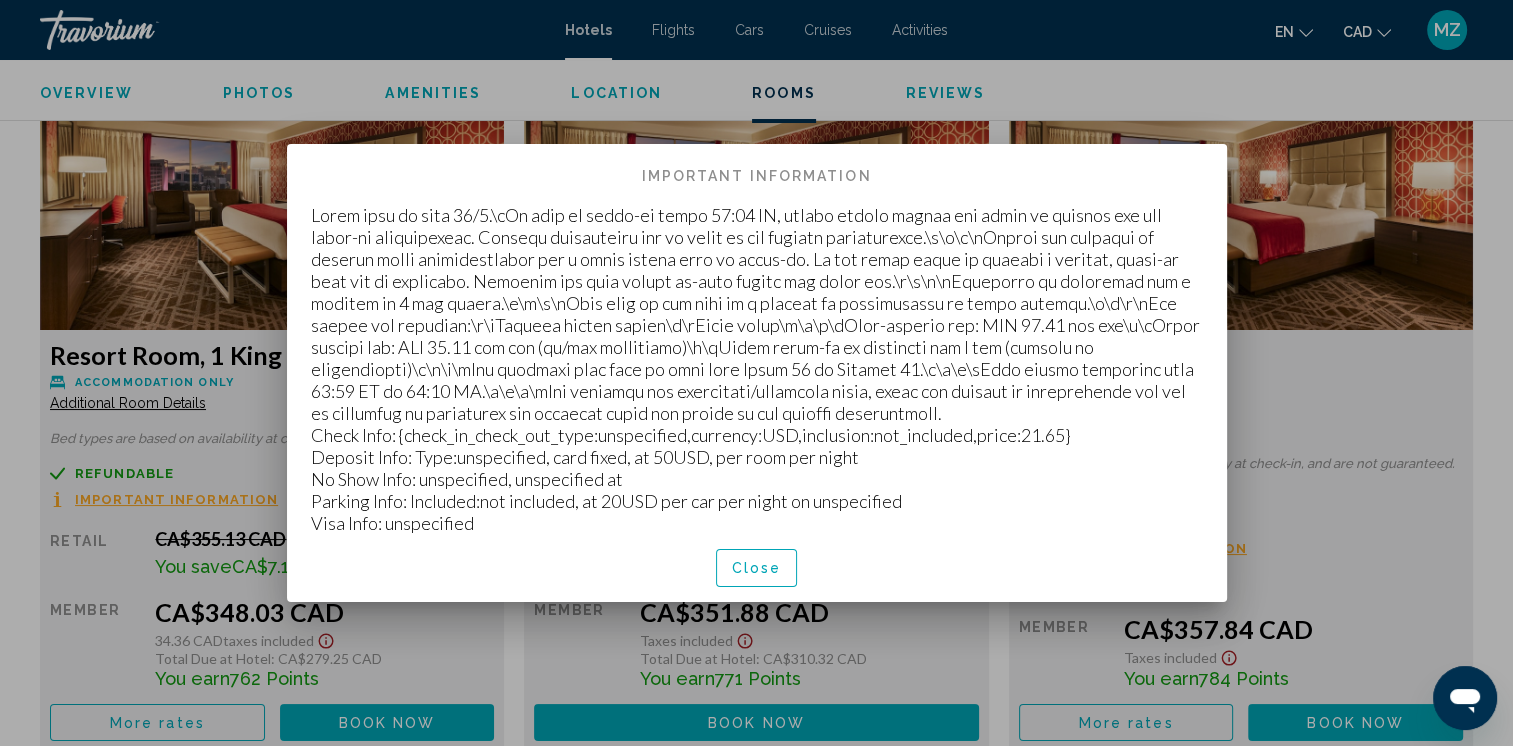 scroll, scrollTop: 0, scrollLeft: 0, axis: both 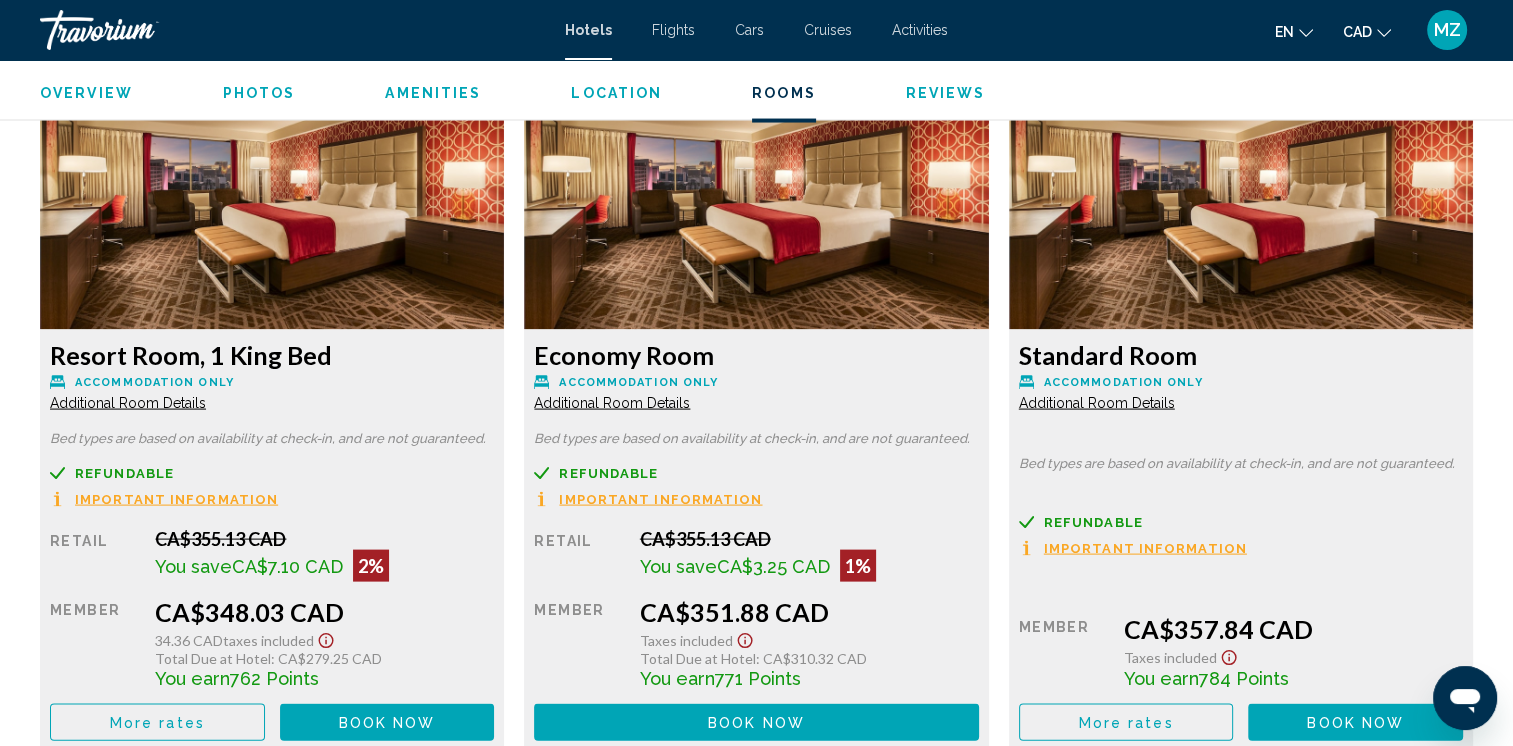 click on "Additional Room Details" at bounding box center (128, 403) 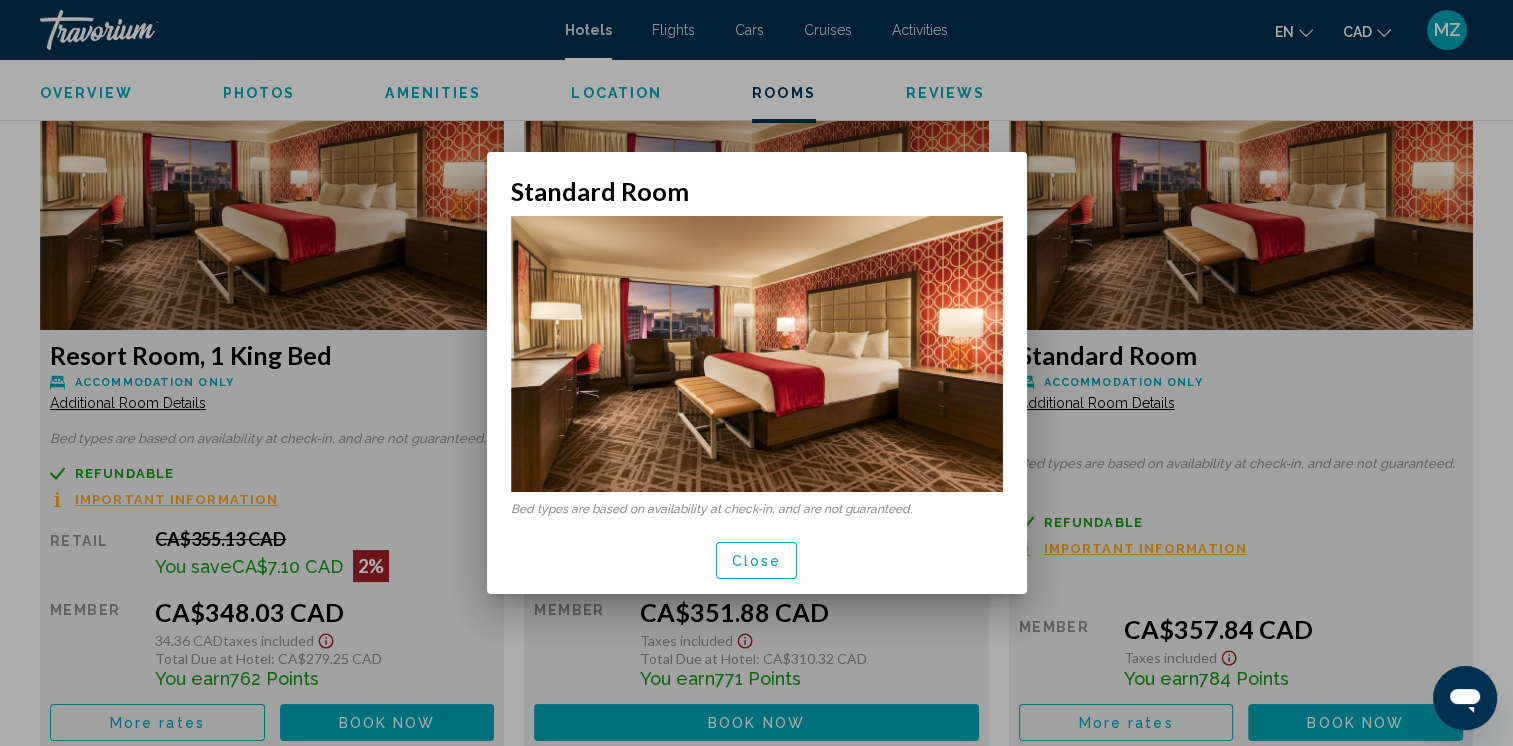 scroll, scrollTop: 0, scrollLeft: 0, axis: both 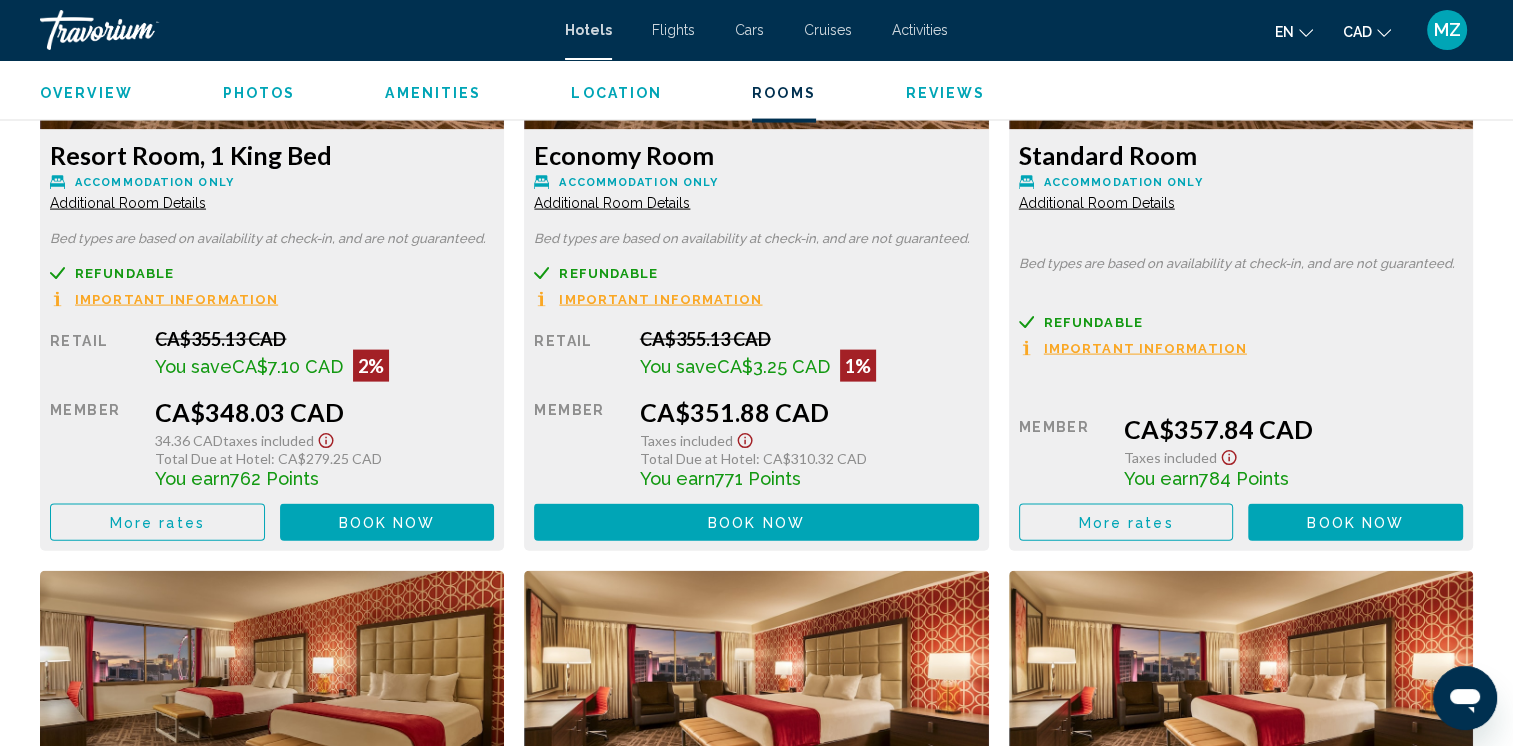 click 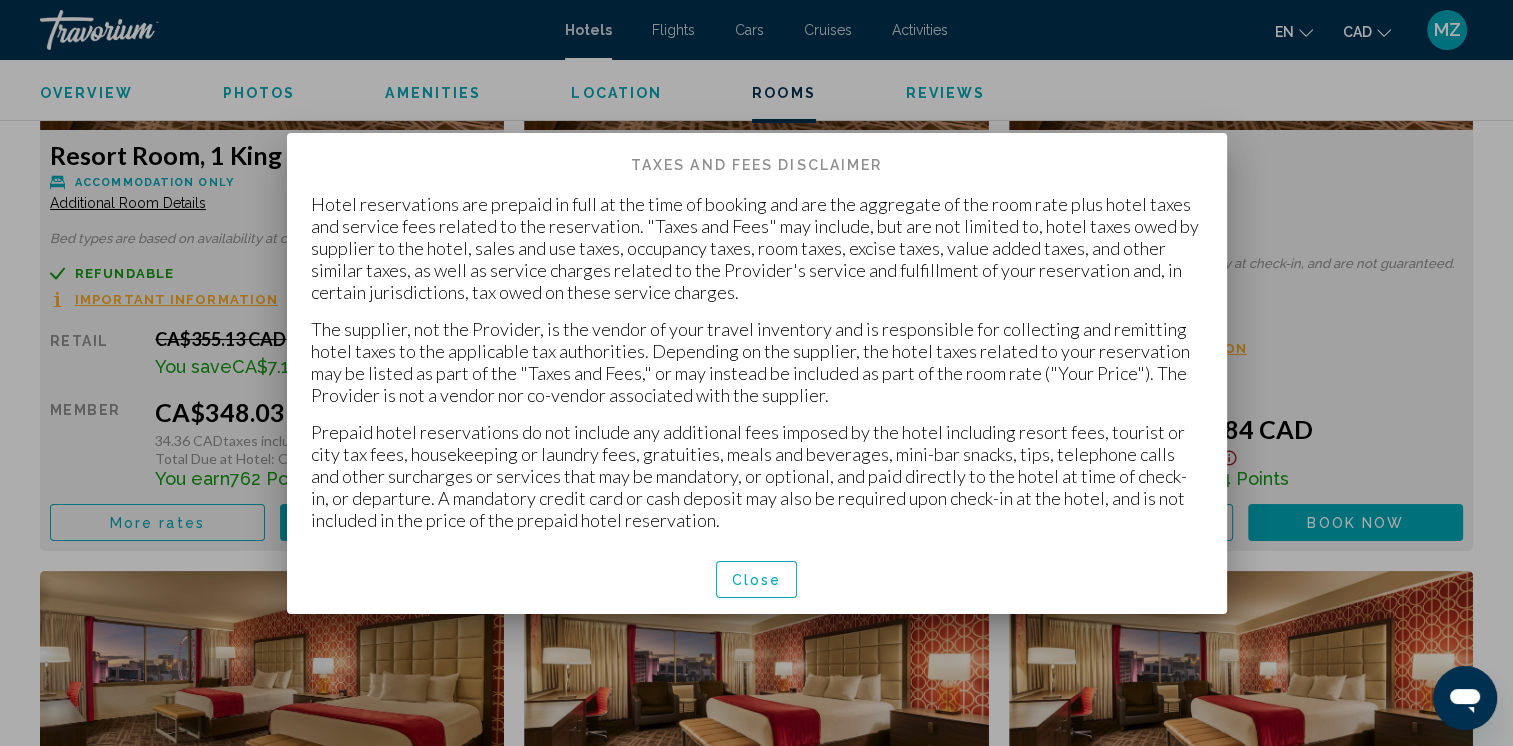 scroll, scrollTop: 0, scrollLeft: 0, axis: both 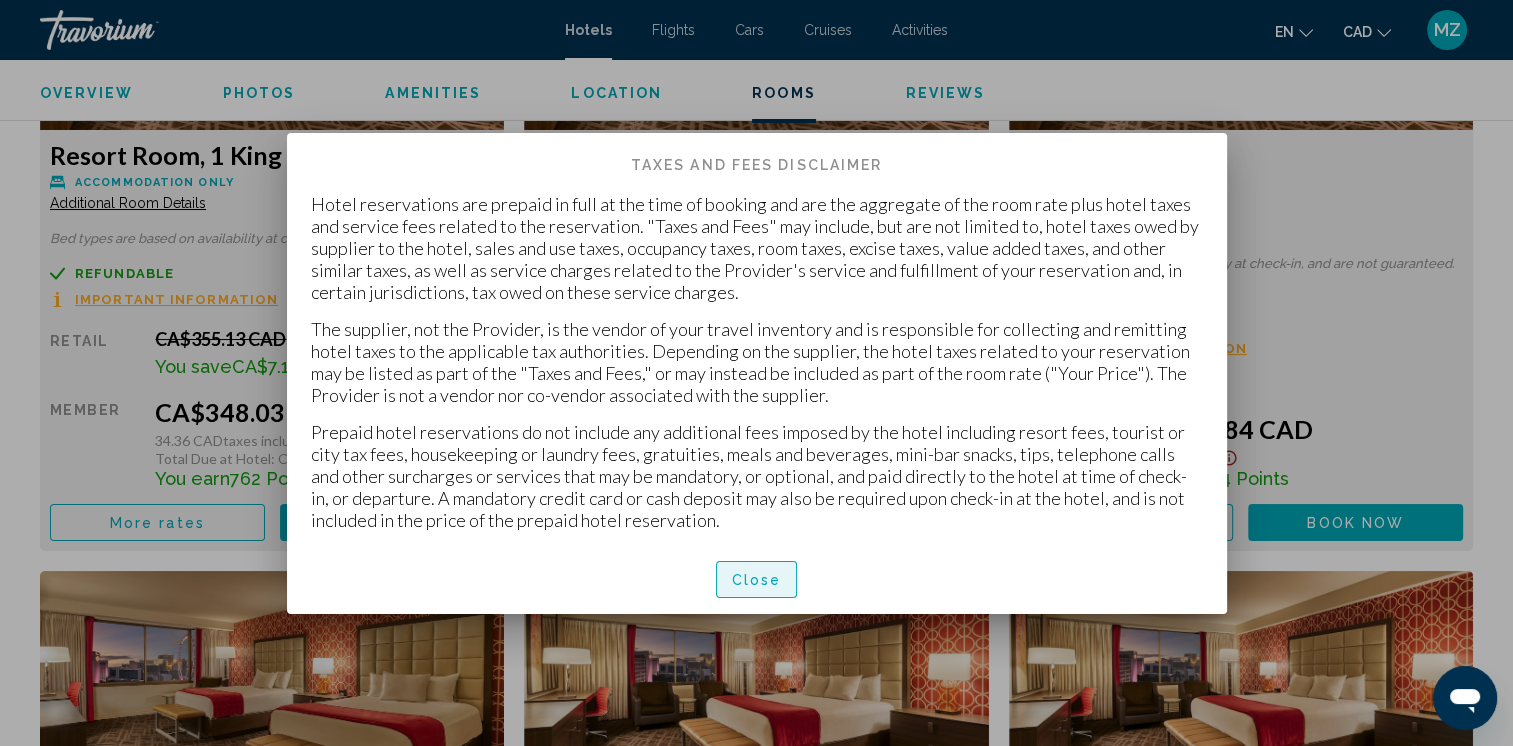 click on "Close" at bounding box center (757, 580) 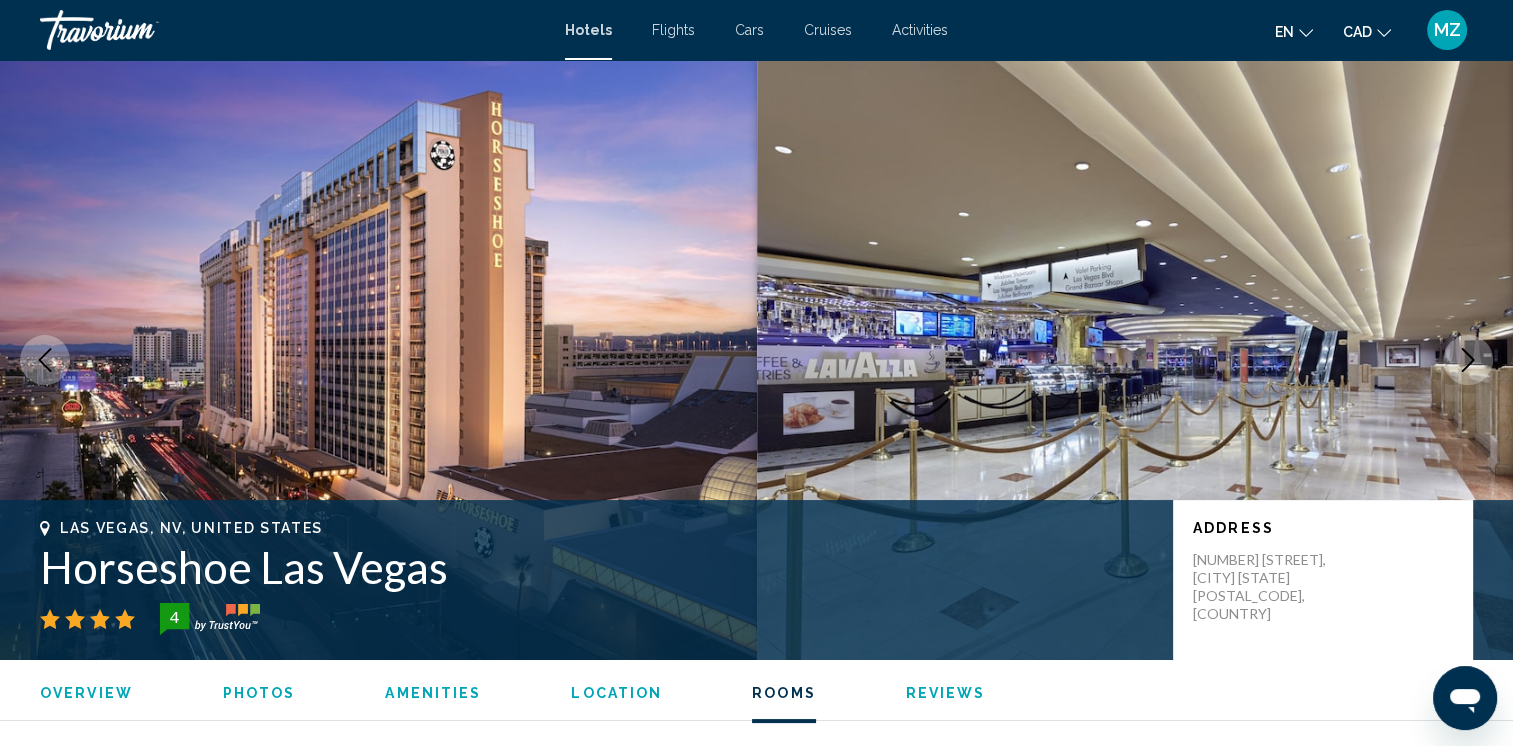 scroll, scrollTop: 4200, scrollLeft: 0, axis: vertical 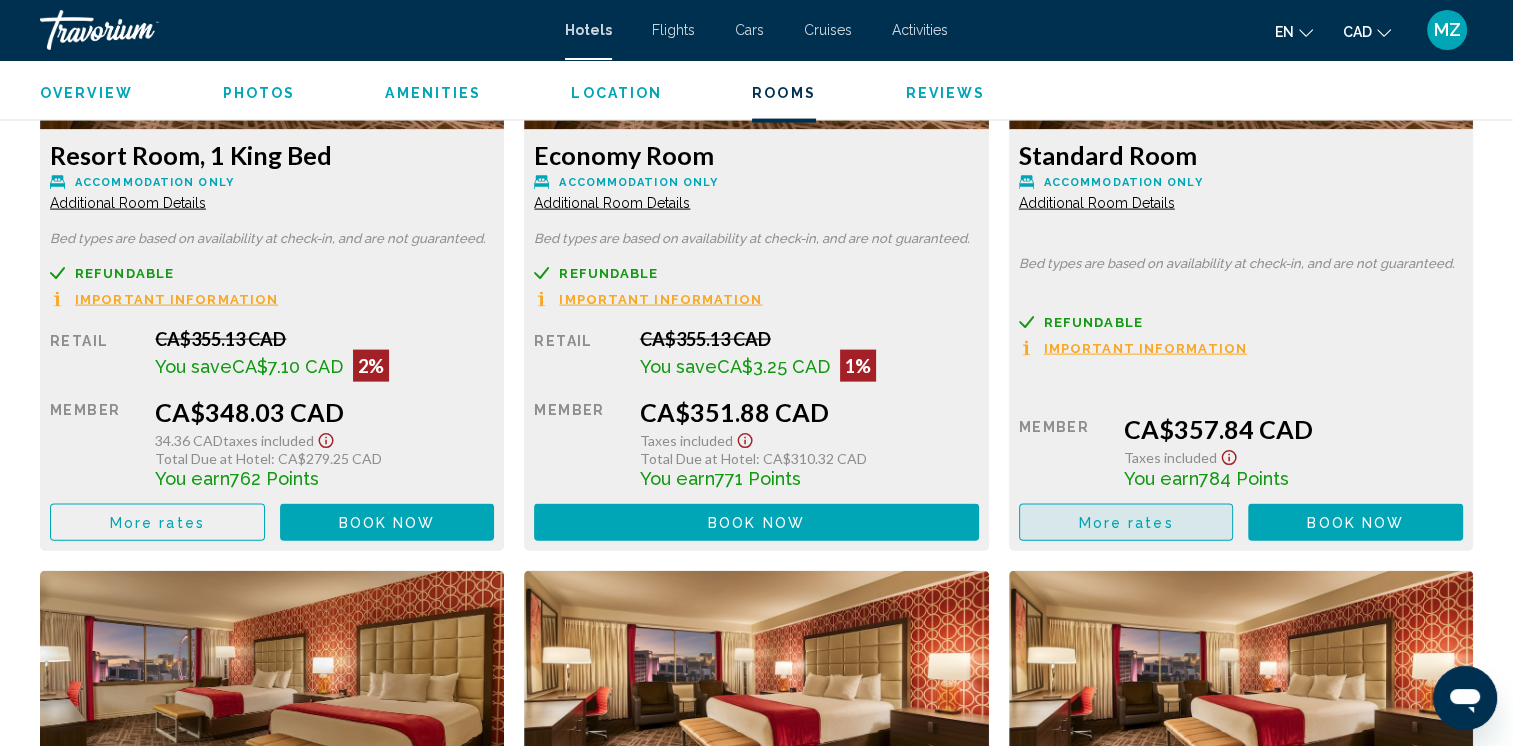 click on "More rates" at bounding box center (1125, 523) 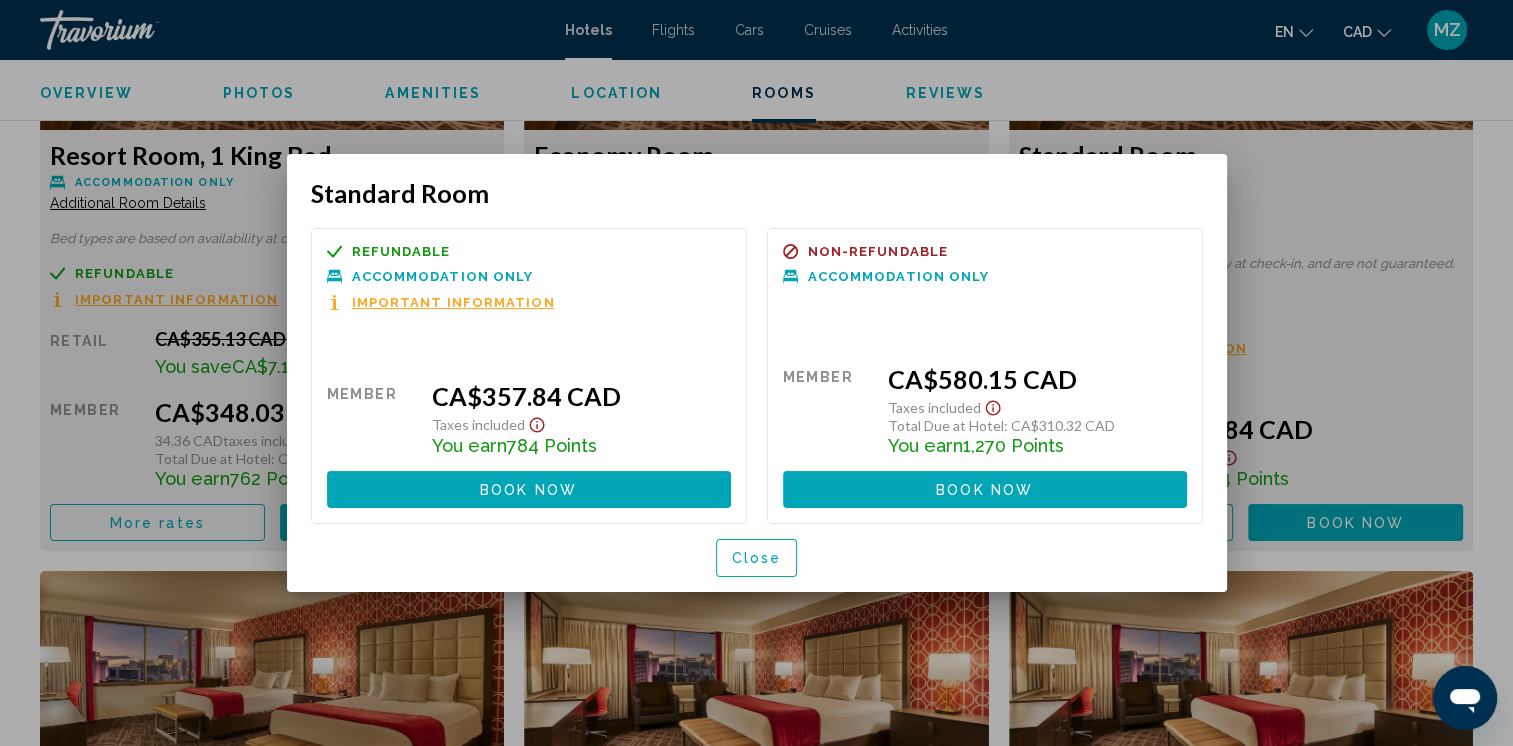 click on "Close" at bounding box center (757, 557) 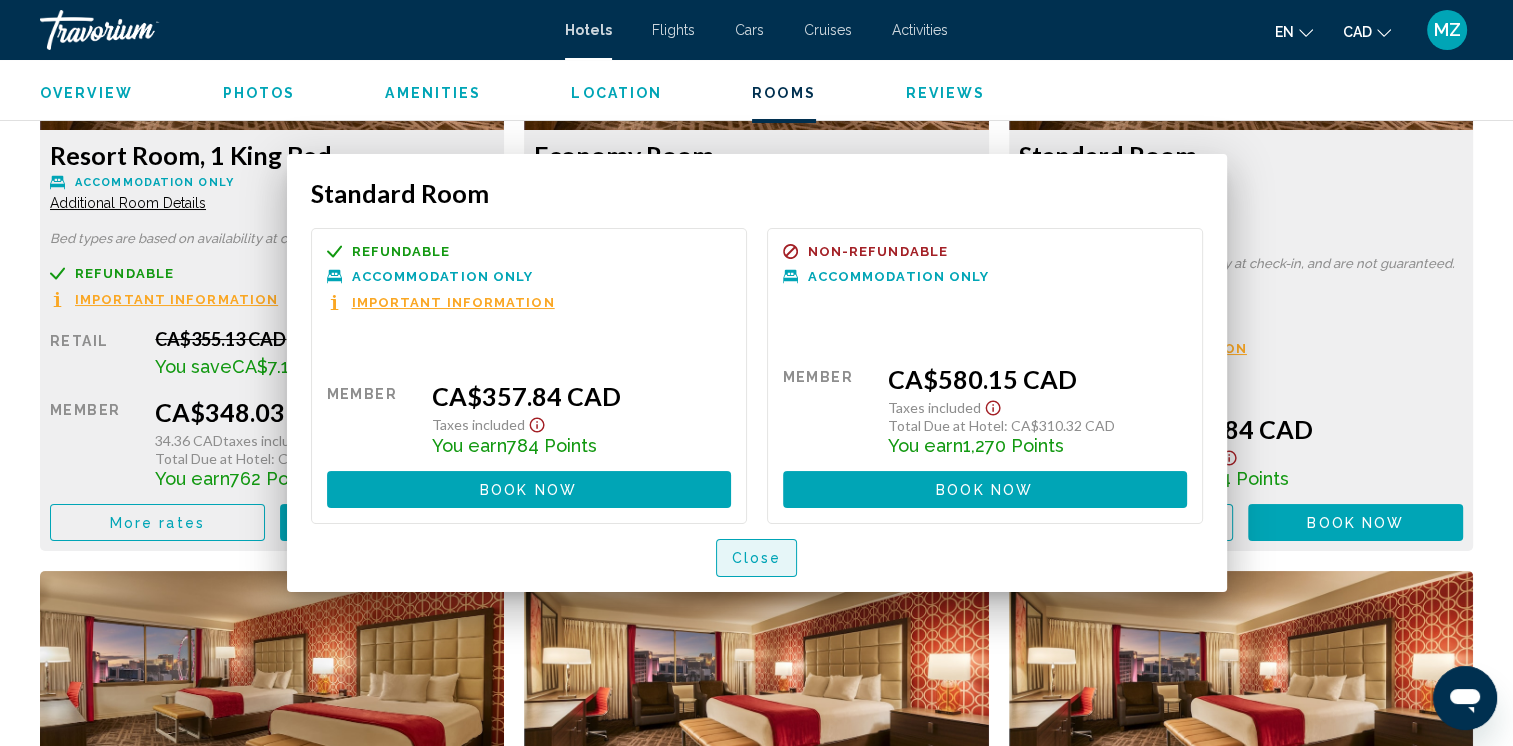 scroll, scrollTop: 4200, scrollLeft: 0, axis: vertical 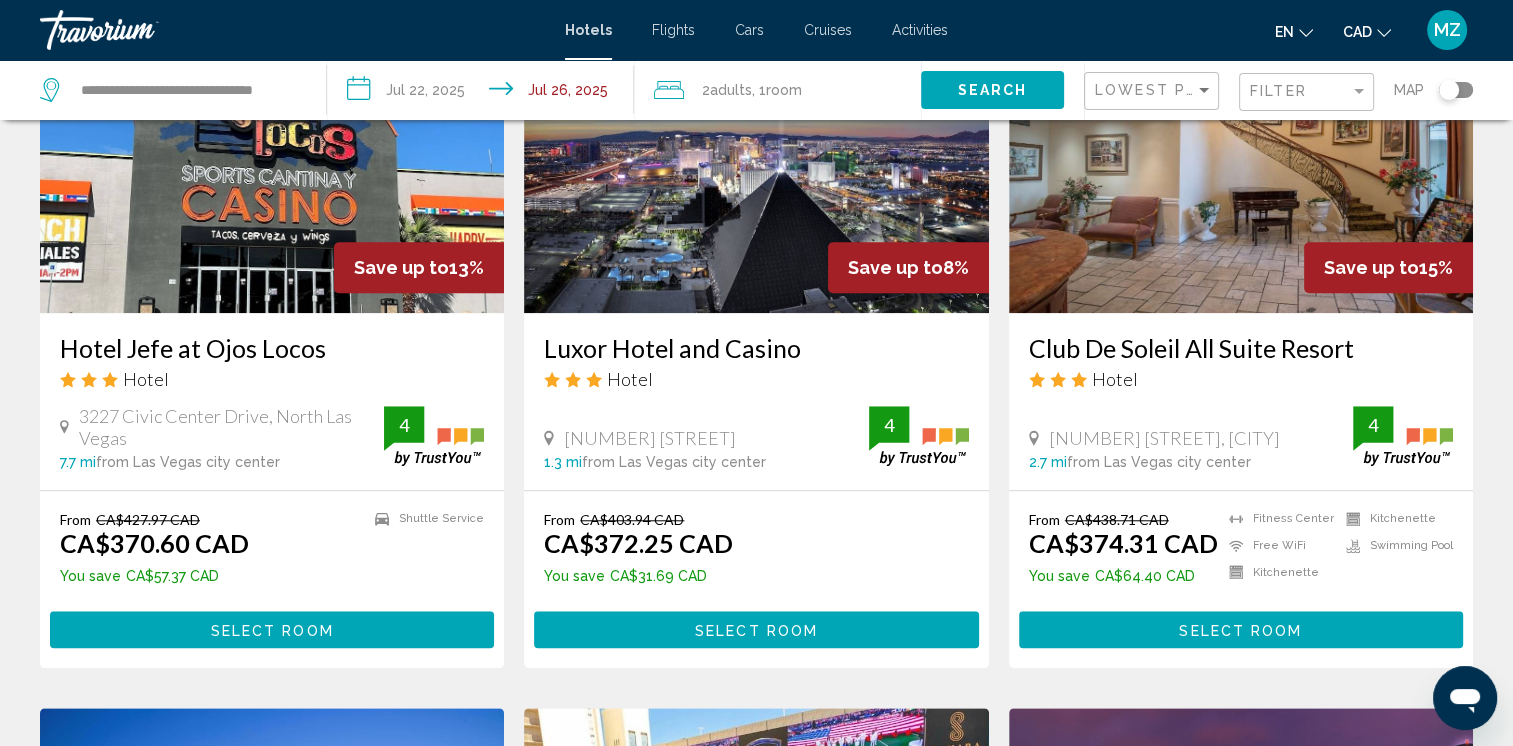 click on "Select Room" at bounding box center [756, 630] 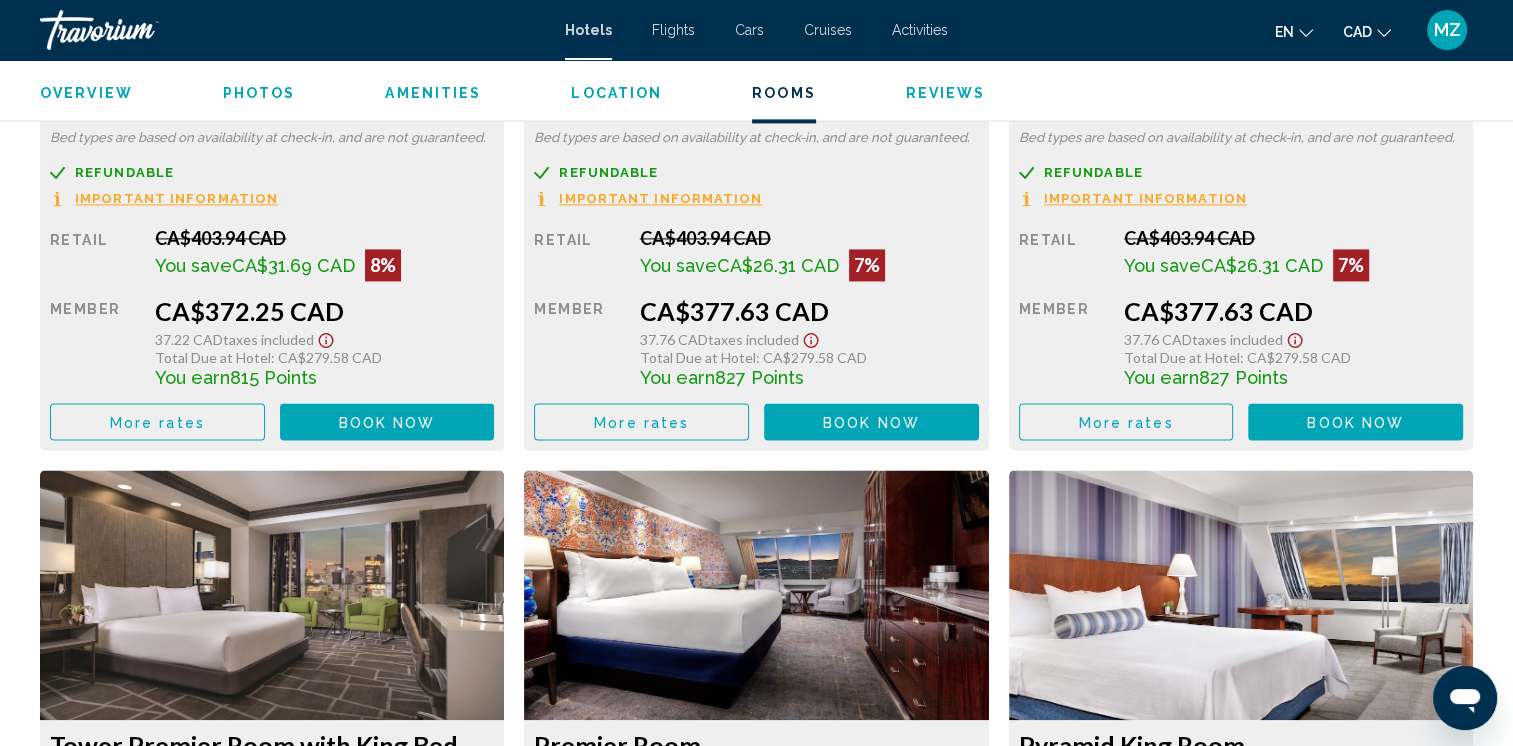 scroll, scrollTop: 3100, scrollLeft: 0, axis: vertical 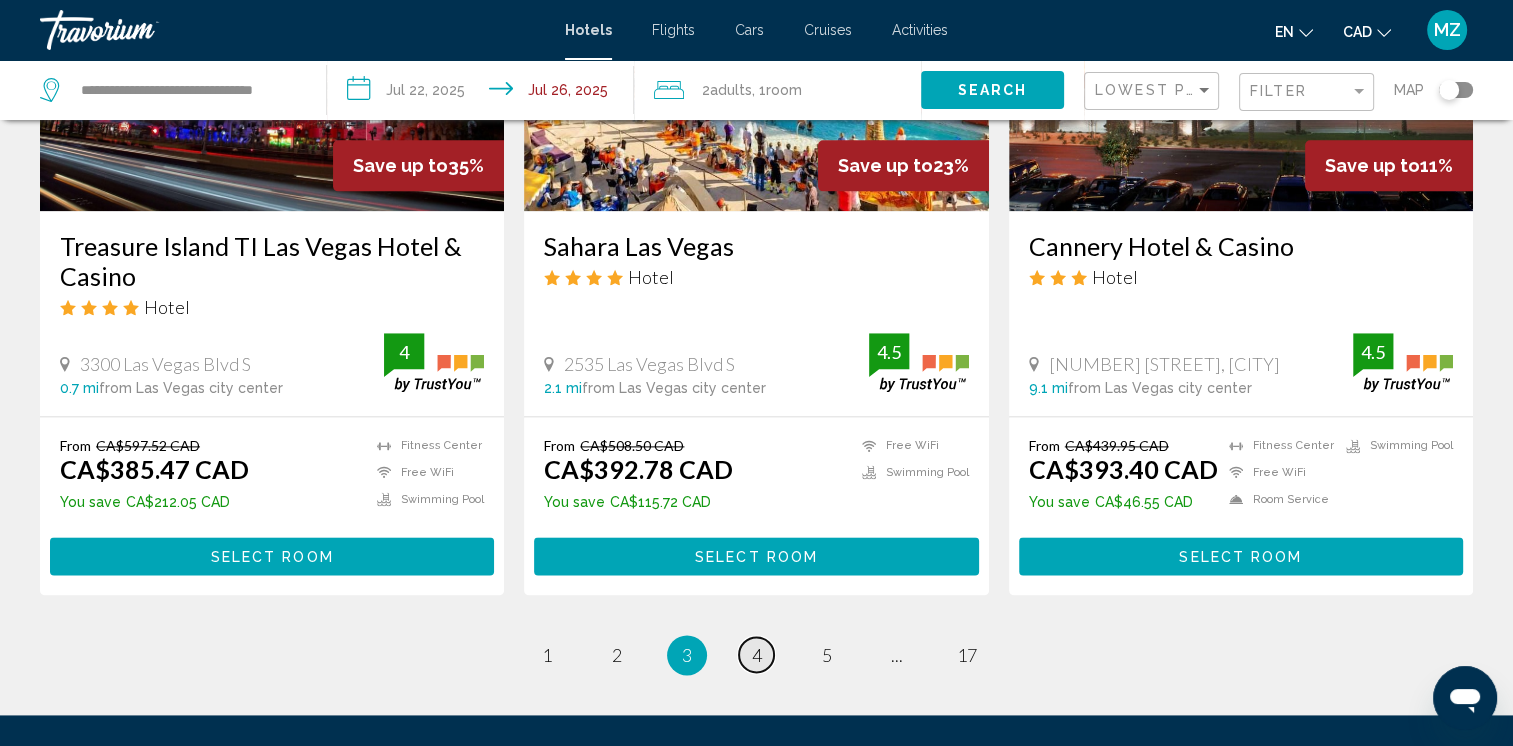 click on "4" at bounding box center (757, 655) 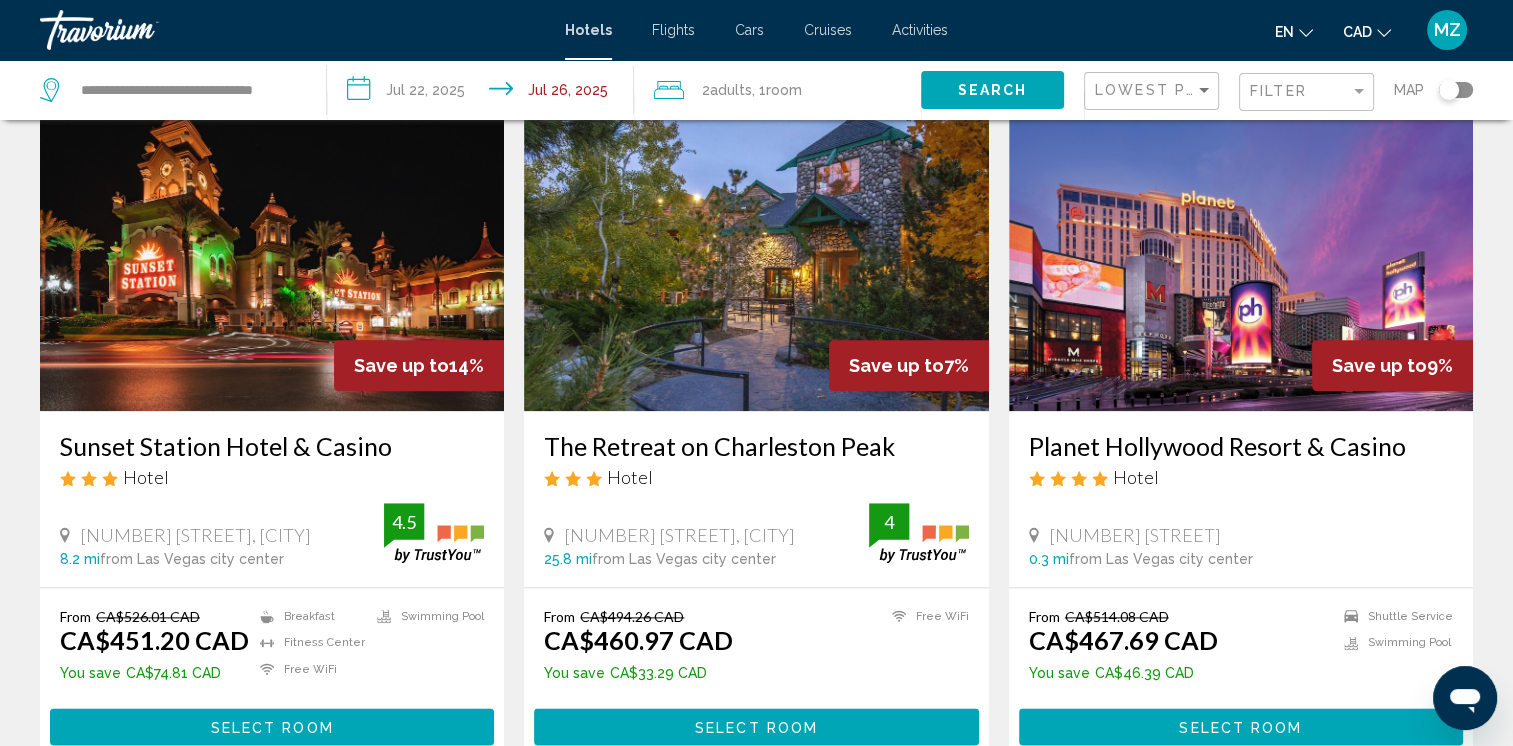 scroll, scrollTop: 2500, scrollLeft: 0, axis: vertical 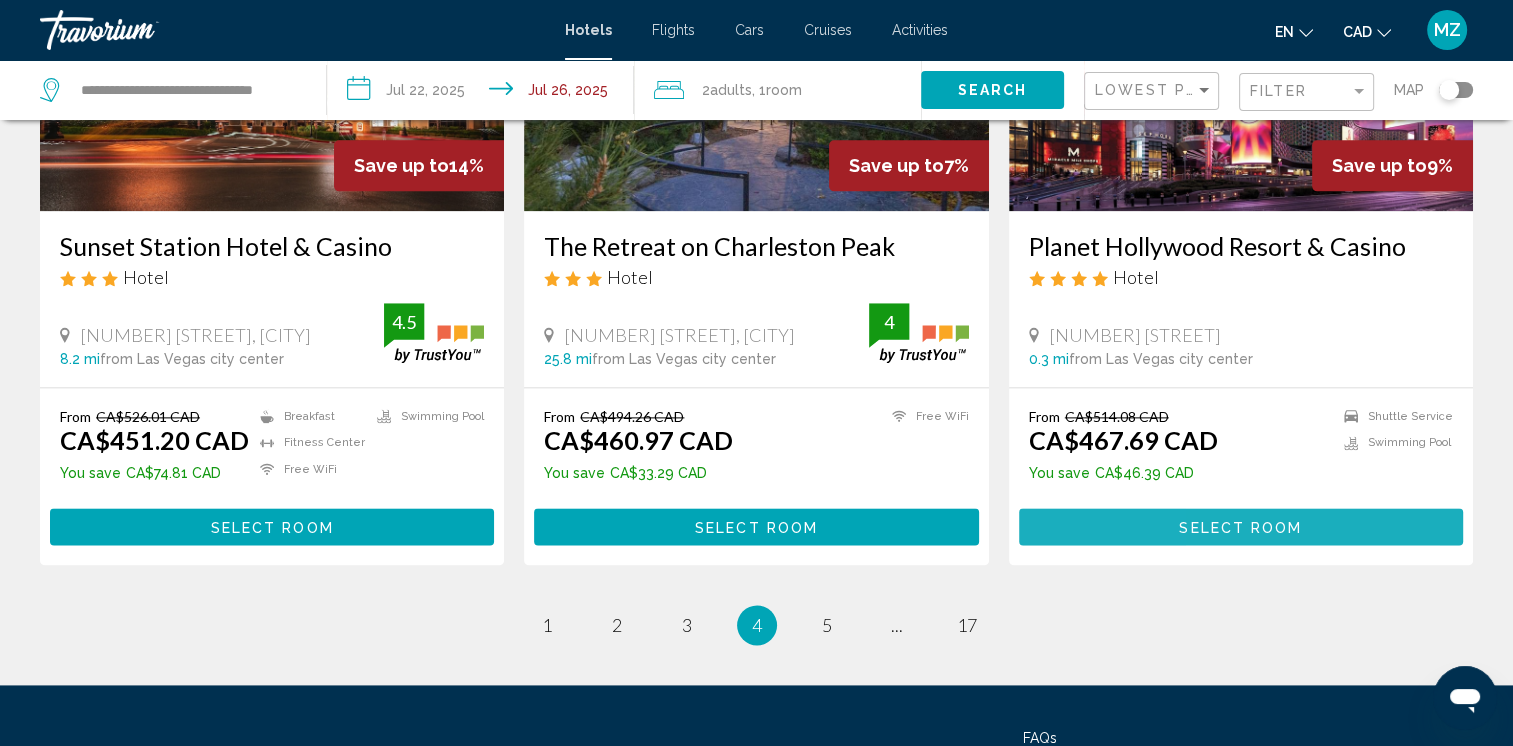 click on "Select Room" at bounding box center (1241, 526) 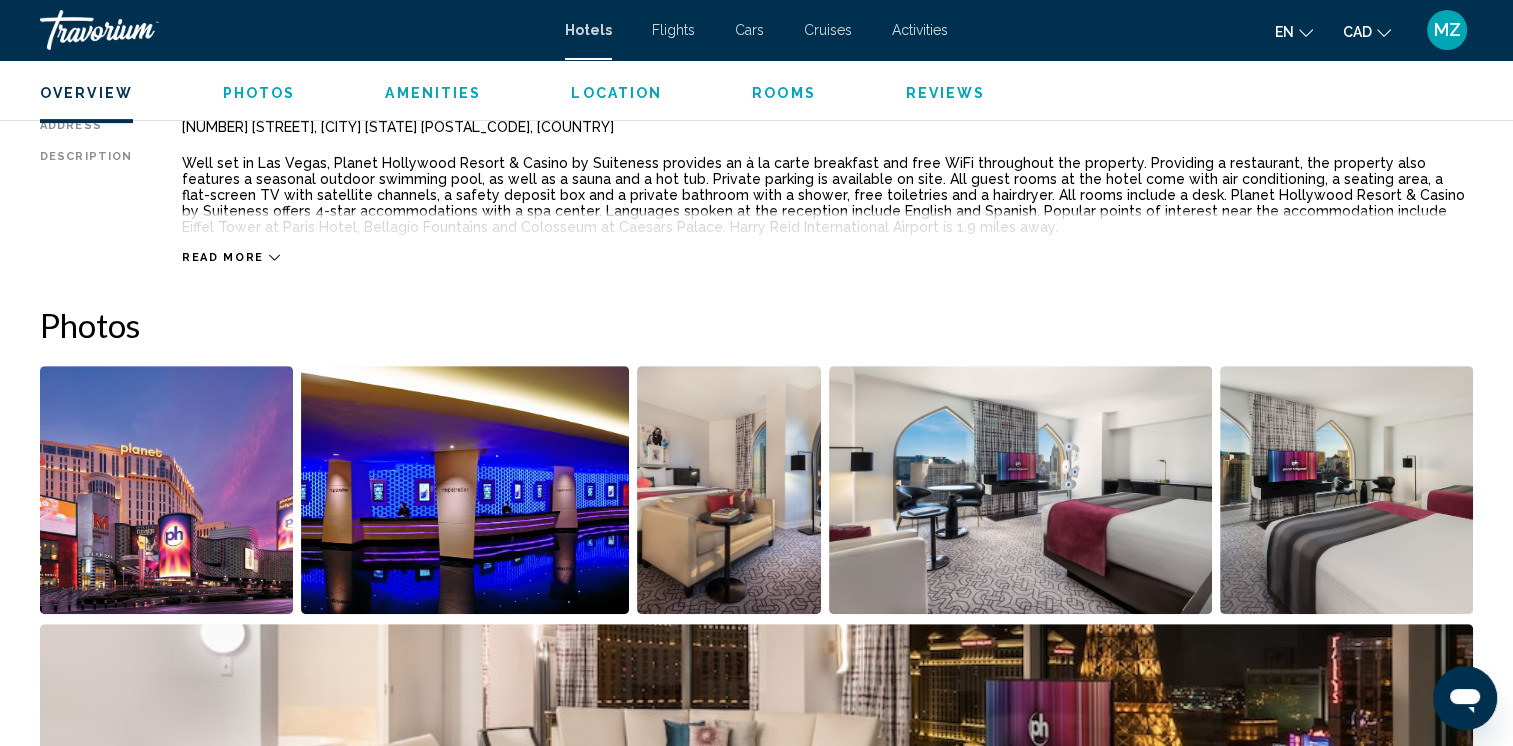scroll, scrollTop: 549, scrollLeft: 0, axis: vertical 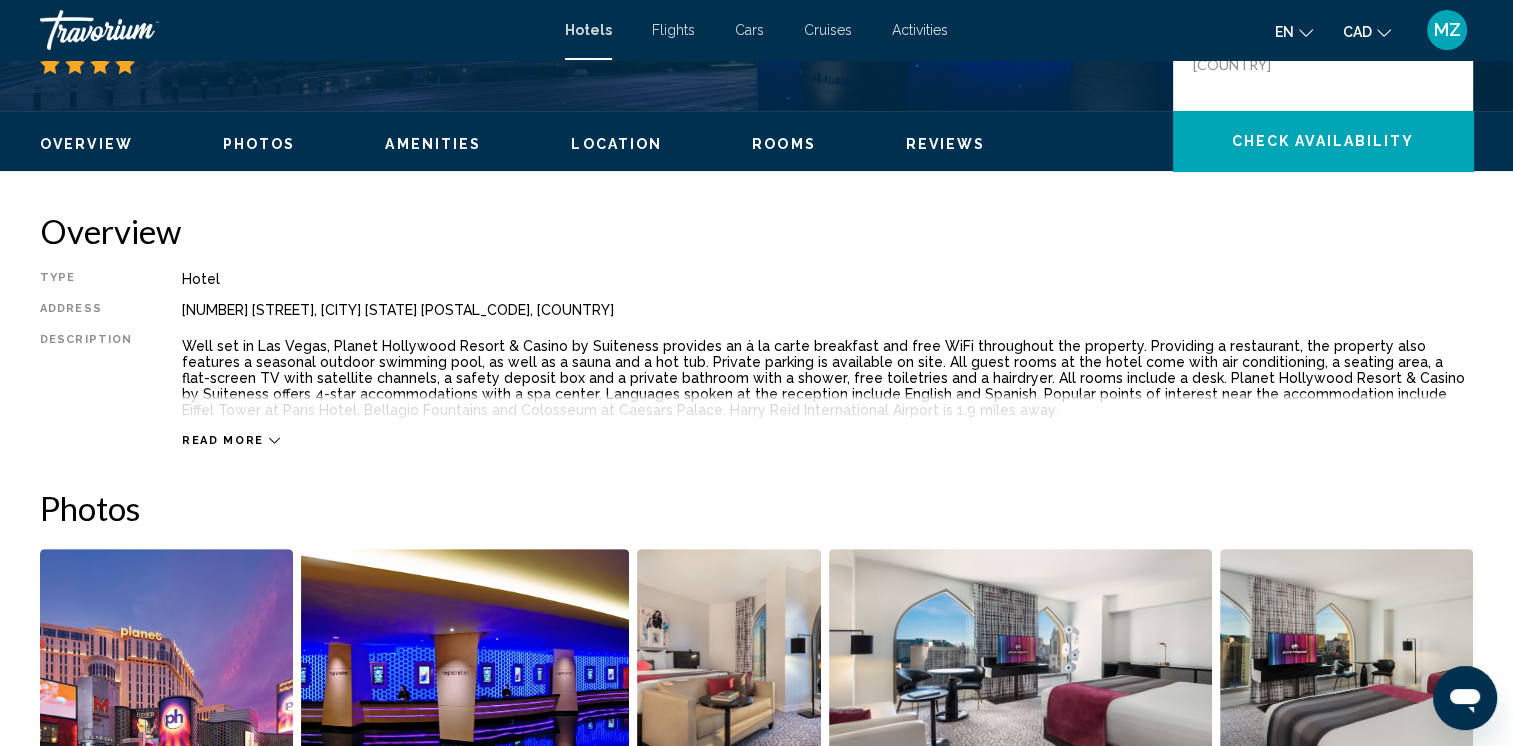 click on "Read more" at bounding box center [223, 440] 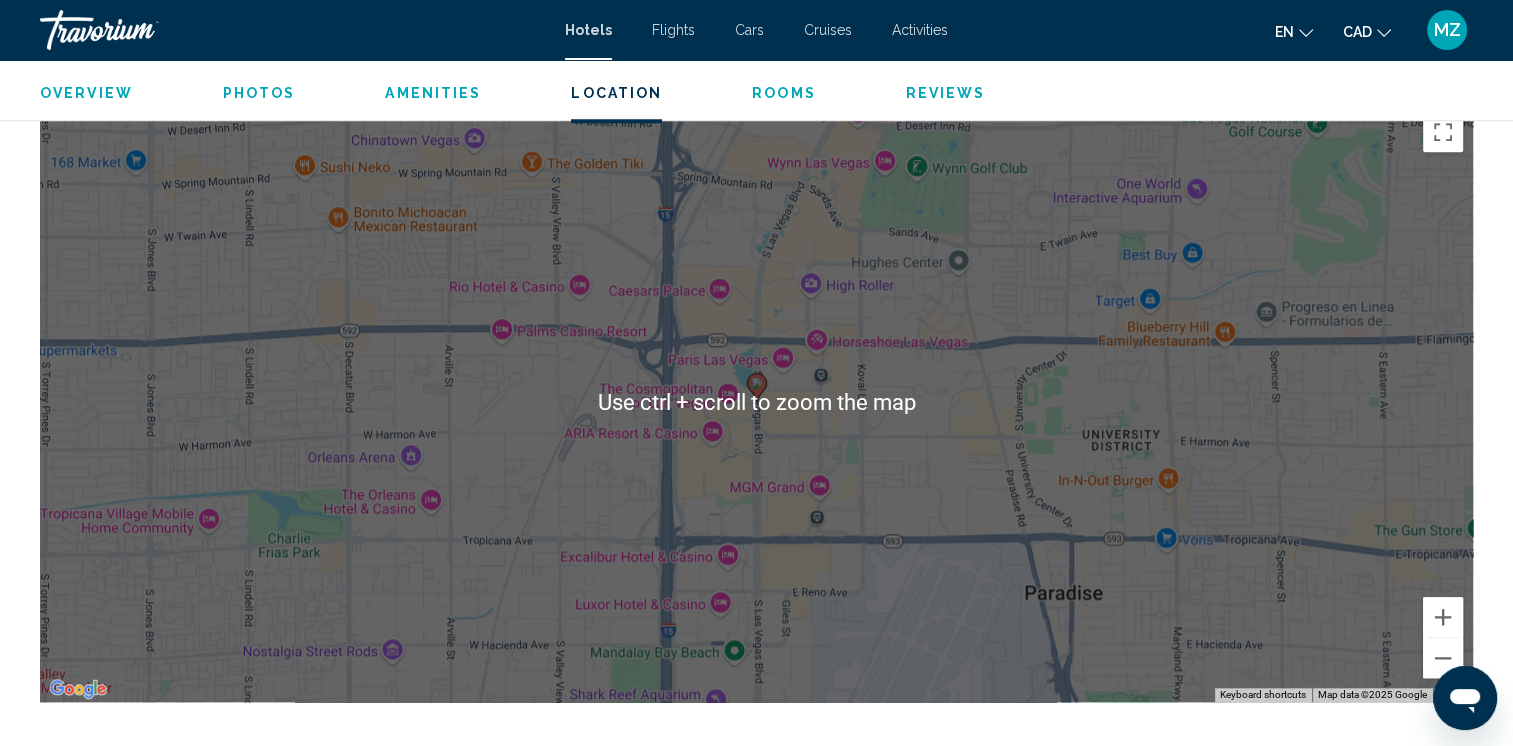 scroll, scrollTop: 1849, scrollLeft: 0, axis: vertical 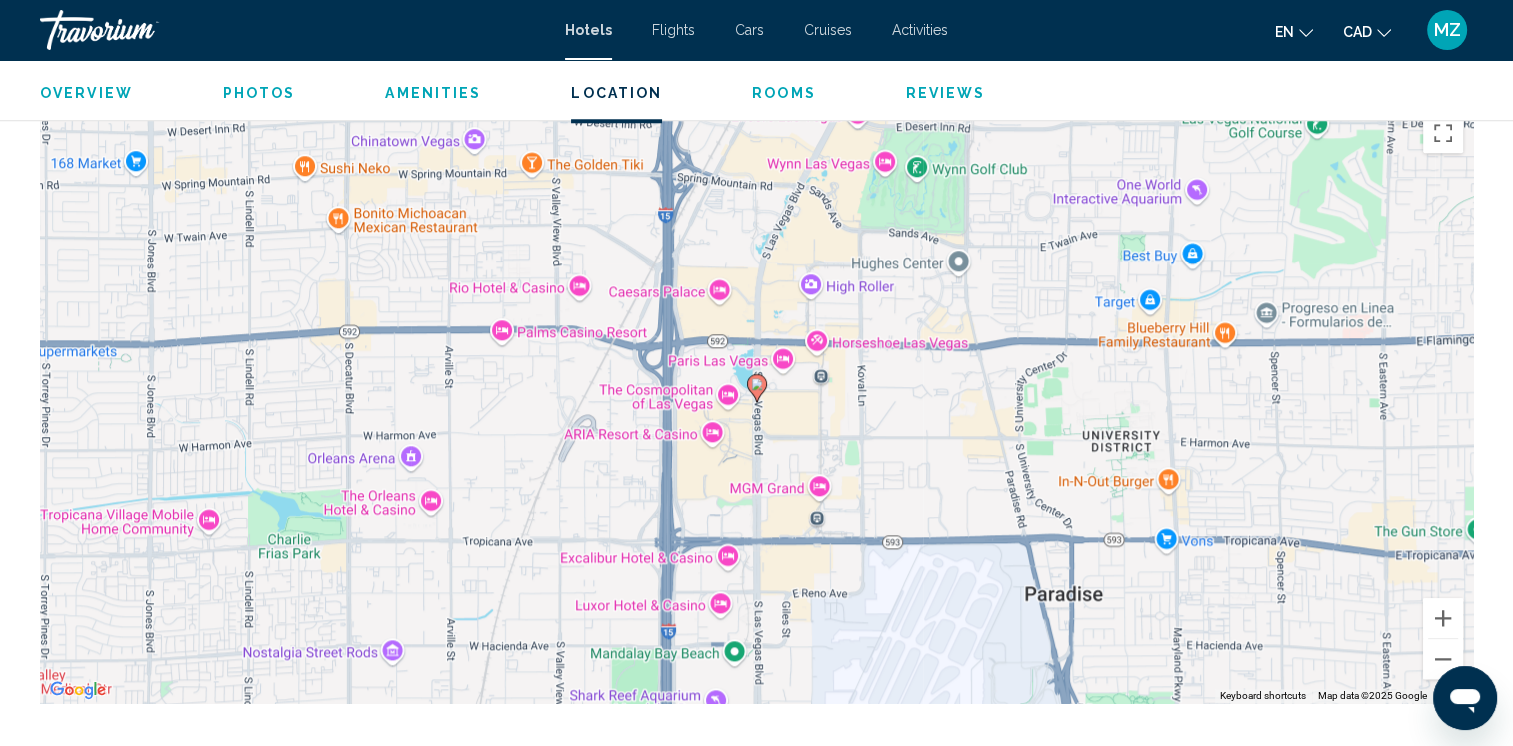 click on "To activate drag with keyboard, press Alt + Enter. Once in keyboard drag state, use the arrow keys to move the marker. To complete the drag, press the Enter key. To cancel, press Escape." at bounding box center [756, 403] 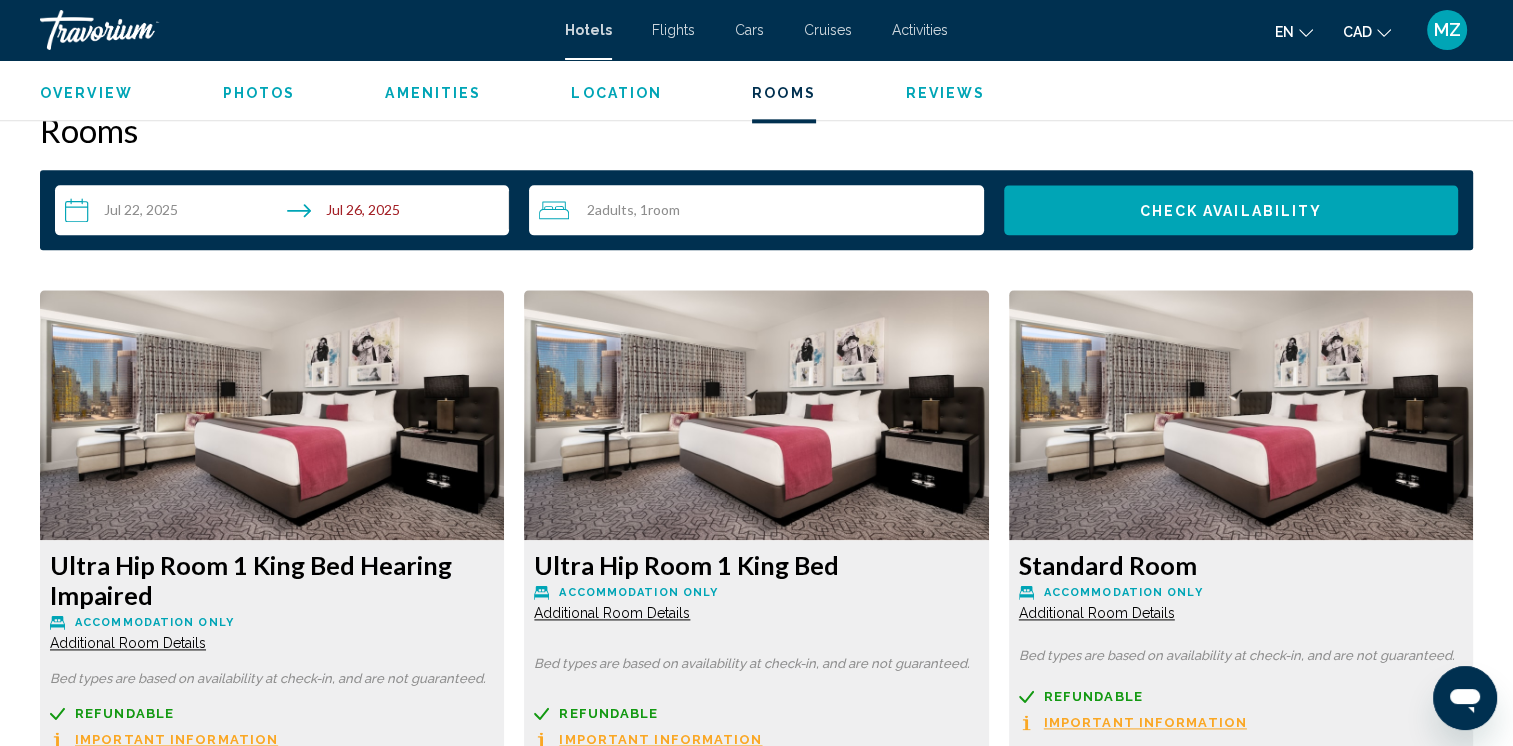 scroll, scrollTop: 2749, scrollLeft: 0, axis: vertical 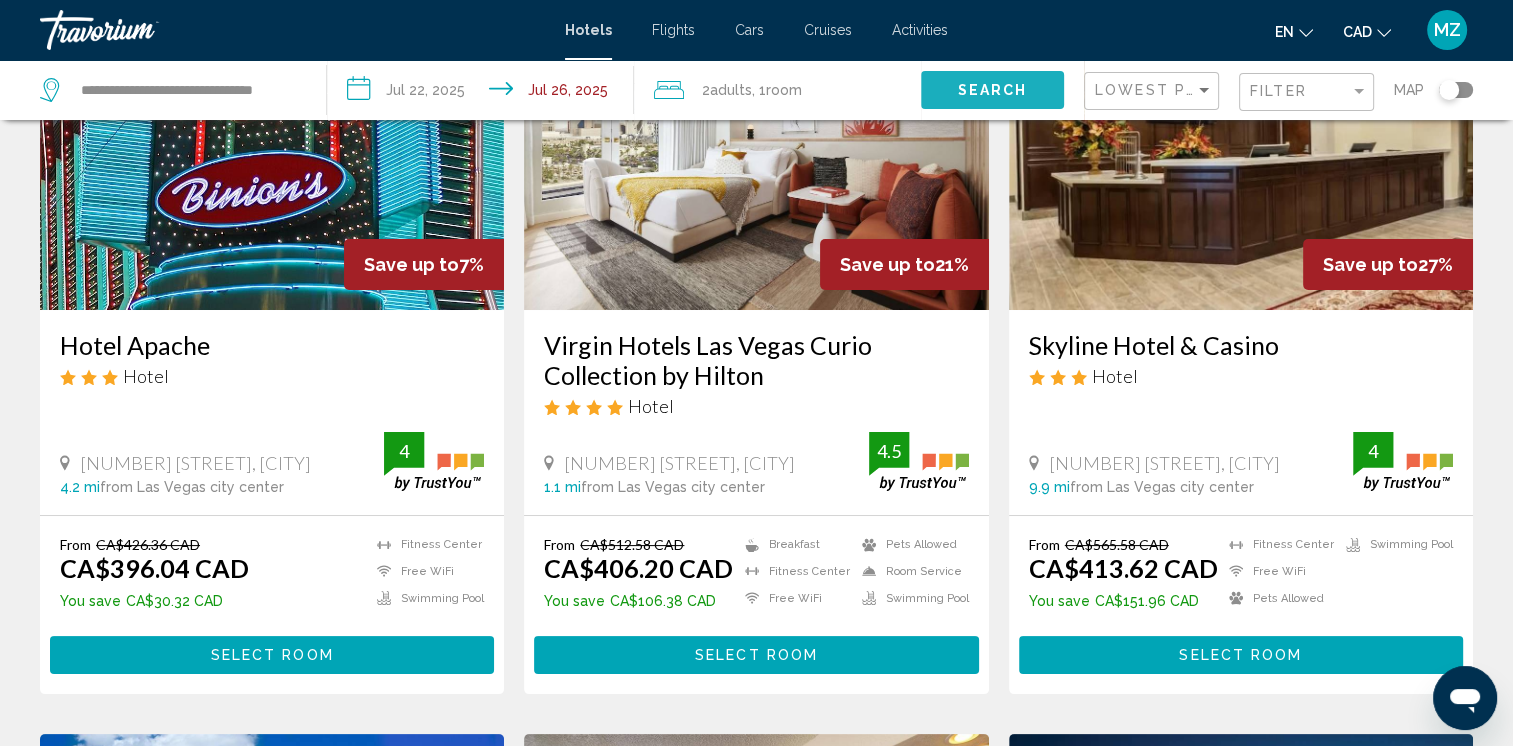 click on "Search" 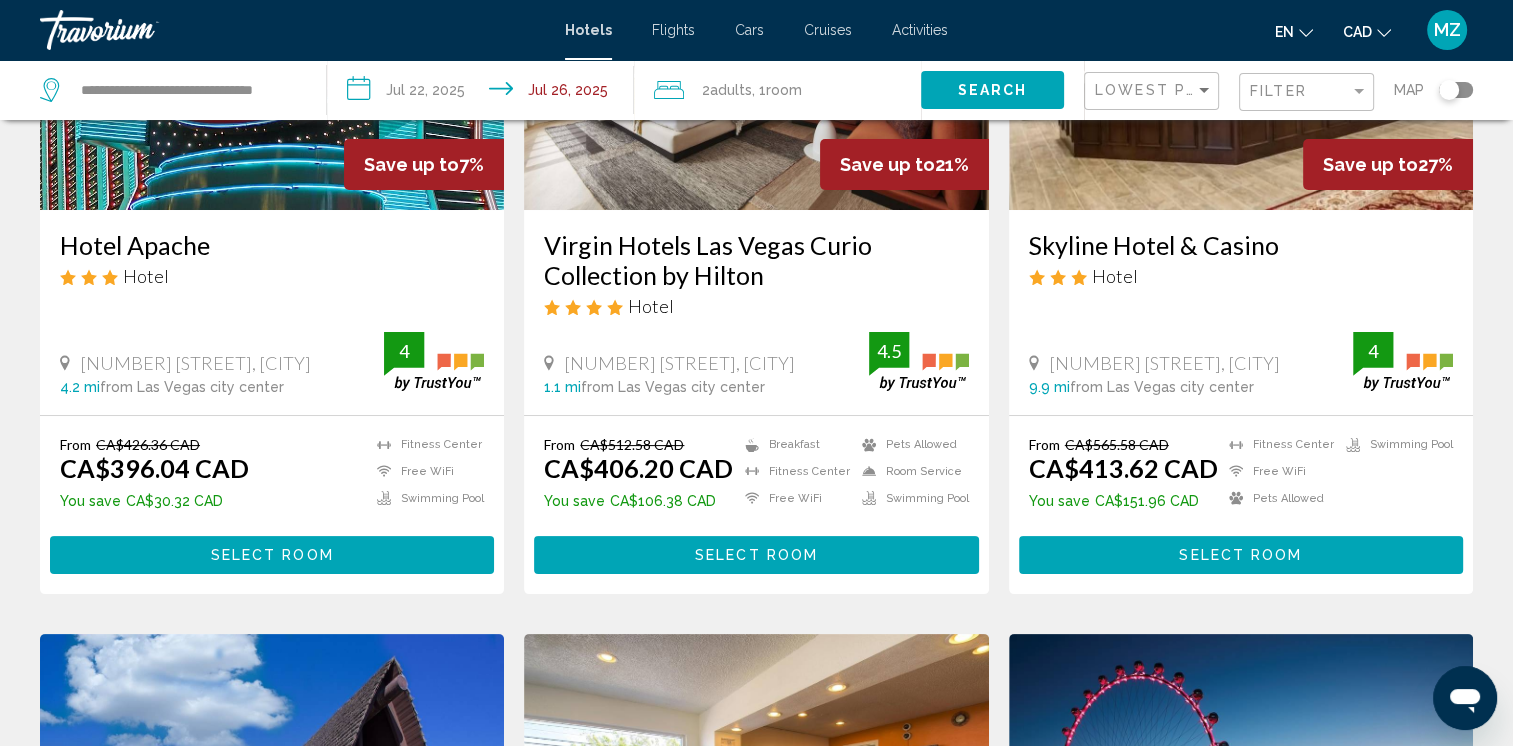 scroll, scrollTop: 0, scrollLeft: 0, axis: both 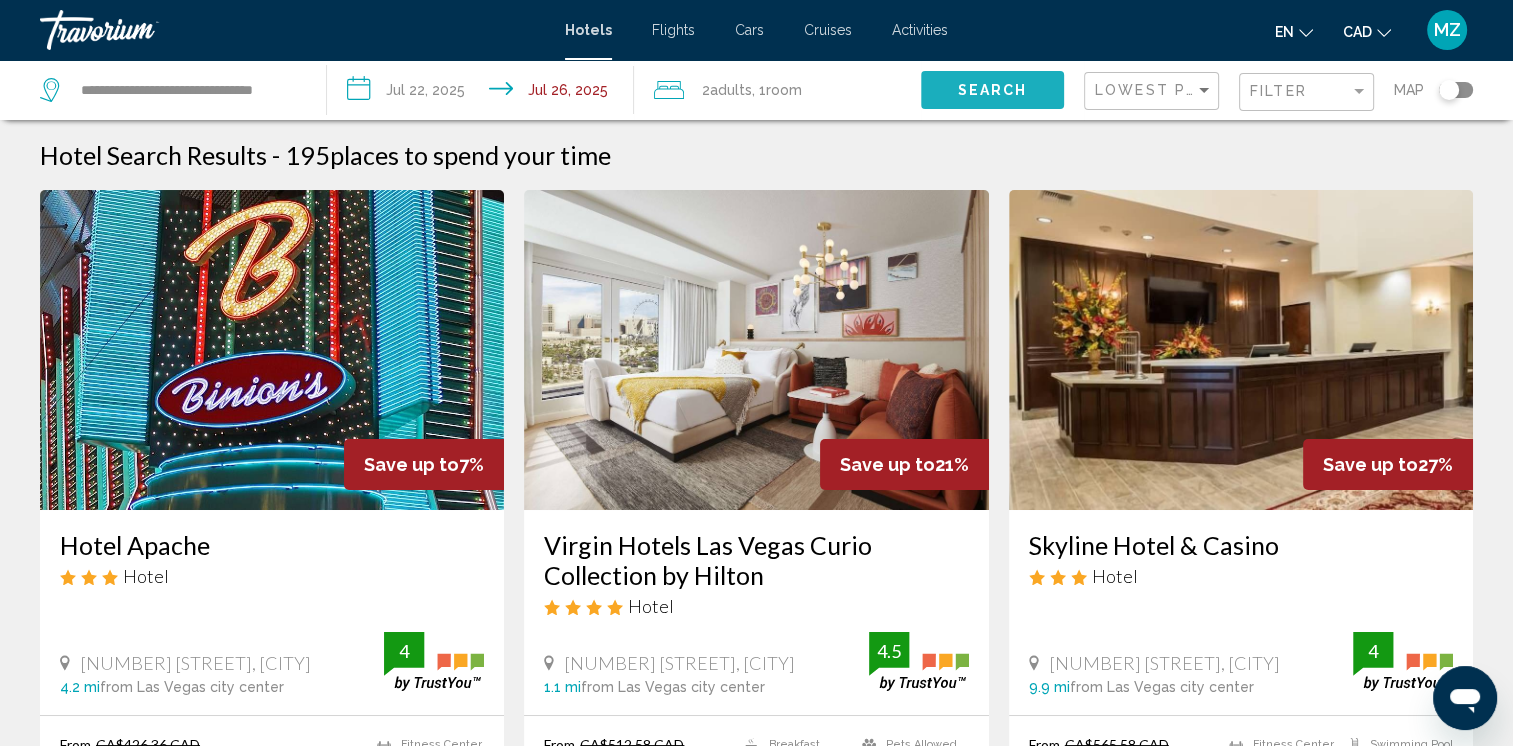 click on "Search" 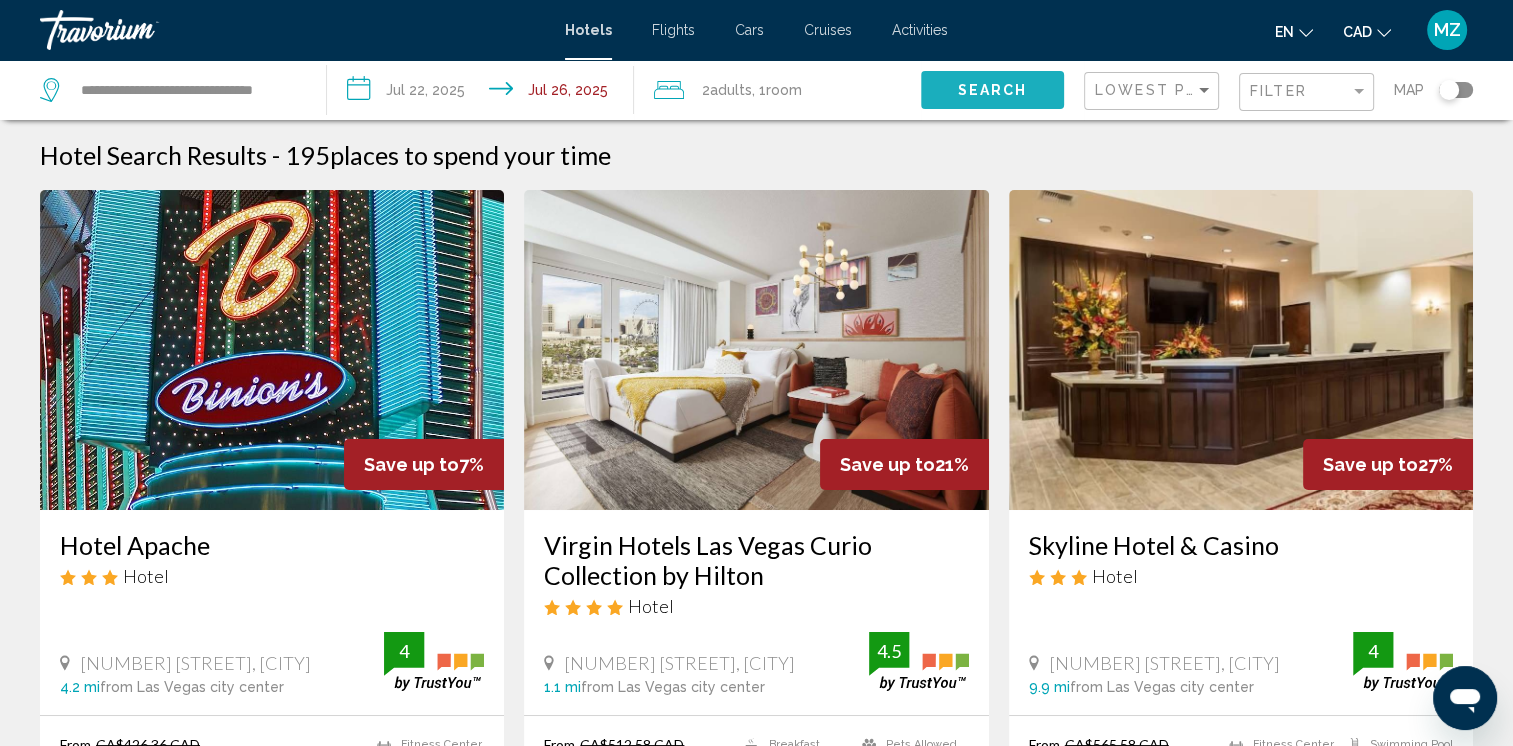 click on "Search" 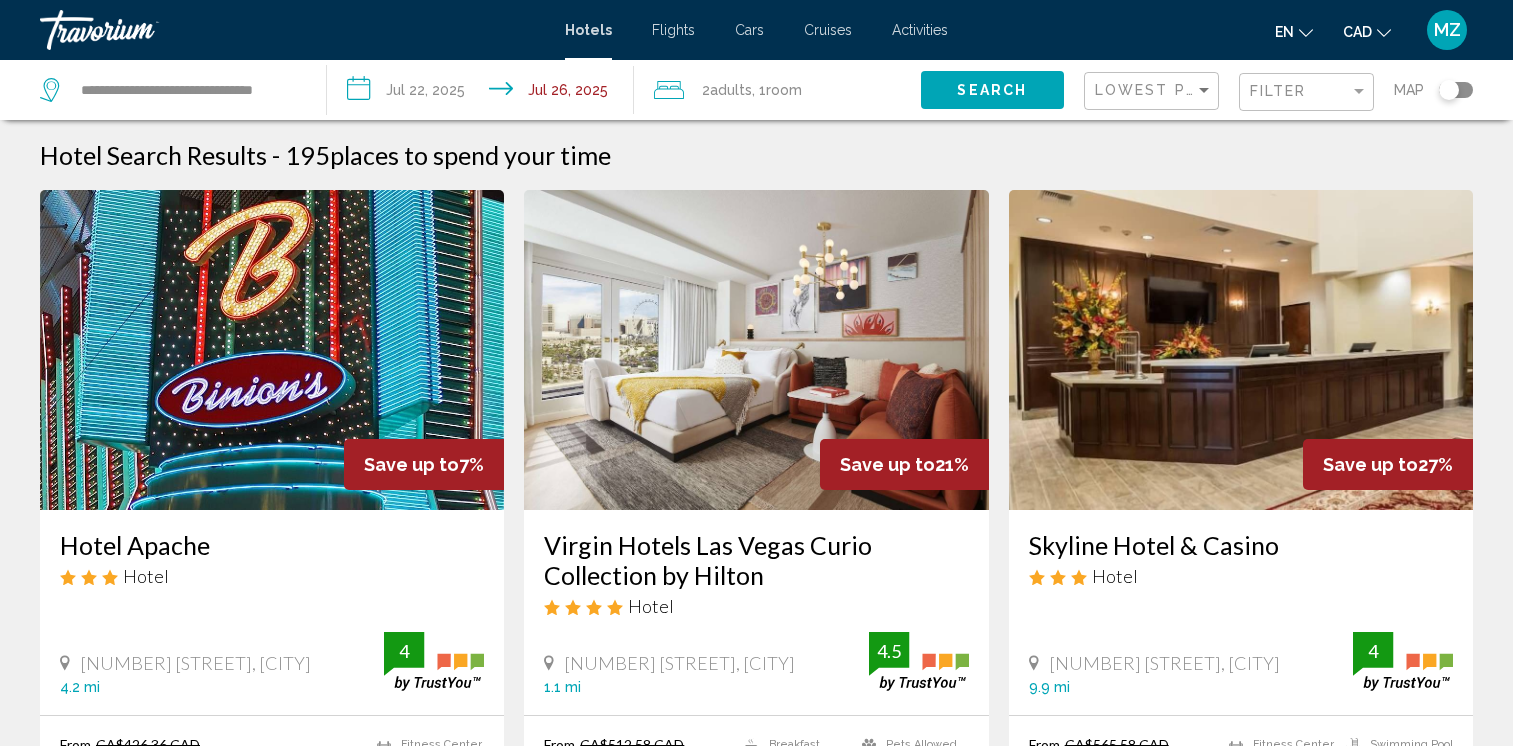 scroll, scrollTop: 0, scrollLeft: 0, axis: both 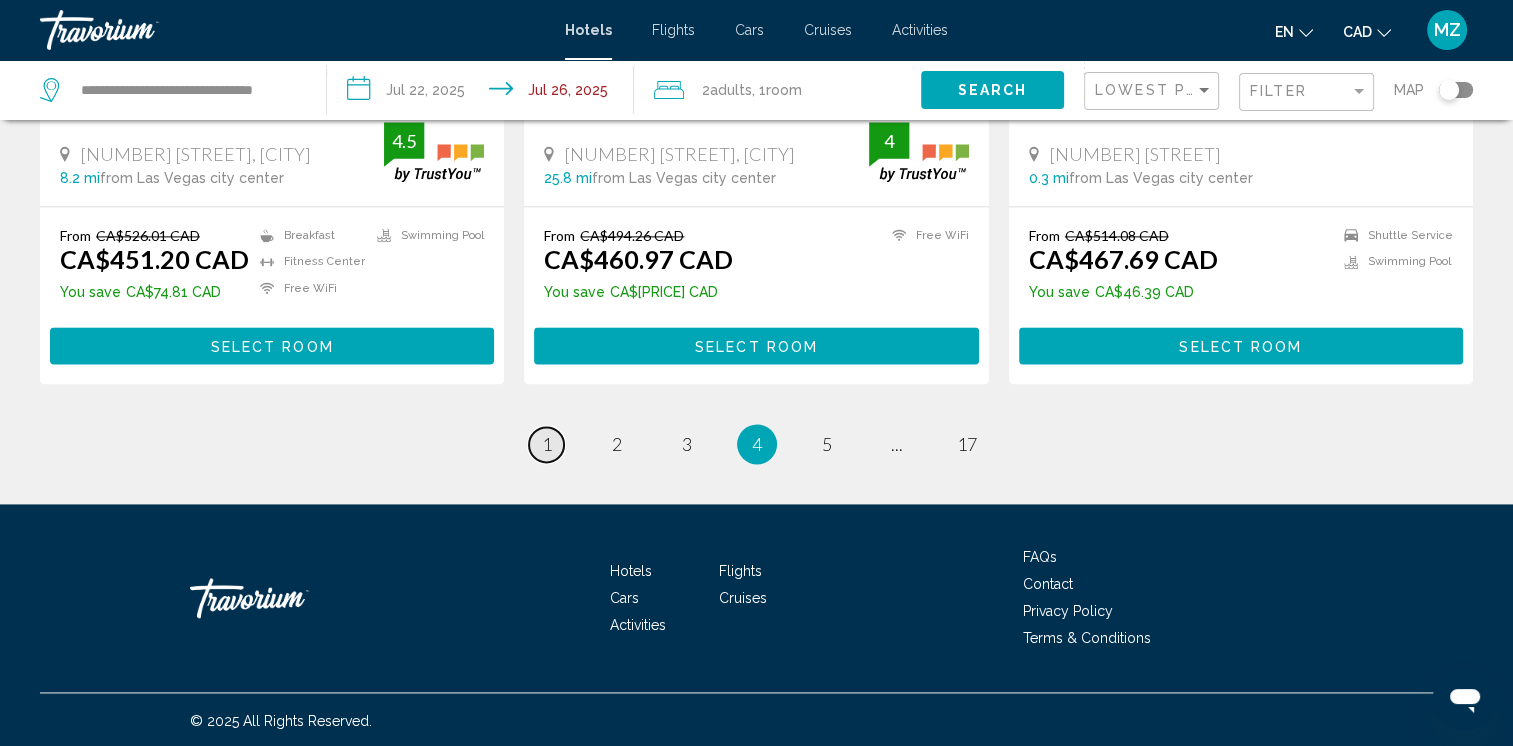 click on "1" at bounding box center (547, 444) 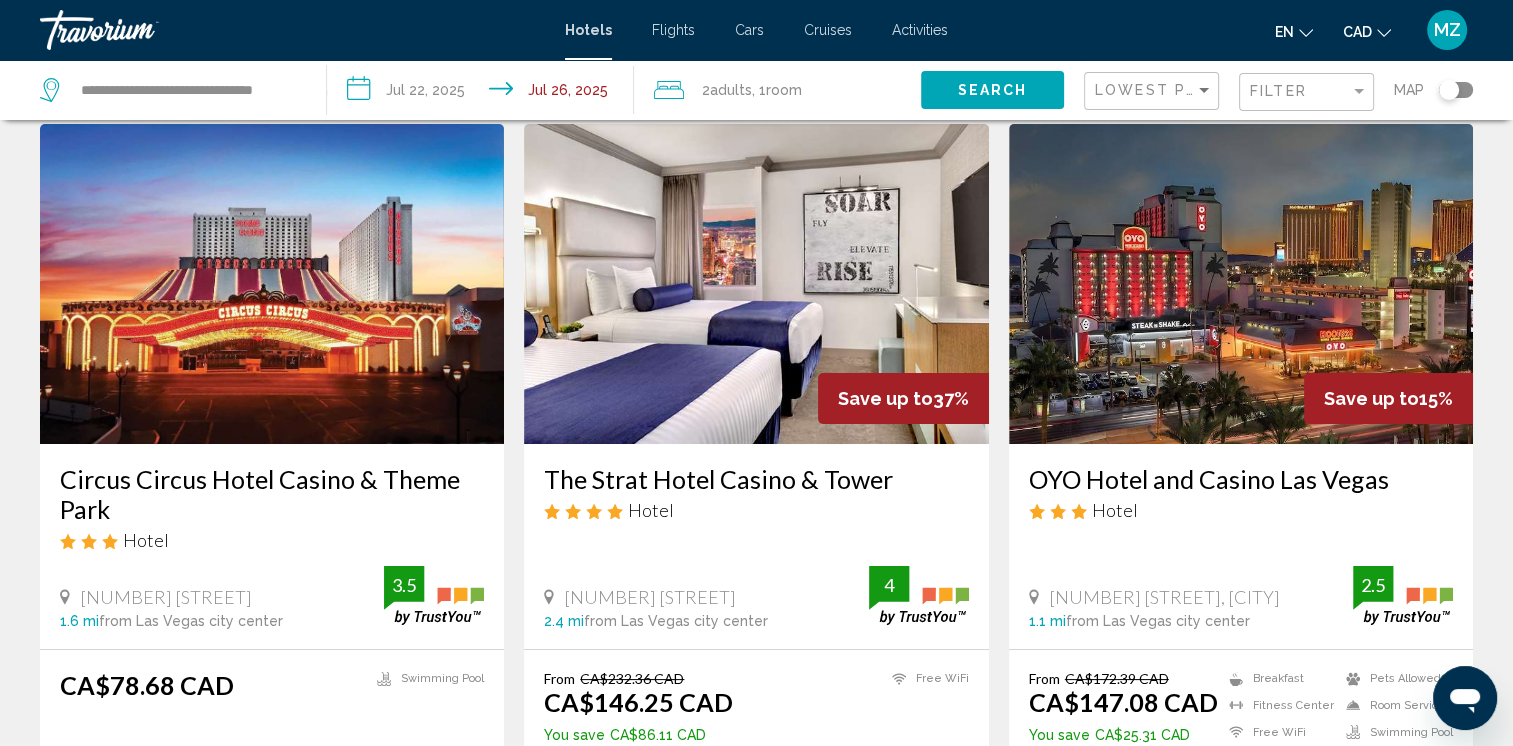 scroll, scrollTop: 100, scrollLeft: 0, axis: vertical 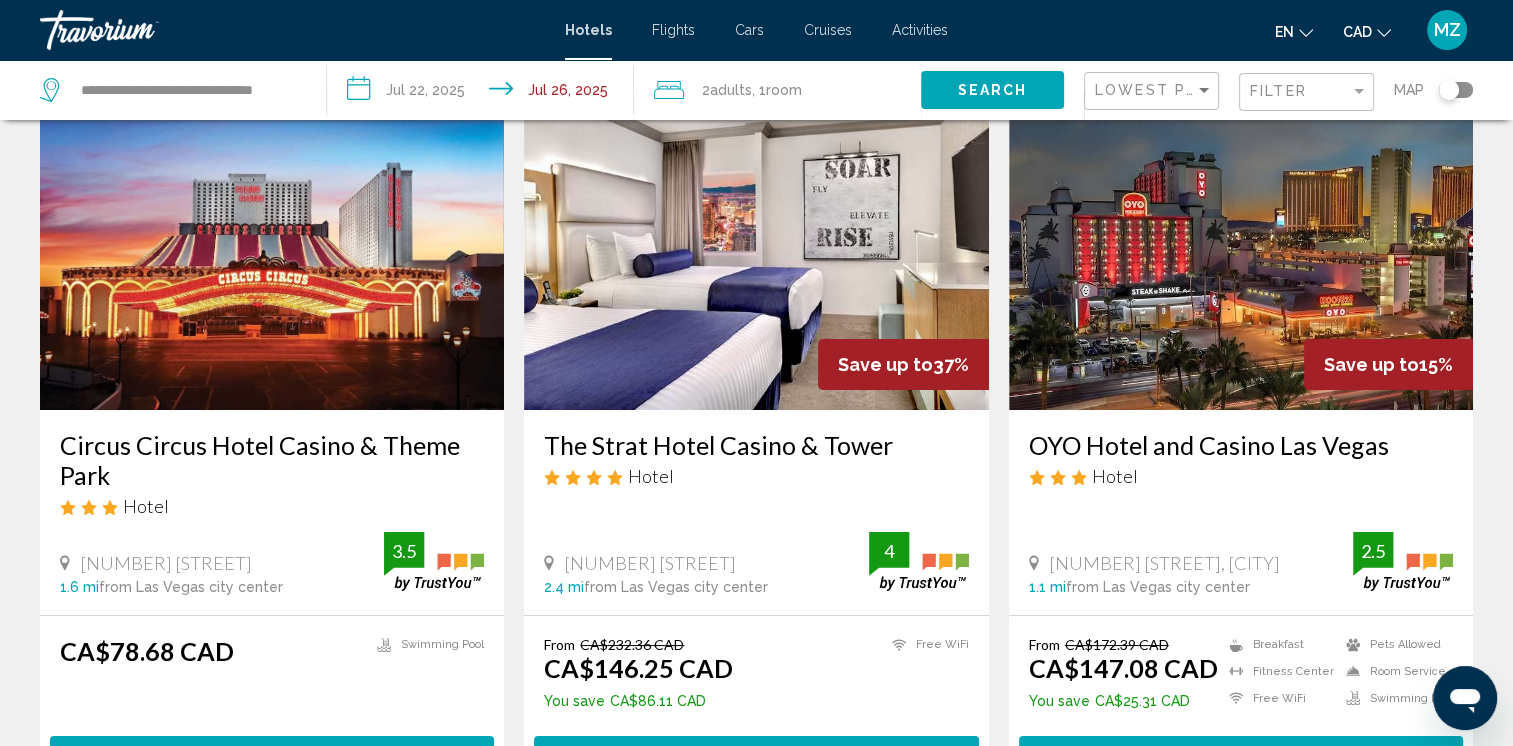 click on "Circus Circus Hotel Casino & Theme Park" at bounding box center [272, 460] 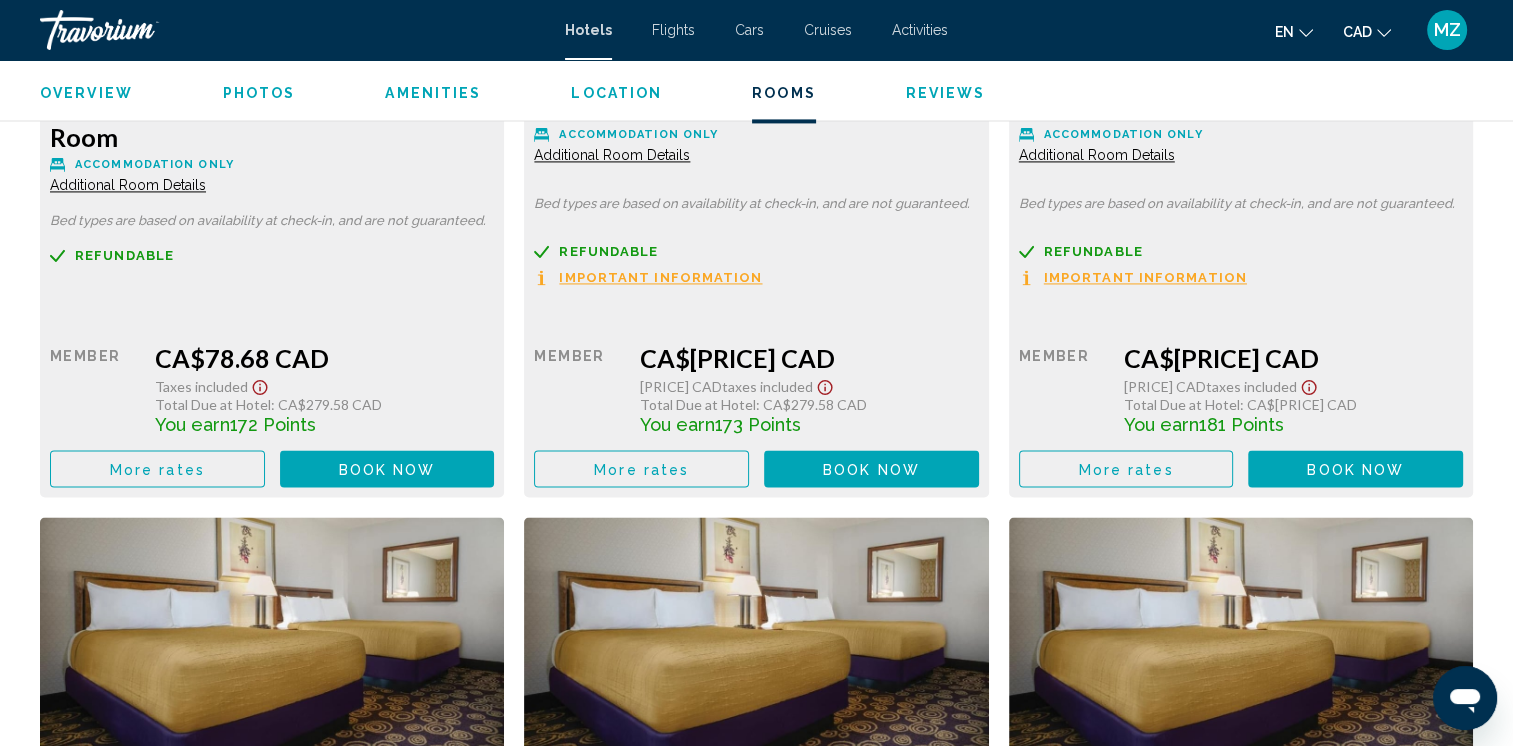 scroll, scrollTop: 2900, scrollLeft: 0, axis: vertical 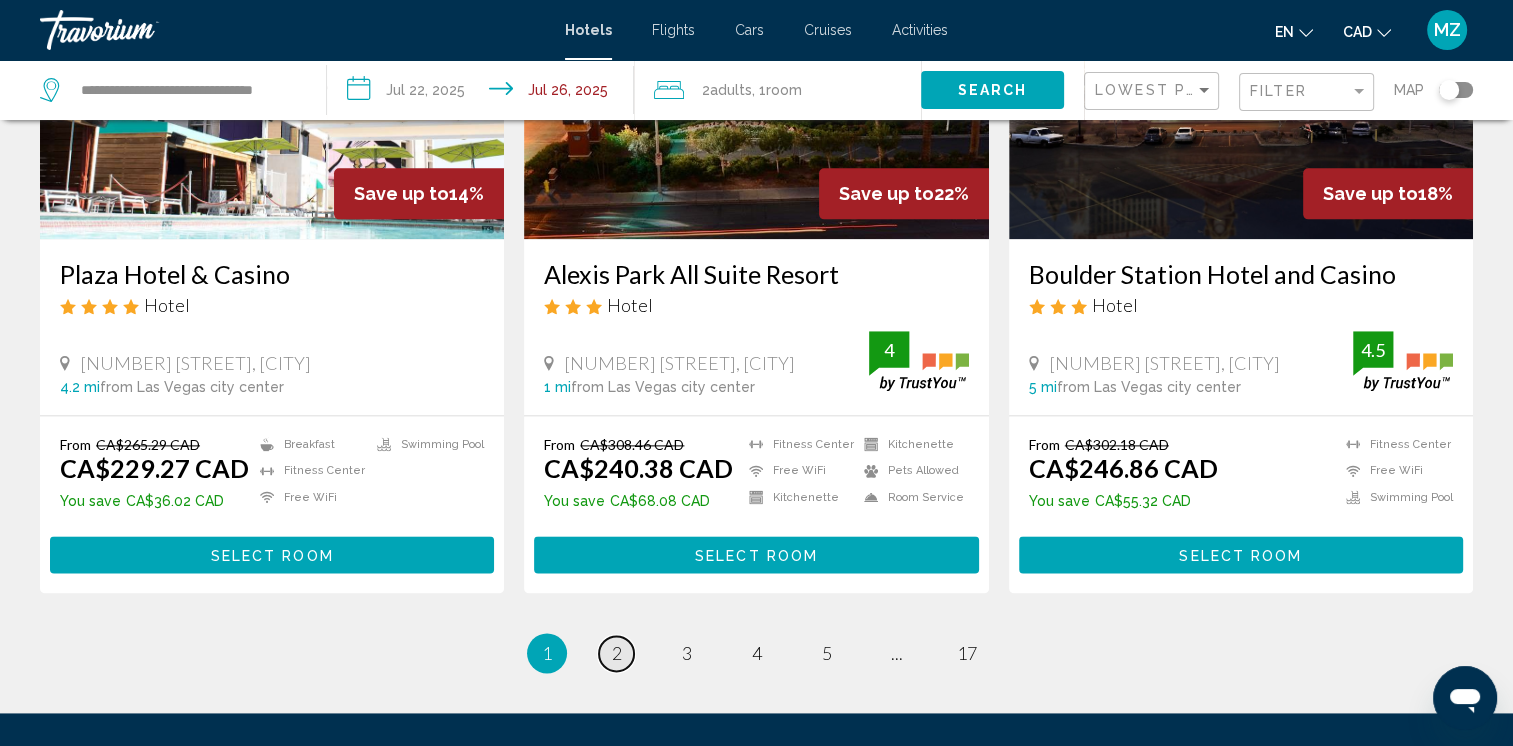 click on "2" at bounding box center [617, 653] 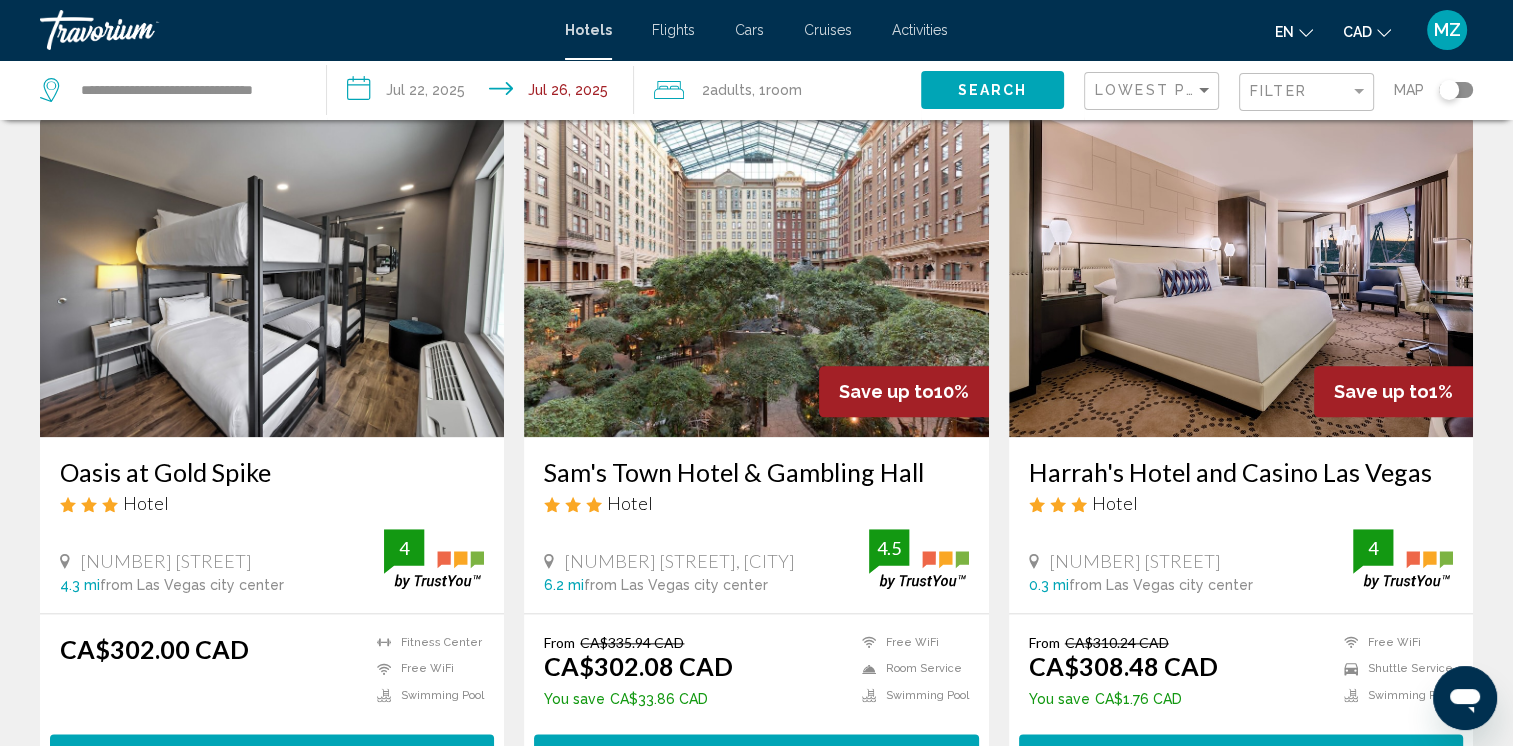 scroll, scrollTop: 2500, scrollLeft: 0, axis: vertical 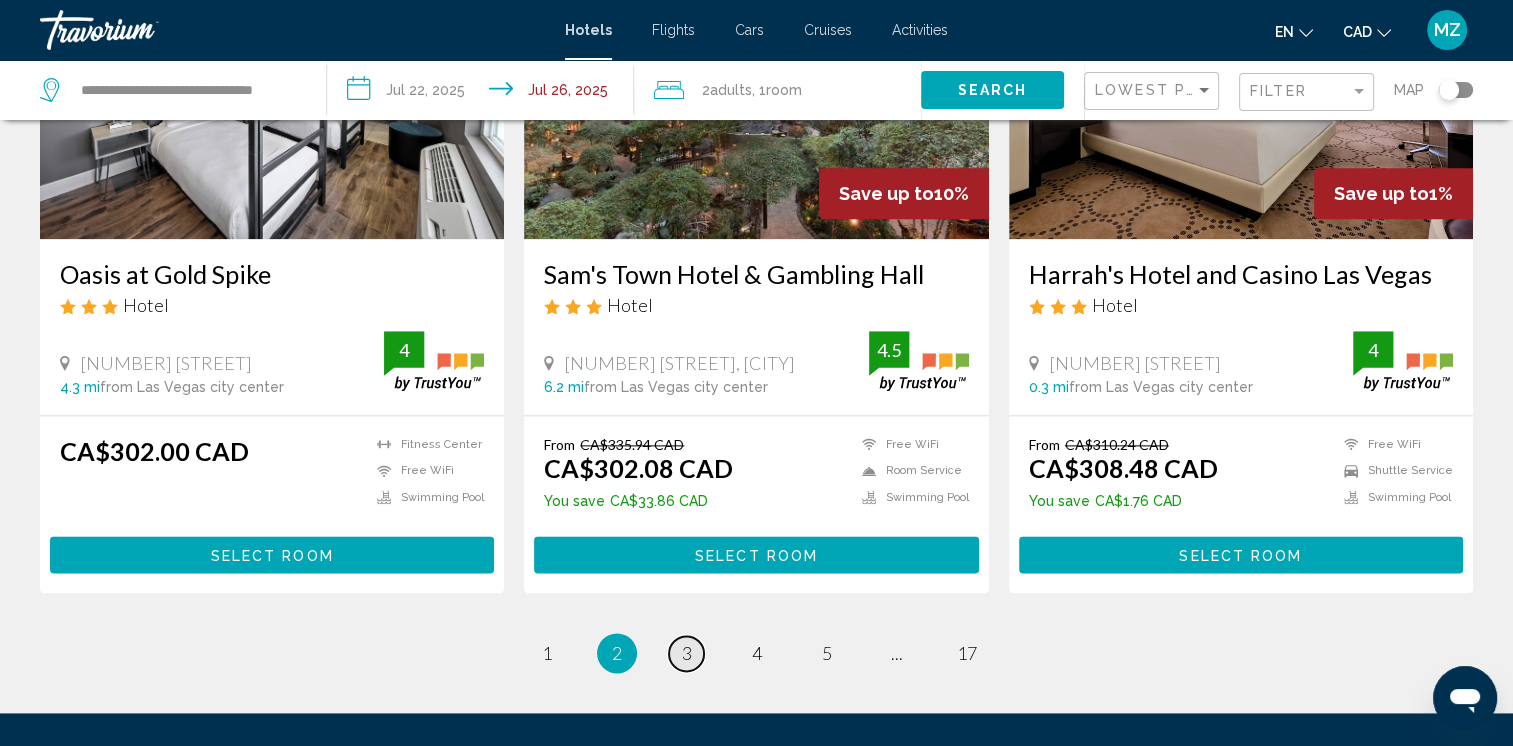 click on "3" at bounding box center [687, 653] 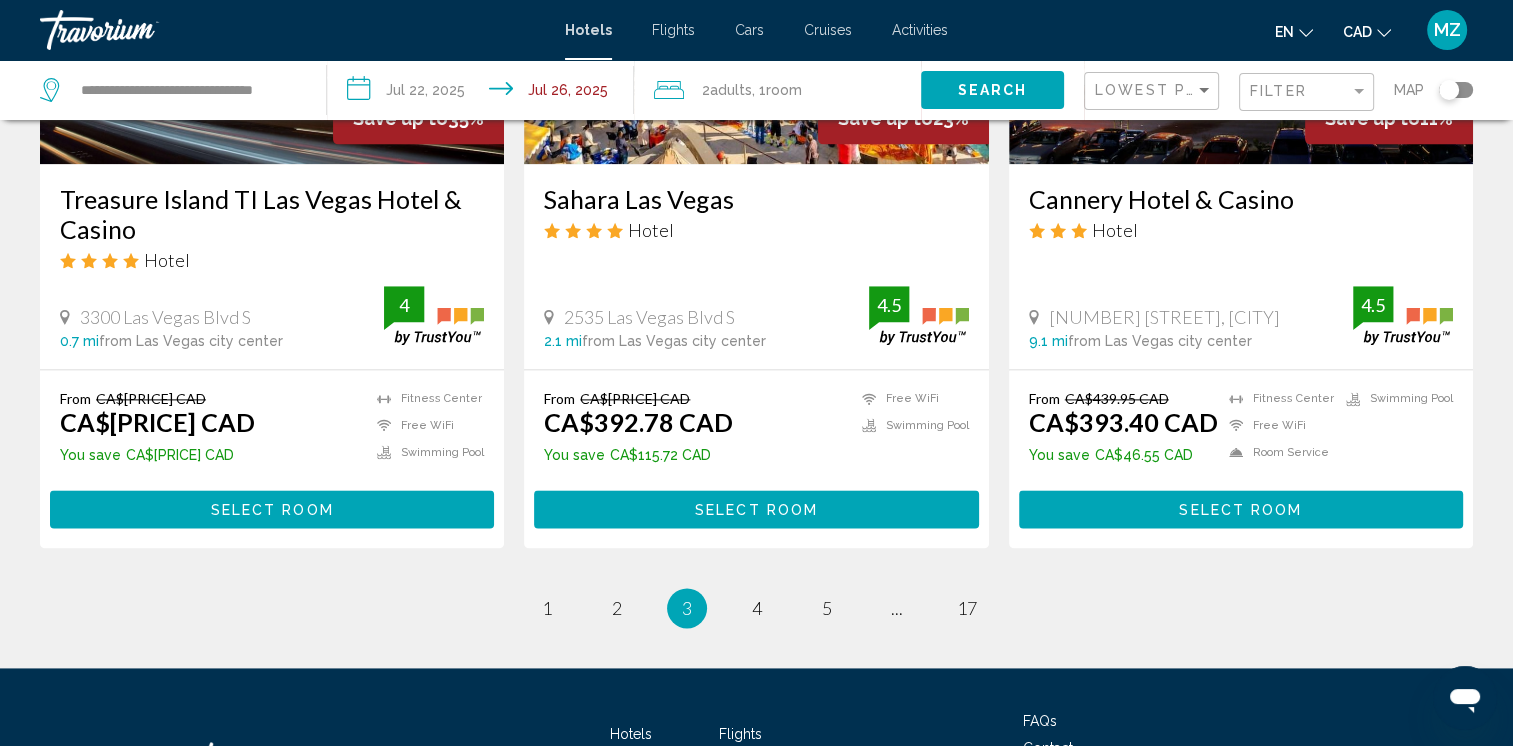 scroll, scrollTop: 2600, scrollLeft: 0, axis: vertical 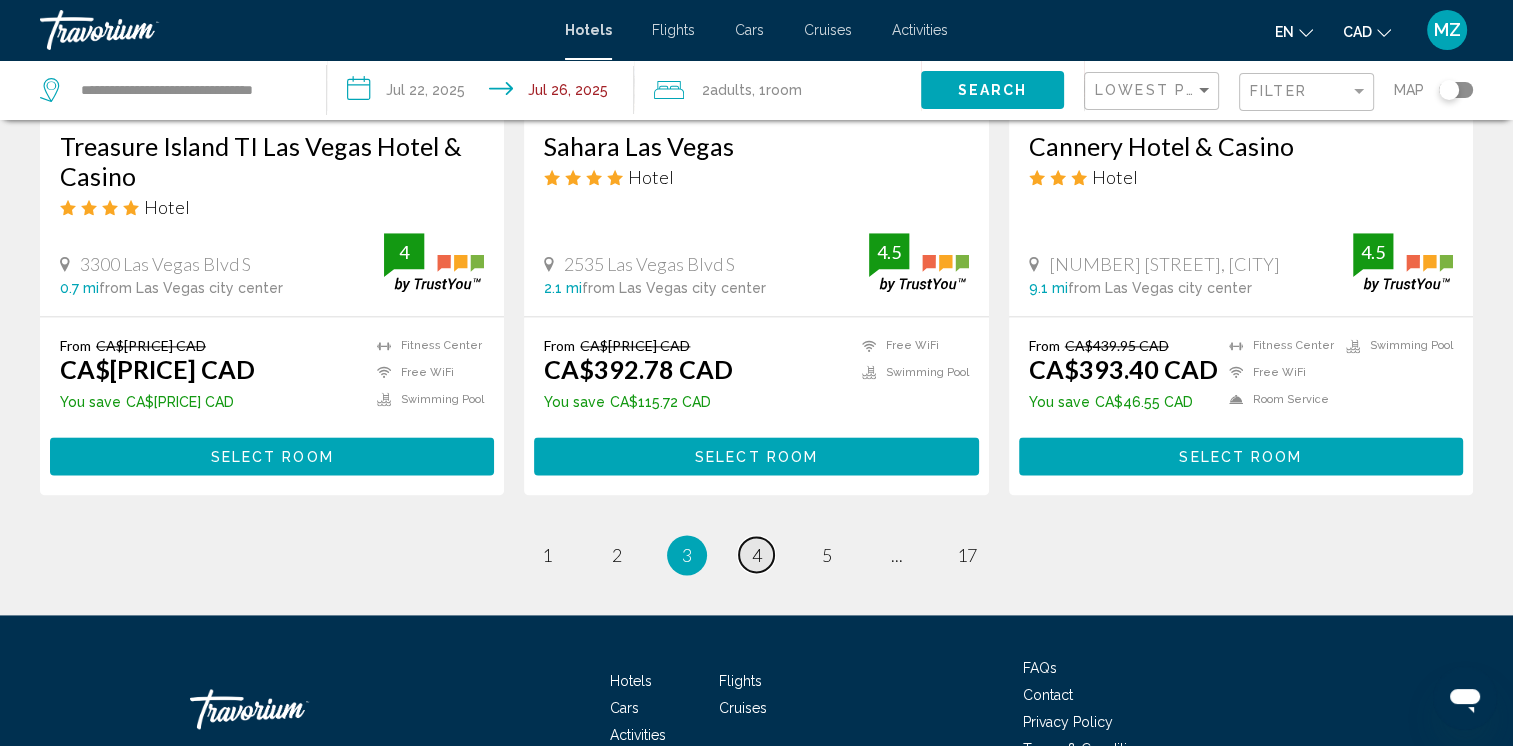 click on "page  4" at bounding box center [756, 554] 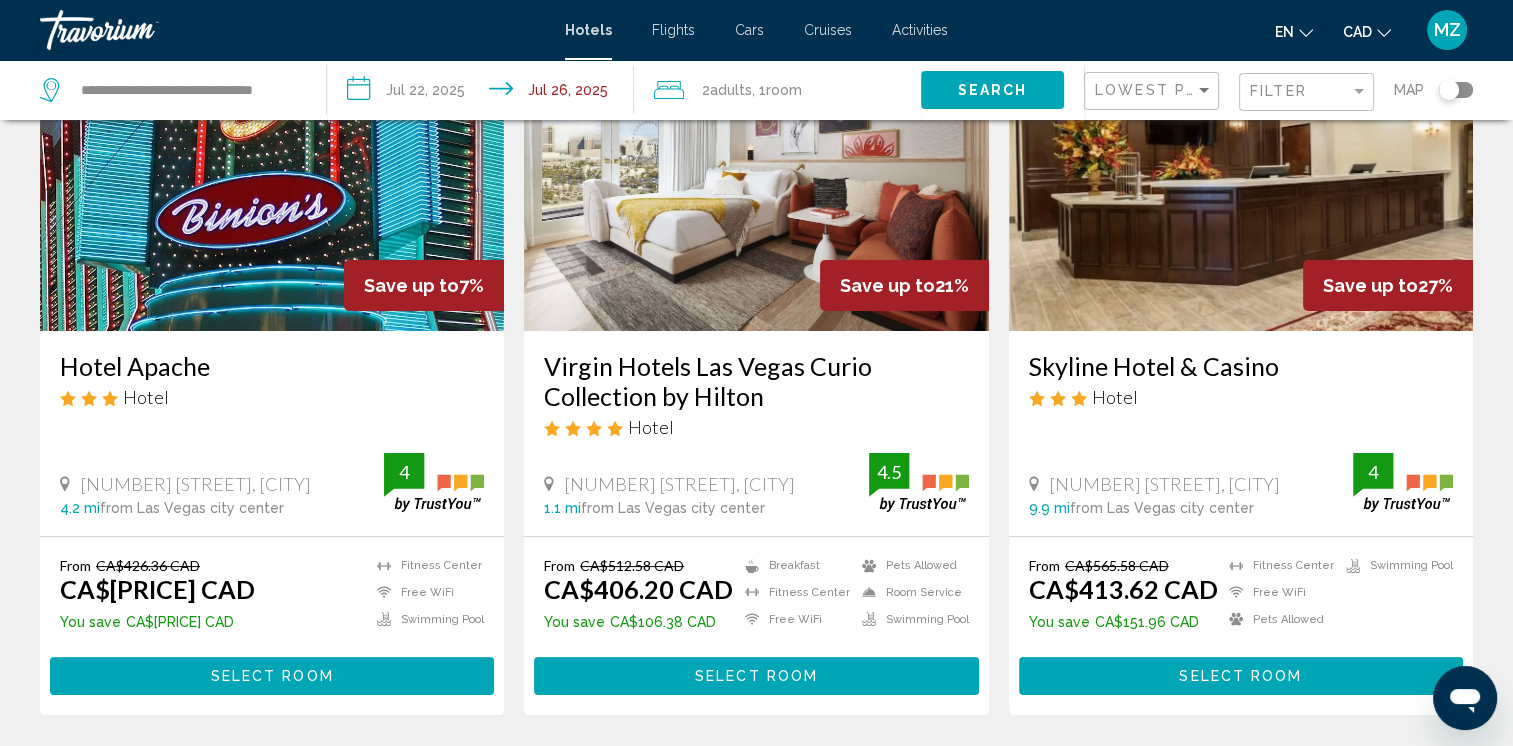 scroll, scrollTop: 300, scrollLeft: 0, axis: vertical 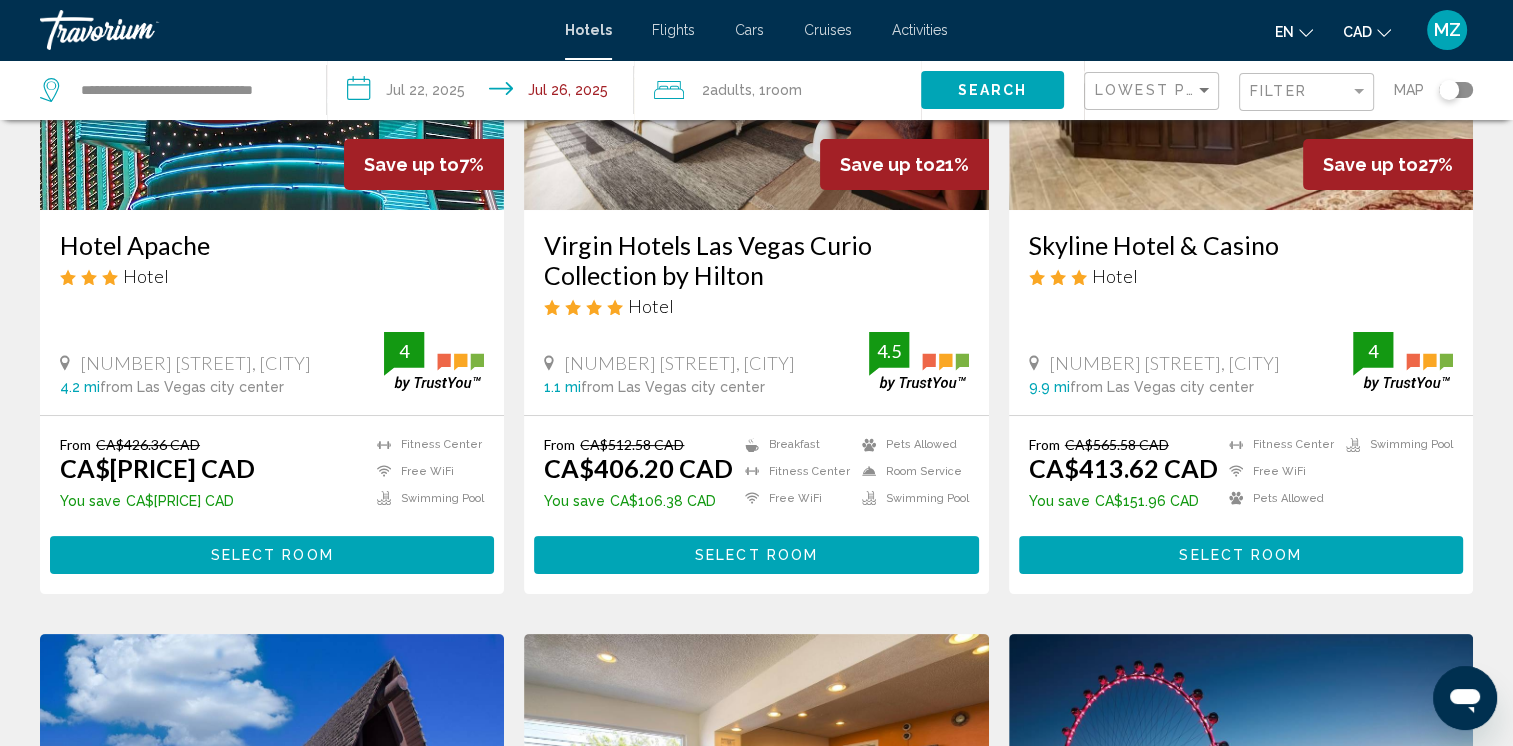 click on "Select Room" at bounding box center (272, 554) 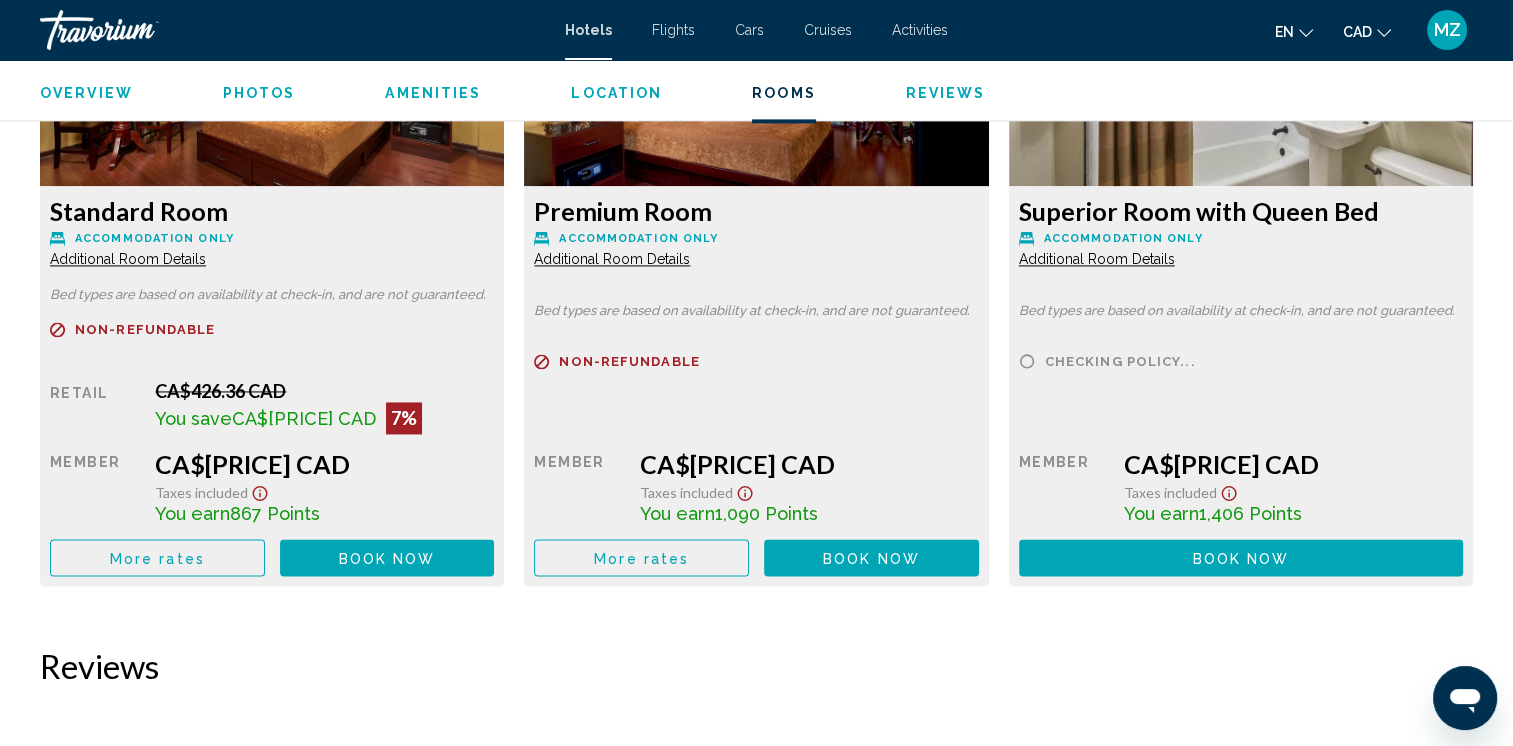 scroll, scrollTop: 2900, scrollLeft: 0, axis: vertical 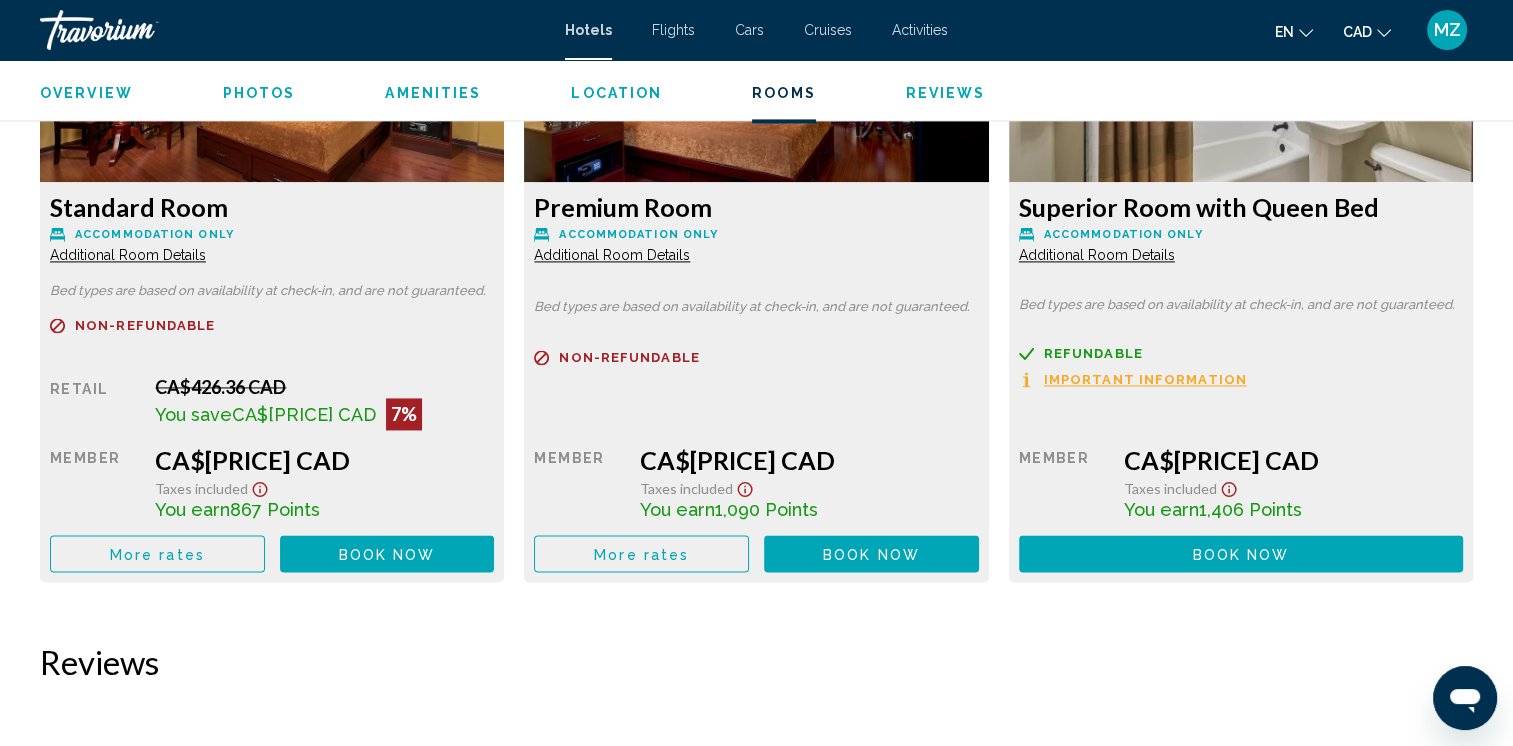 click on "More rates" at bounding box center [157, 554] 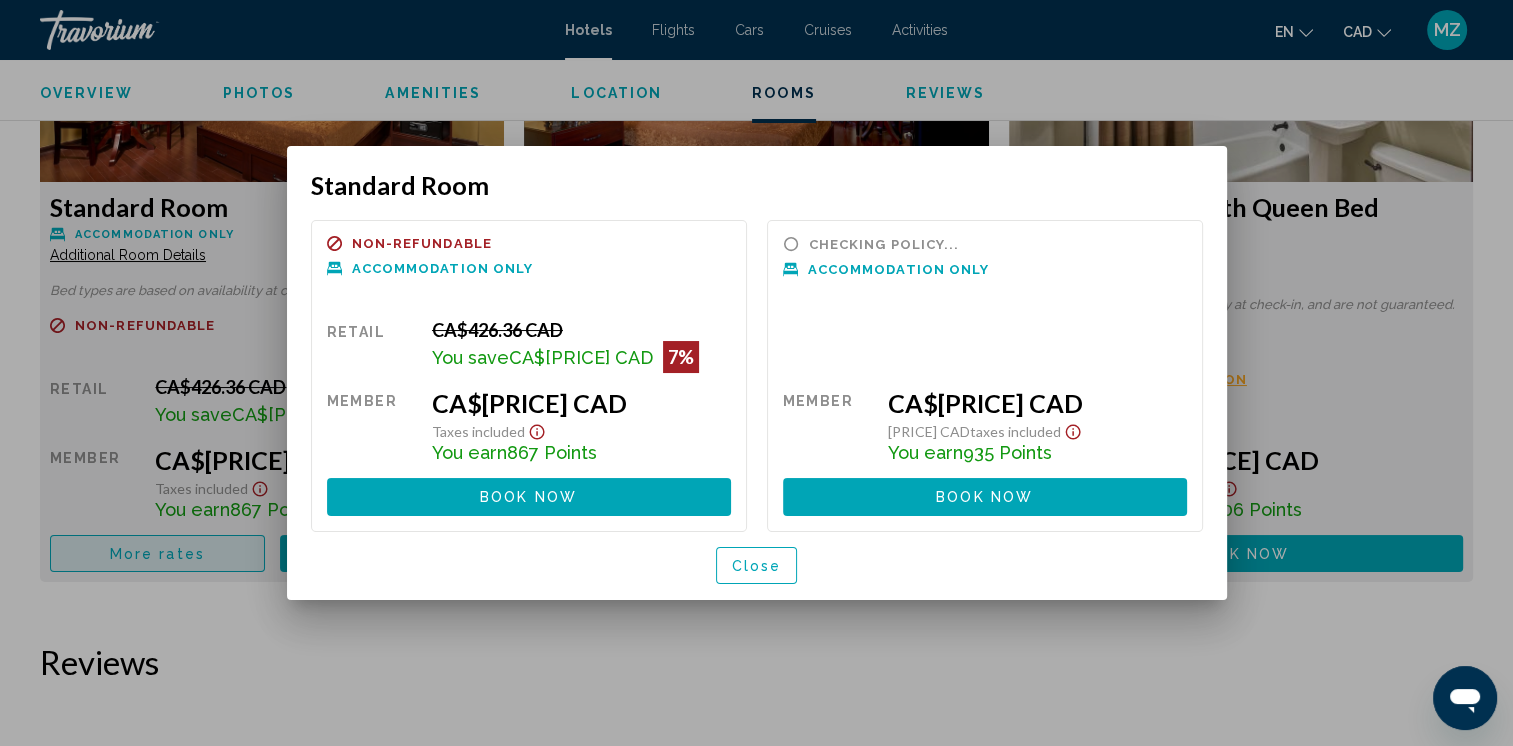 scroll, scrollTop: 0, scrollLeft: 0, axis: both 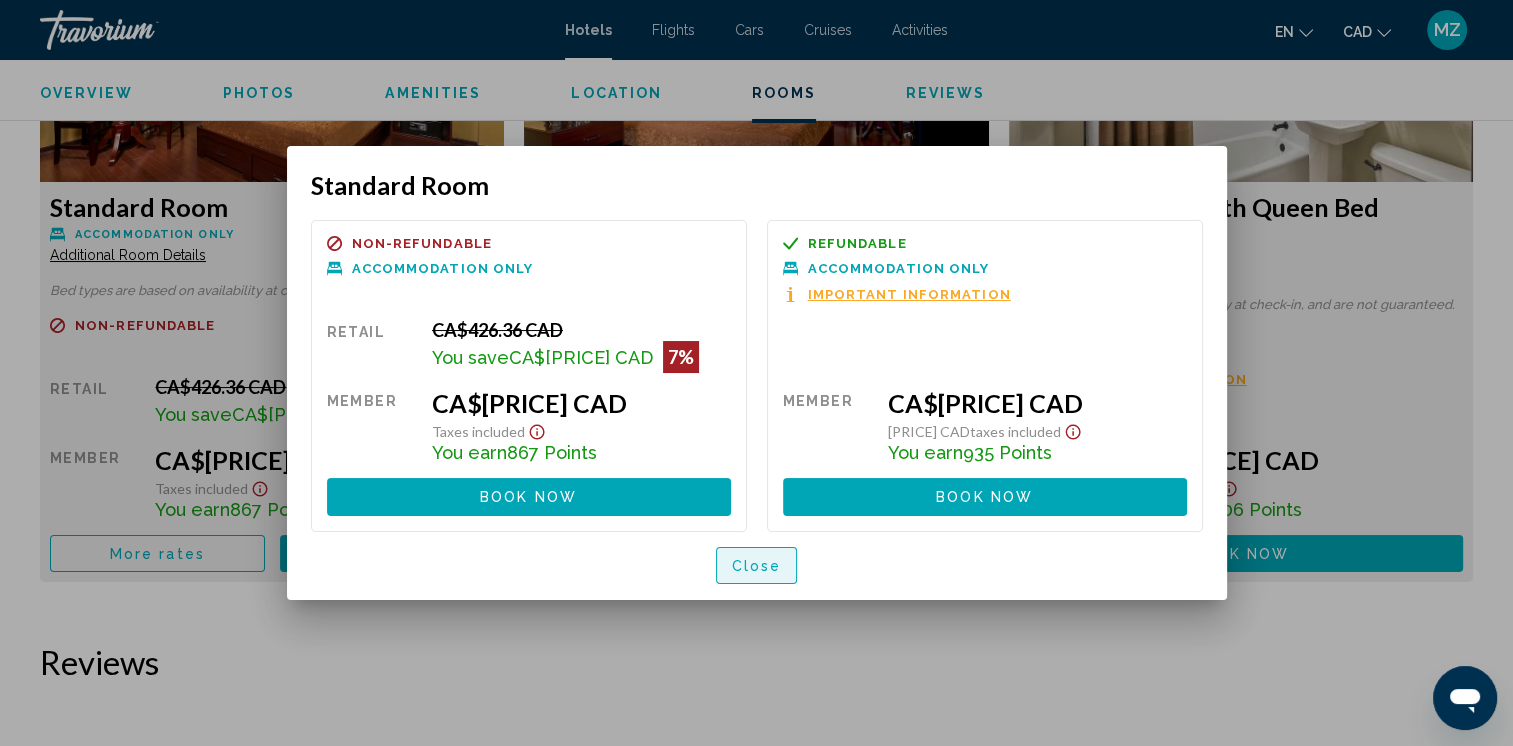 click on "Close" at bounding box center (757, 566) 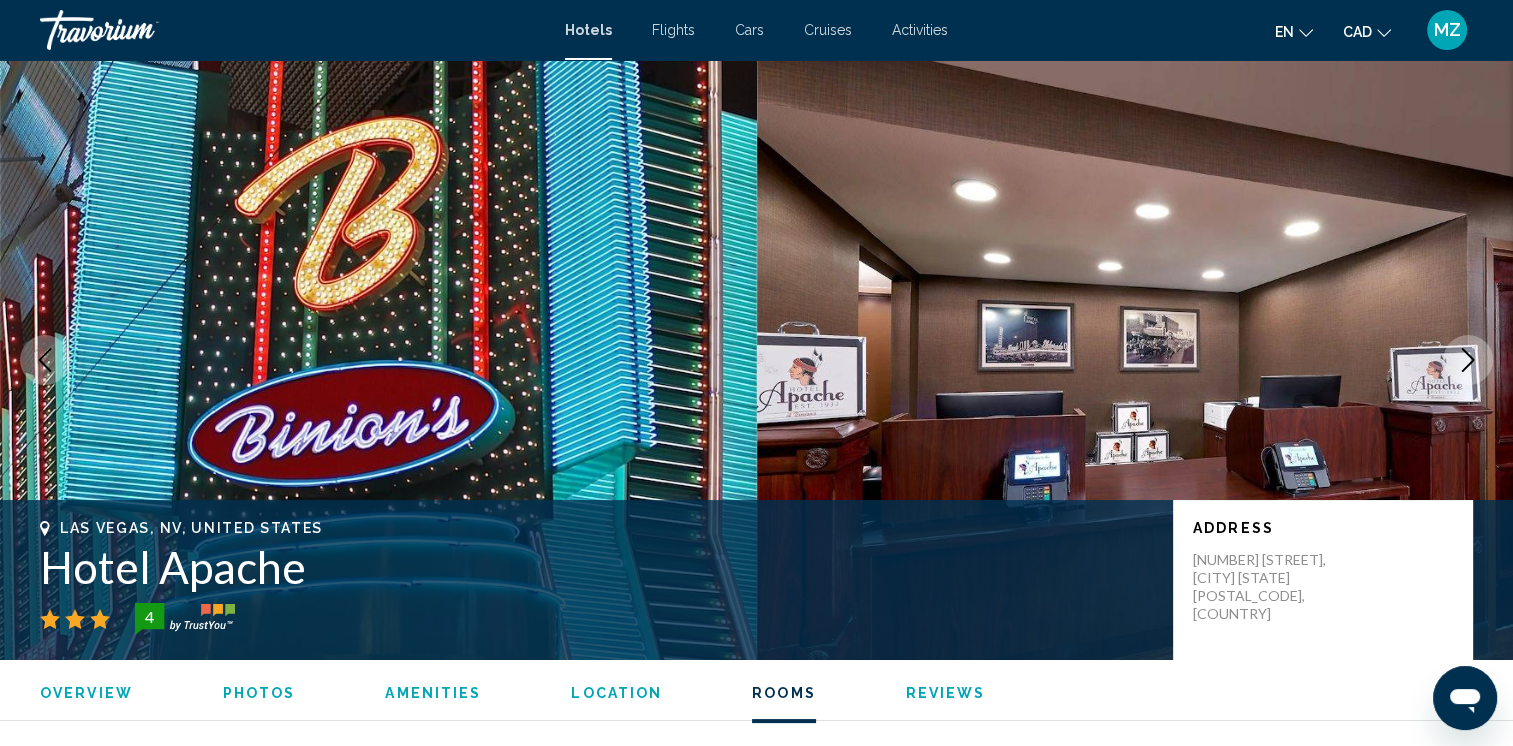 scroll, scrollTop: 2900, scrollLeft: 0, axis: vertical 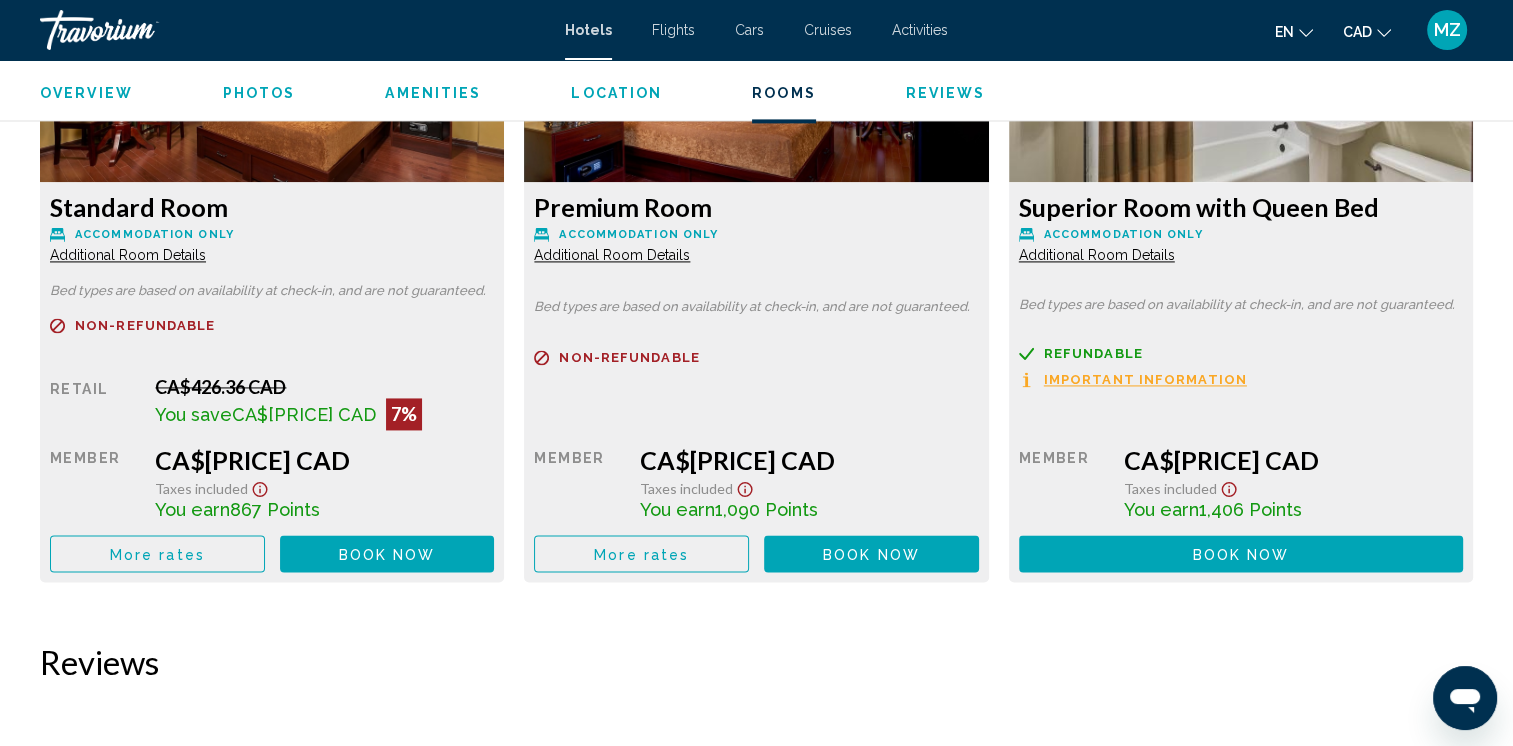 click on "Additional Room Details" at bounding box center (128, 255) 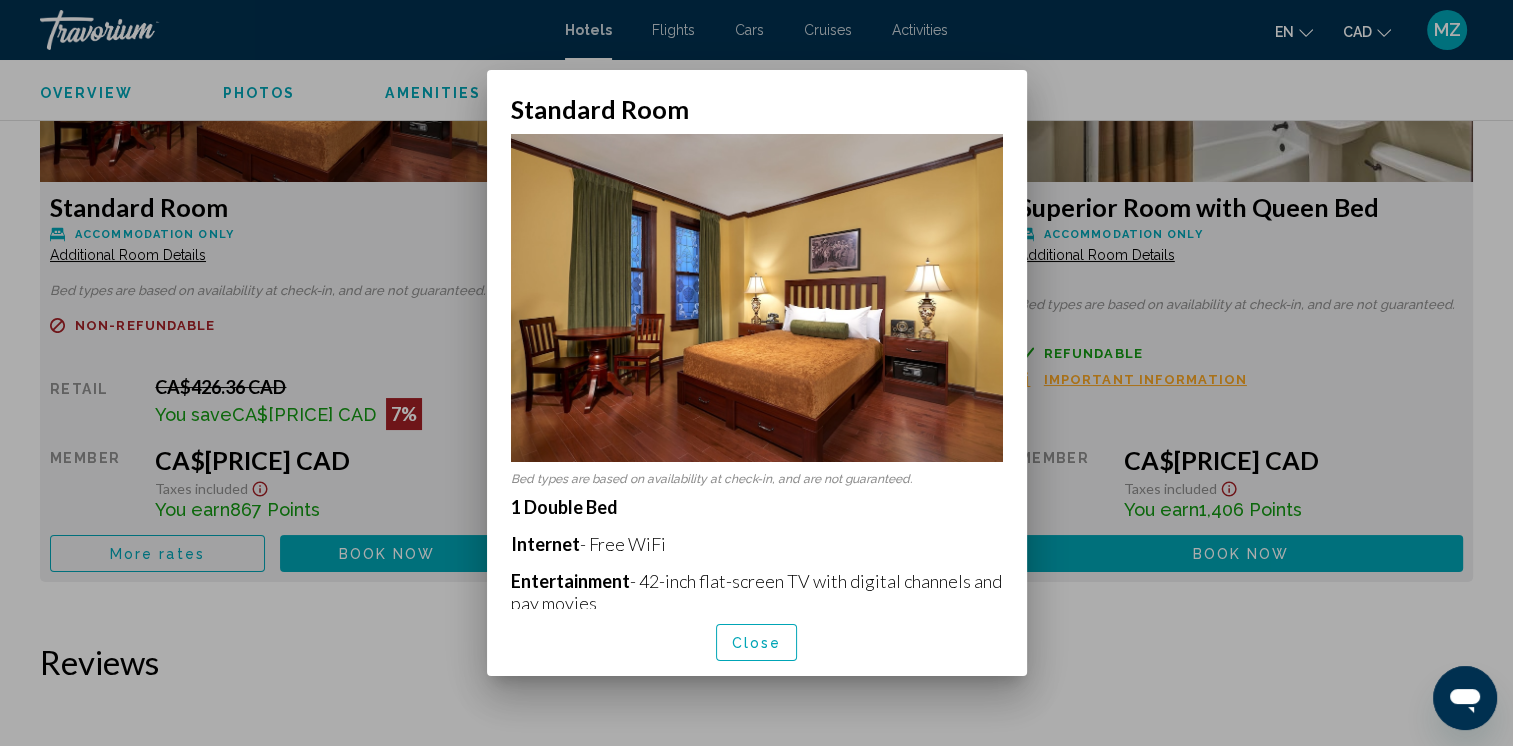 scroll, scrollTop: 0, scrollLeft: 0, axis: both 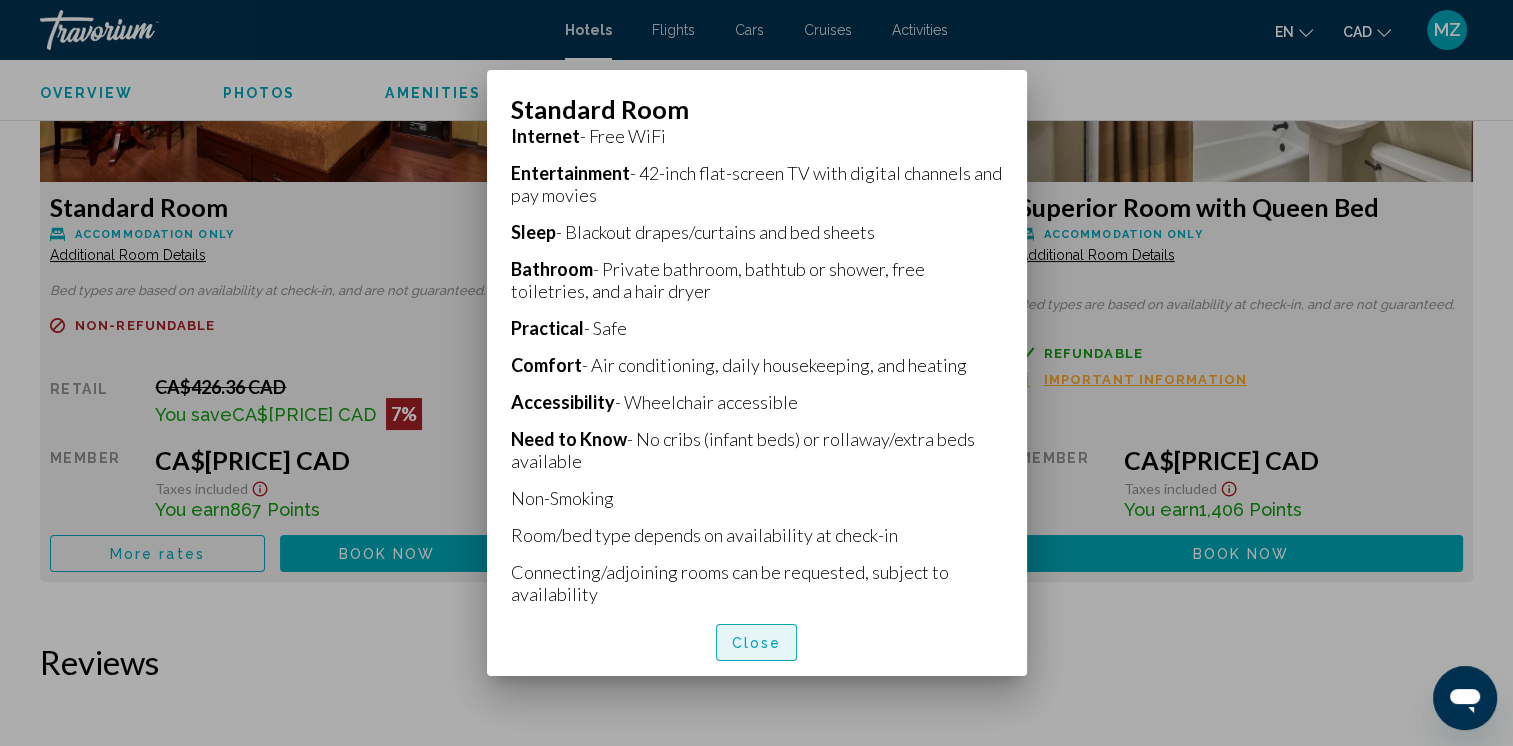 click on "Close" at bounding box center (757, 642) 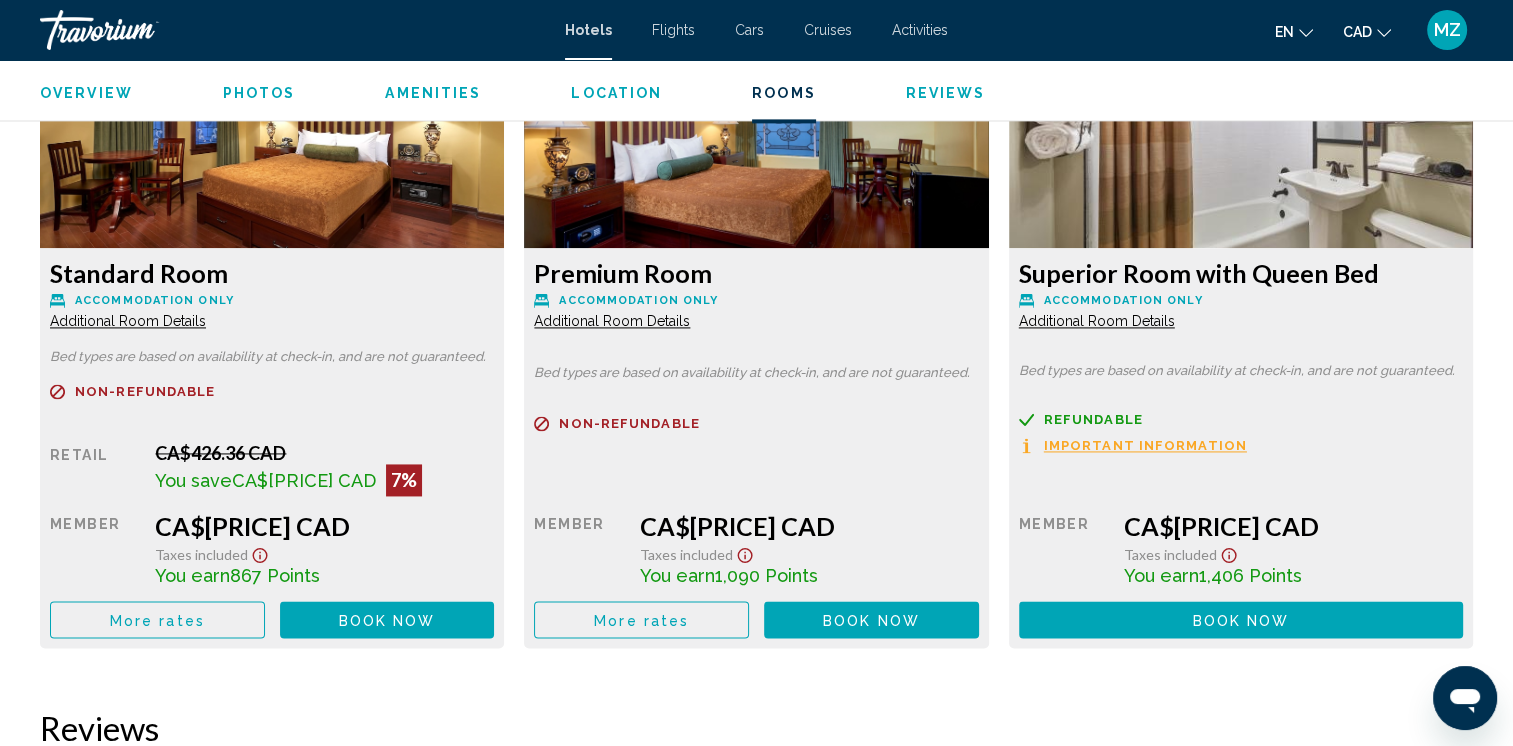 scroll, scrollTop: 2800, scrollLeft: 0, axis: vertical 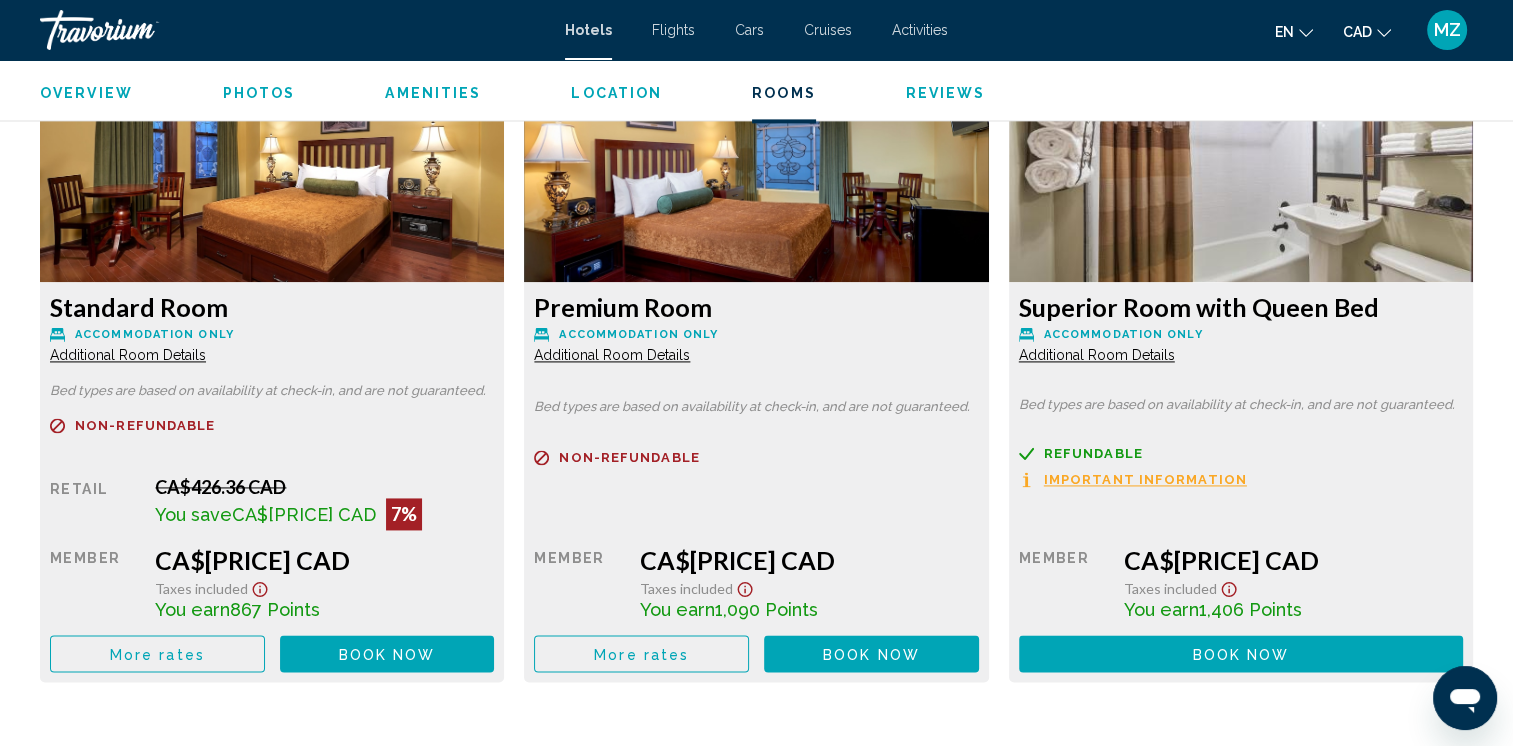 click on "Additional Room Details" at bounding box center (128, 355) 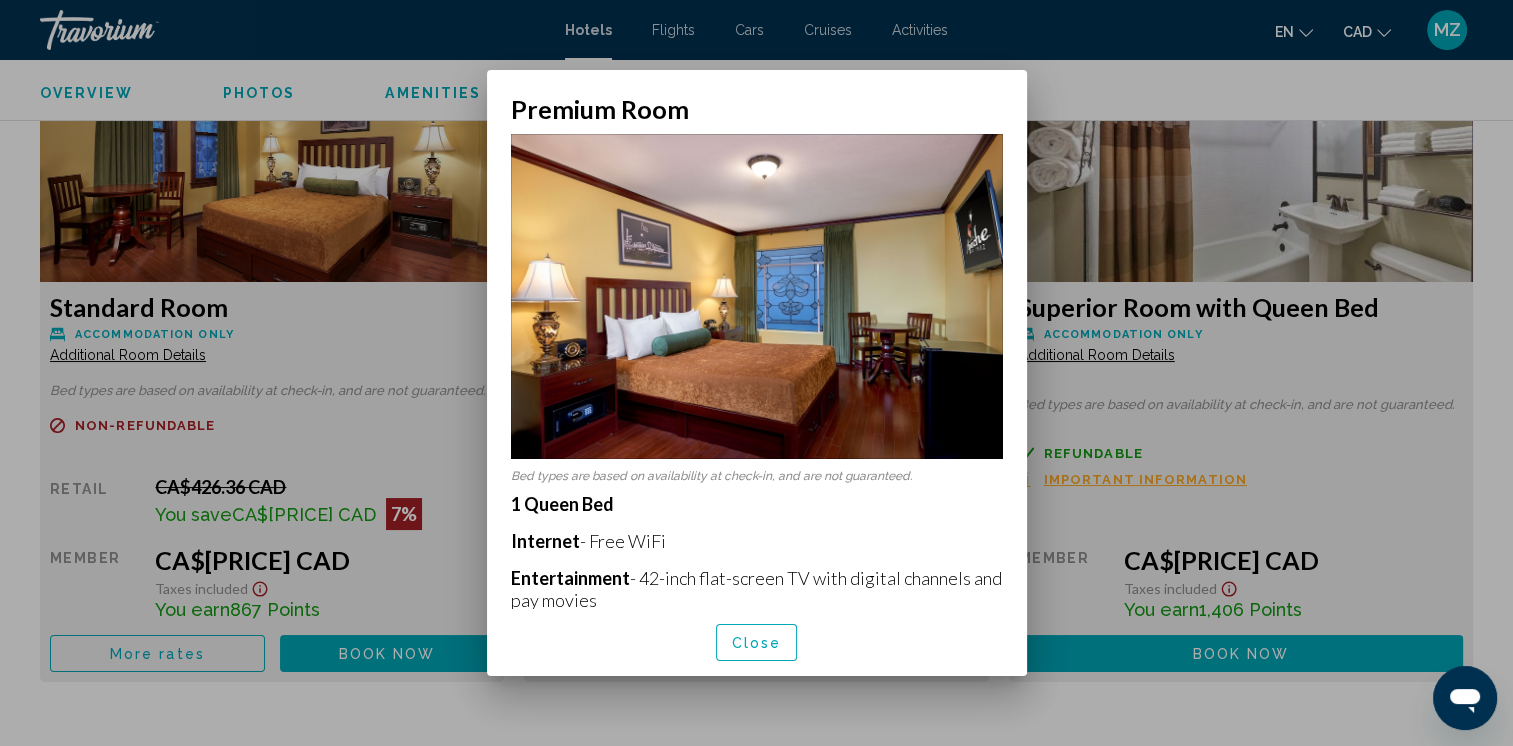 scroll, scrollTop: 0, scrollLeft: 0, axis: both 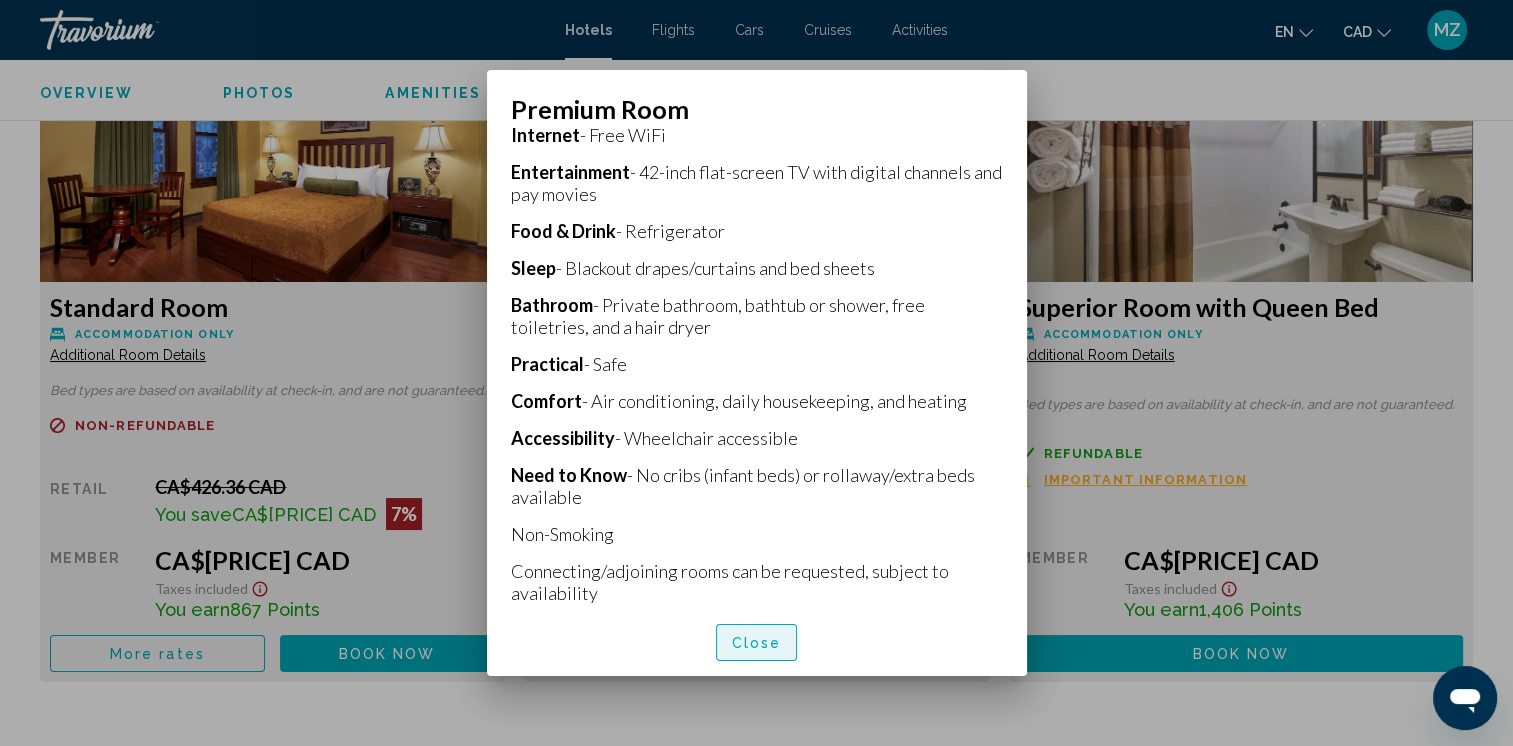 click on "Close" at bounding box center [757, 643] 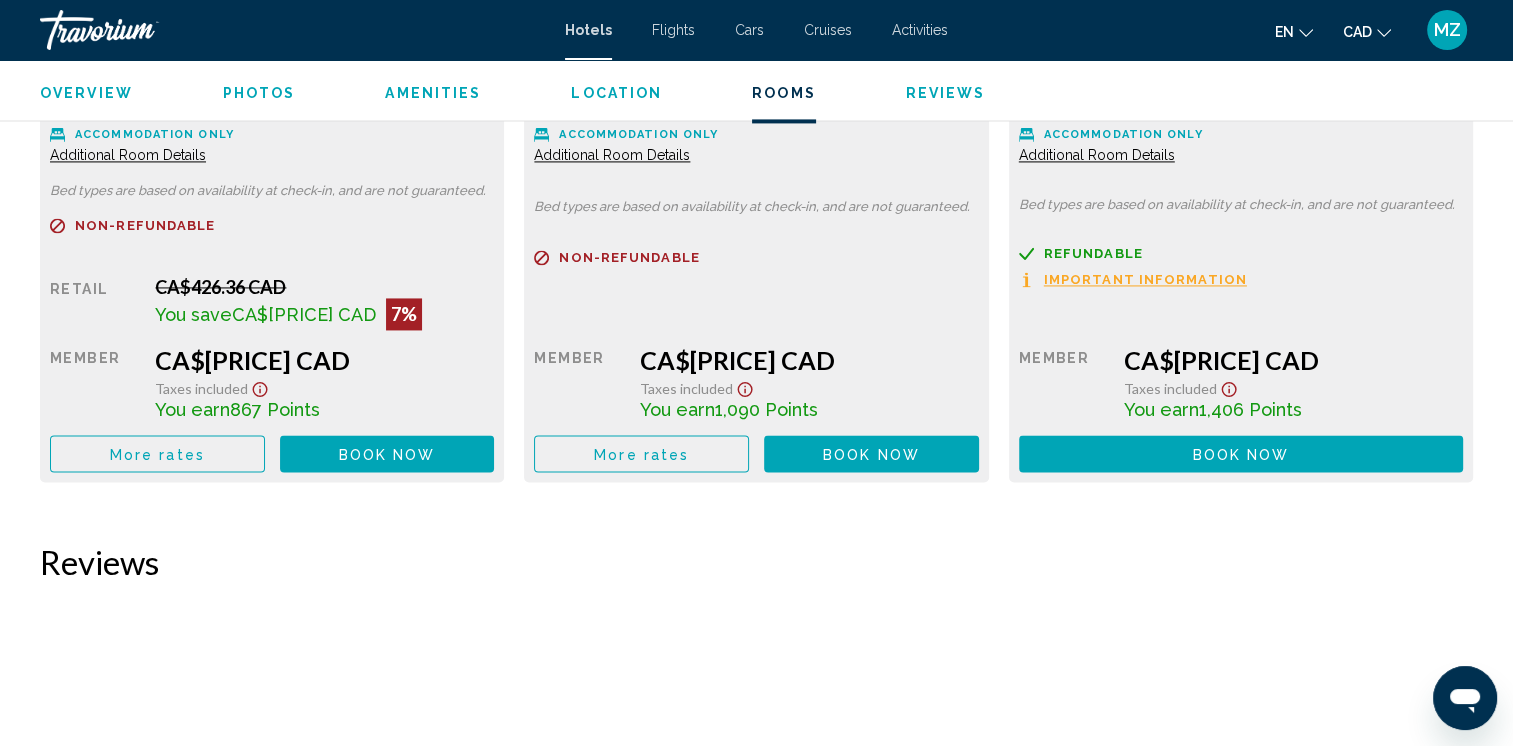 scroll, scrollTop: 2600, scrollLeft: 0, axis: vertical 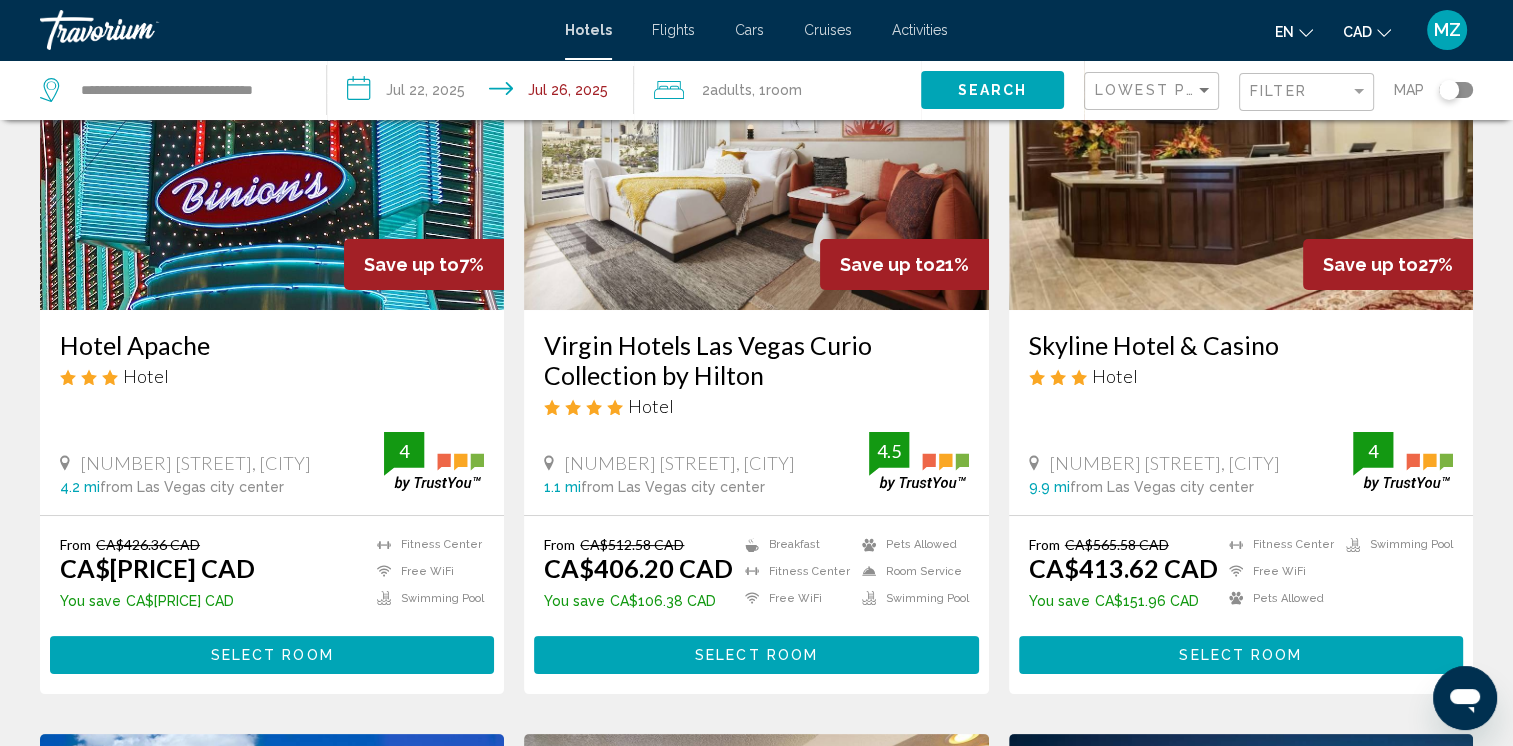 click on "Select Room" at bounding box center [756, 656] 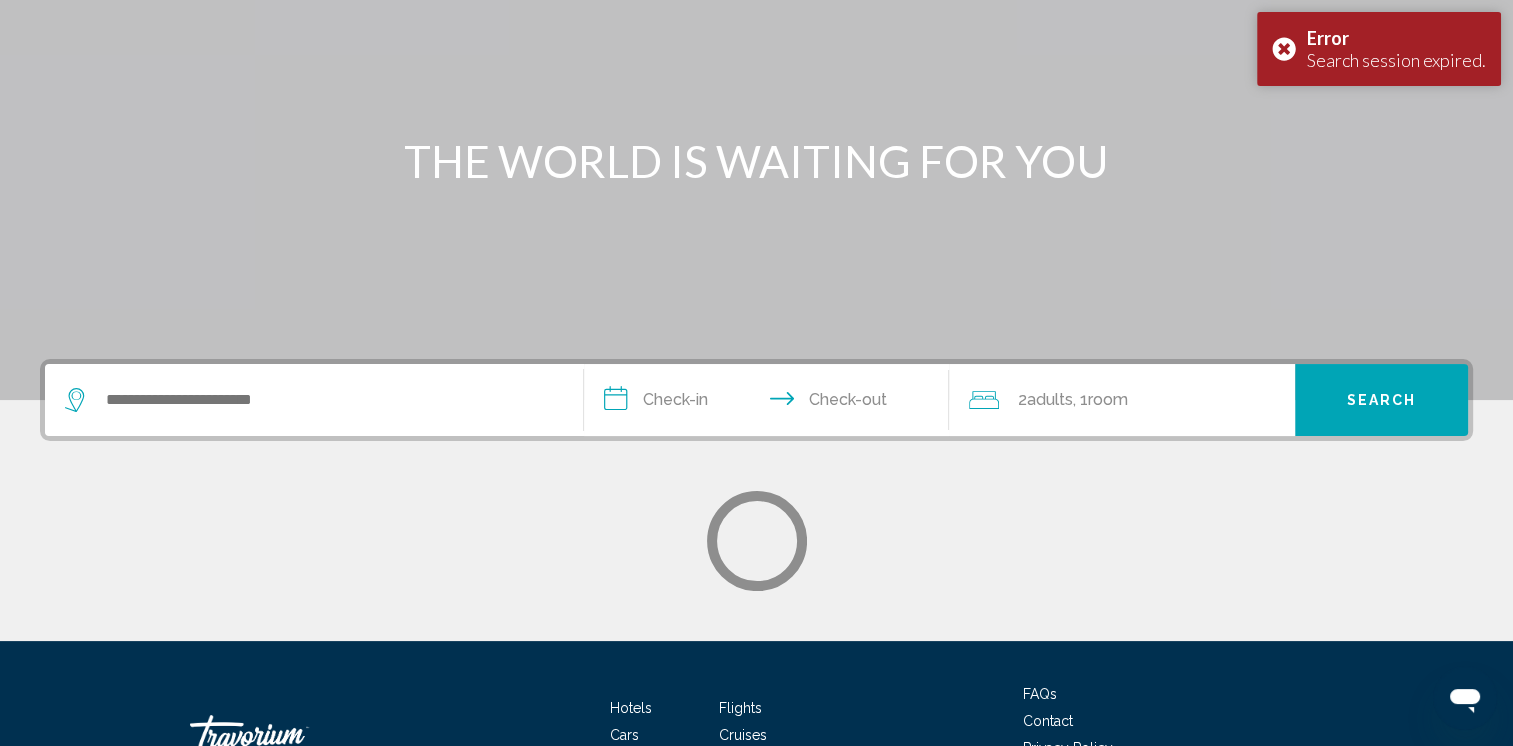 scroll, scrollTop: 0, scrollLeft: 0, axis: both 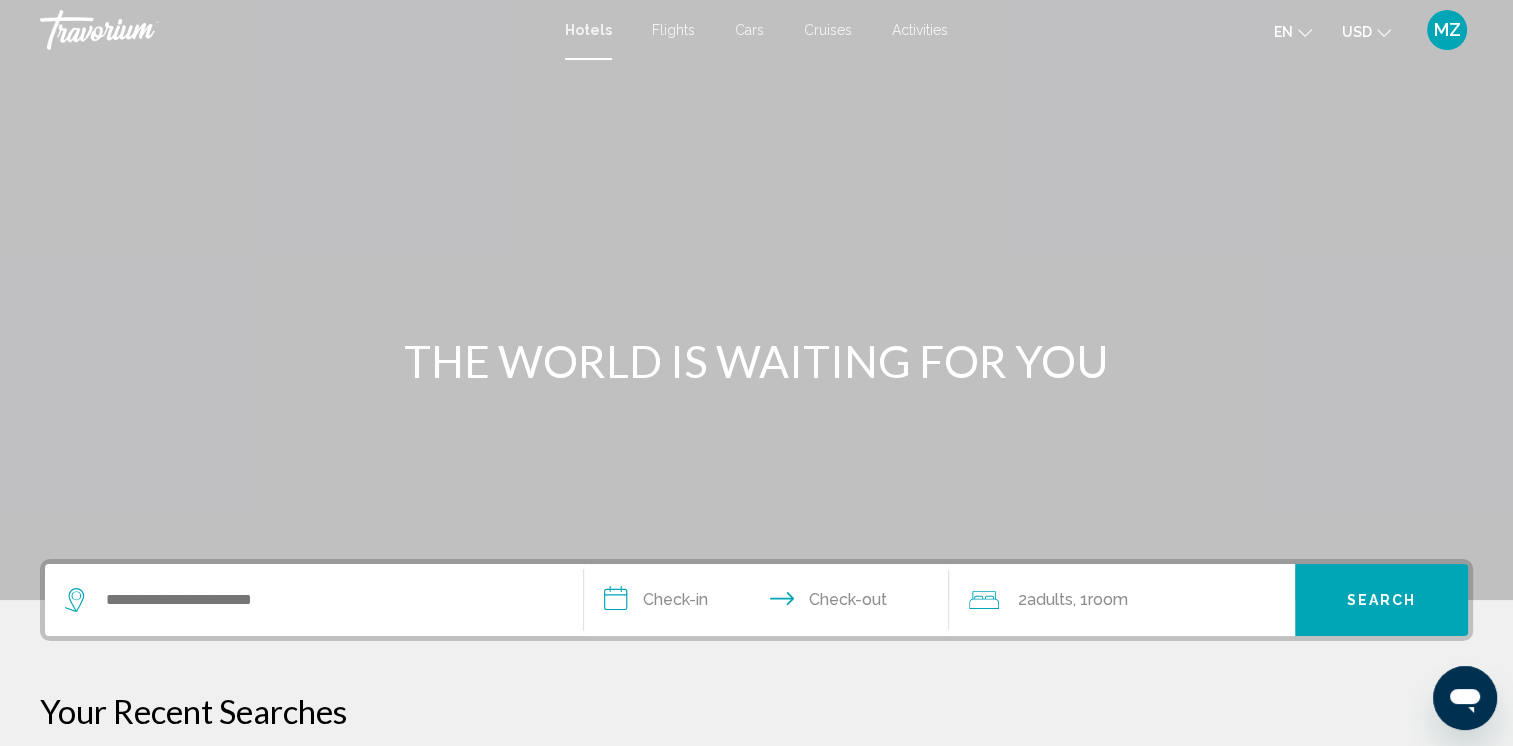 click on "en
English Español Français Italiano Português русский USD
USD ($) MXN (Mex$) CAD (Can$) GBP (£) EUR (€) AUD (A$) NZD (NZ$) CNY (CN¥)" 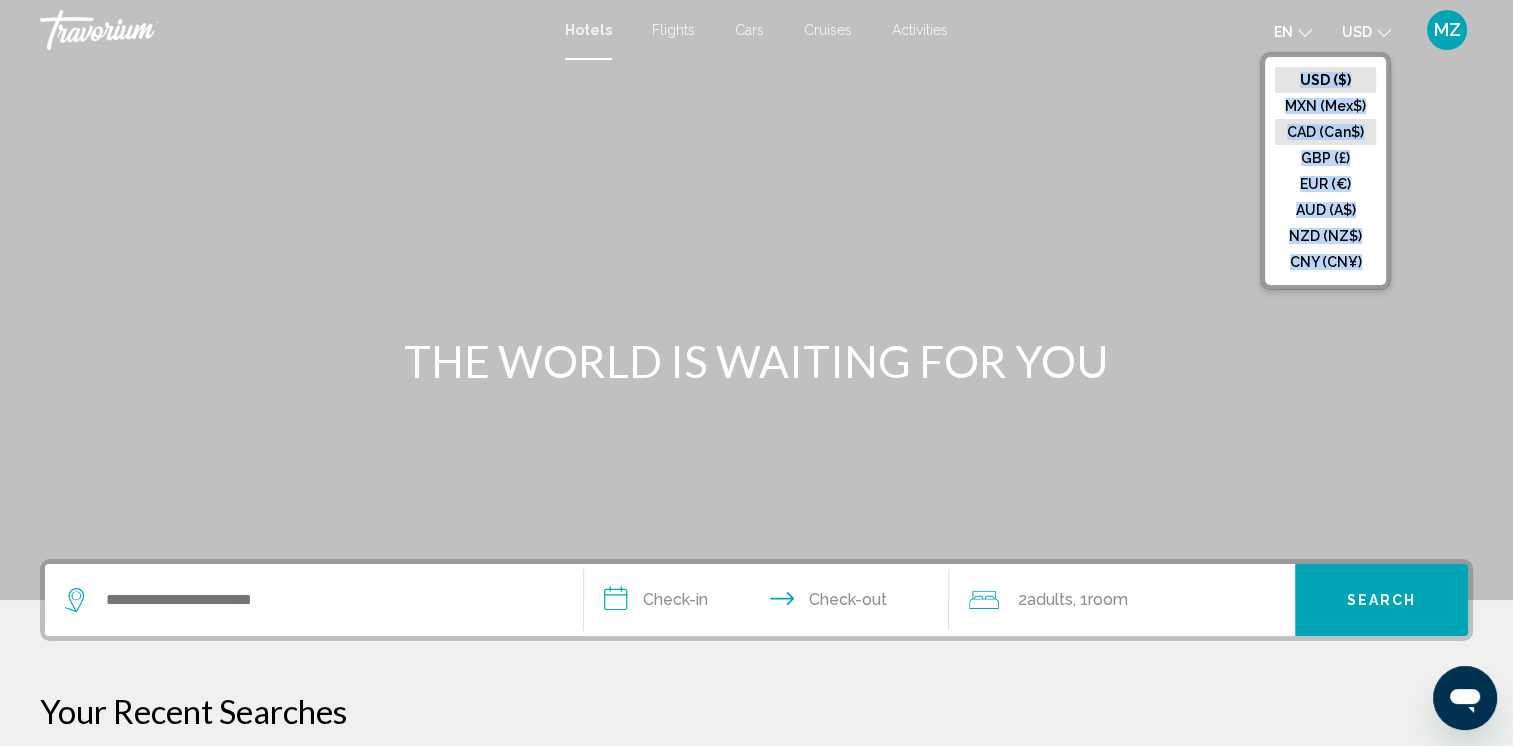 click on "CAD (Can$)" 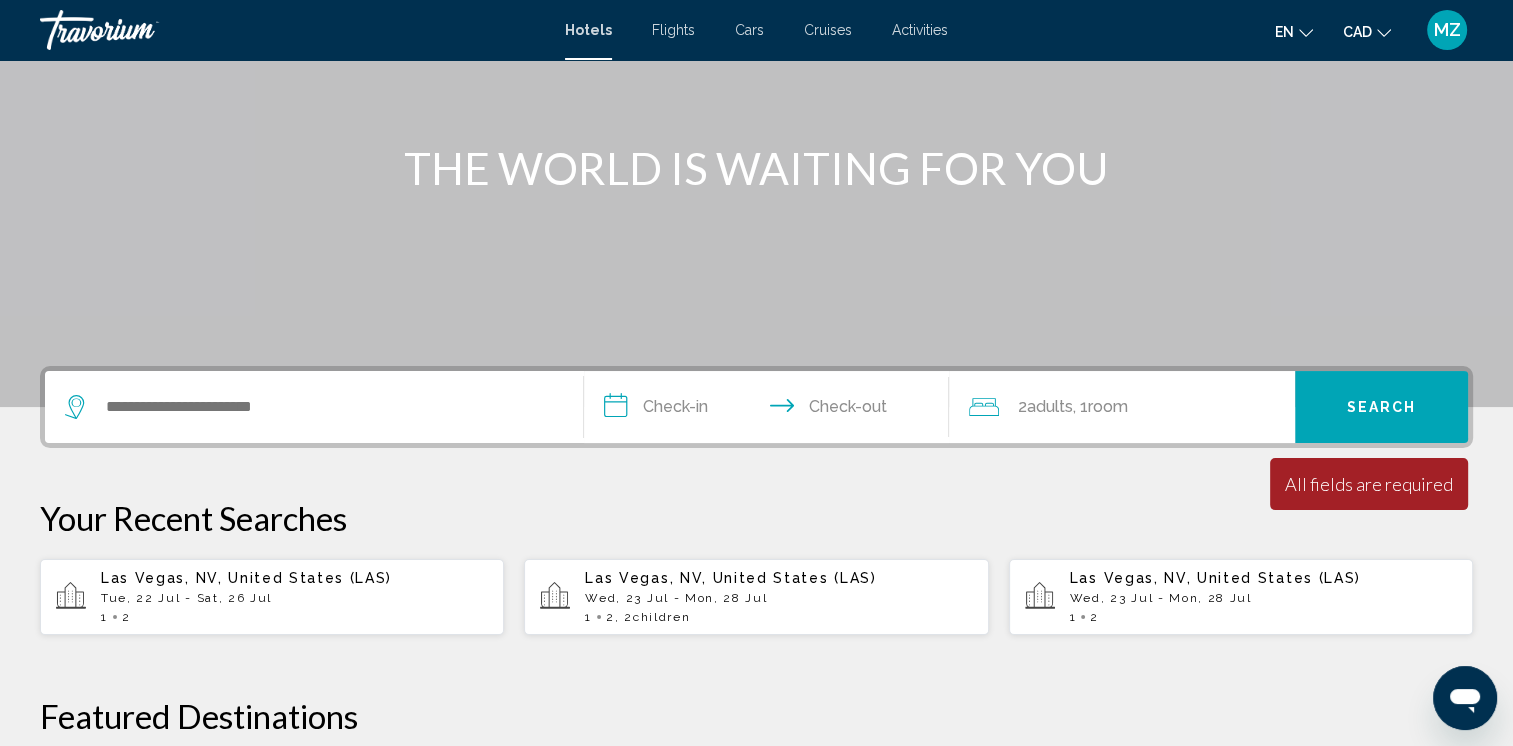 scroll, scrollTop: 300, scrollLeft: 0, axis: vertical 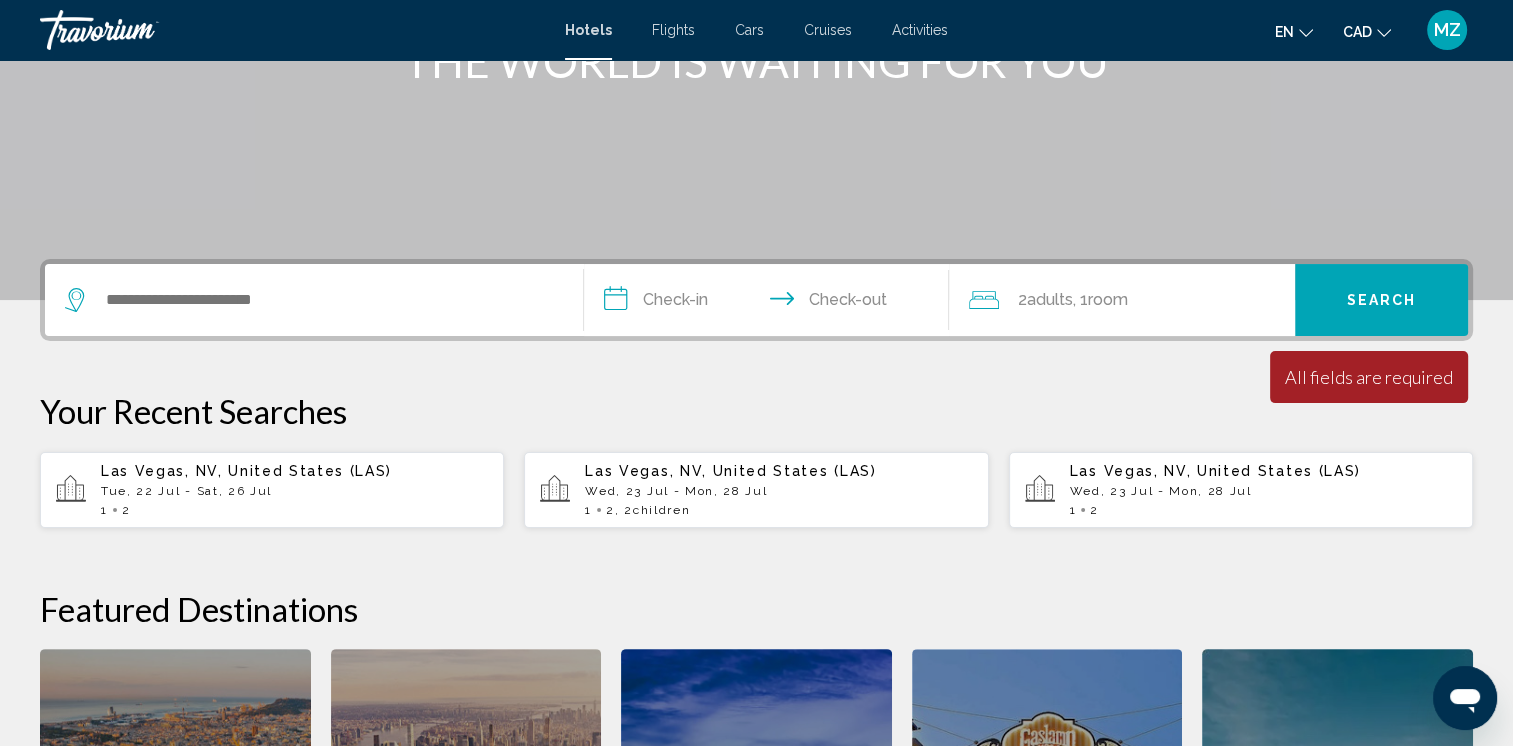 click on "Tue, 22 Jul - Sat, 26 Jul" at bounding box center [294, 491] 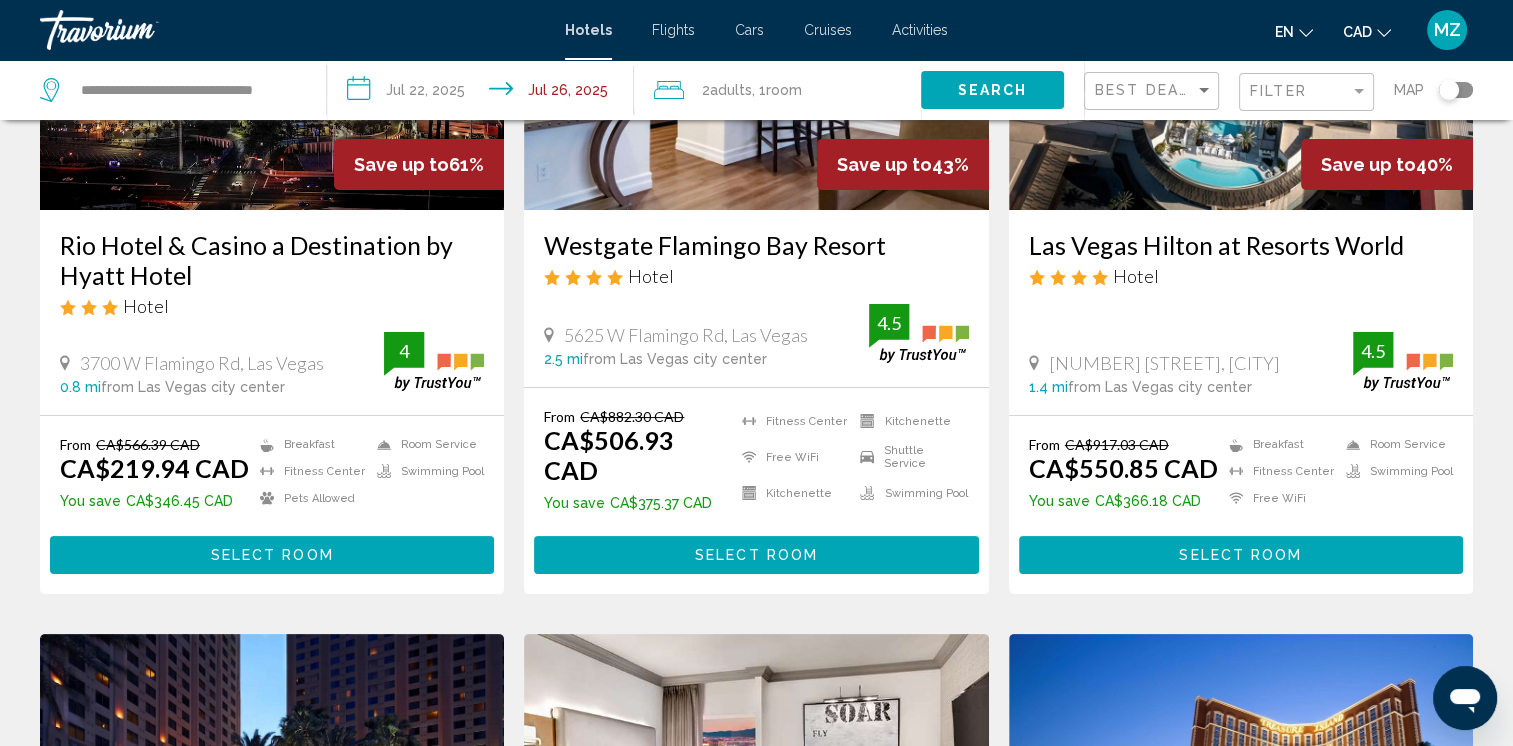 scroll, scrollTop: 0, scrollLeft: 0, axis: both 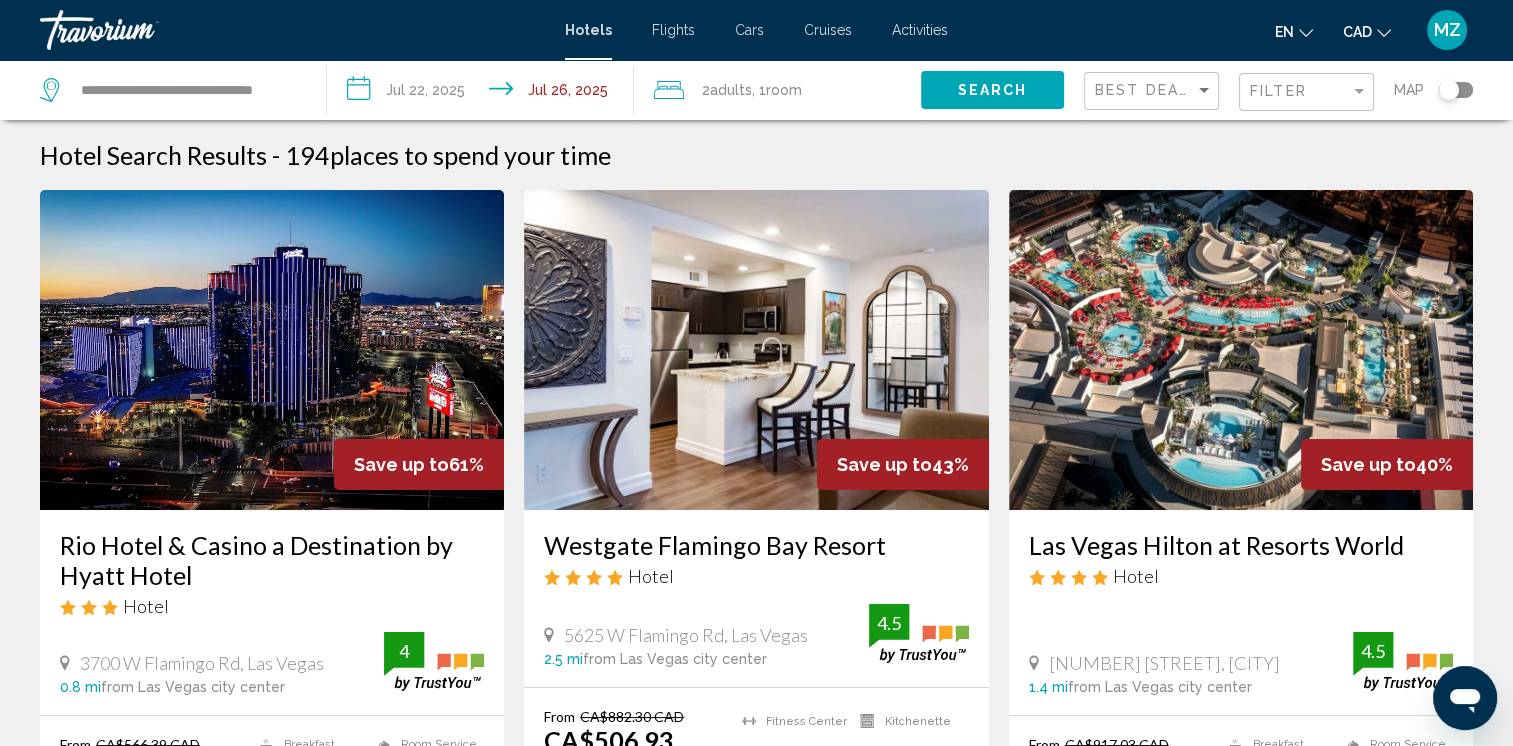 click on "Best Deals" 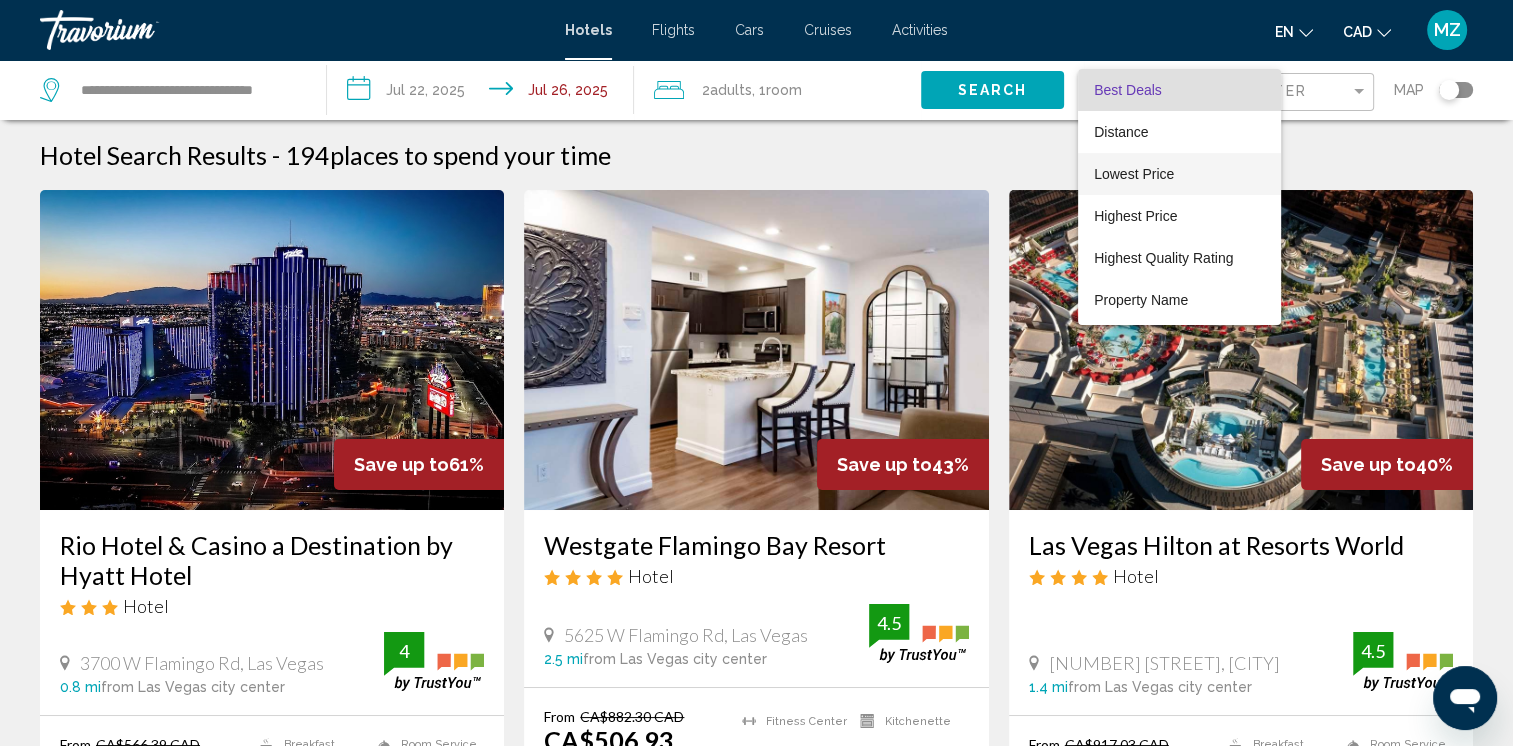 click on "Lowest Price" at bounding box center (1134, 174) 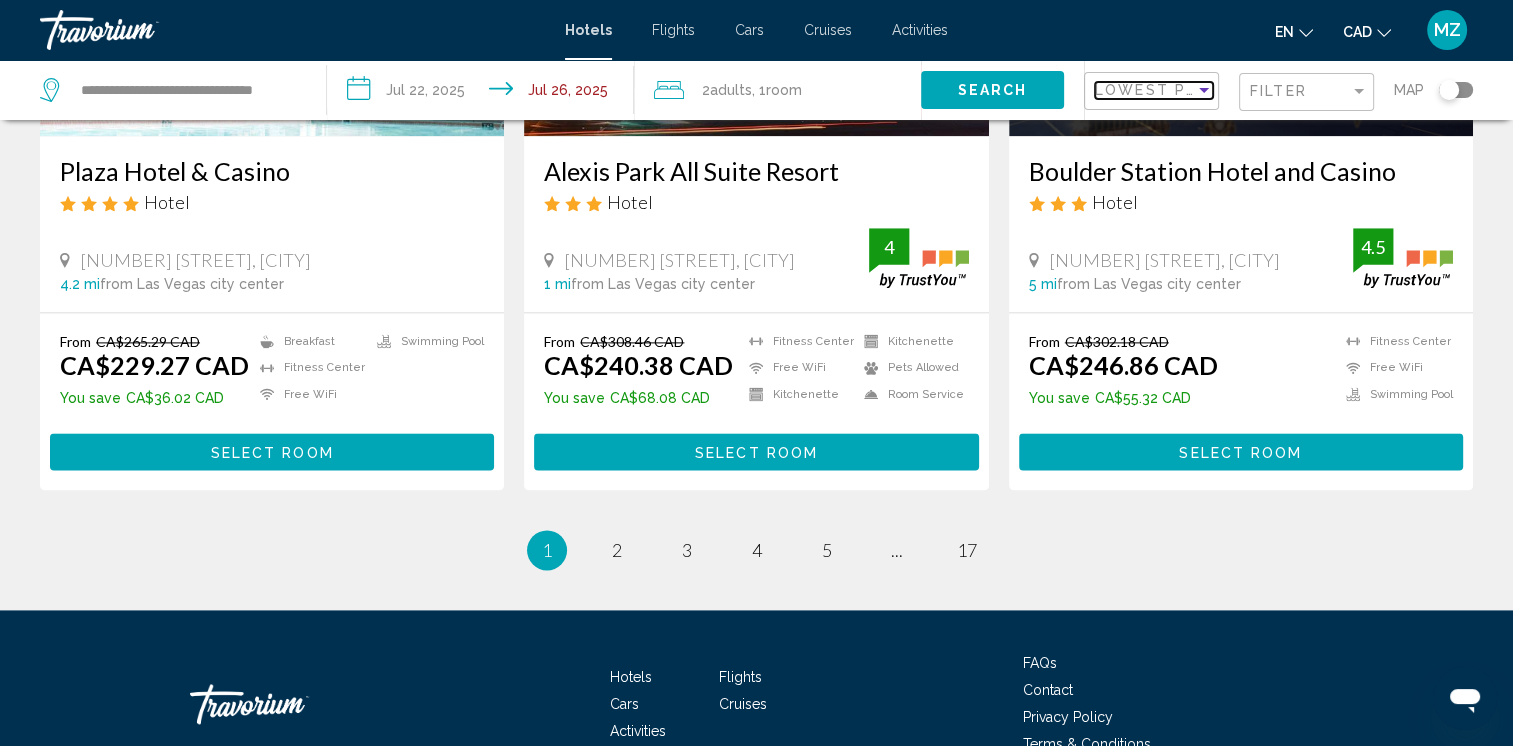 scroll, scrollTop: 2681, scrollLeft: 0, axis: vertical 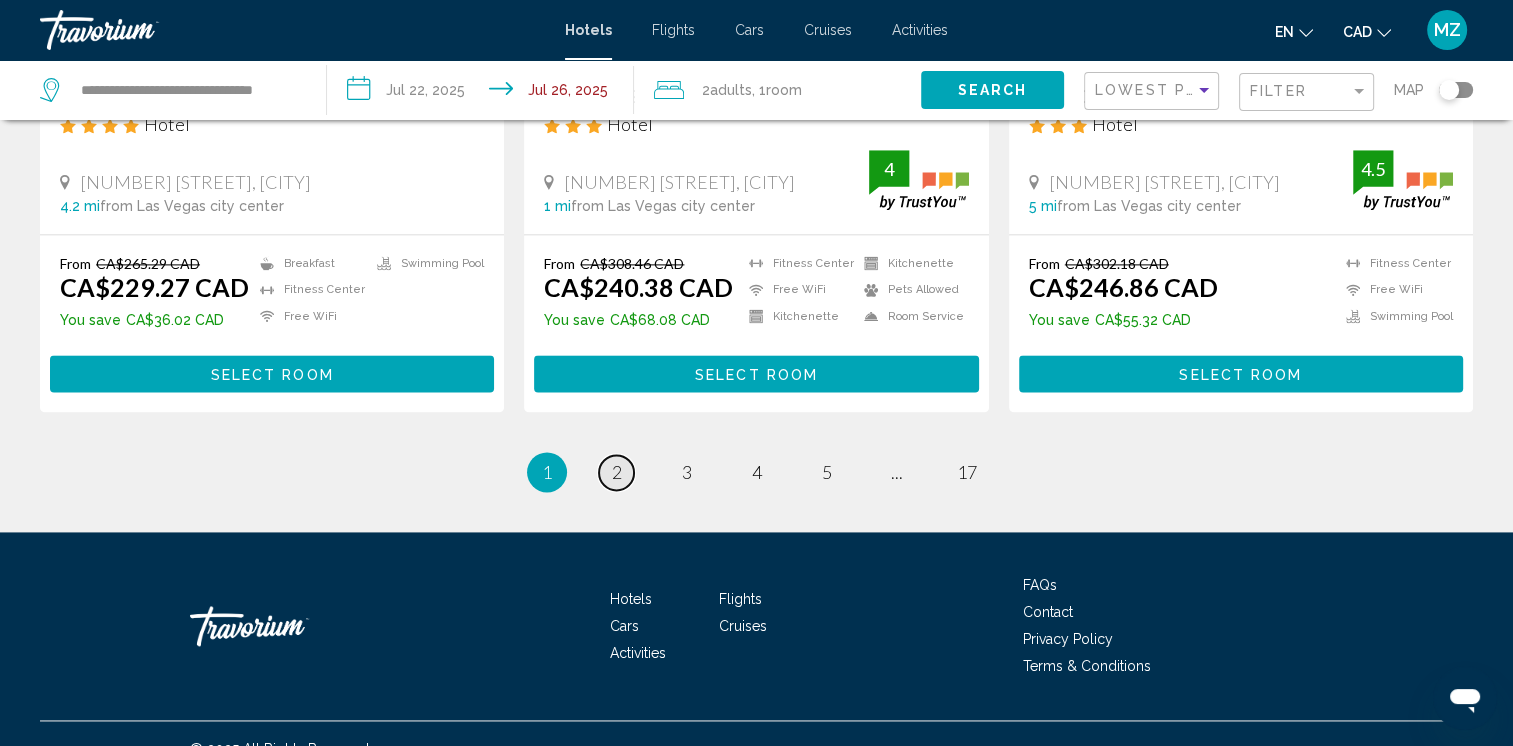 click on "page  2" at bounding box center [616, 472] 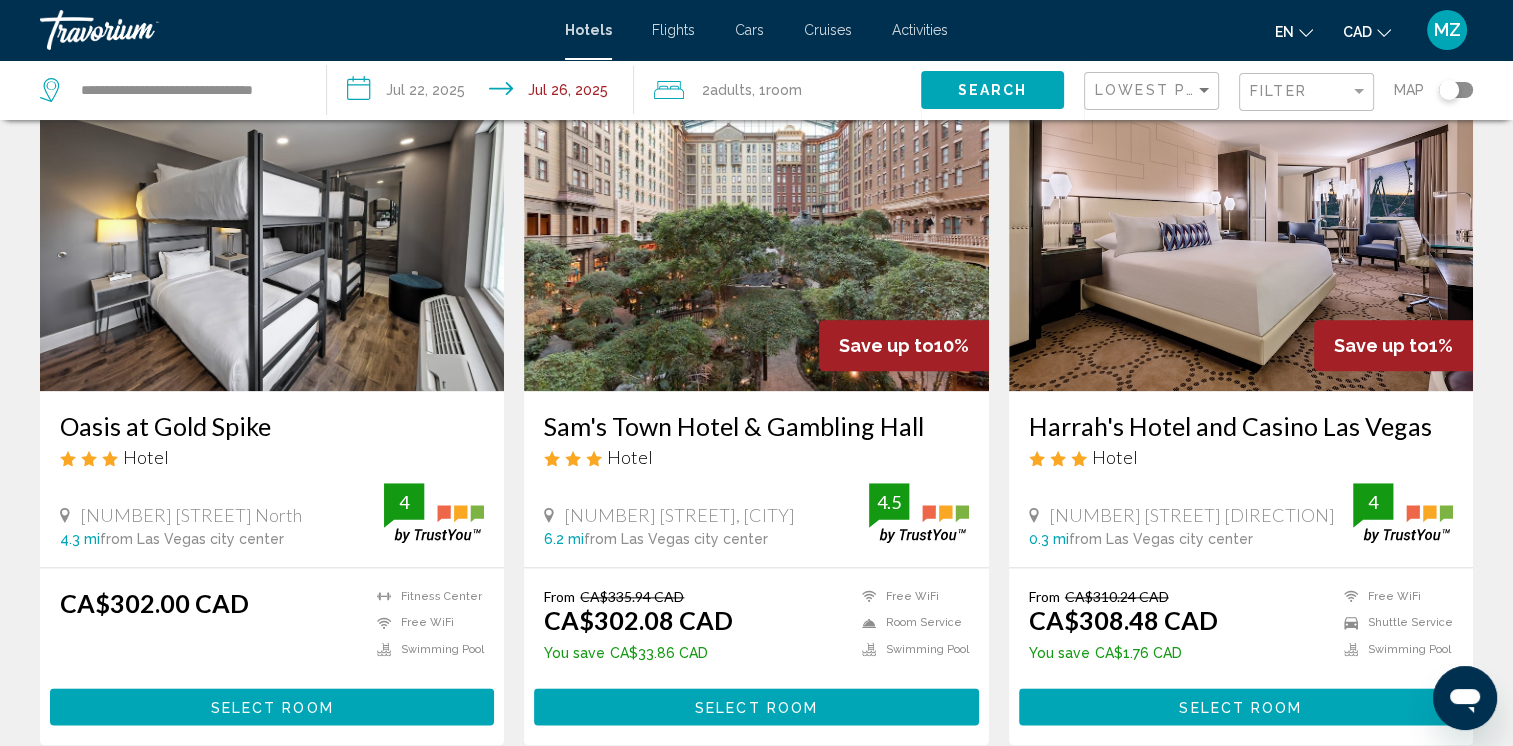 scroll, scrollTop: 2500, scrollLeft: 0, axis: vertical 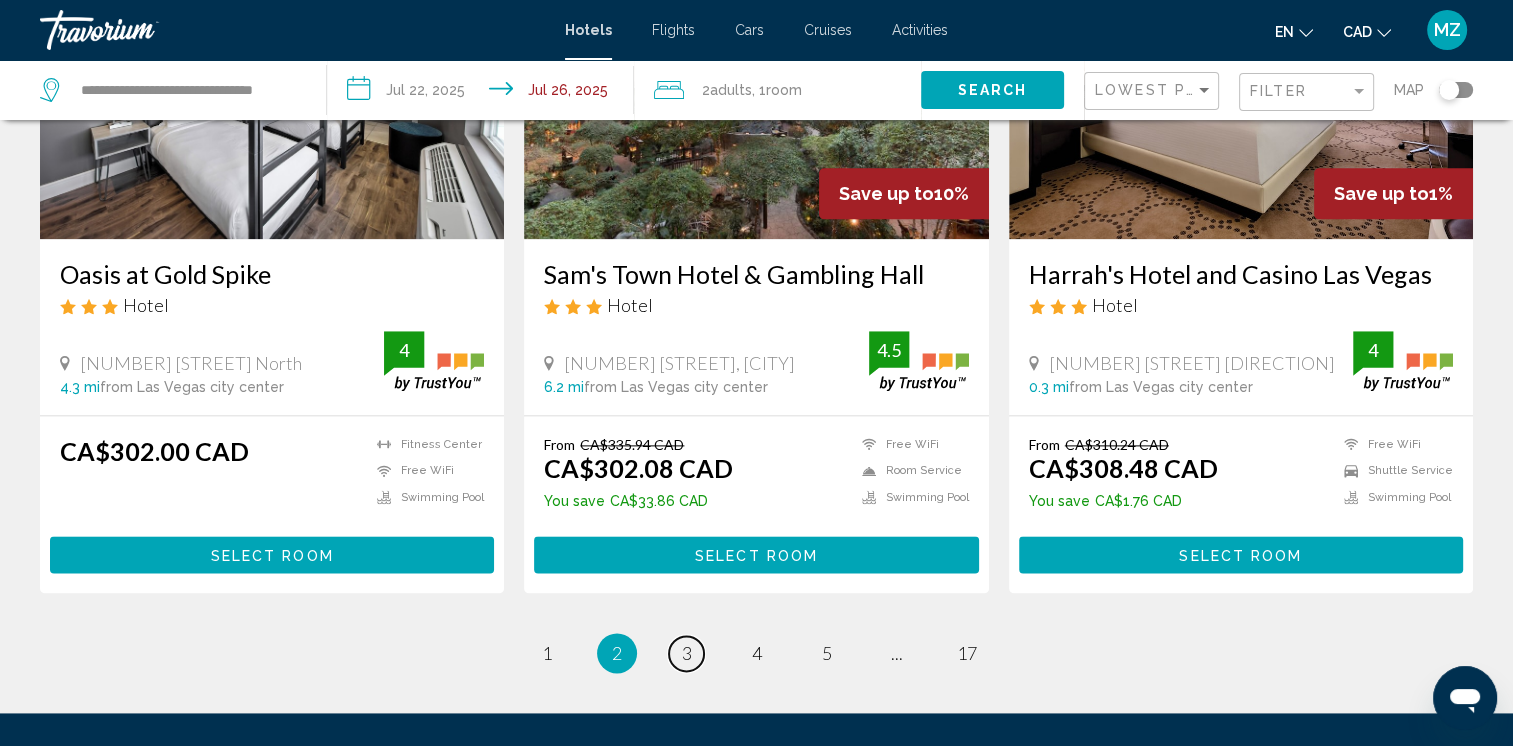 drag, startPoint x: 683, startPoint y: 632, endPoint x: 736, endPoint y: 622, distance: 53.935146 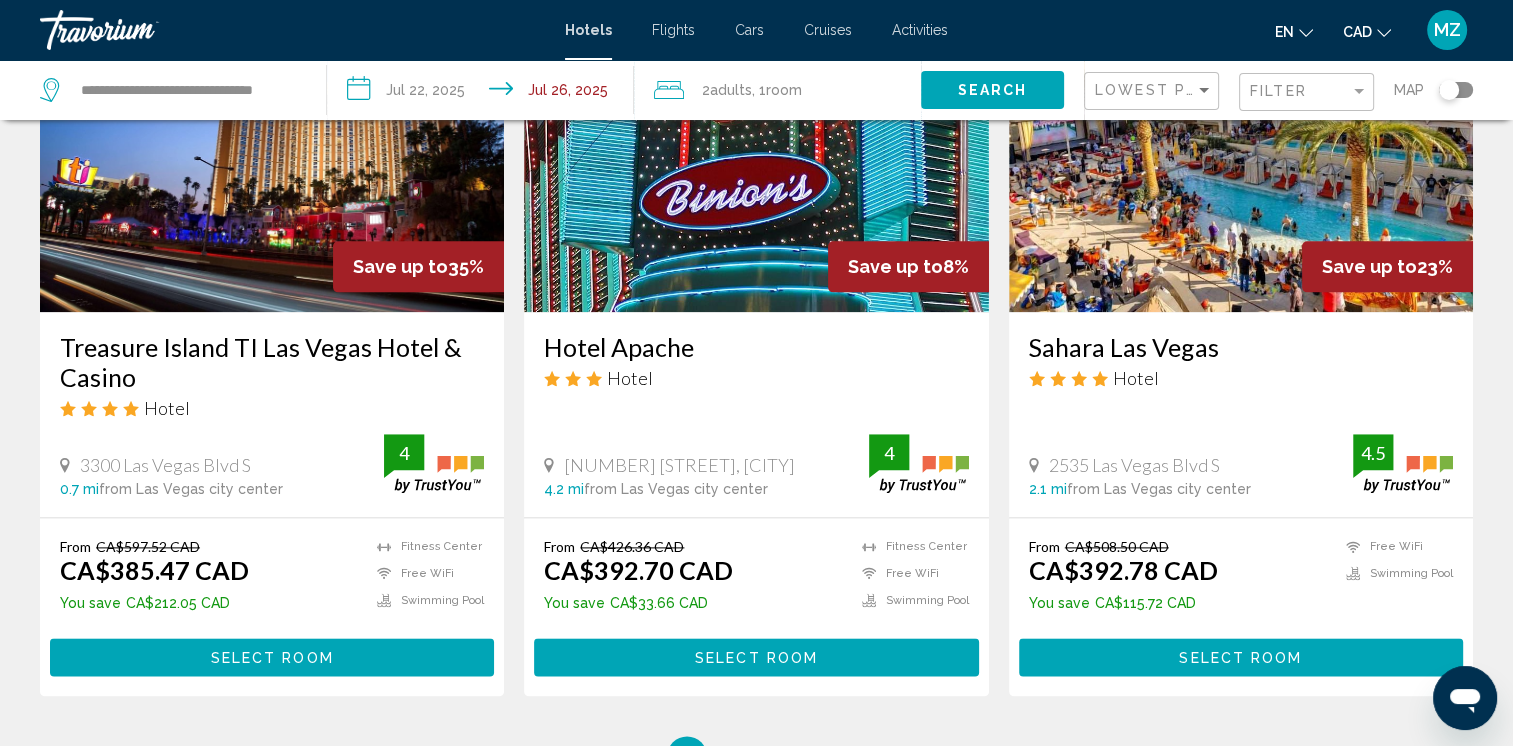 scroll, scrollTop: 2400, scrollLeft: 0, axis: vertical 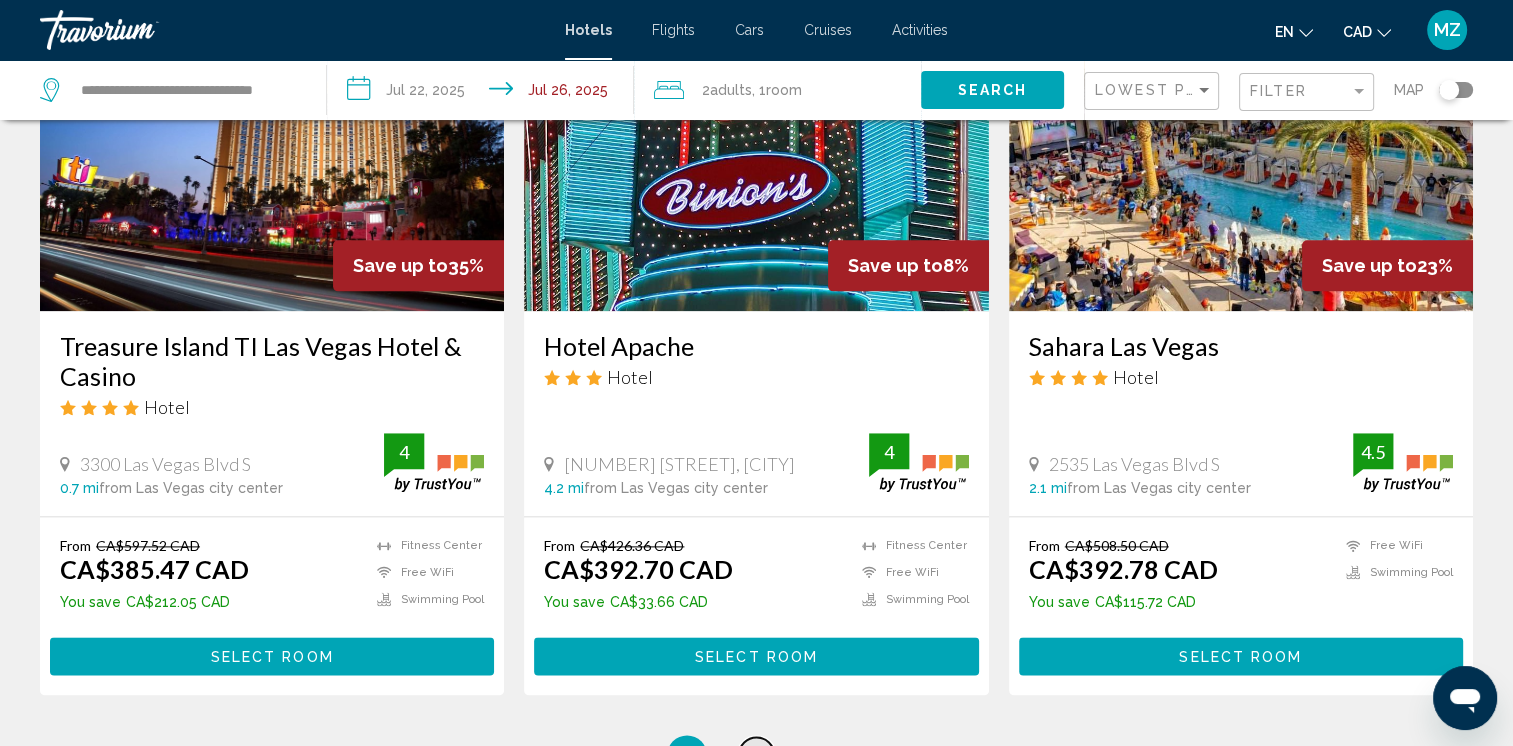 click on "4" at bounding box center (757, 755) 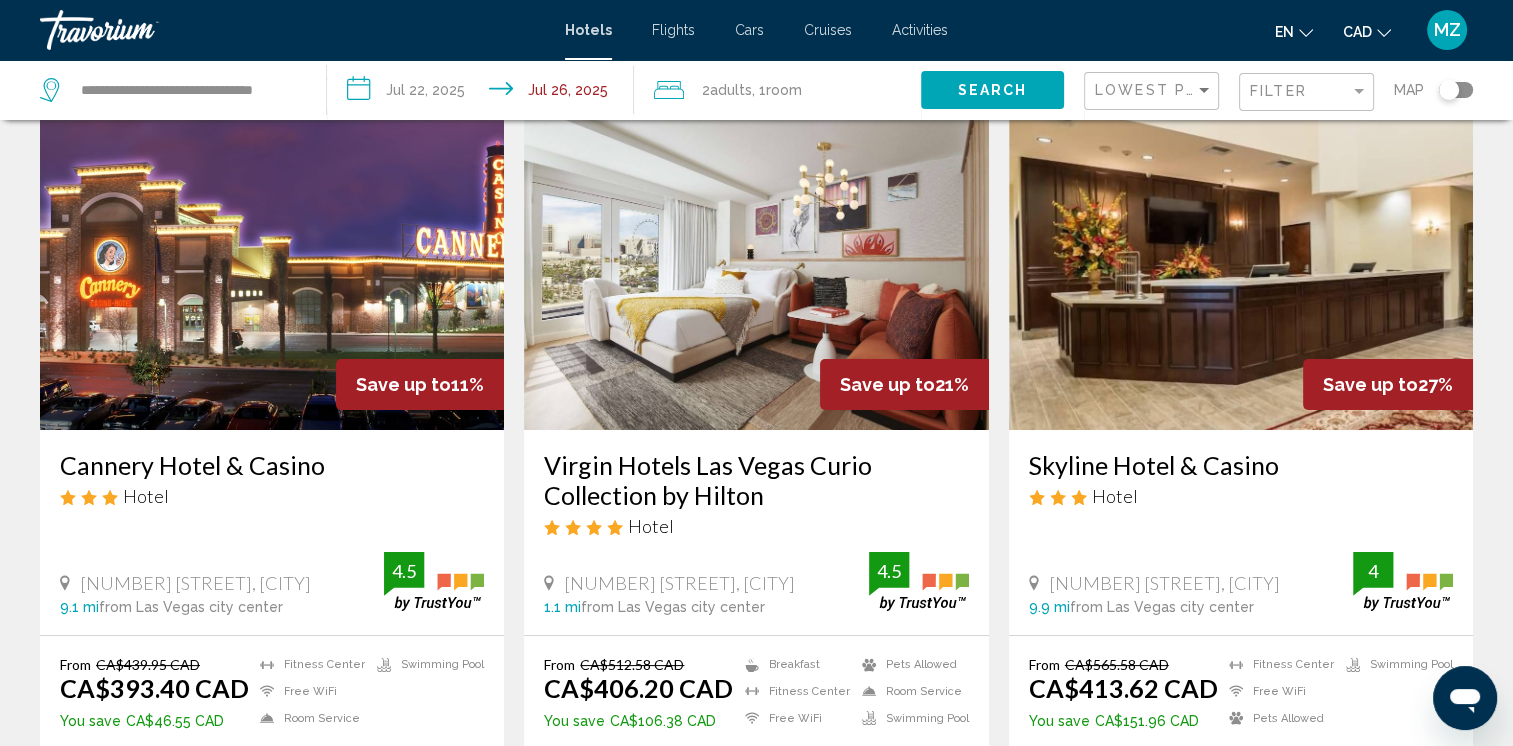 scroll, scrollTop: 200, scrollLeft: 0, axis: vertical 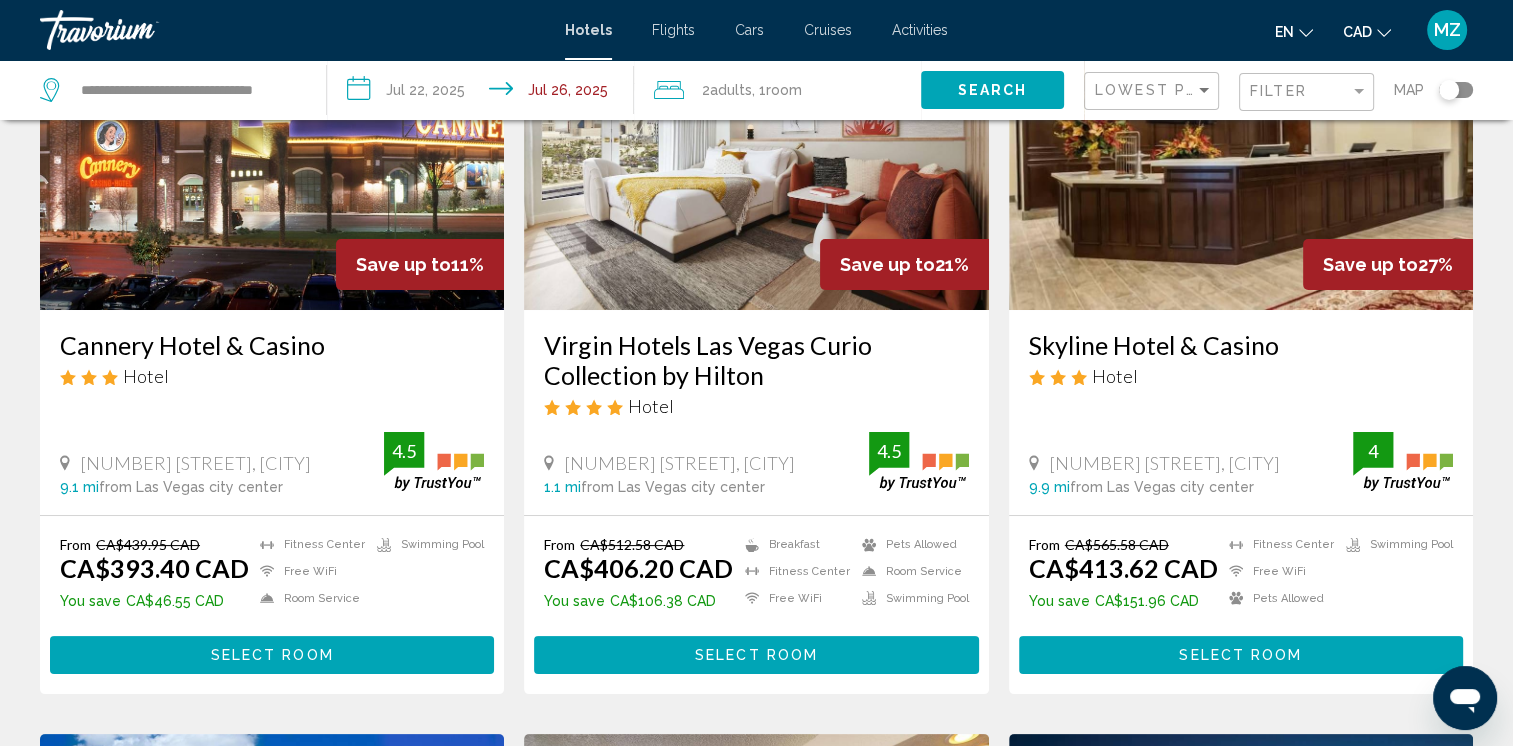 click on "Virgin Hotels Las Vegas Curio Collection by Hilton" at bounding box center [756, 360] 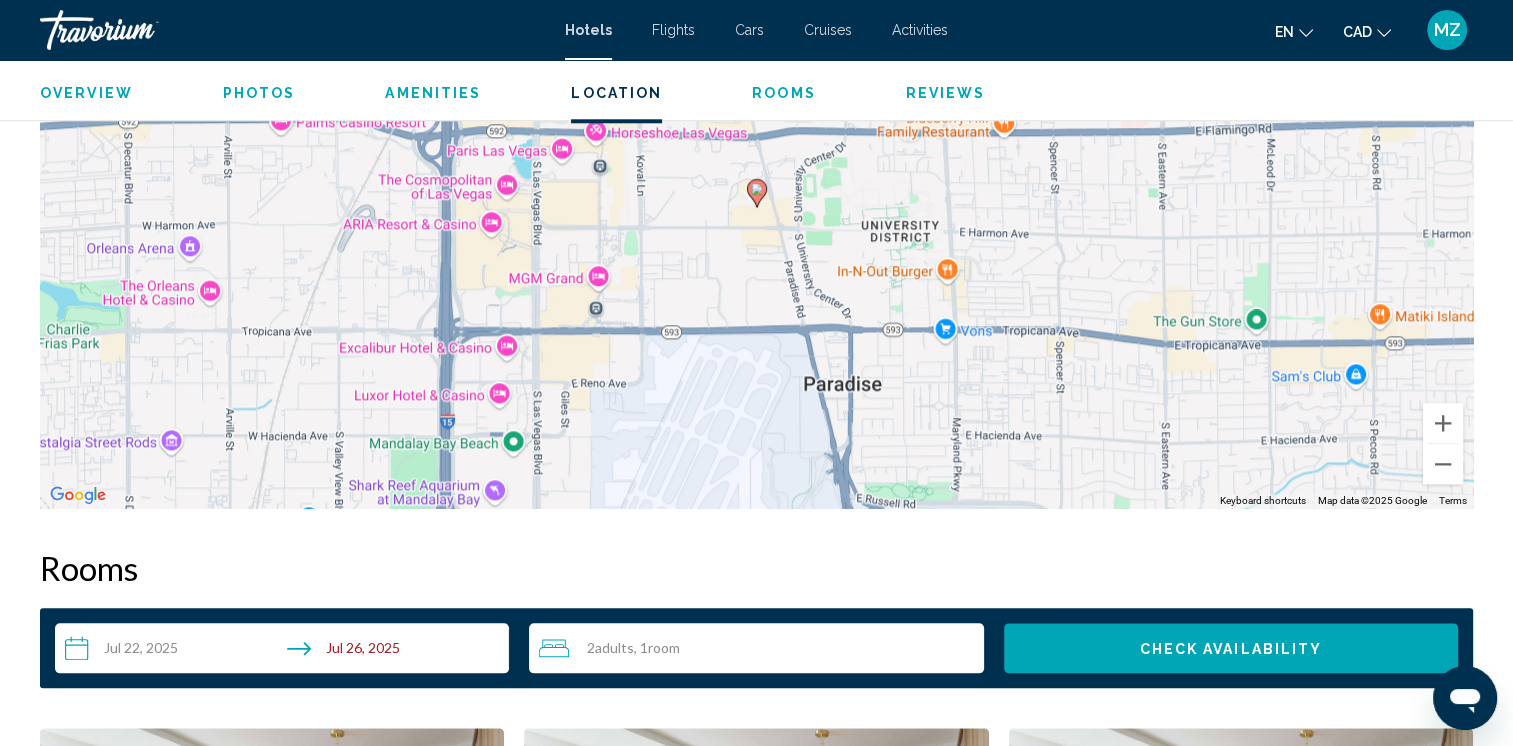 scroll, scrollTop: 1900, scrollLeft: 0, axis: vertical 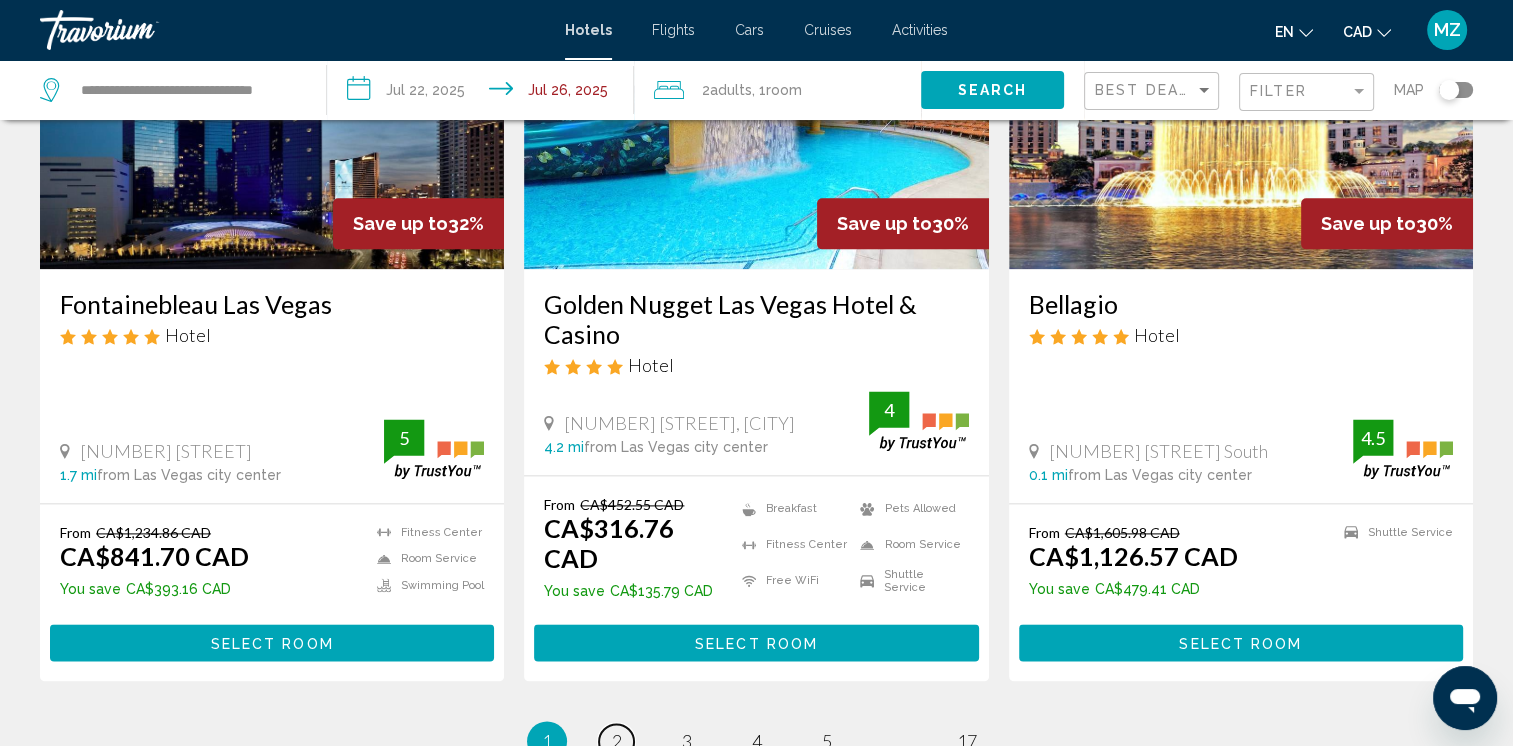 drag, startPoint x: 621, startPoint y: 680, endPoint x: 667, endPoint y: 650, distance: 54.91812 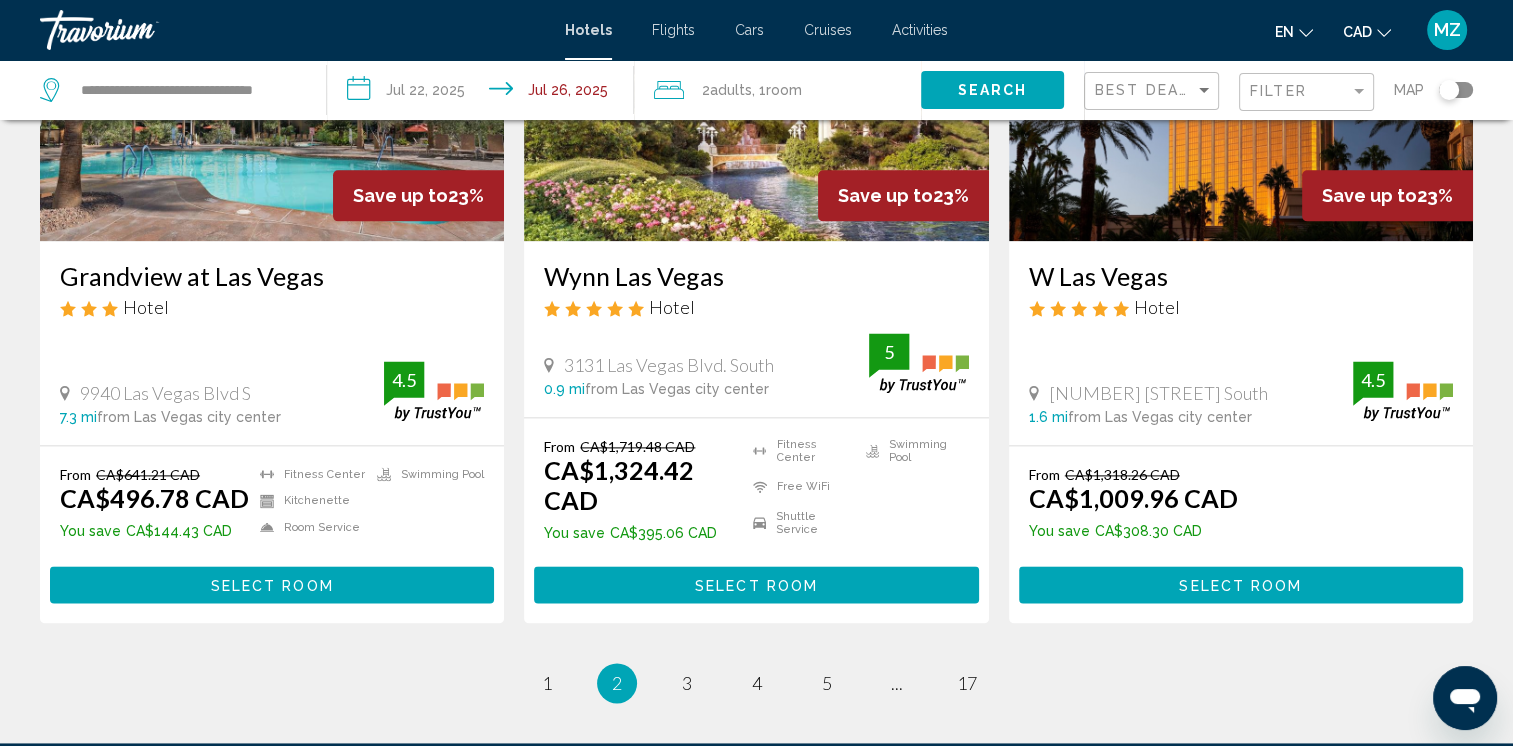scroll, scrollTop: 2600, scrollLeft: 0, axis: vertical 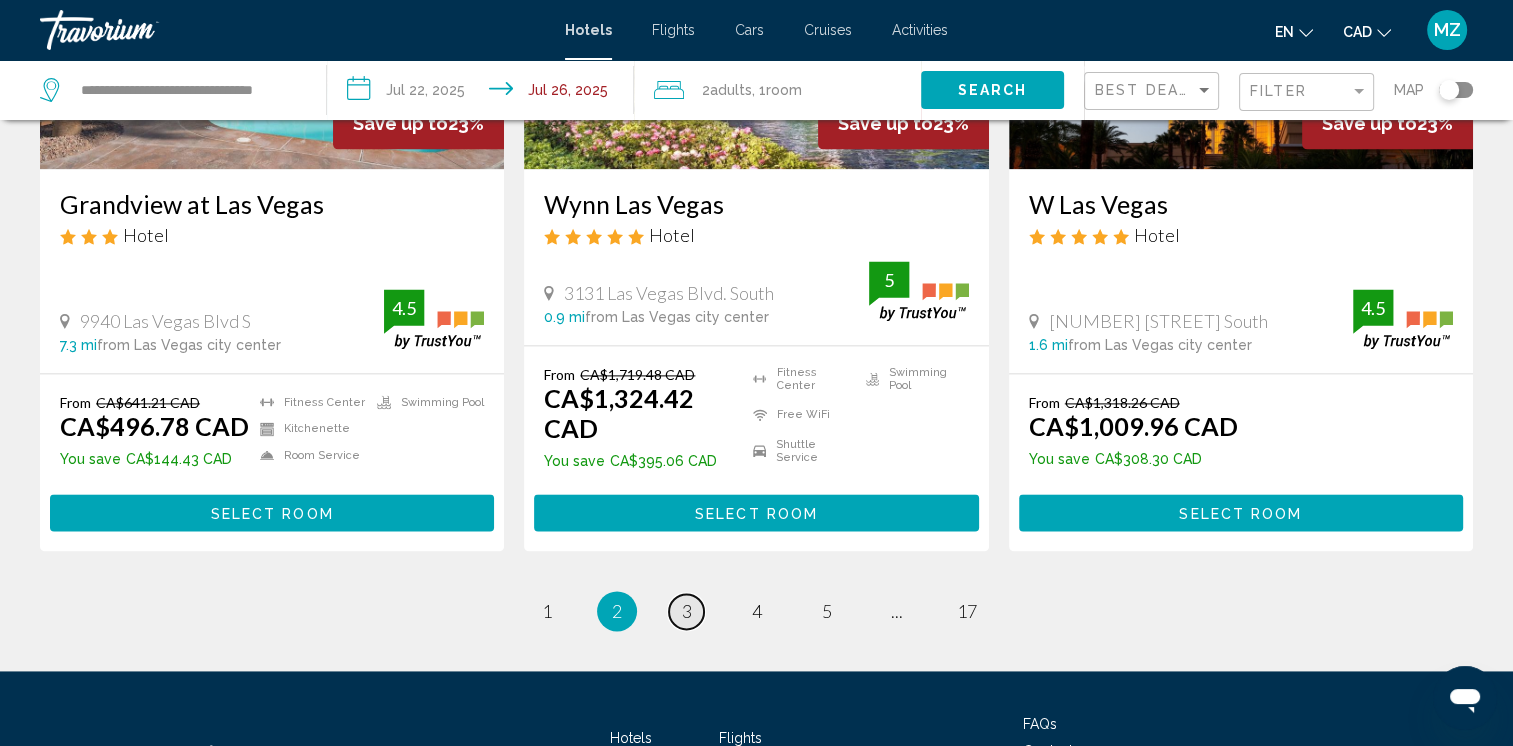 click on "page  3" at bounding box center [686, 611] 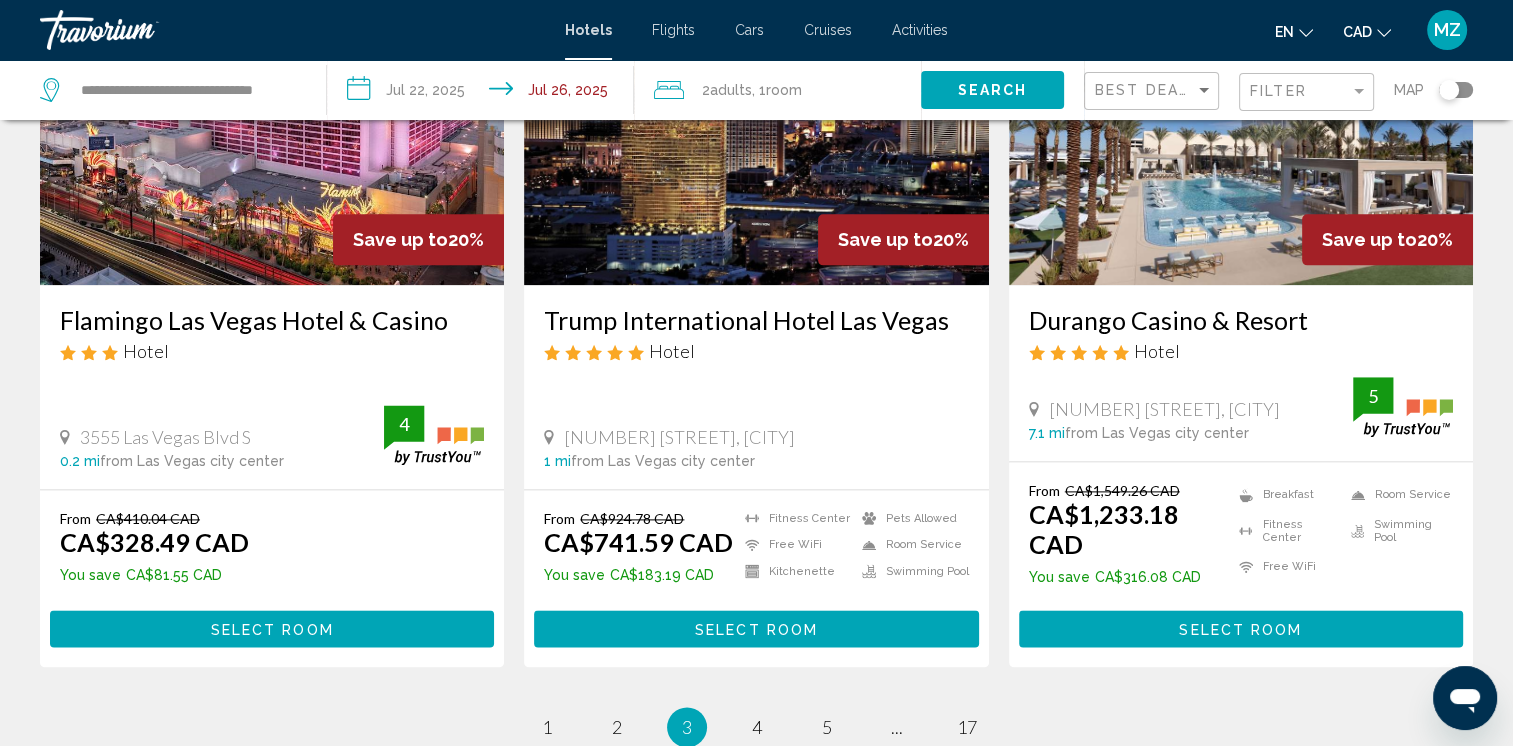 scroll, scrollTop: 2700, scrollLeft: 0, axis: vertical 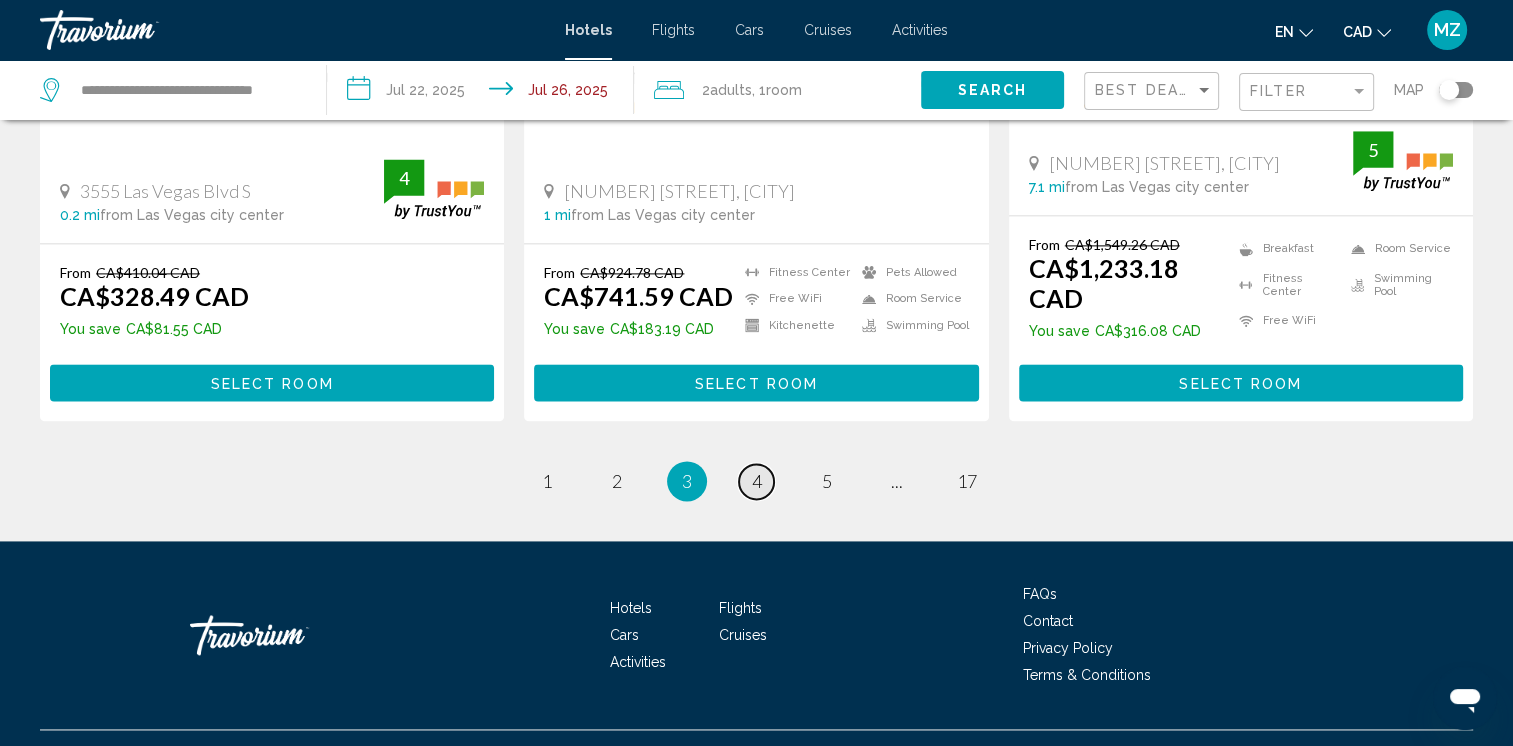 click on "page  4" at bounding box center (756, 481) 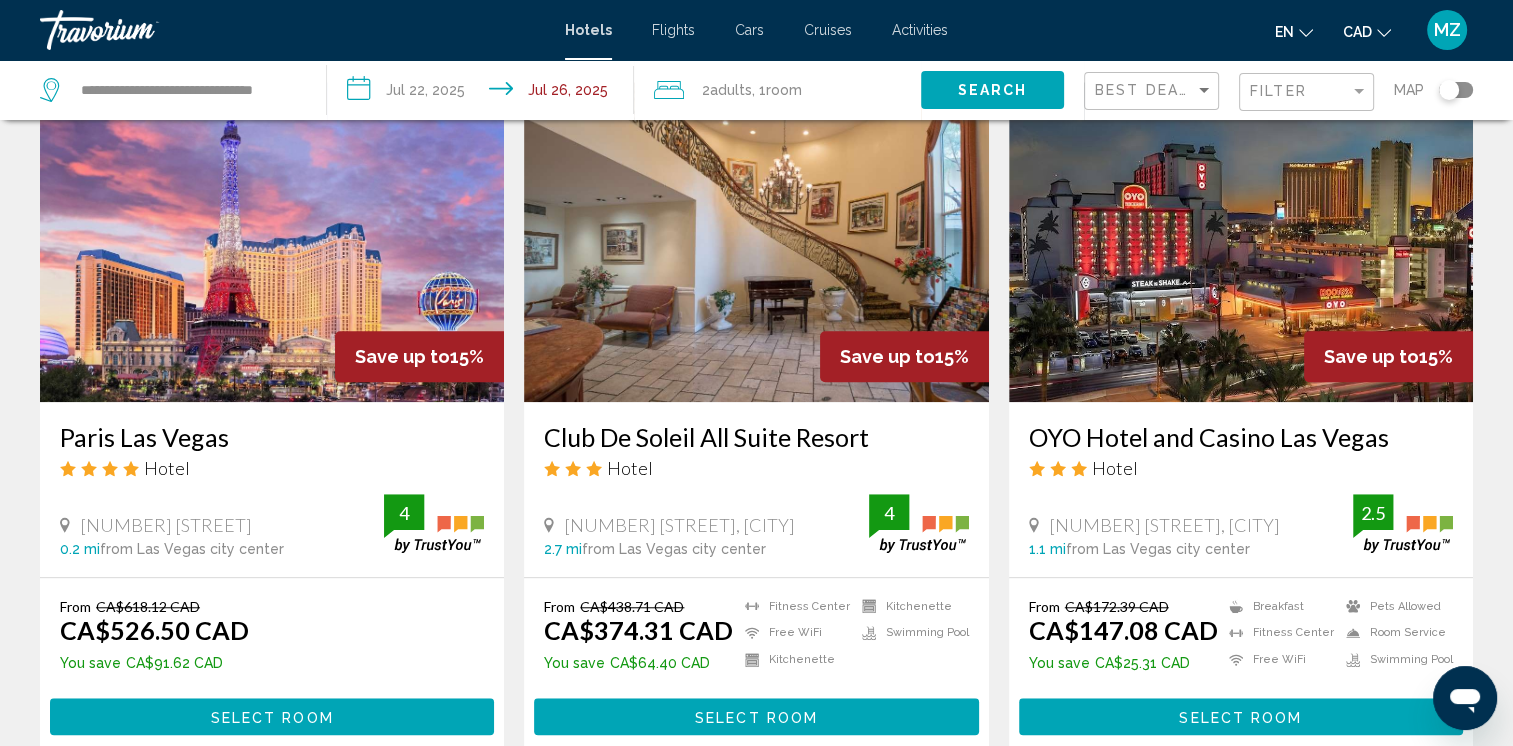 scroll, scrollTop: 1600, scrollLeft: 0, axis: vertical 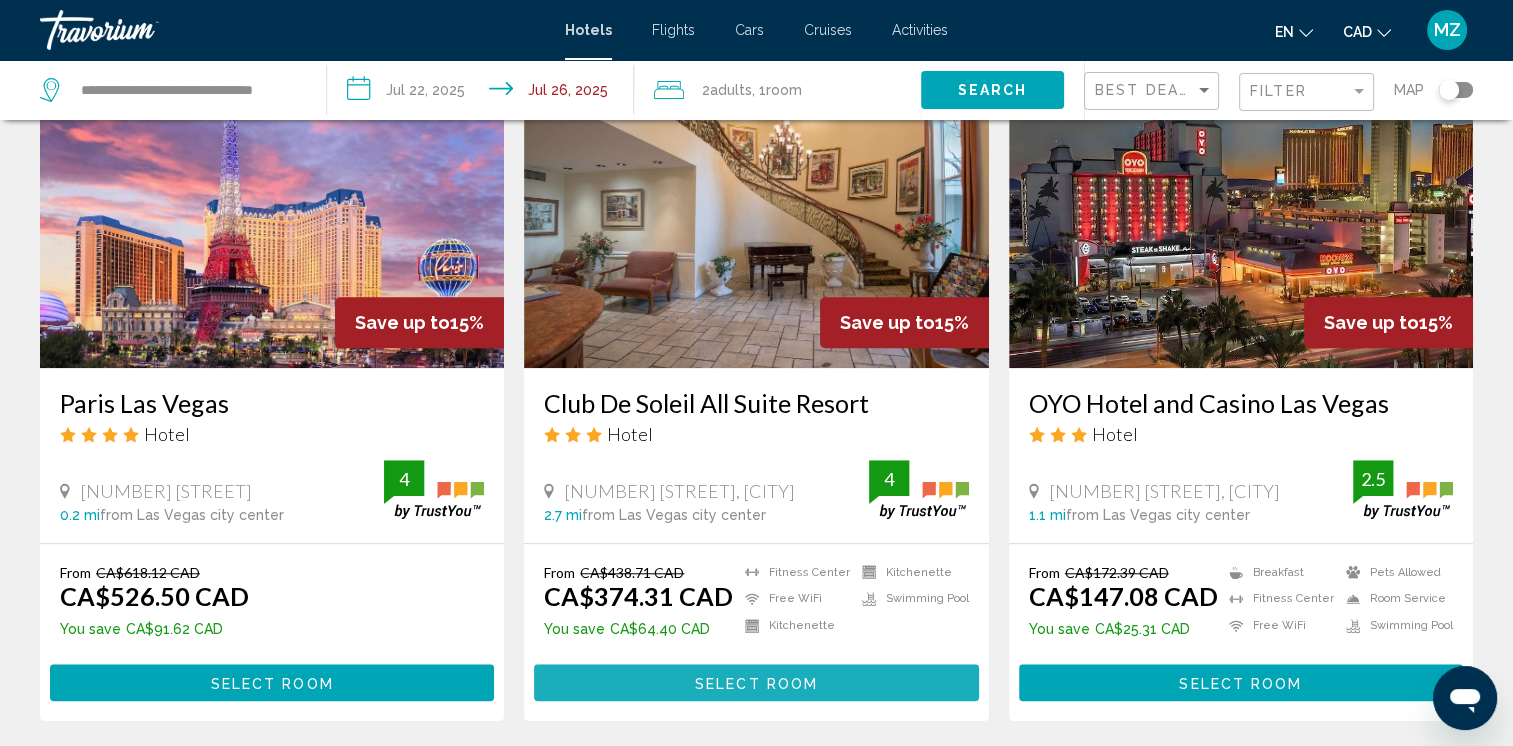 click on "Select Room" at bounding box center (756, 683) 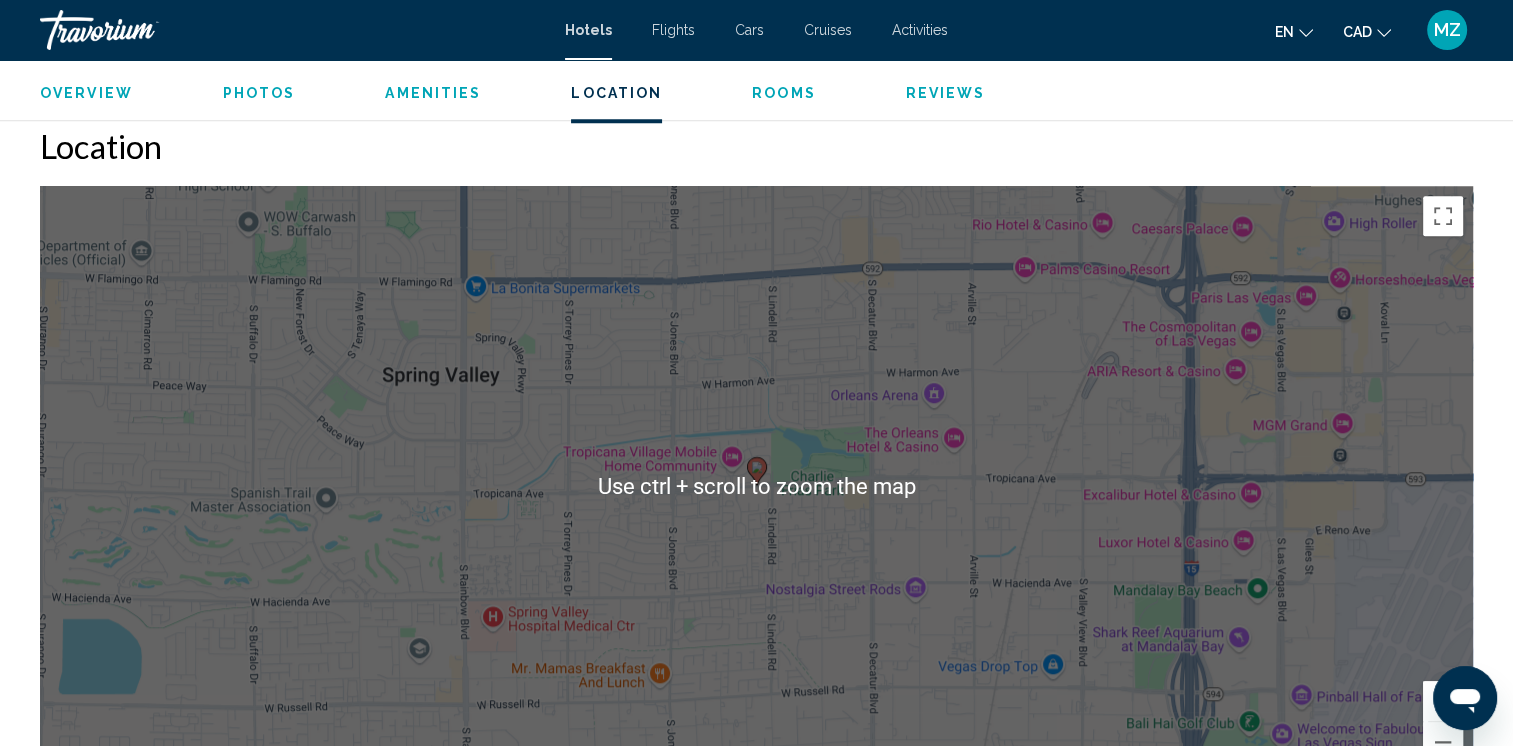 scroll, scrollTop: 1967, scrollLeft: 0, axis: vertical 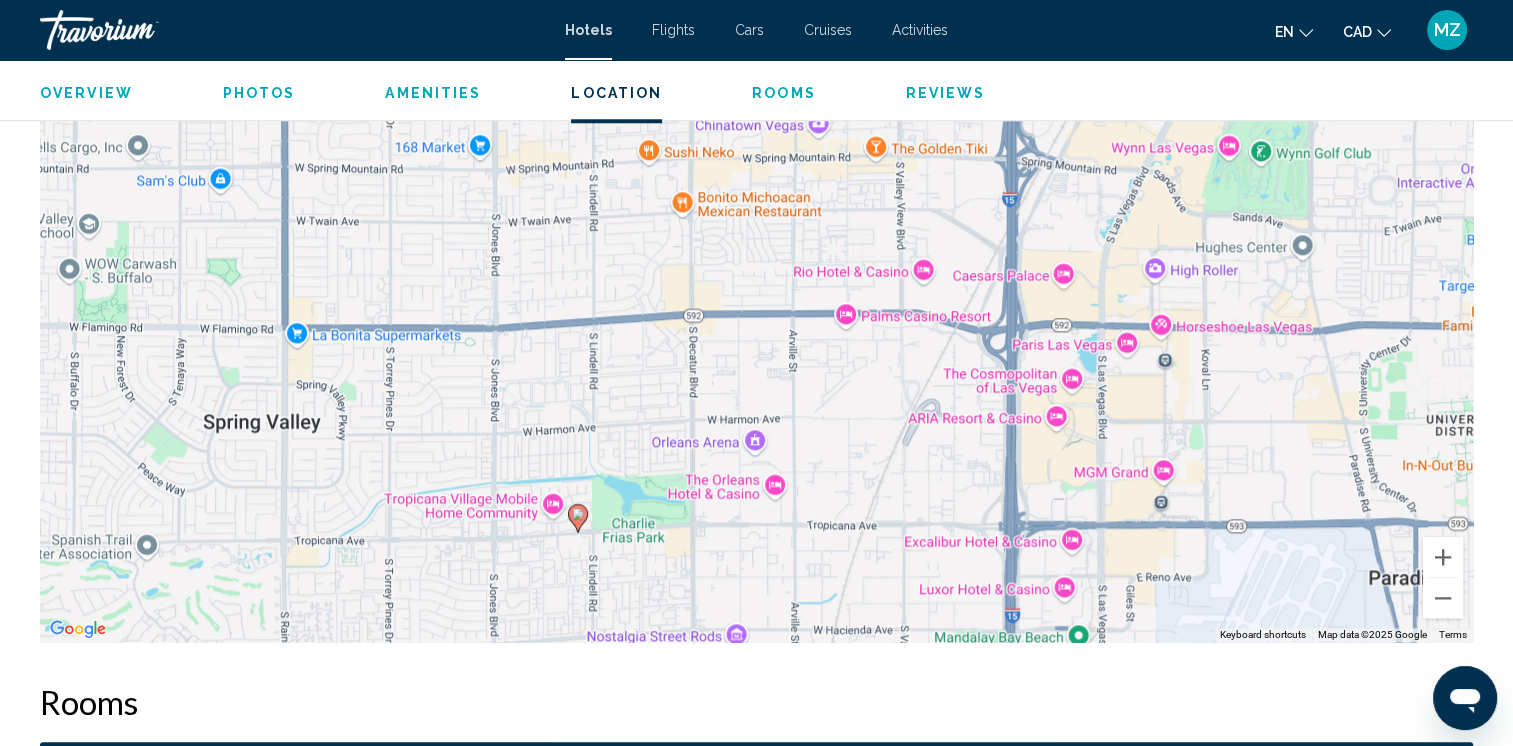 drag, startPoint x: 1340, startPoint y: 440, endPoint x: 1177, endPoint y: 598, distance: 227.0088 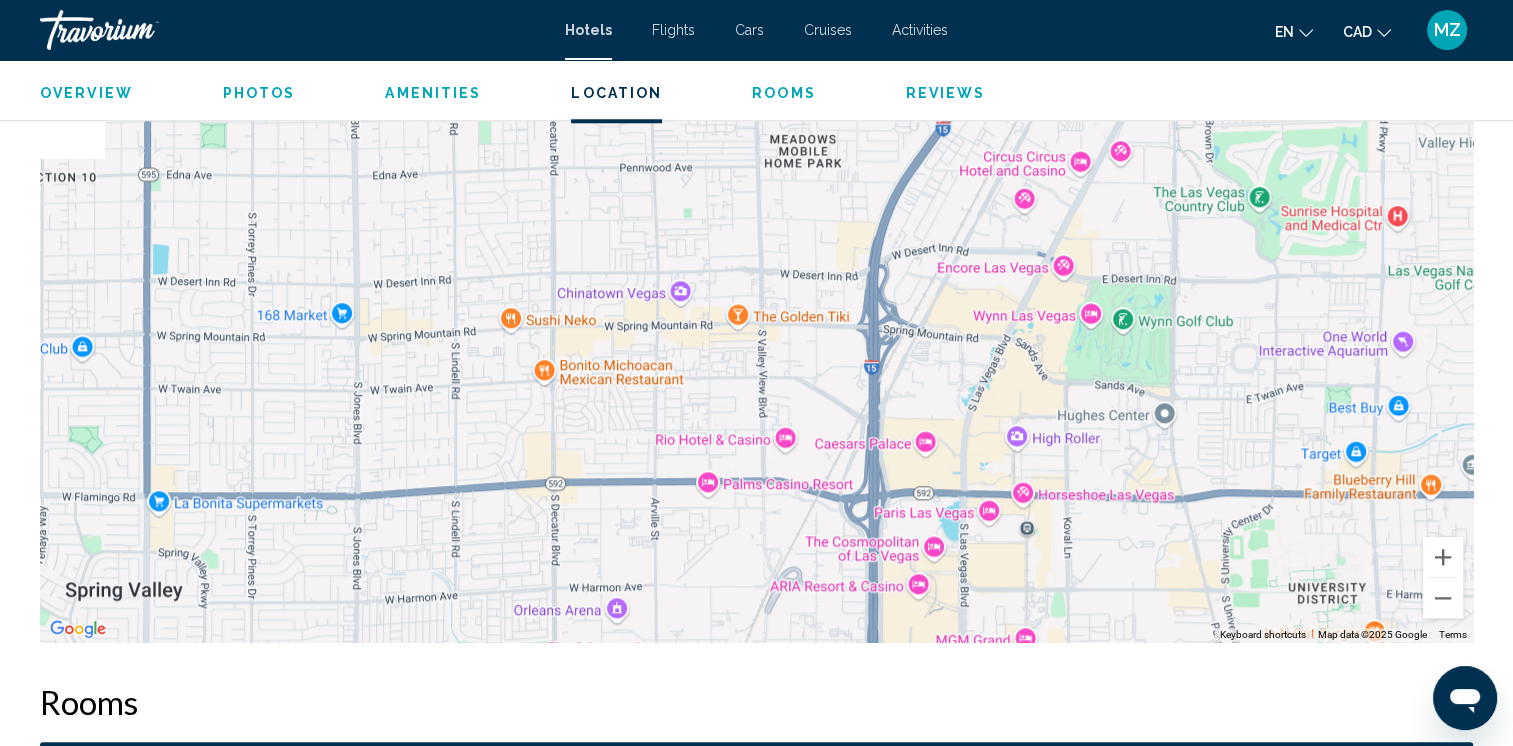 drag, startPoint x: 1216, startPoint y: 291, endPoint x: 1102, endPoint y: 411, distance: 165.51736 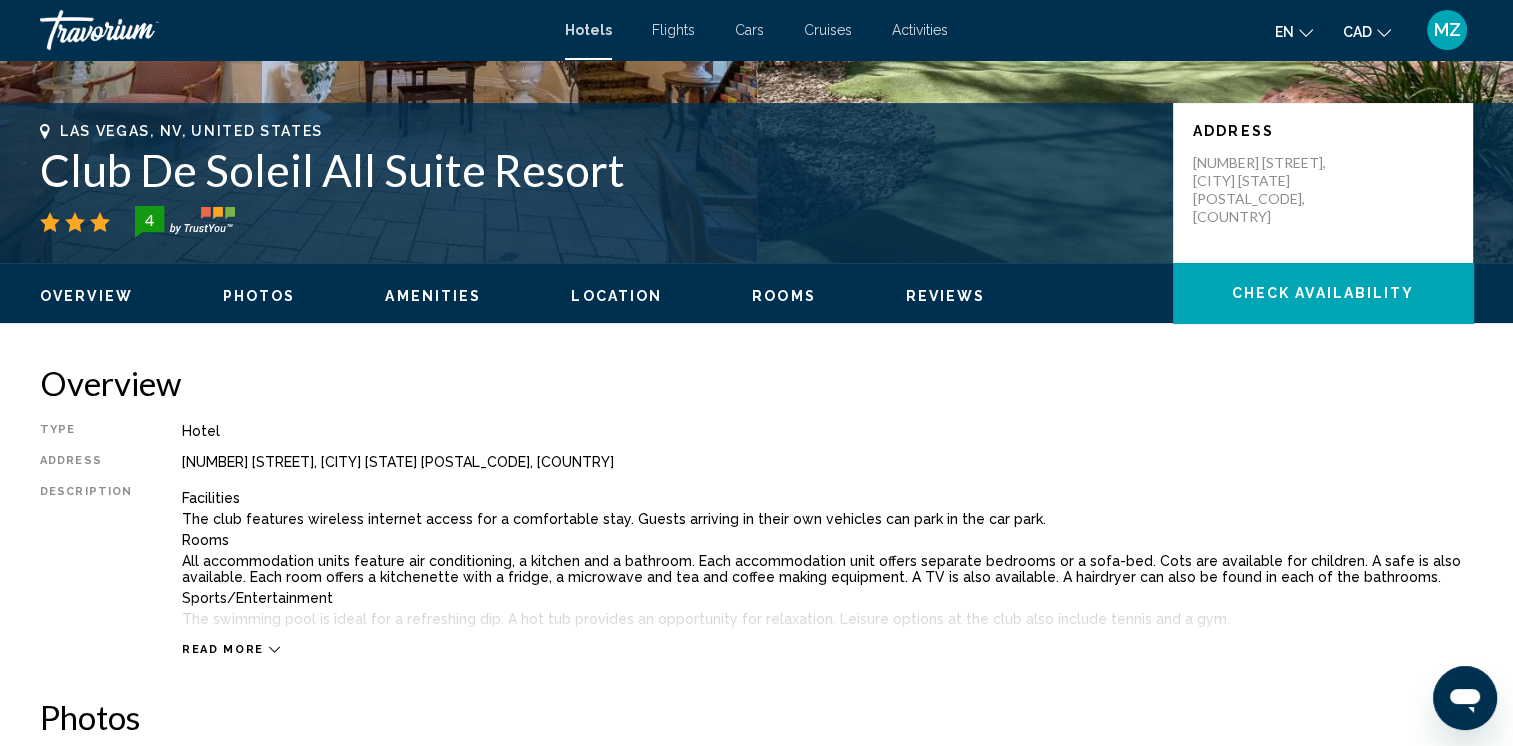 scroll, scrollTop: 167, scrollLeft: 0, axis: vertical 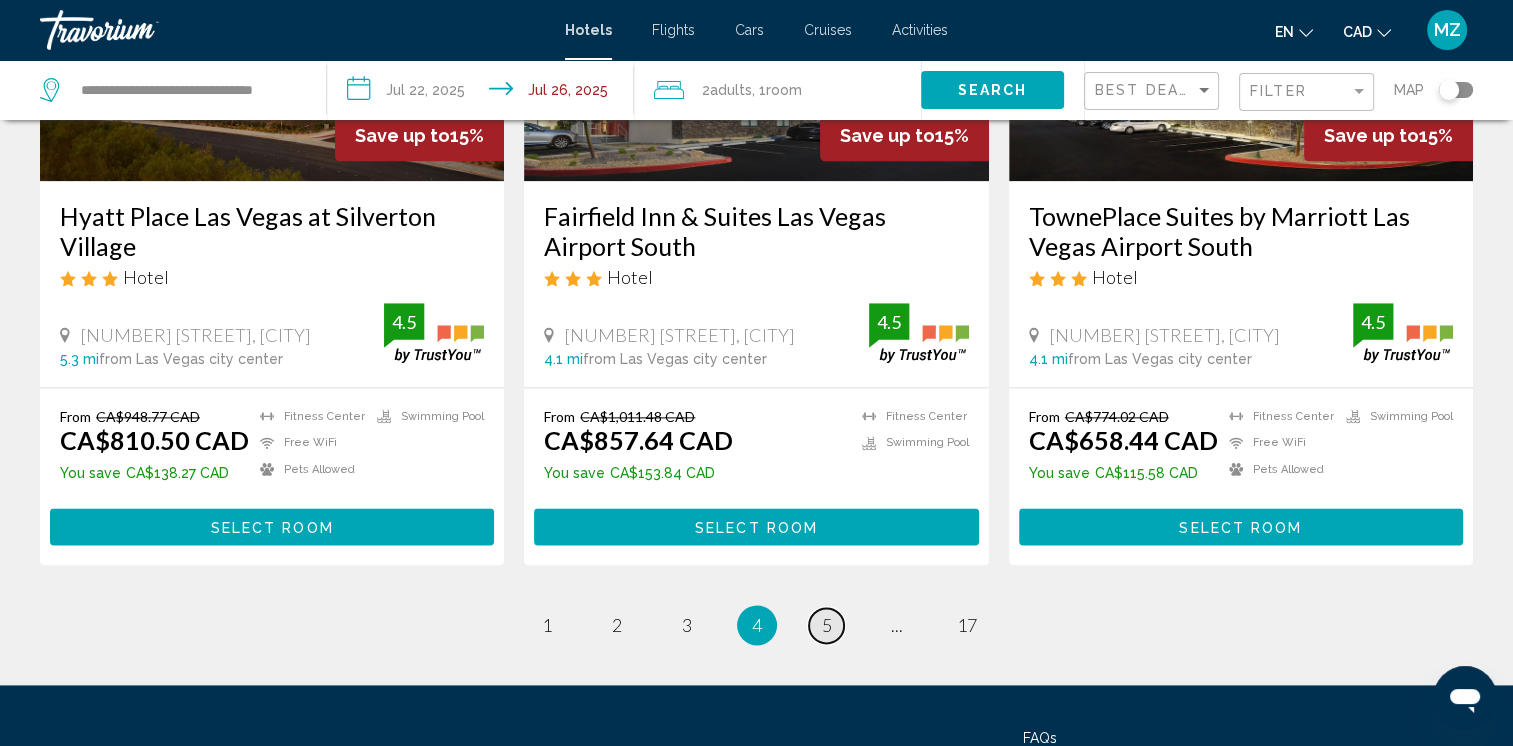 click on "5" at bounding box center (827, 625) 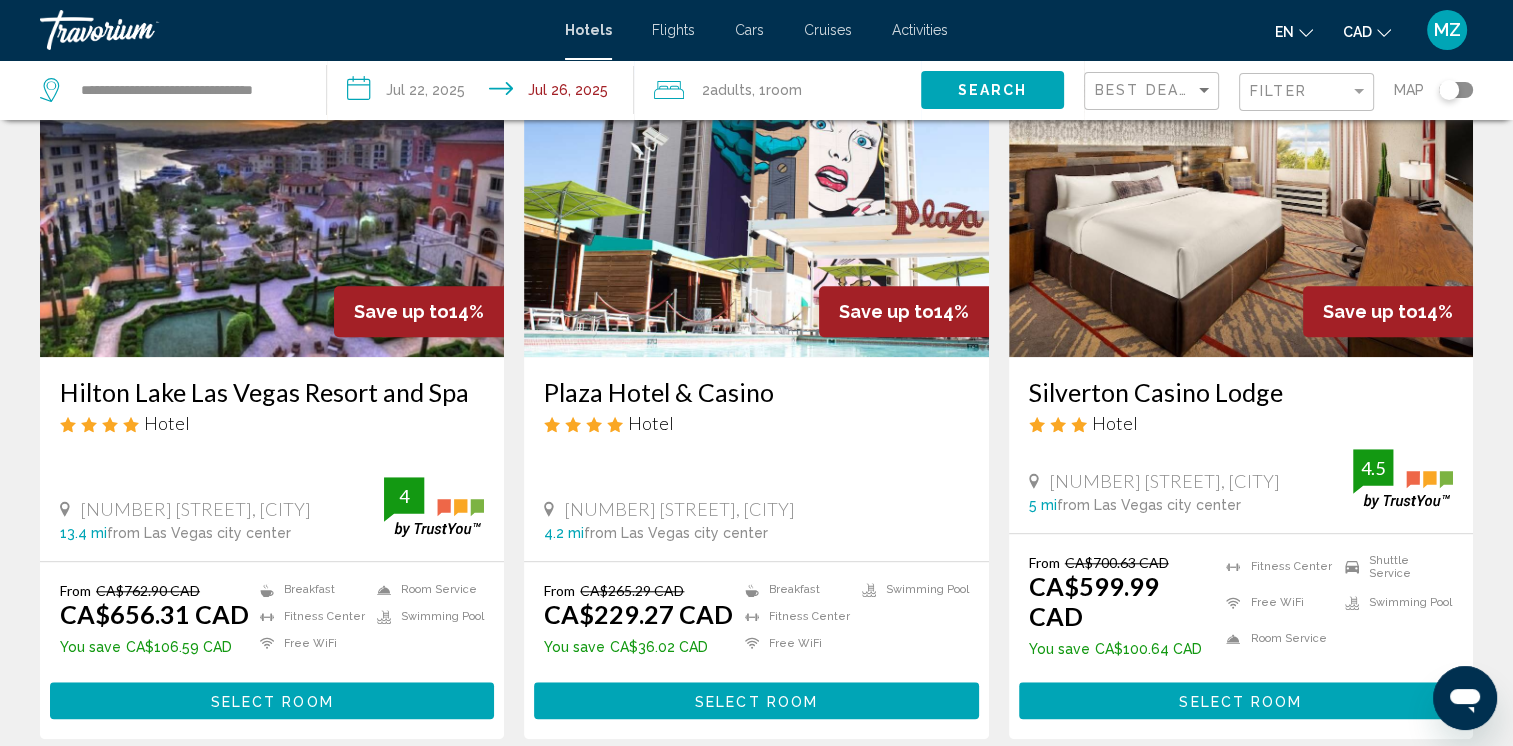 scroll, scrollTop: 1700, scrollLeft: 0, axis: vertical 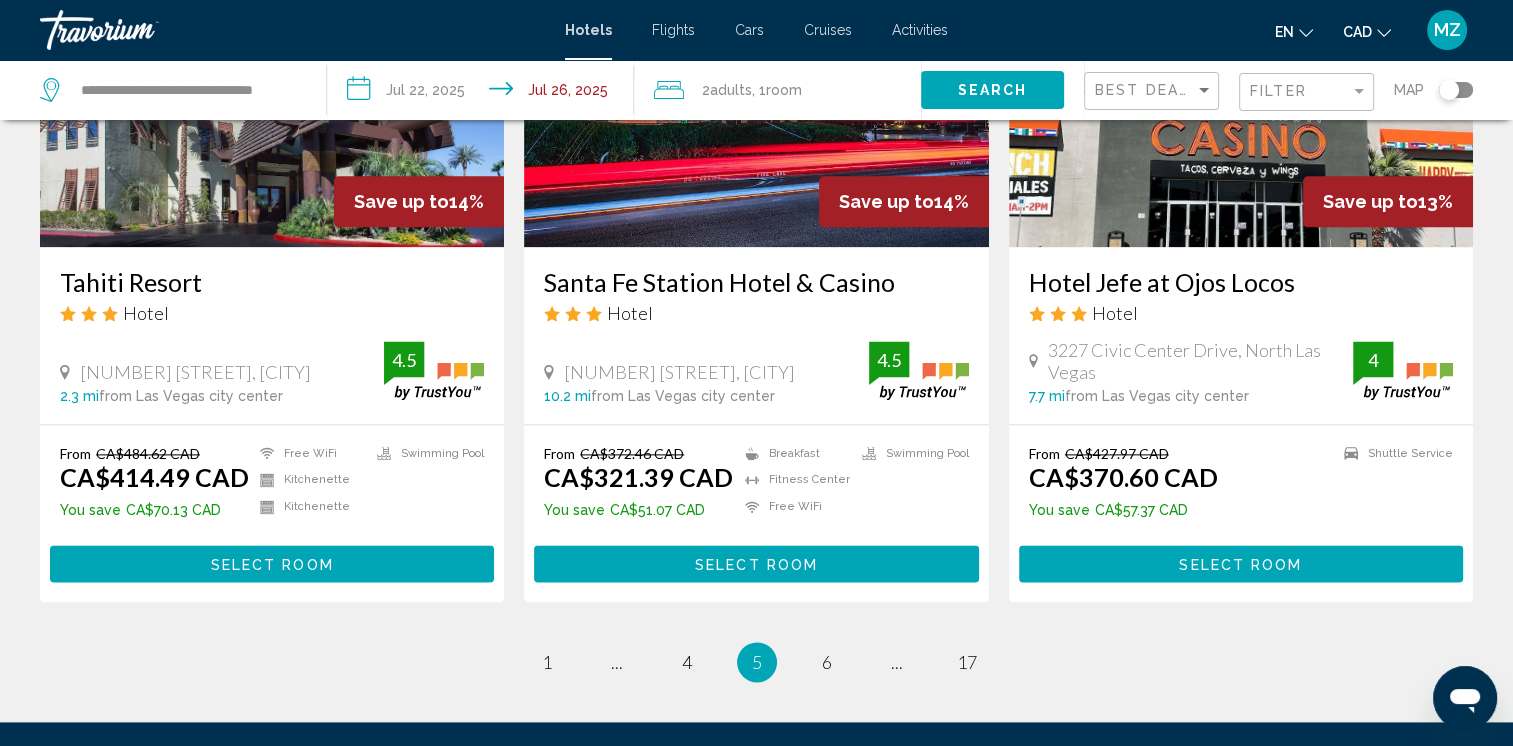 click on "Select Room" at bounding box center (272, 564) 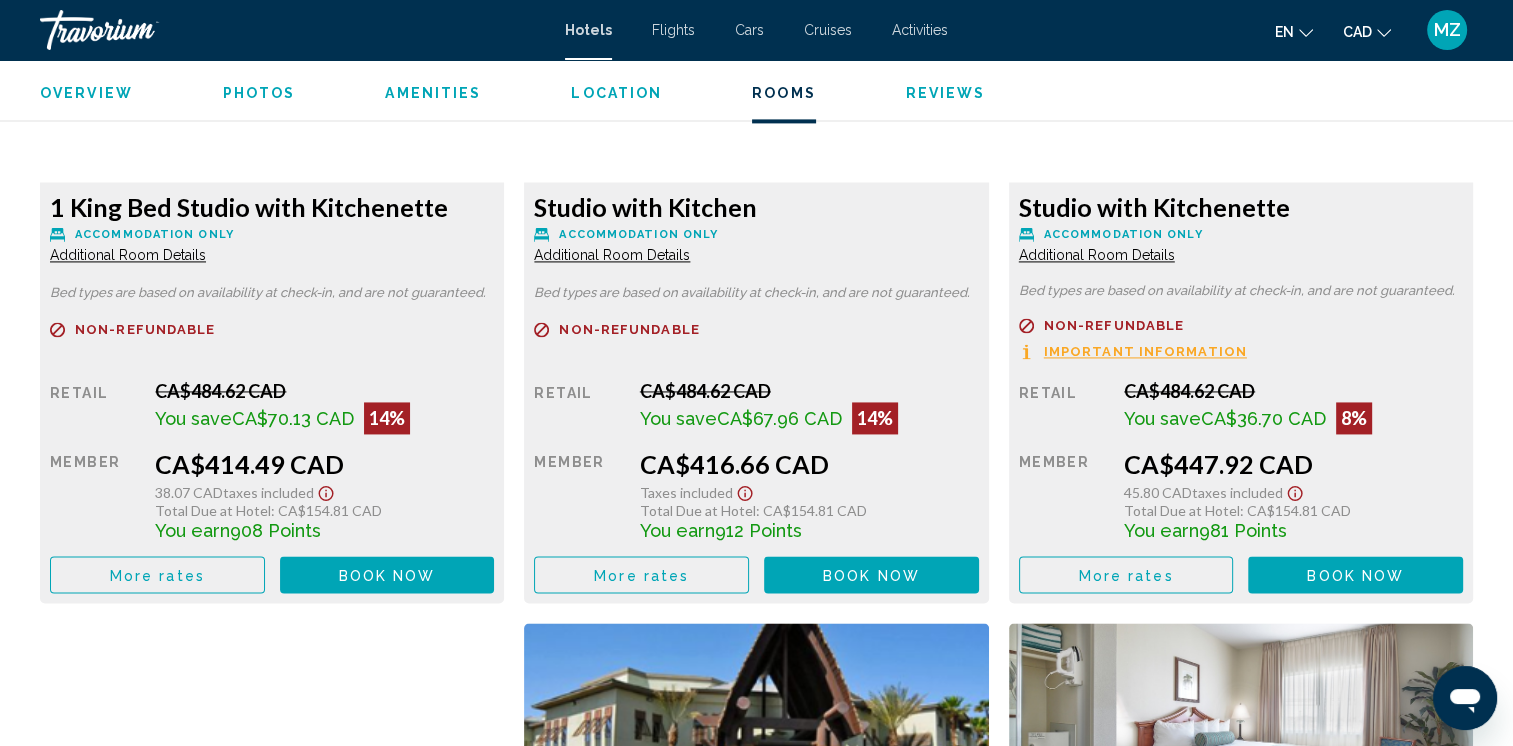 scroll, scrollTop: 2500, scrollLeft: 0, axis: vertical 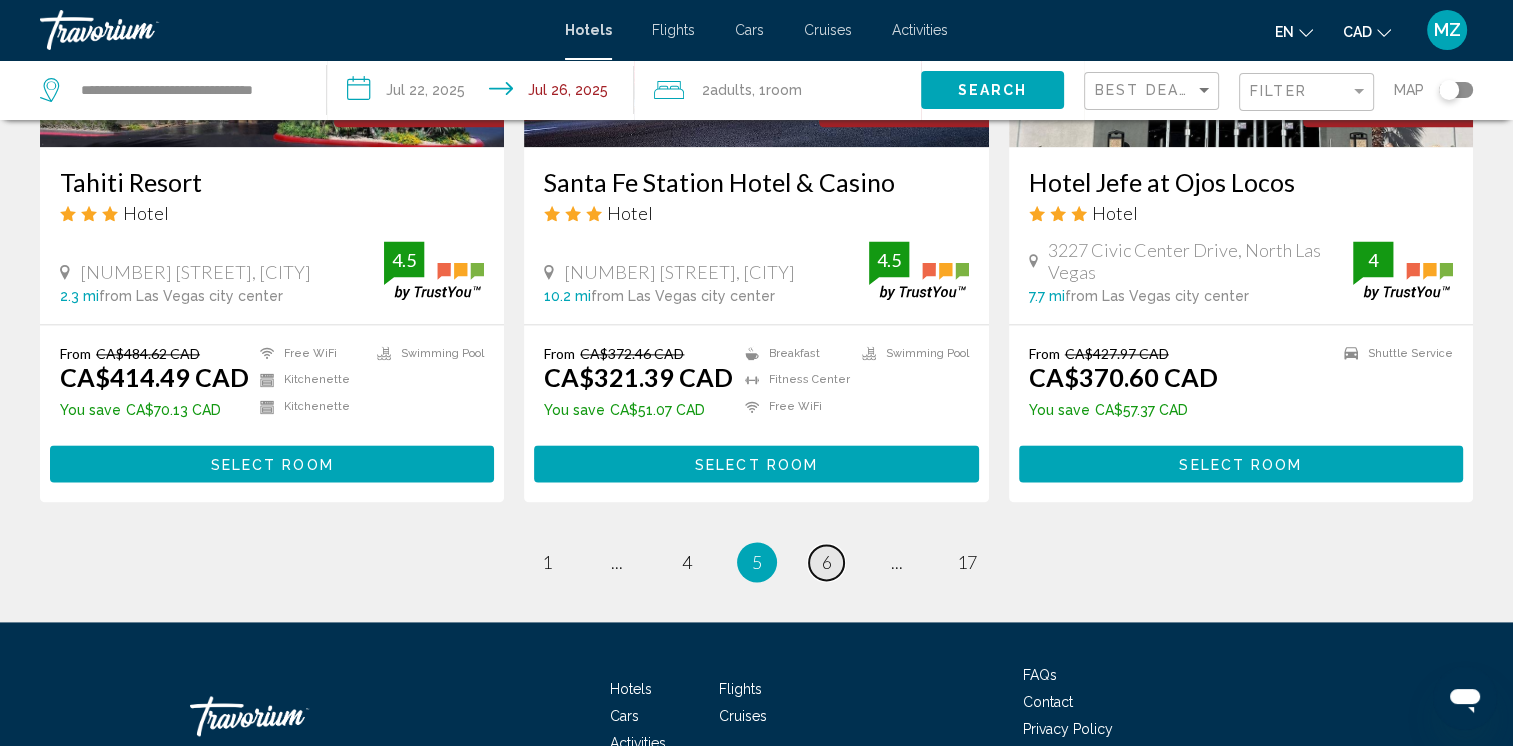 click on "6" at bounding box center [827, 562] 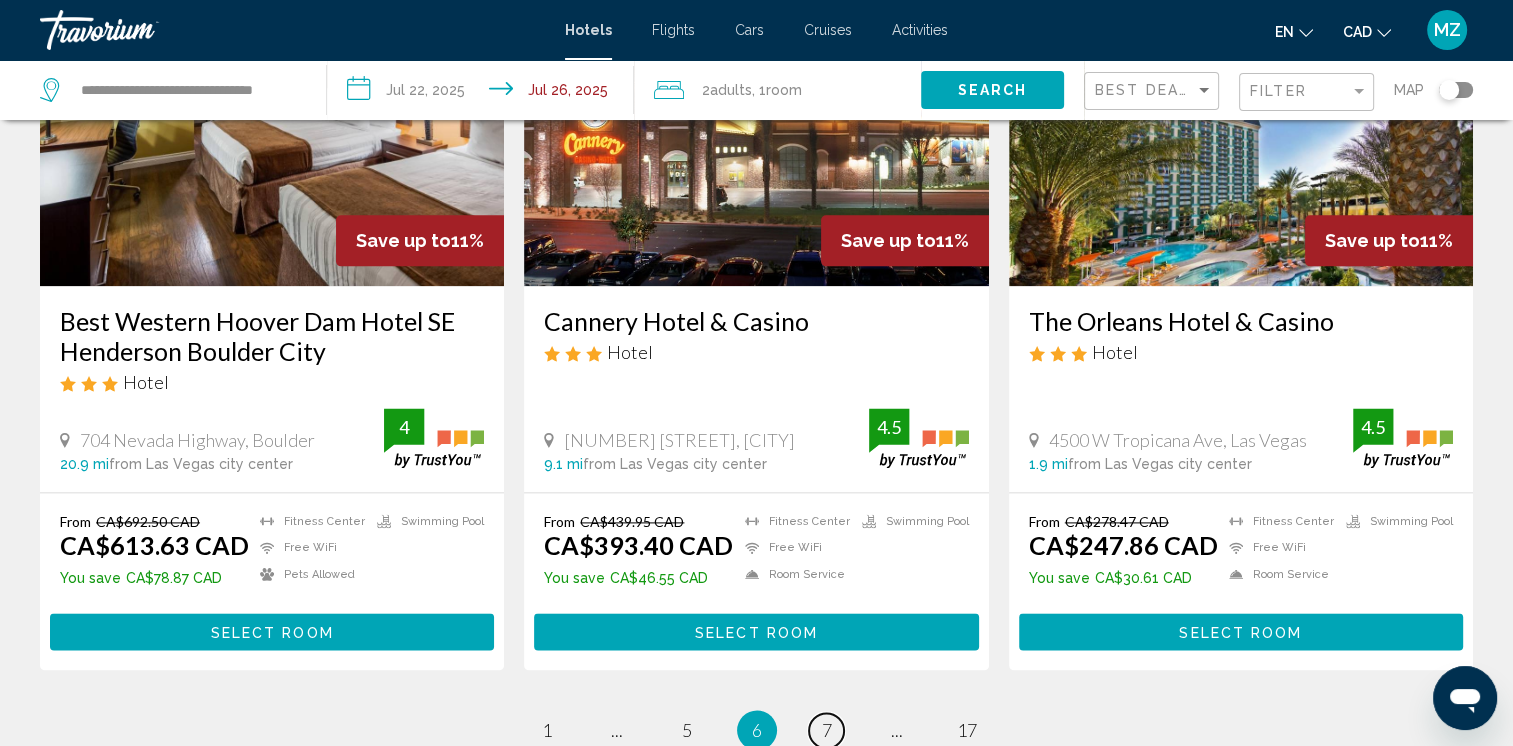 scroll, scrollTop: 2697, scrollLeft: 0, axis: vertical 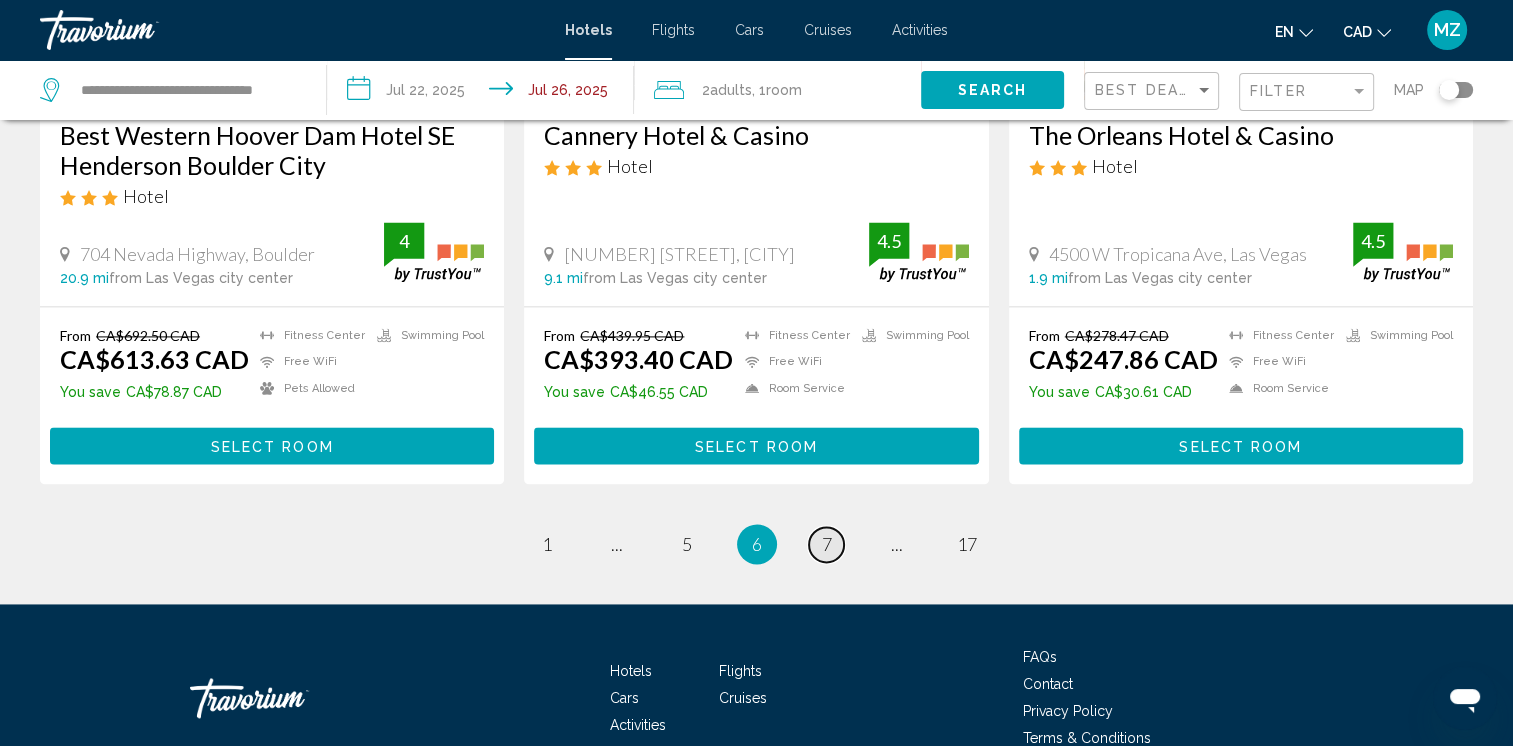 click on "page  7" at bounding box center (826, 544) 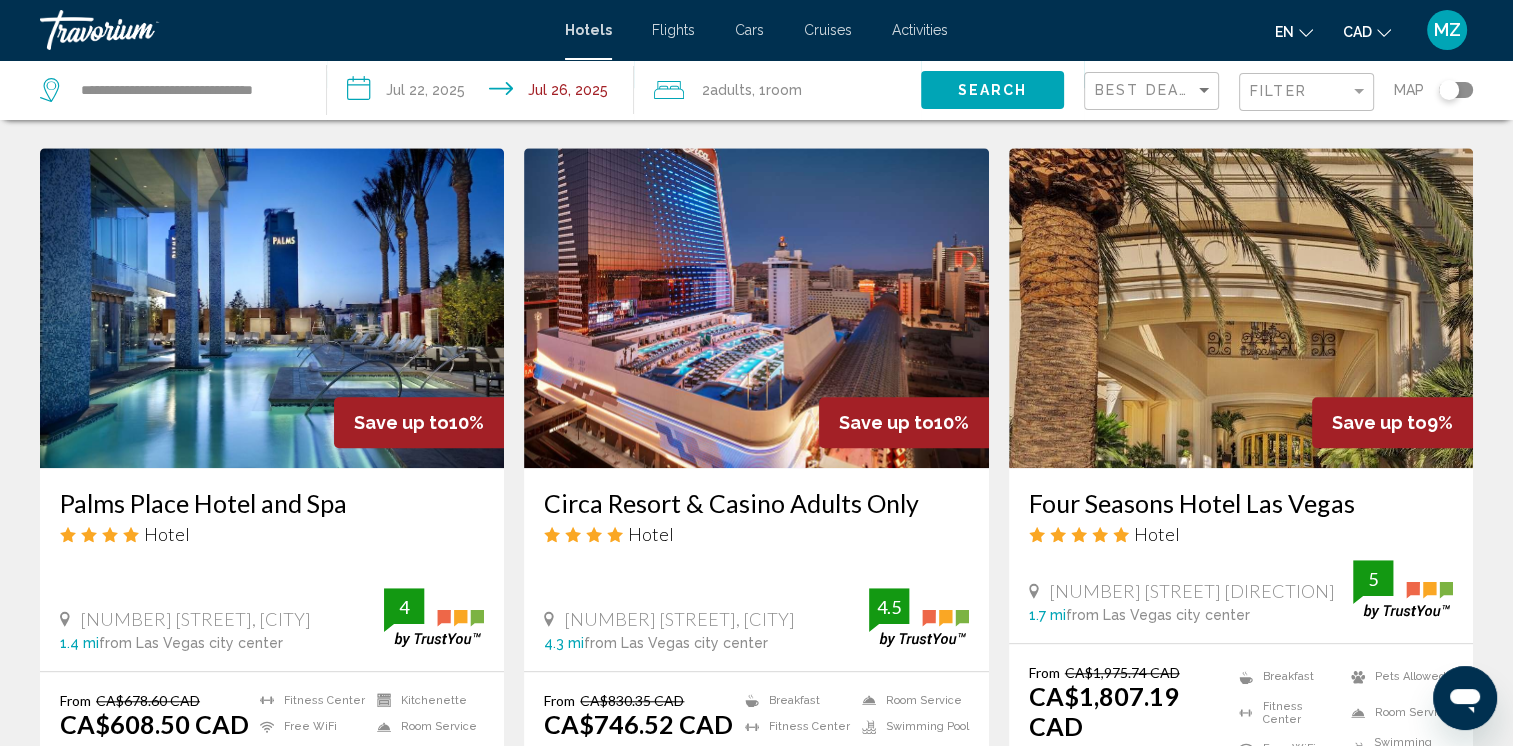 scroll, scrollTop: 1600, scrollLeft: 0, axis: vertical 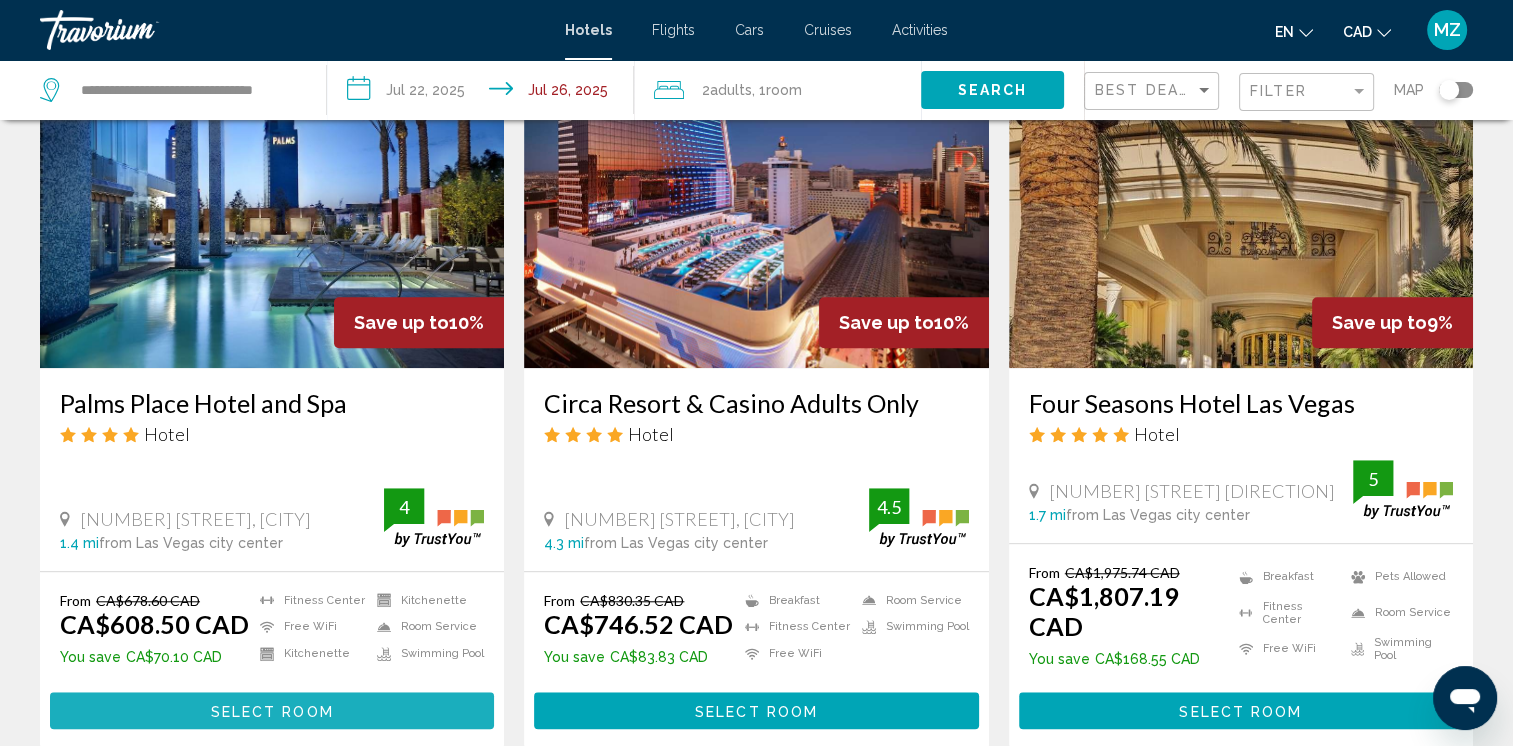 click on "Select Room" at bounding box center (272, 711) 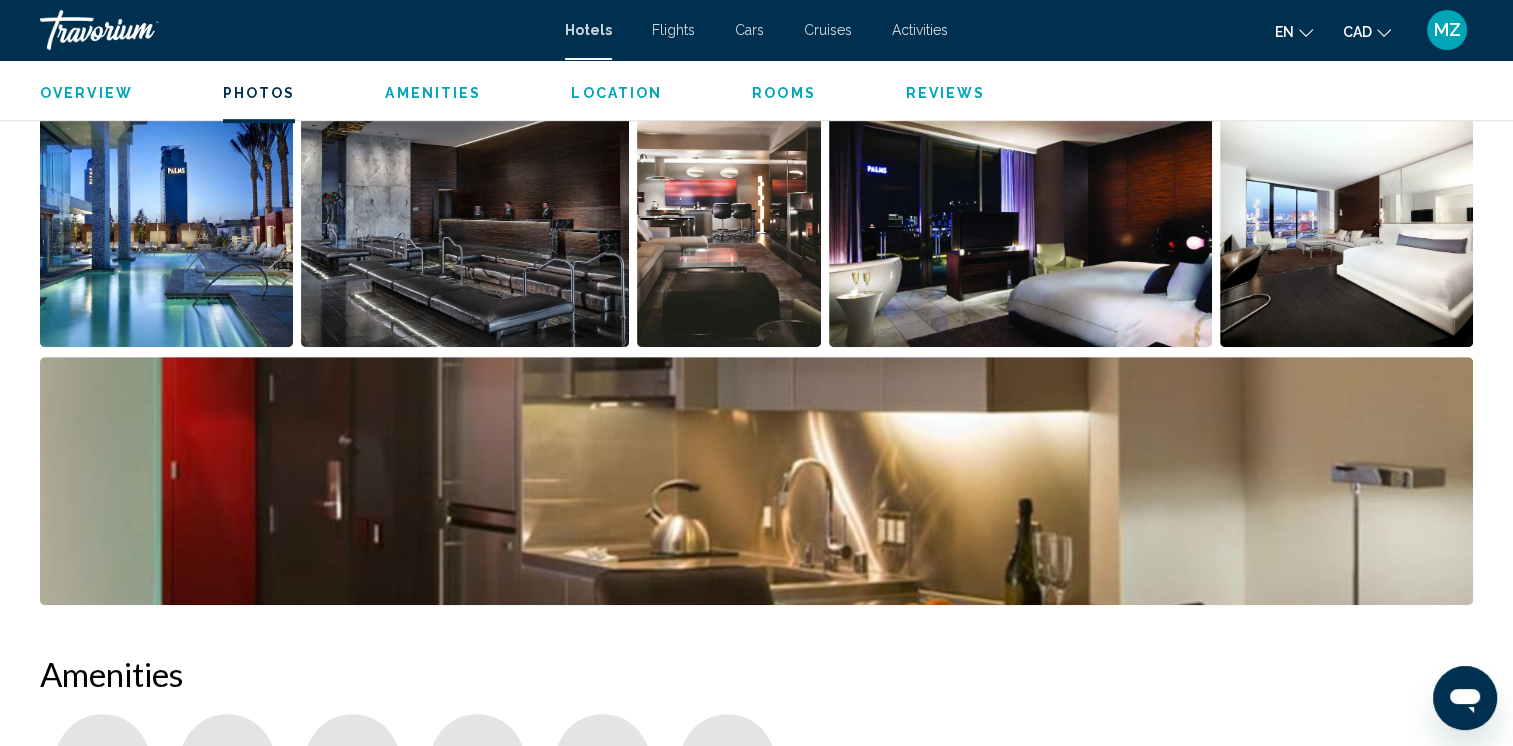 scroll, scrollTop: 700, scrollLeft: 0, axis: vertical 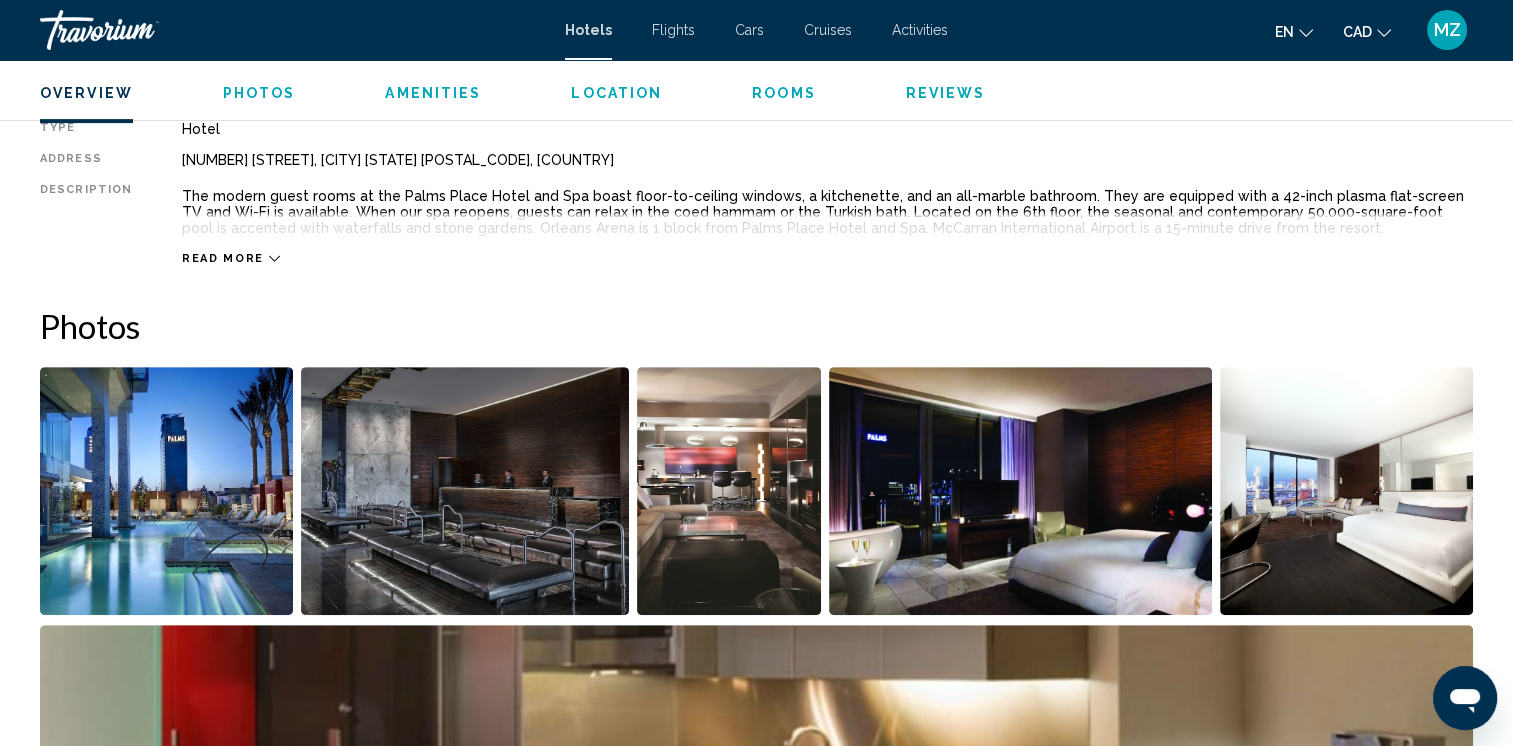 click on "Read more" at bounding box center (223, 258) 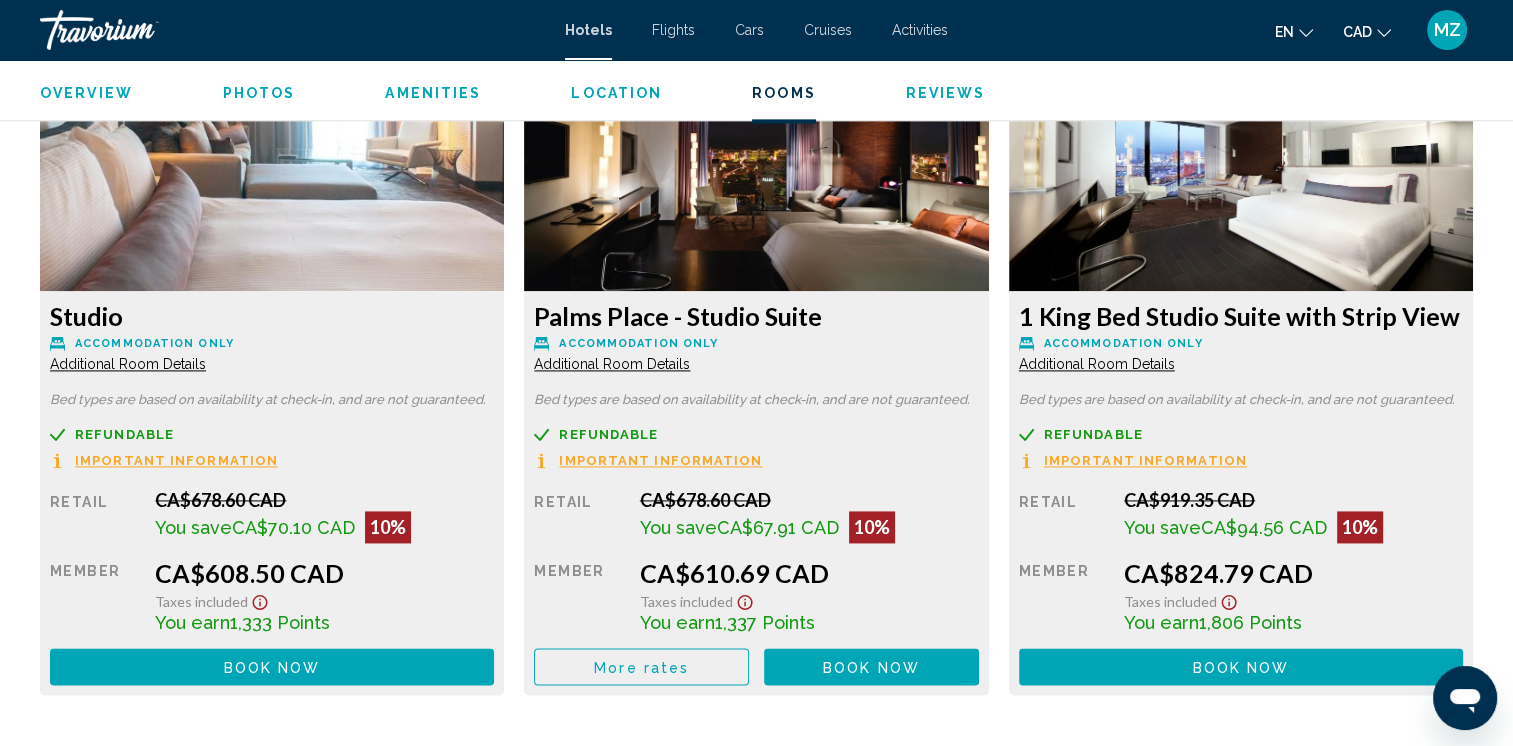 scroll, scrollTop: 2700, scrollLeft: 0, axis: vertical 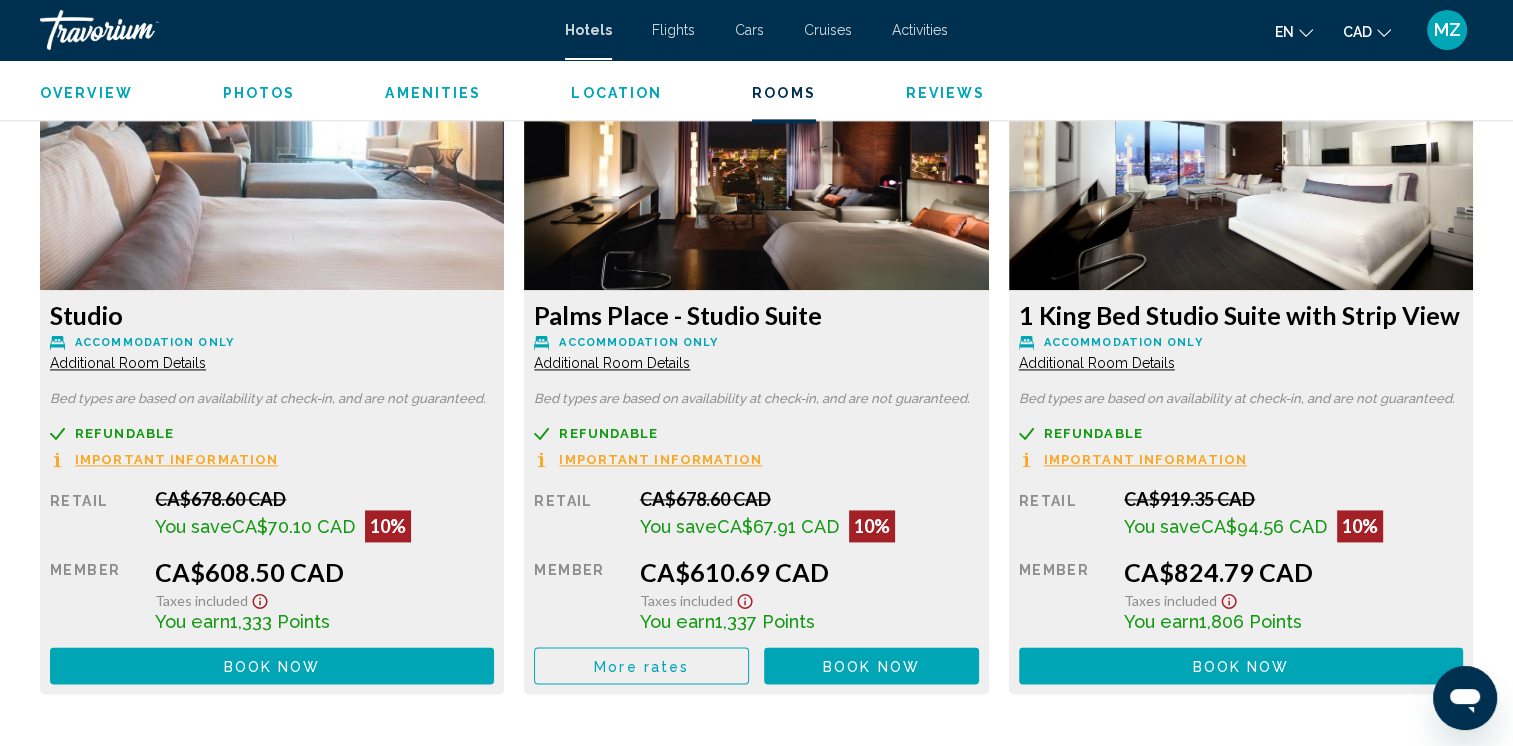 click on "Additional Room Details" at bounding box center (128, 363) 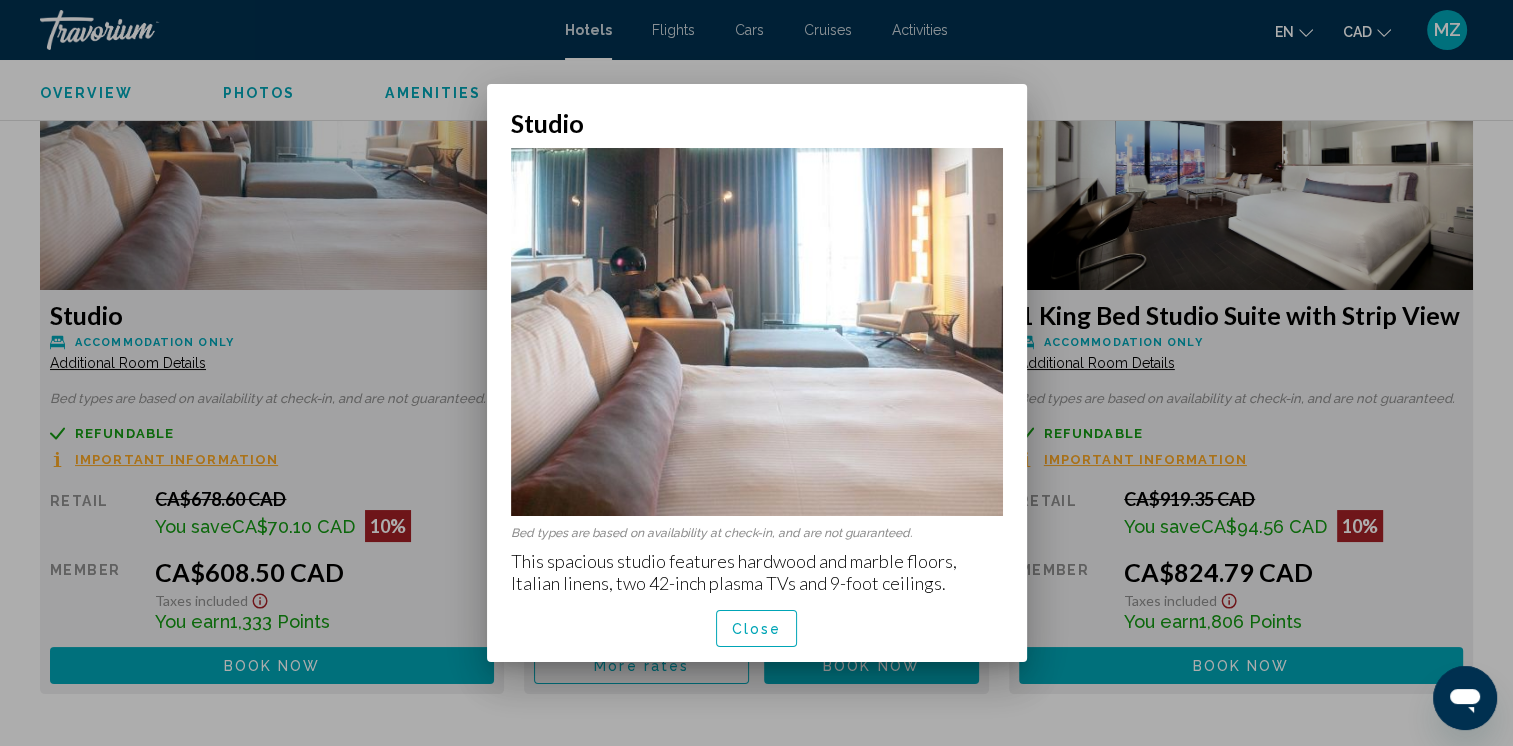 scroll, scrollTop: 0, scrollLeft: 0, axis: both 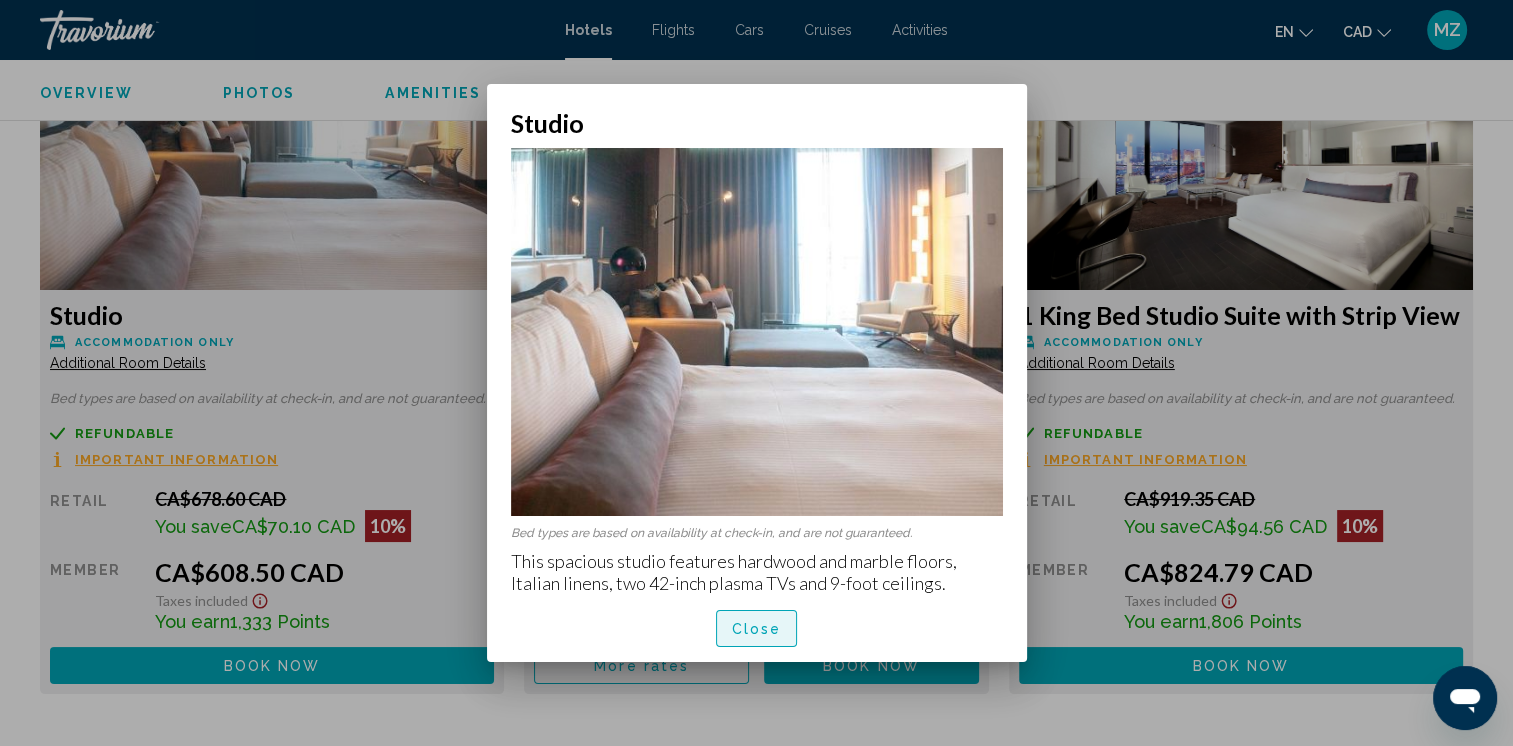 click on "Close" at bounding box center (757, 629) 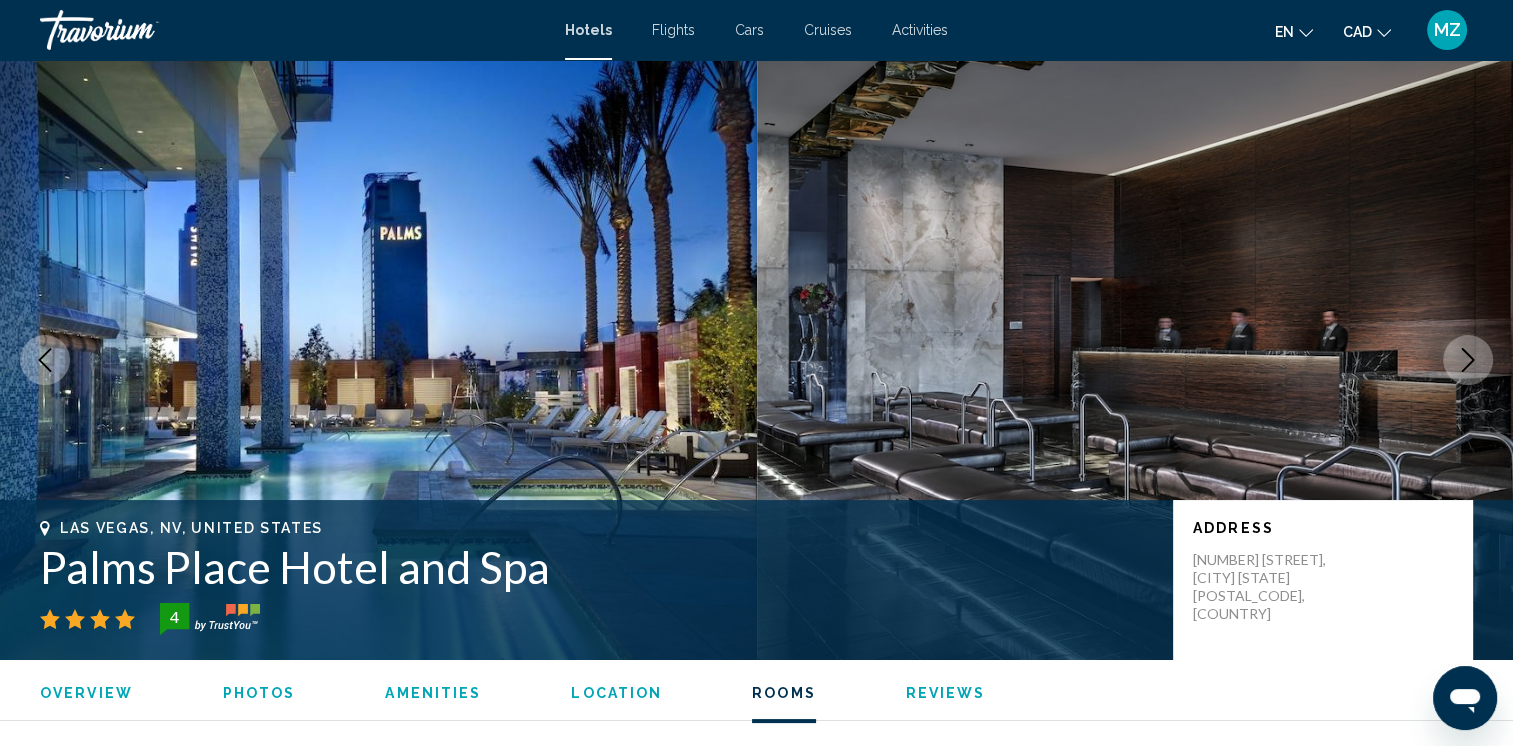 scroll, scrollTop: 2700, scrollLeft: 0, axis: vertical 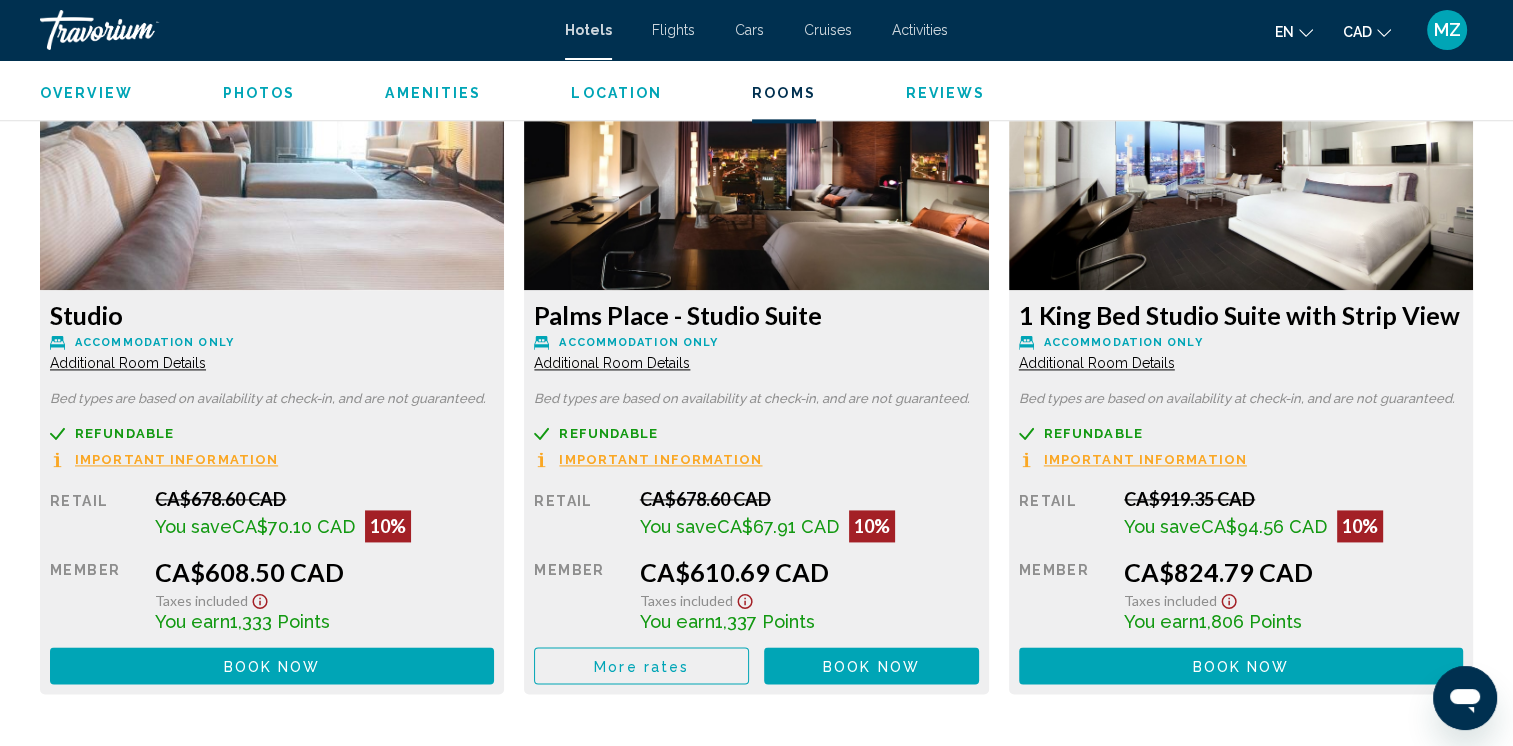click on "Important Information" at bounding box center [176, 459] 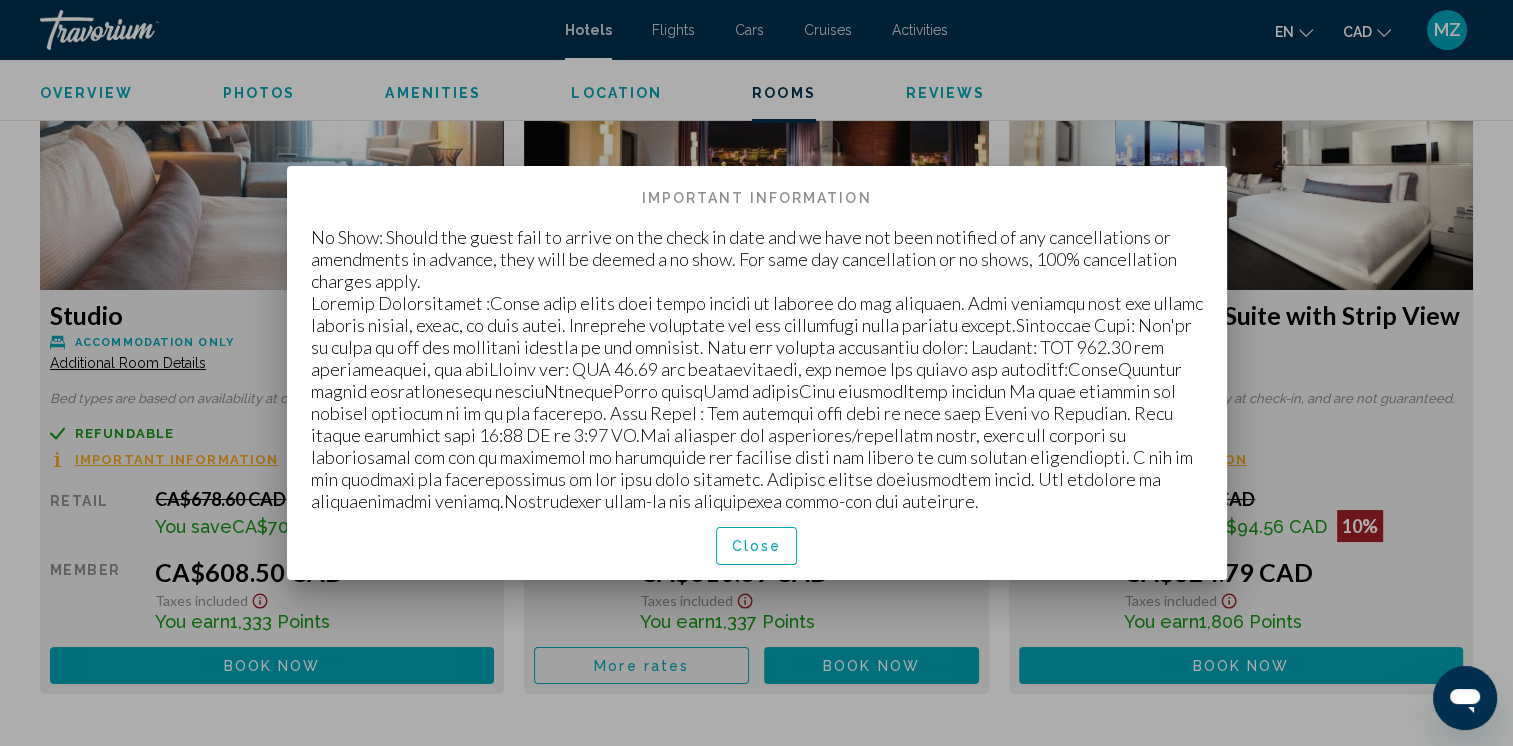 click on "Close" at bounding box center [757, 547] 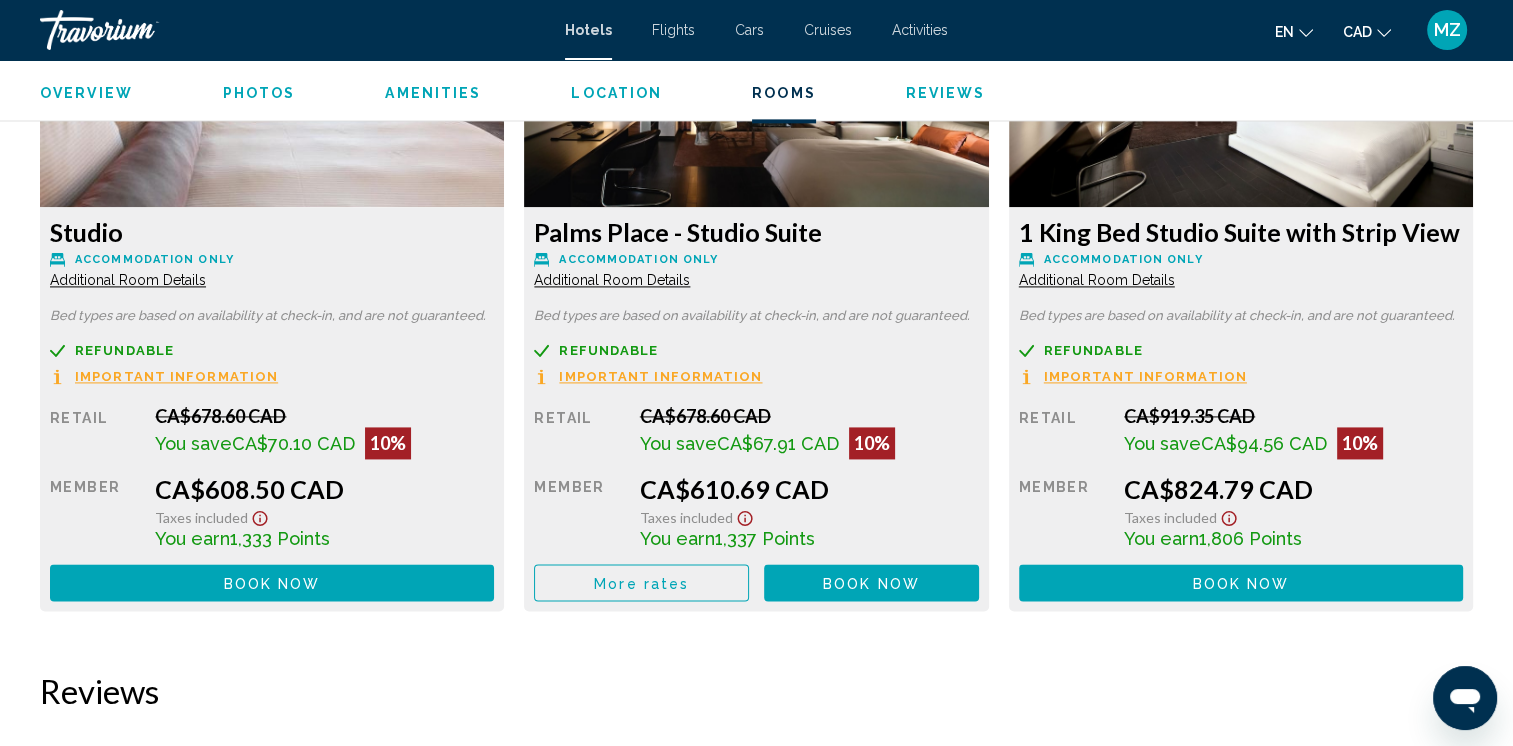 scroll, scrollTop: 2900, scrollLeft: 0, axis: vertical 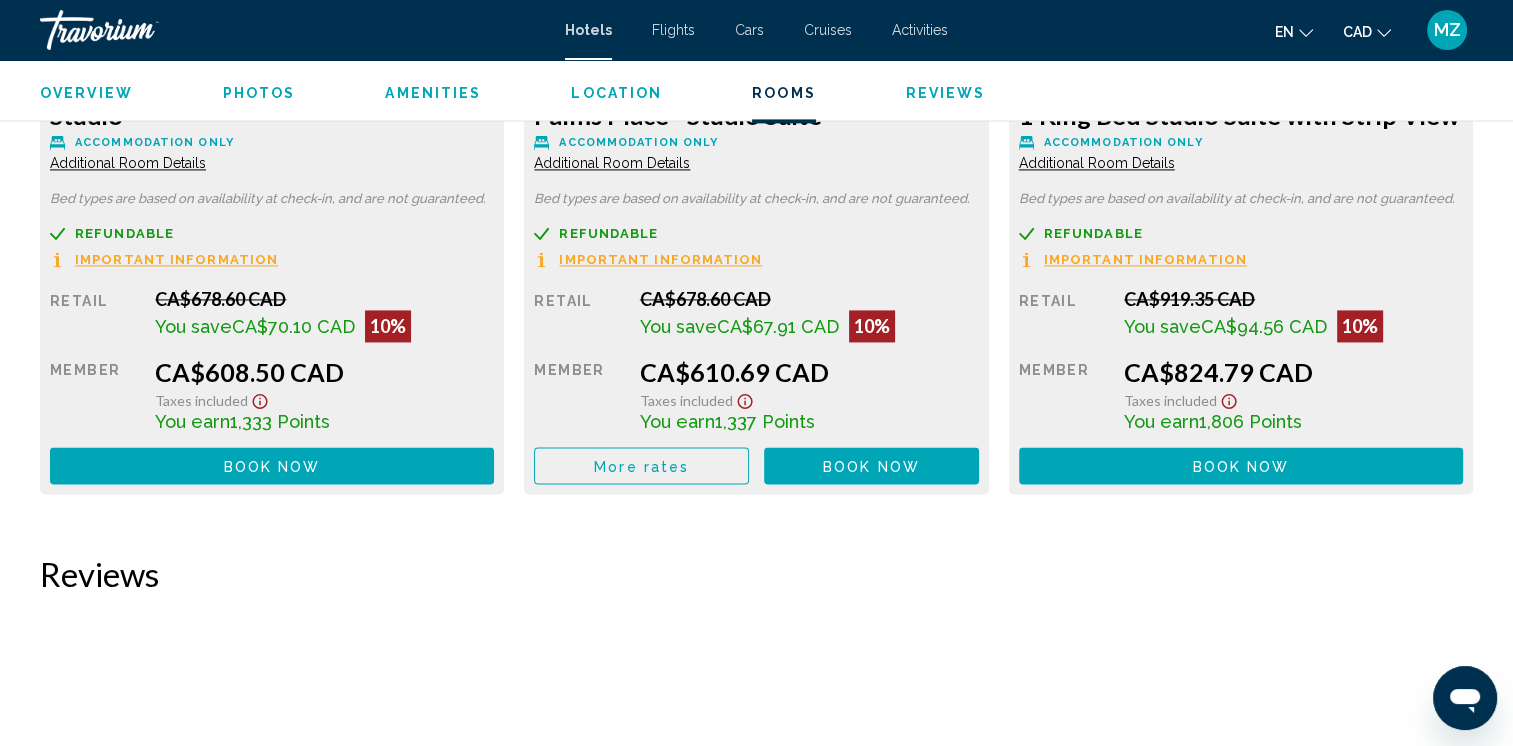 click 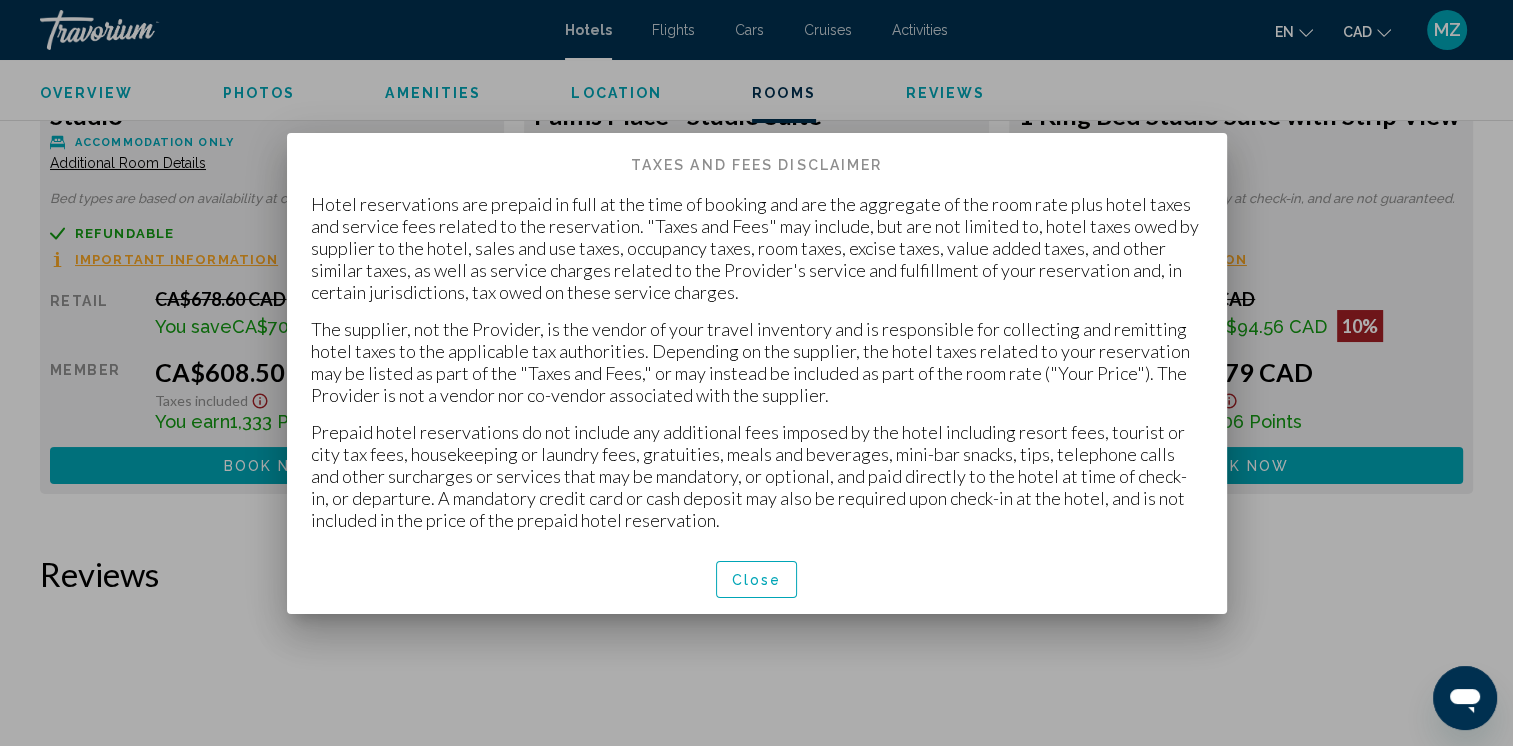 click on "Close" at bounding box center (757, 580) 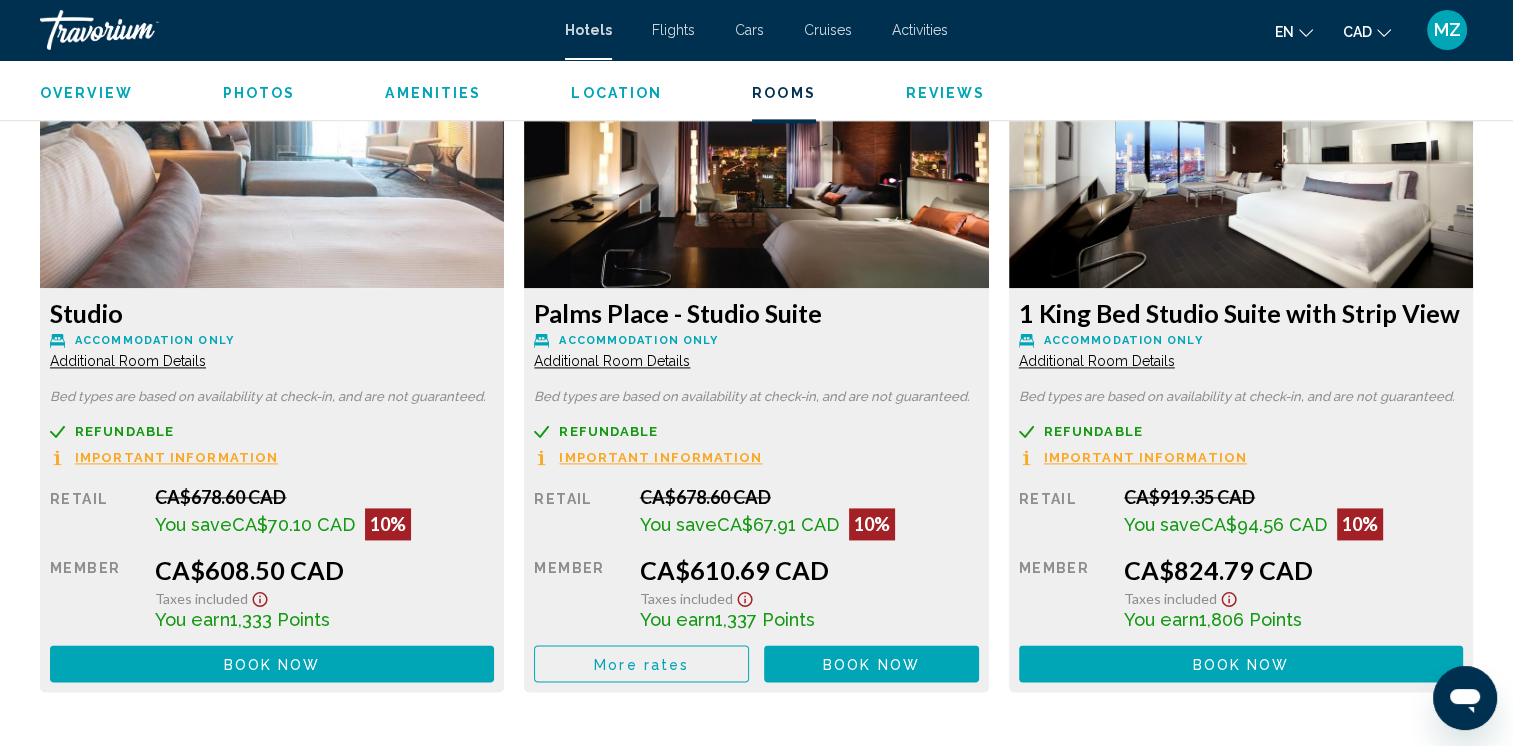 scroll, scrollTop: 2700, scrollLeft: 0, axis: vertical 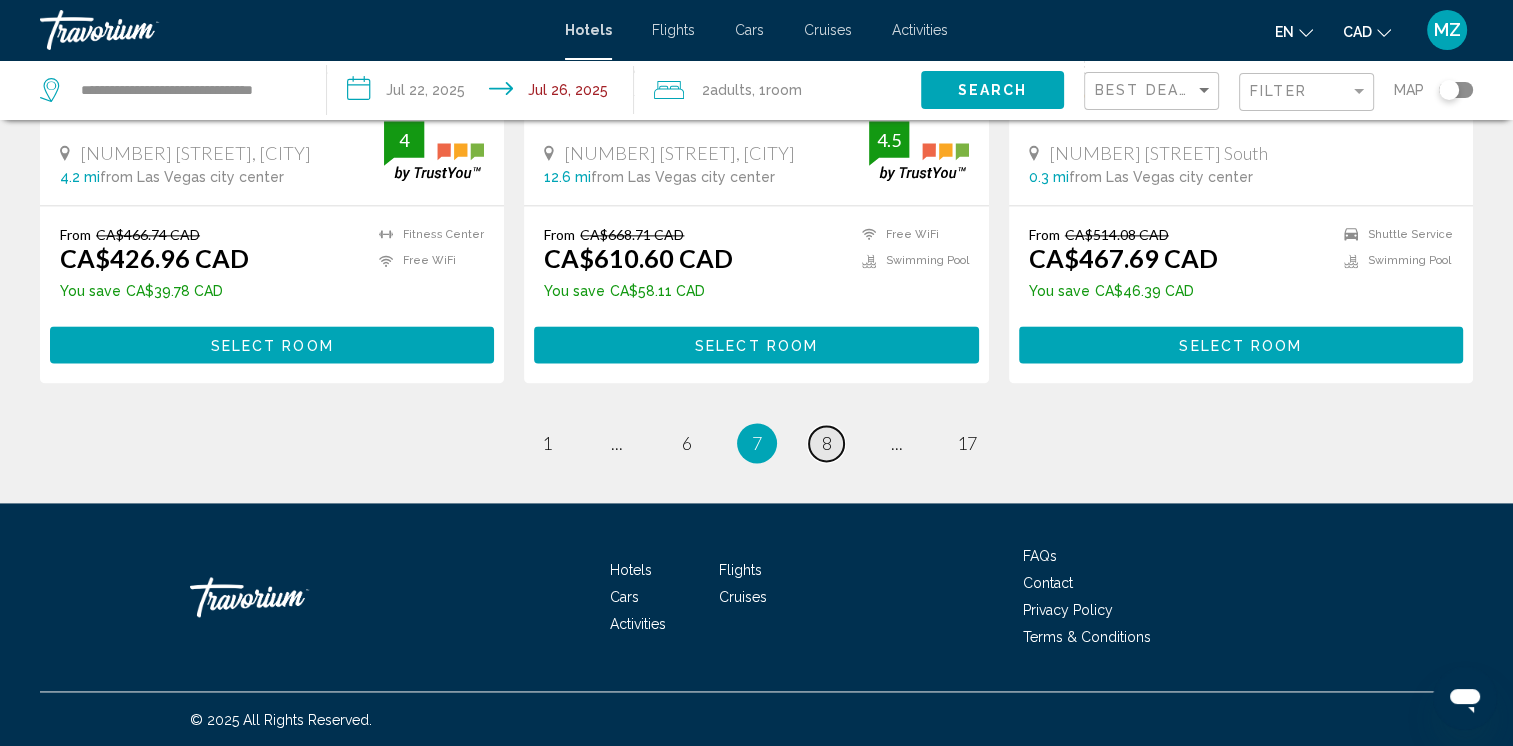click on "8" at bounding box center (827, 443) 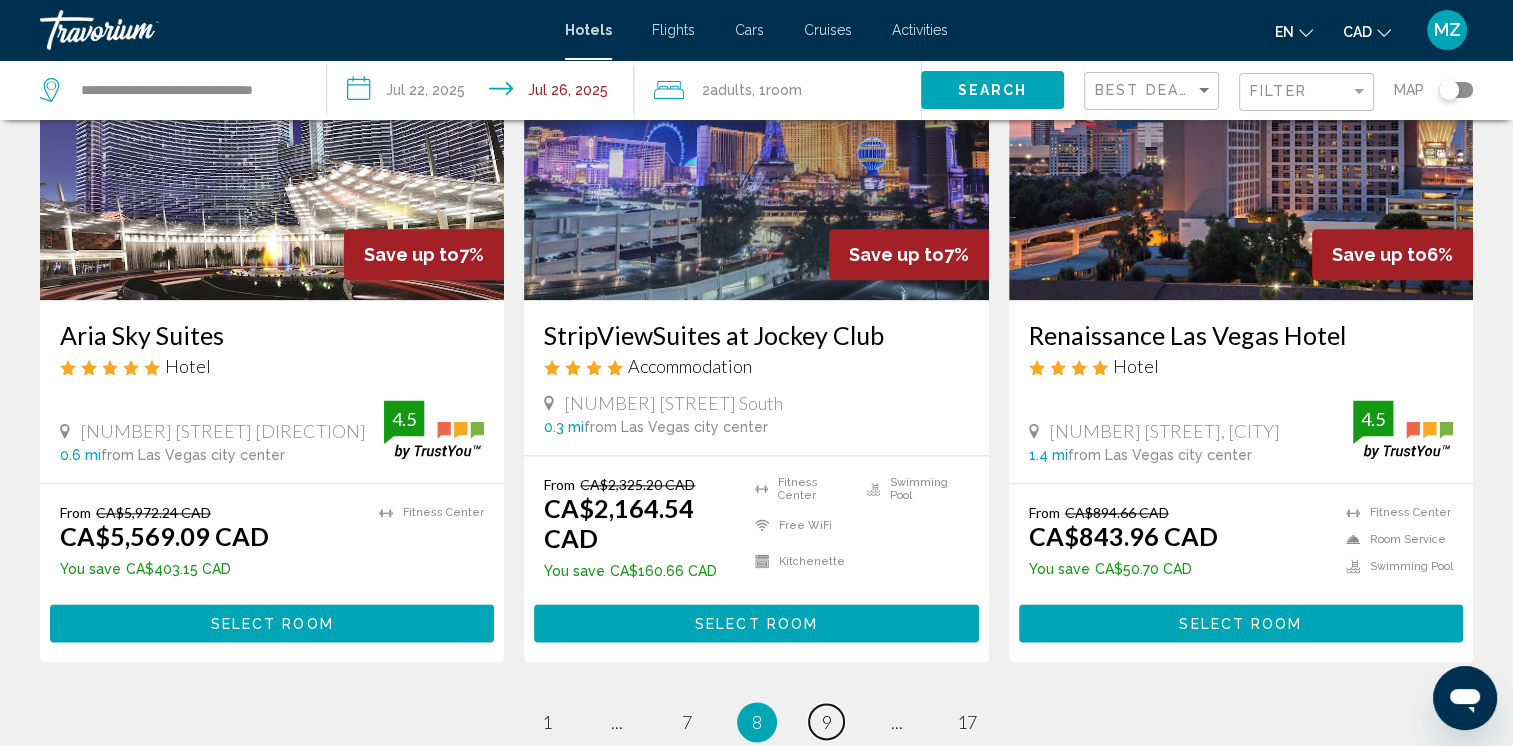 scroll, scrollTop: 2716, scrollLeft: 0, axis: vertical 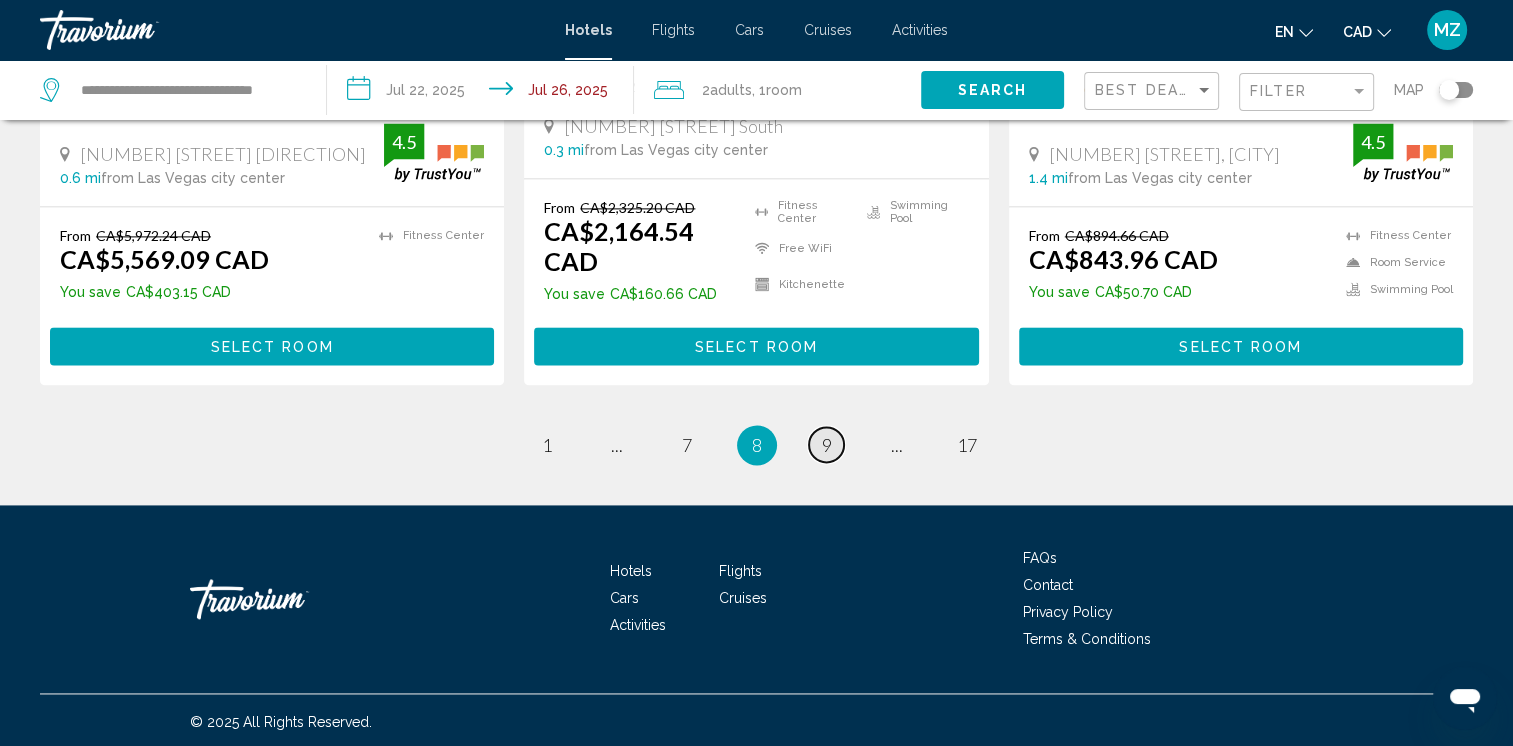 click on "9" at bounding box center [827, 445] 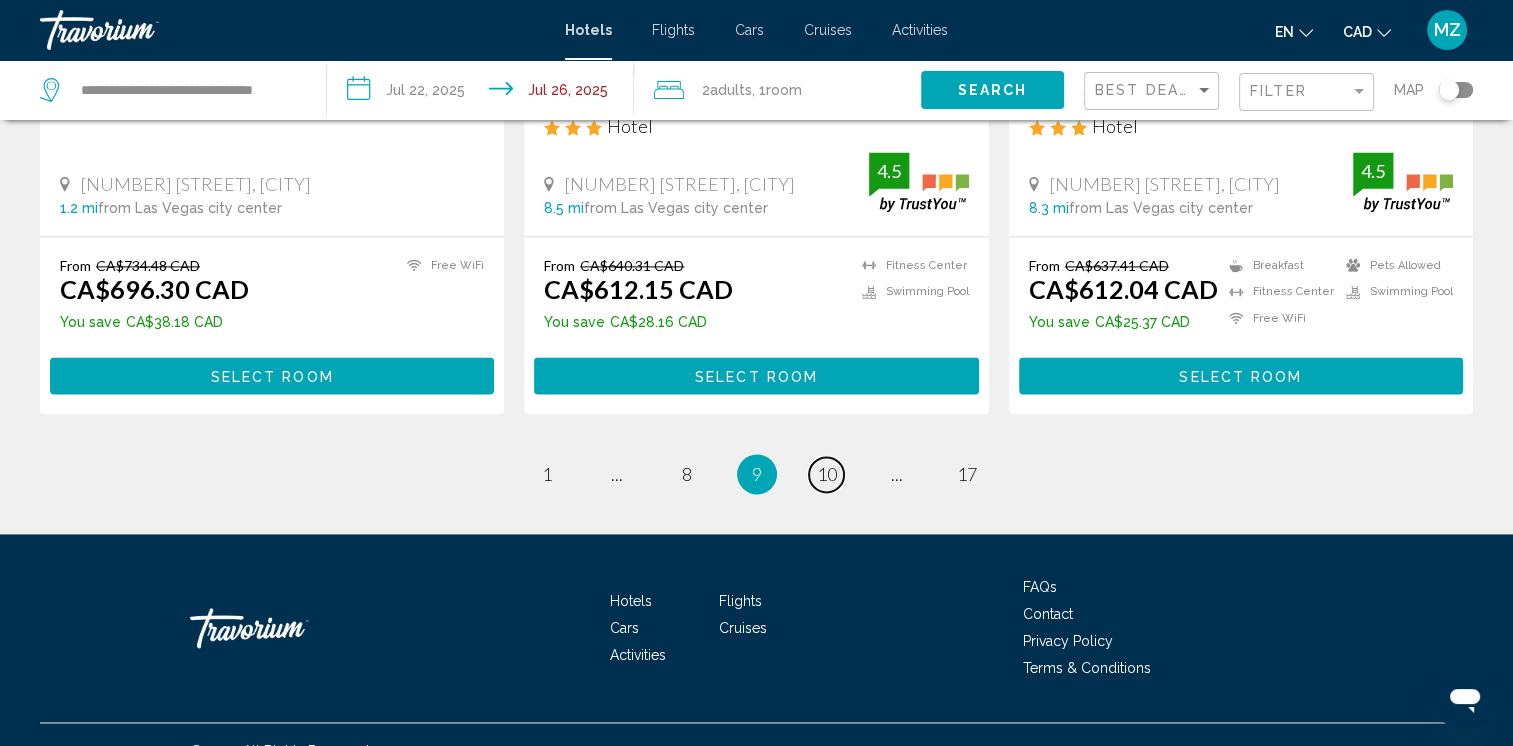 scroll, scrollTop: 2740, scrollLeft: 0, axis: vertical 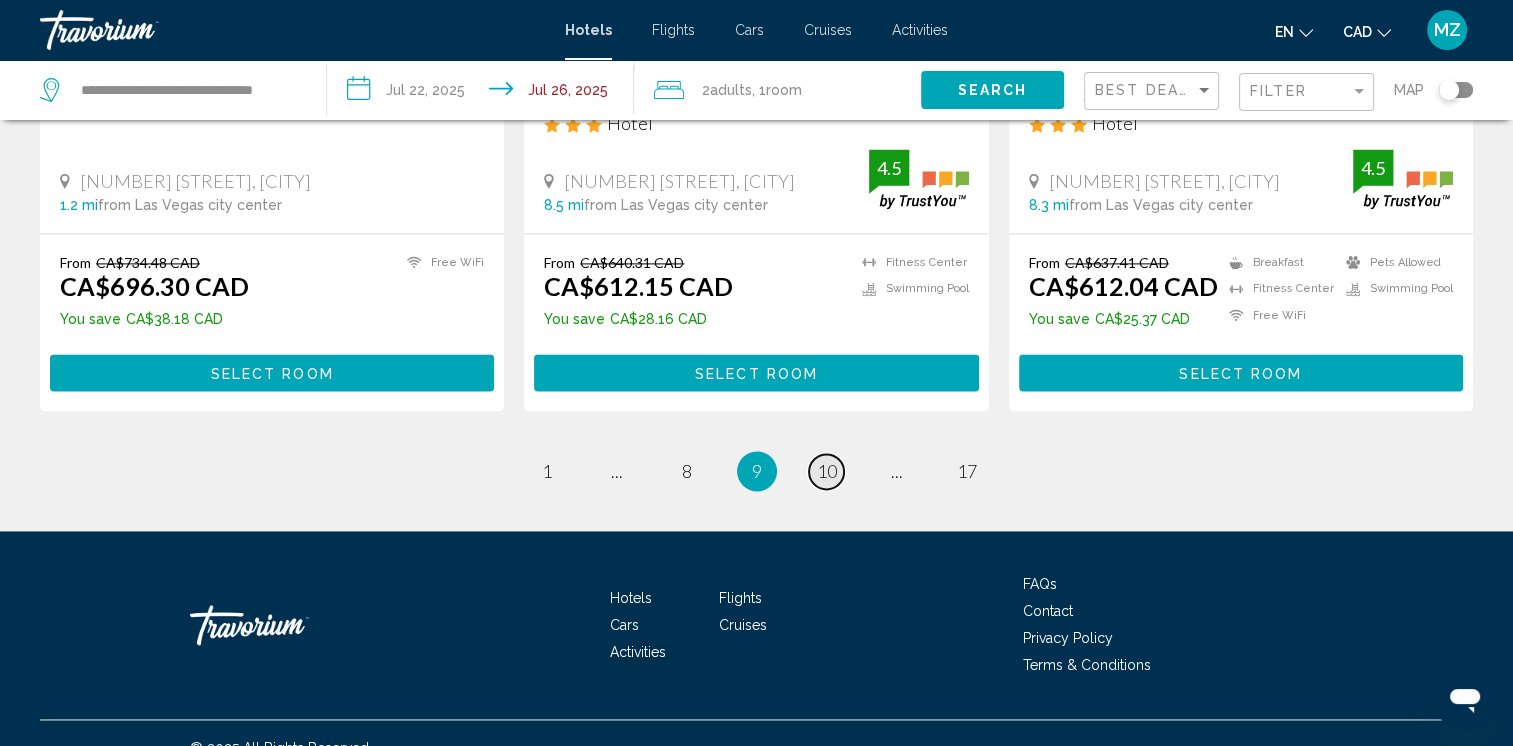 click on "10" at bounding box center [827, 471] 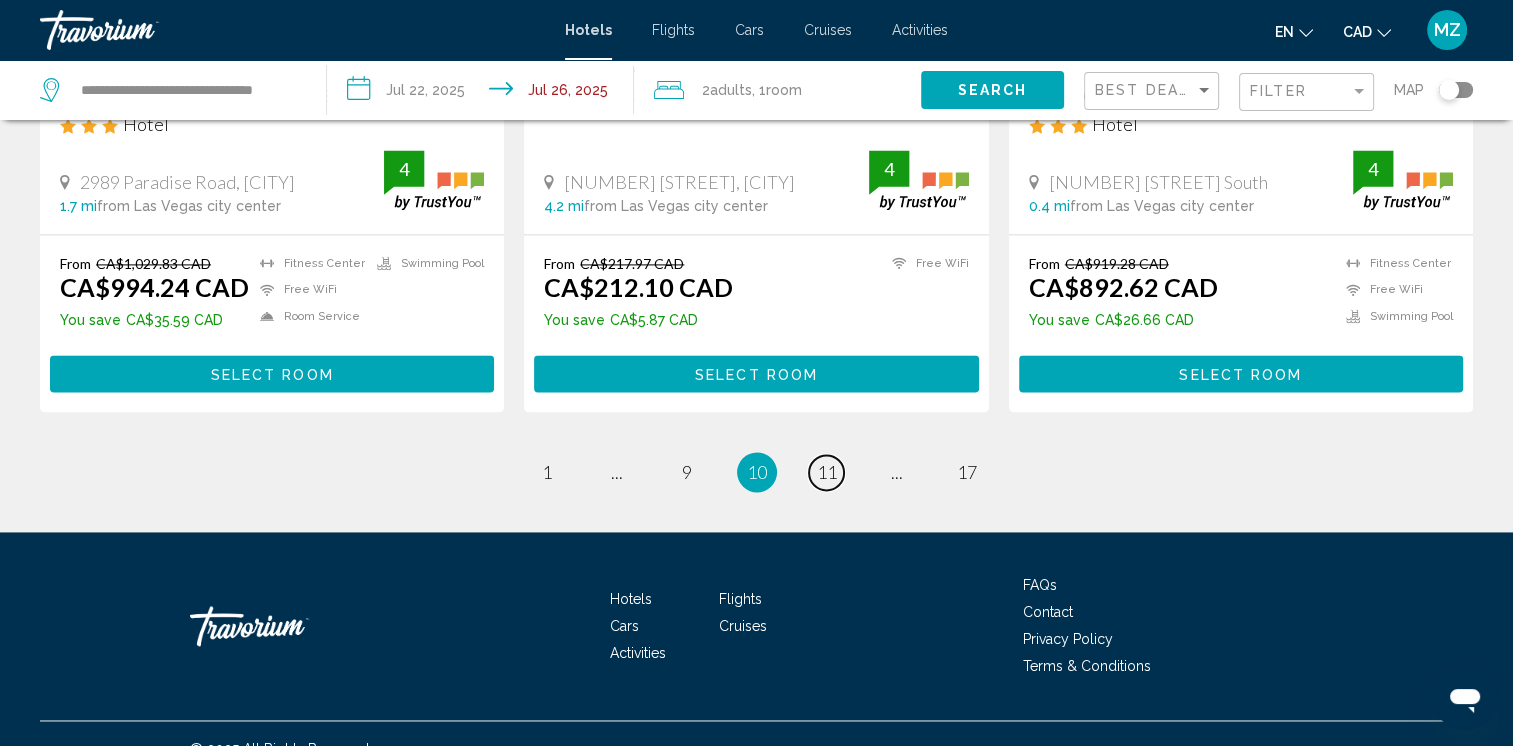 scroll, scrollTop: 2497, scrollLeft: 0, axis: vertical 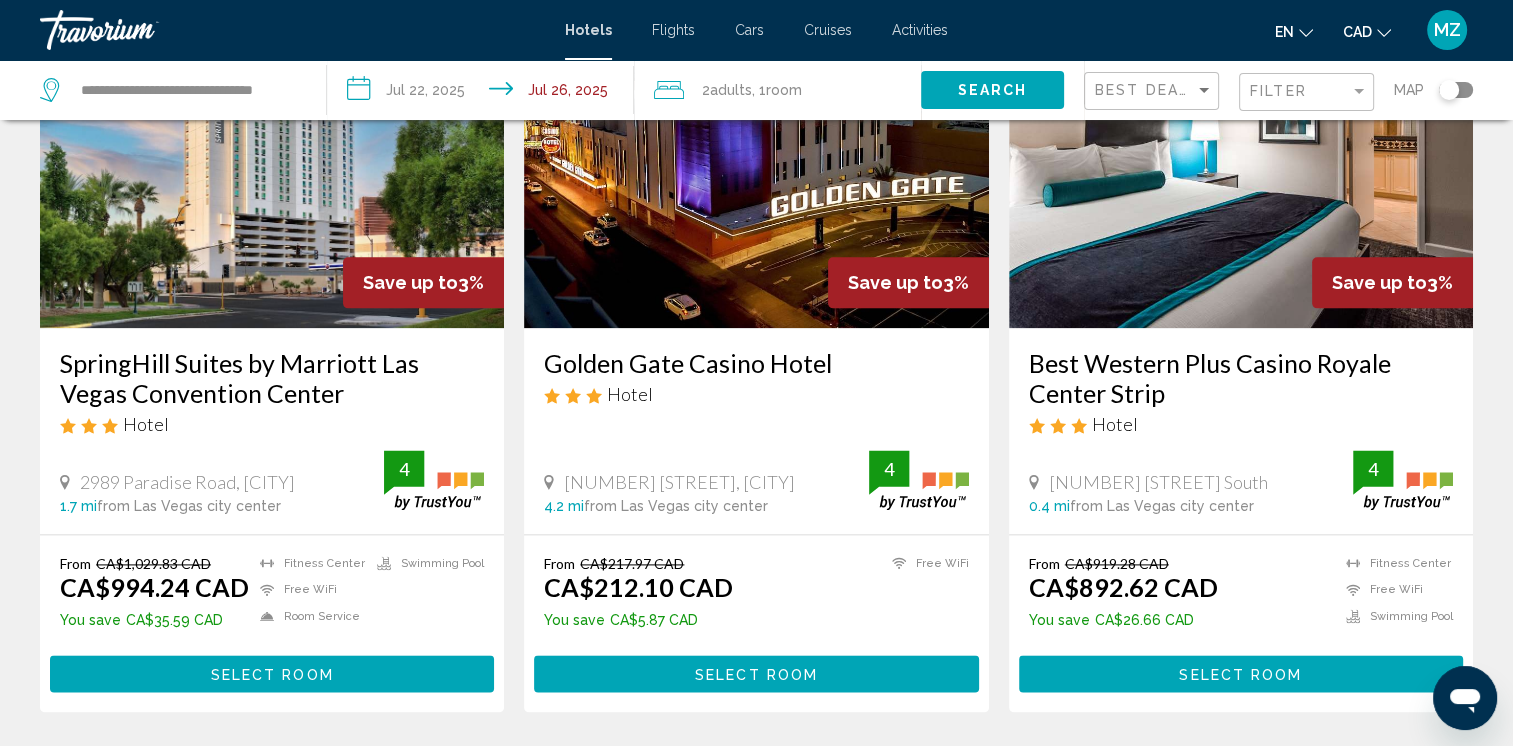 click on "Select Room" at bounding box center [756, 674] 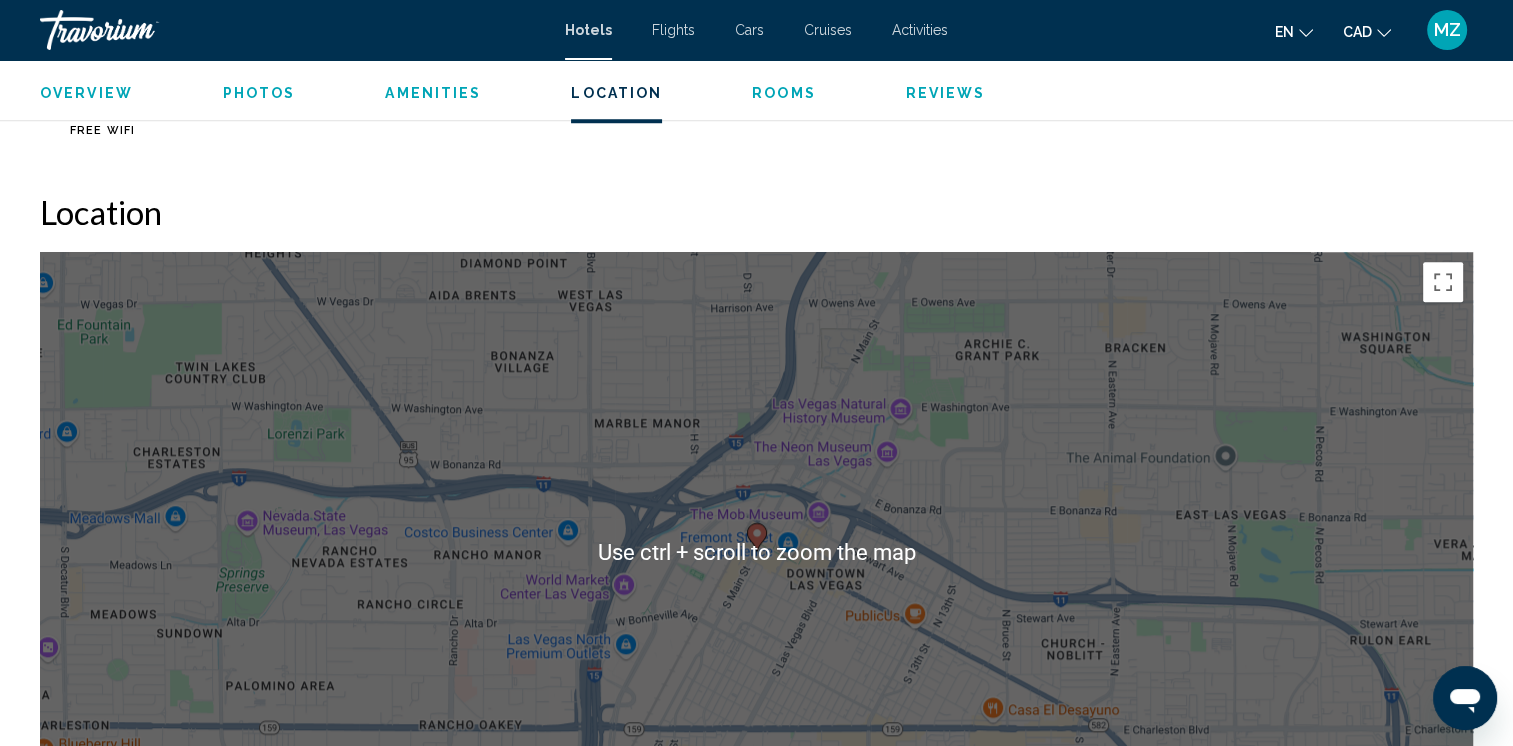 scroll, scrollTop: 1800, scrollLeft: 0, axis: vertical 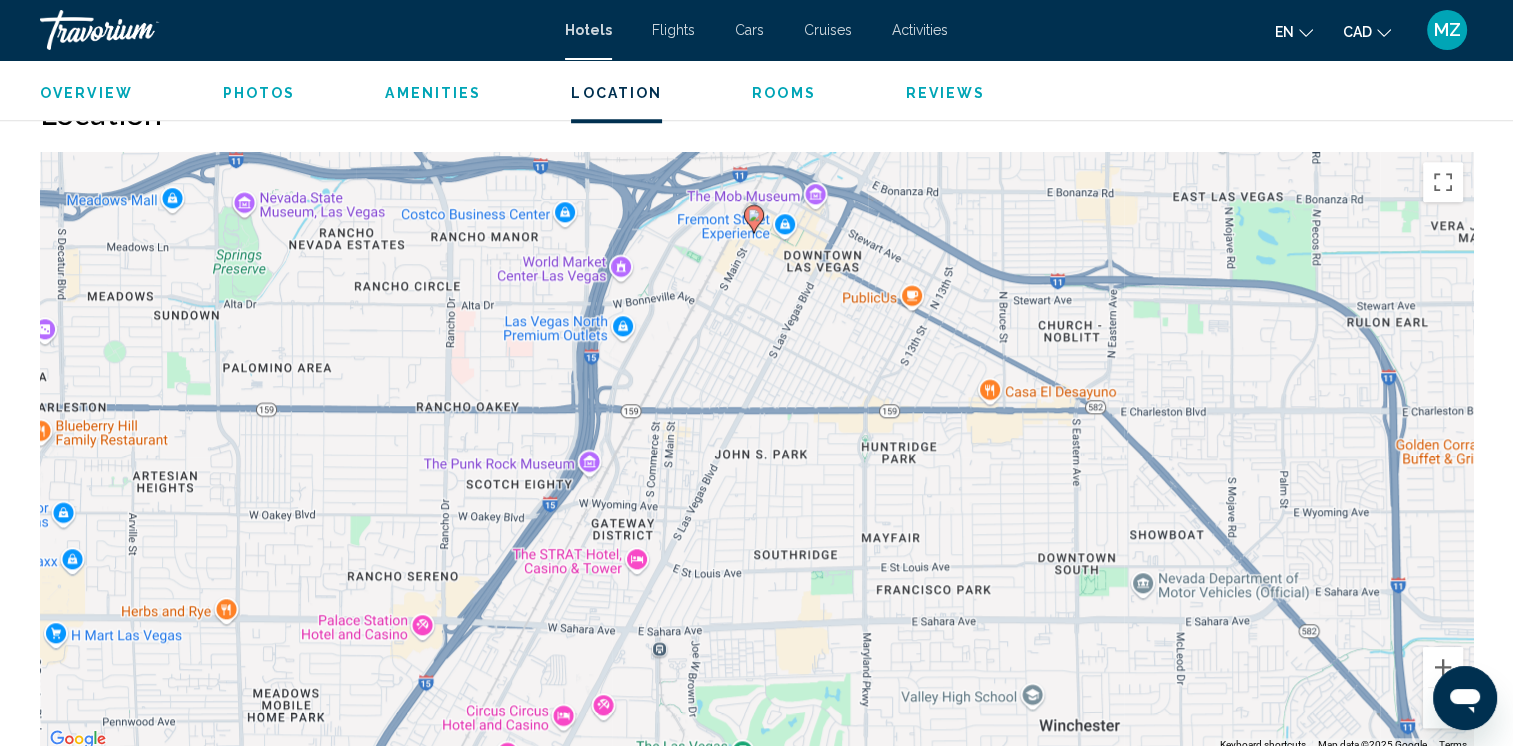 drag, startPoint x: 794, startPoint y: 678, endPoint x: 790, endPoint y: 458, distance: 220.03636 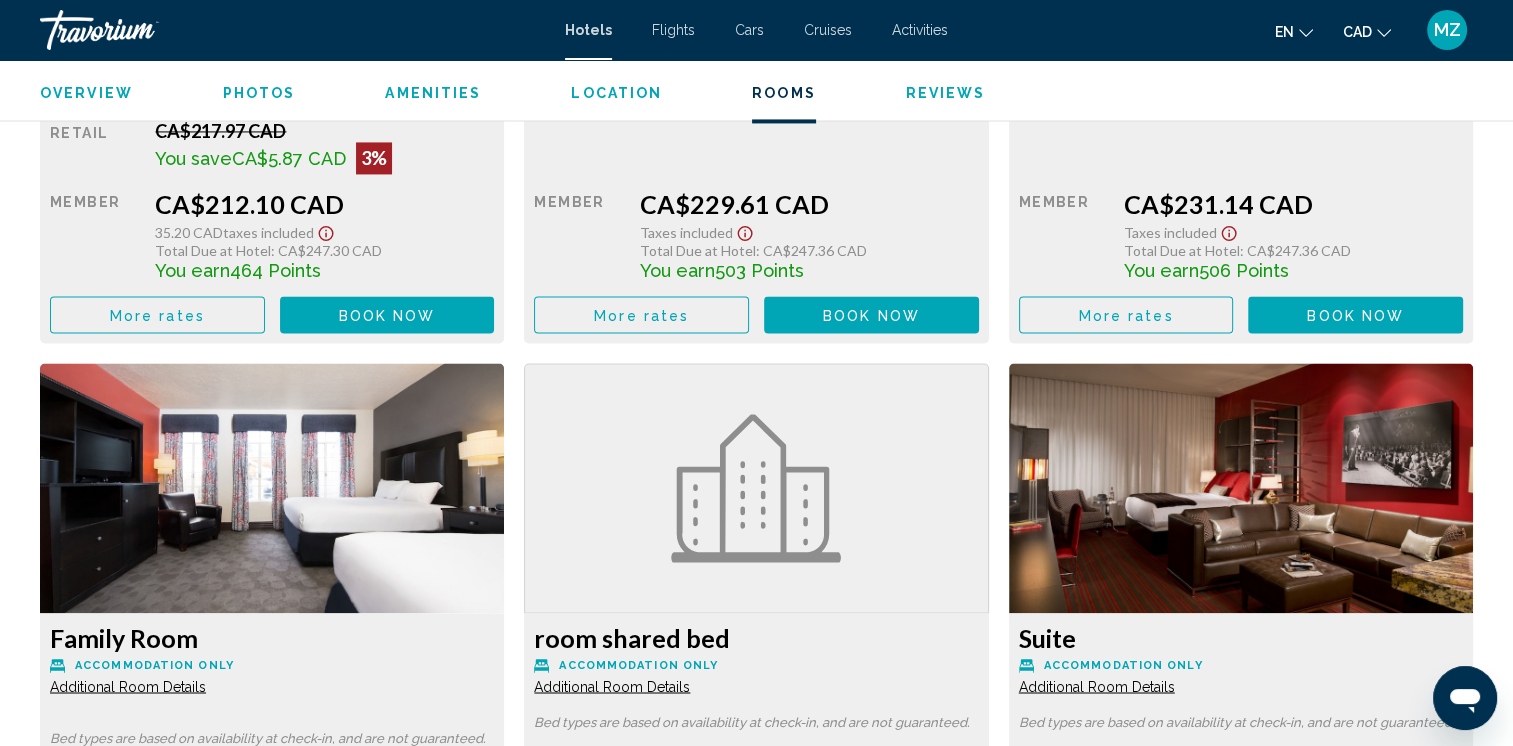 scroll, scrollTop: 2700, scrollLeft: 0, axis: vertical 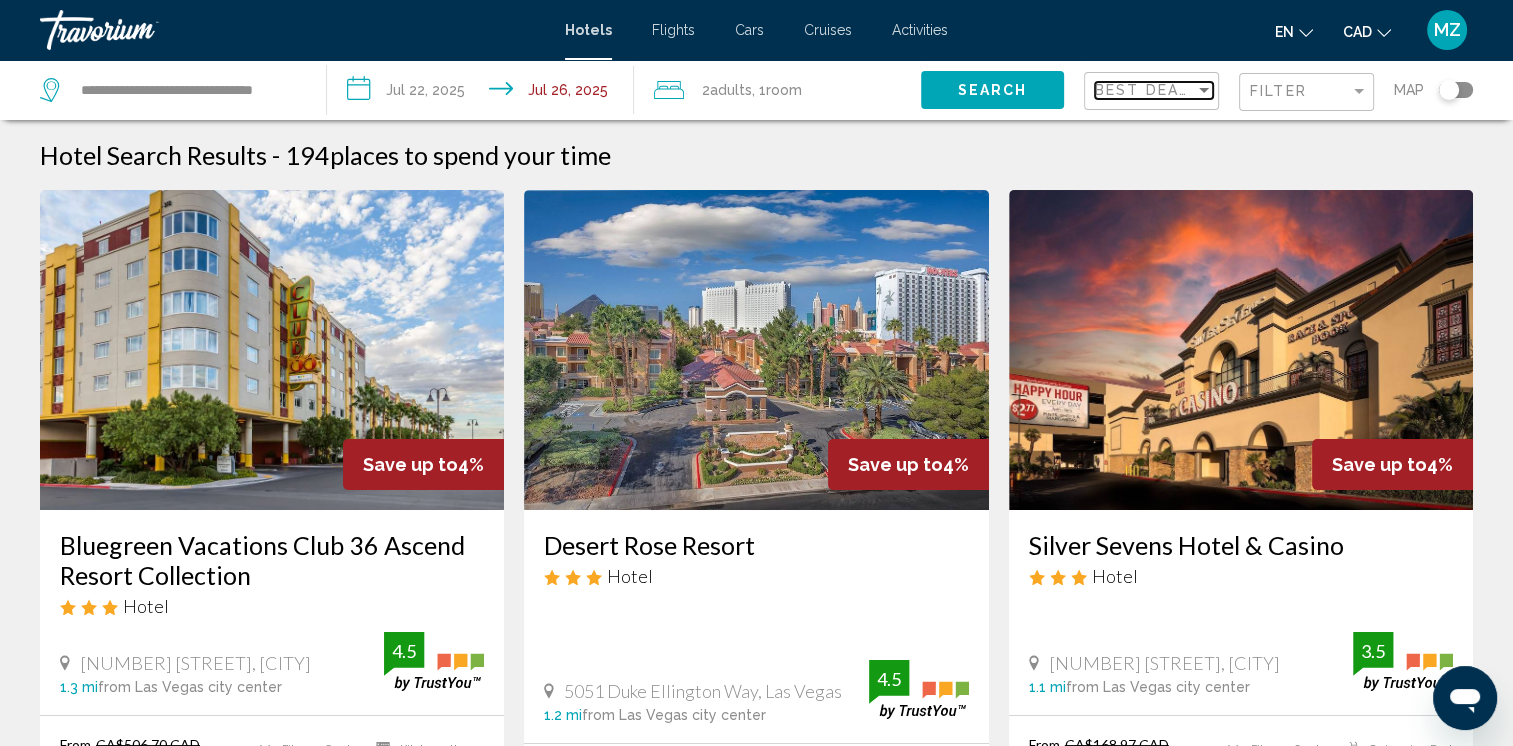 click on "Best Deals" at bounding box center [1147, 90] 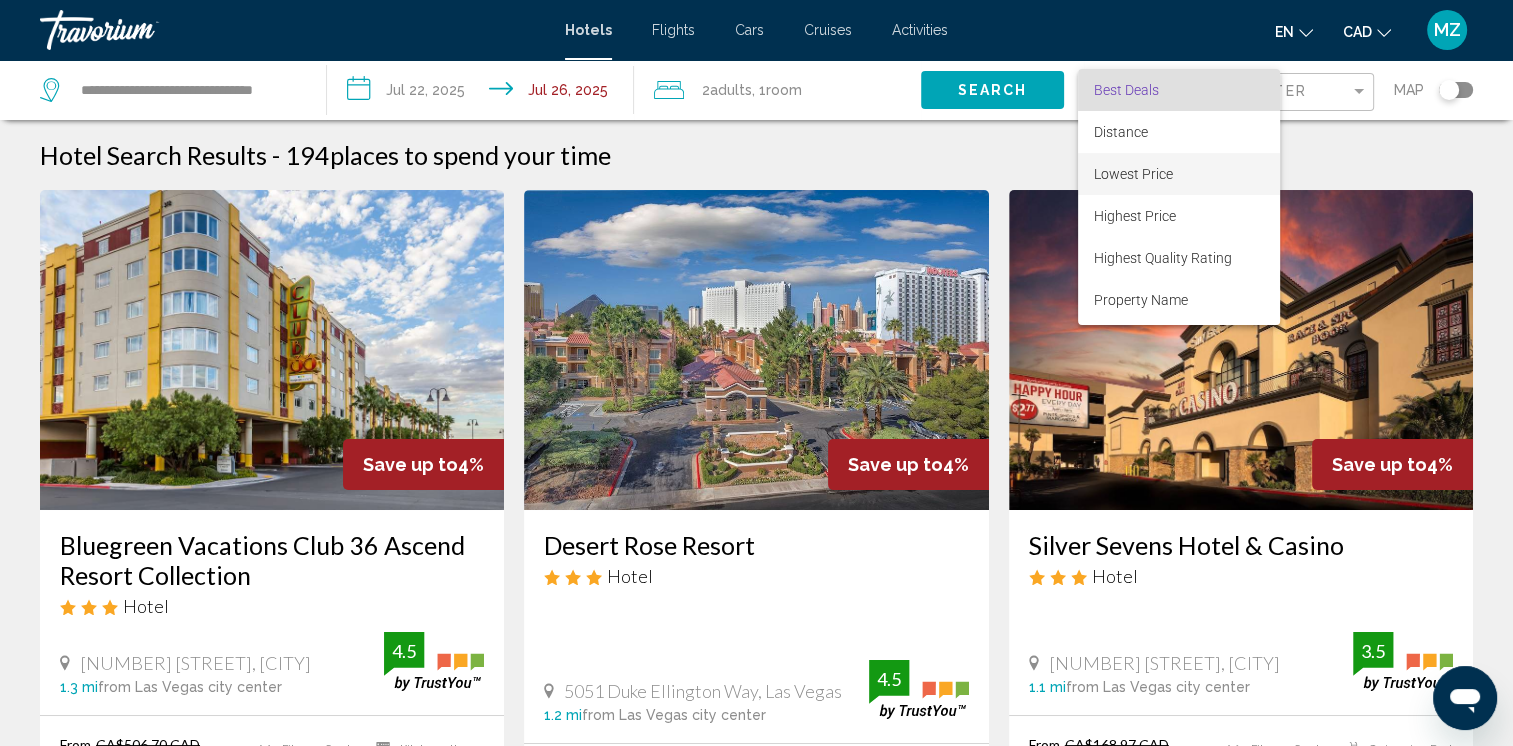 click on "Lowest Price" at bounding box center (1133, 174) 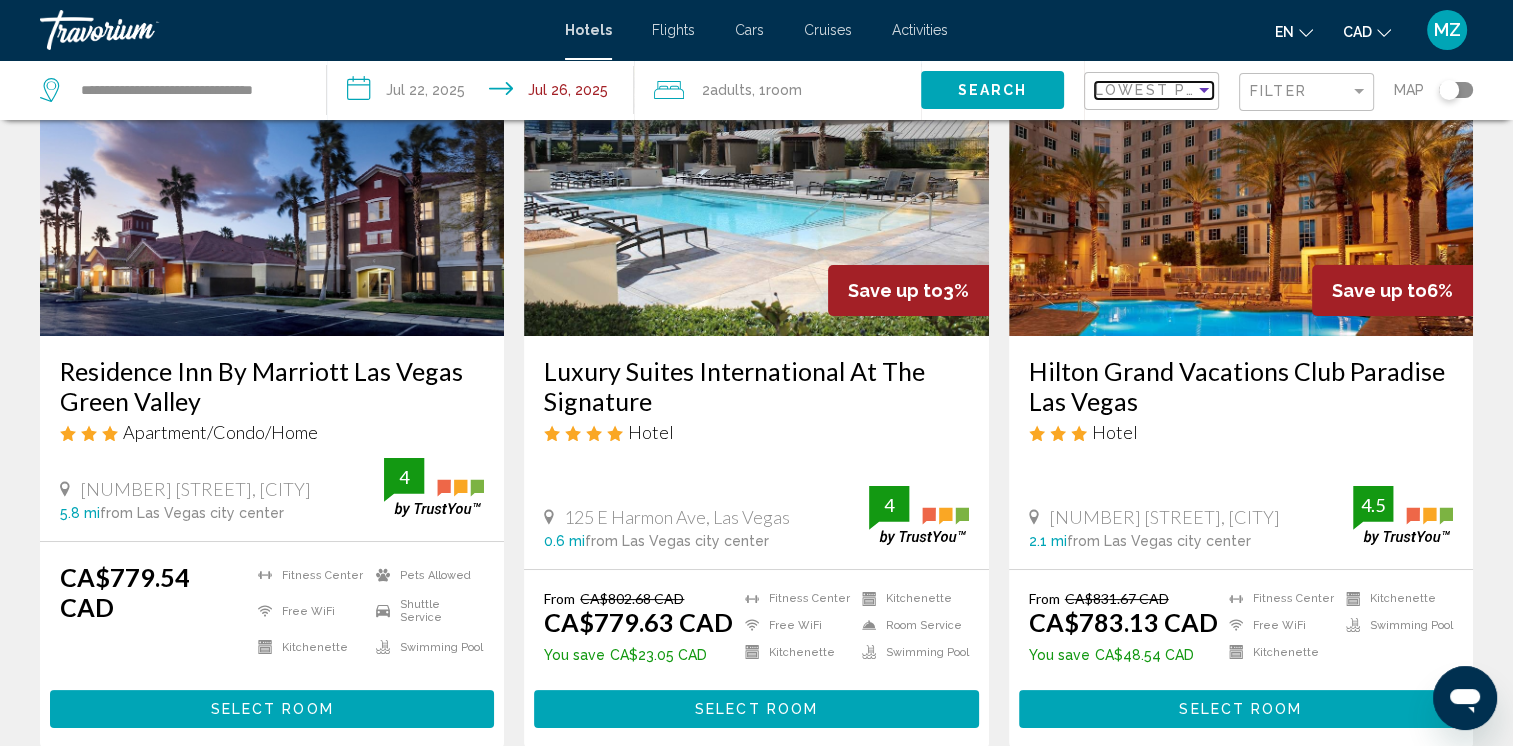 scroll, scrollTop: 400, scrollLeft: 0, axis: vertical 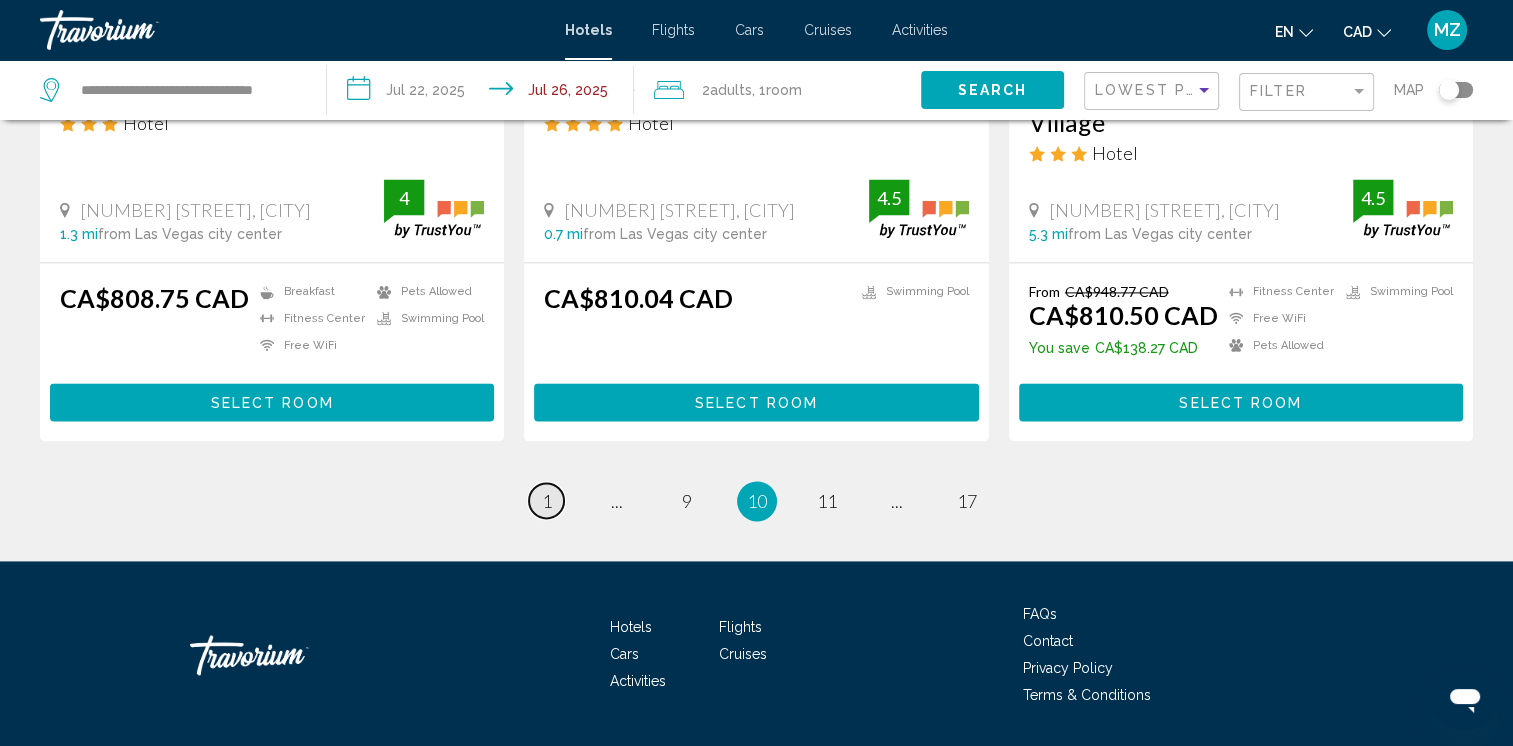 click on "1" at bounding box center [547, 501] 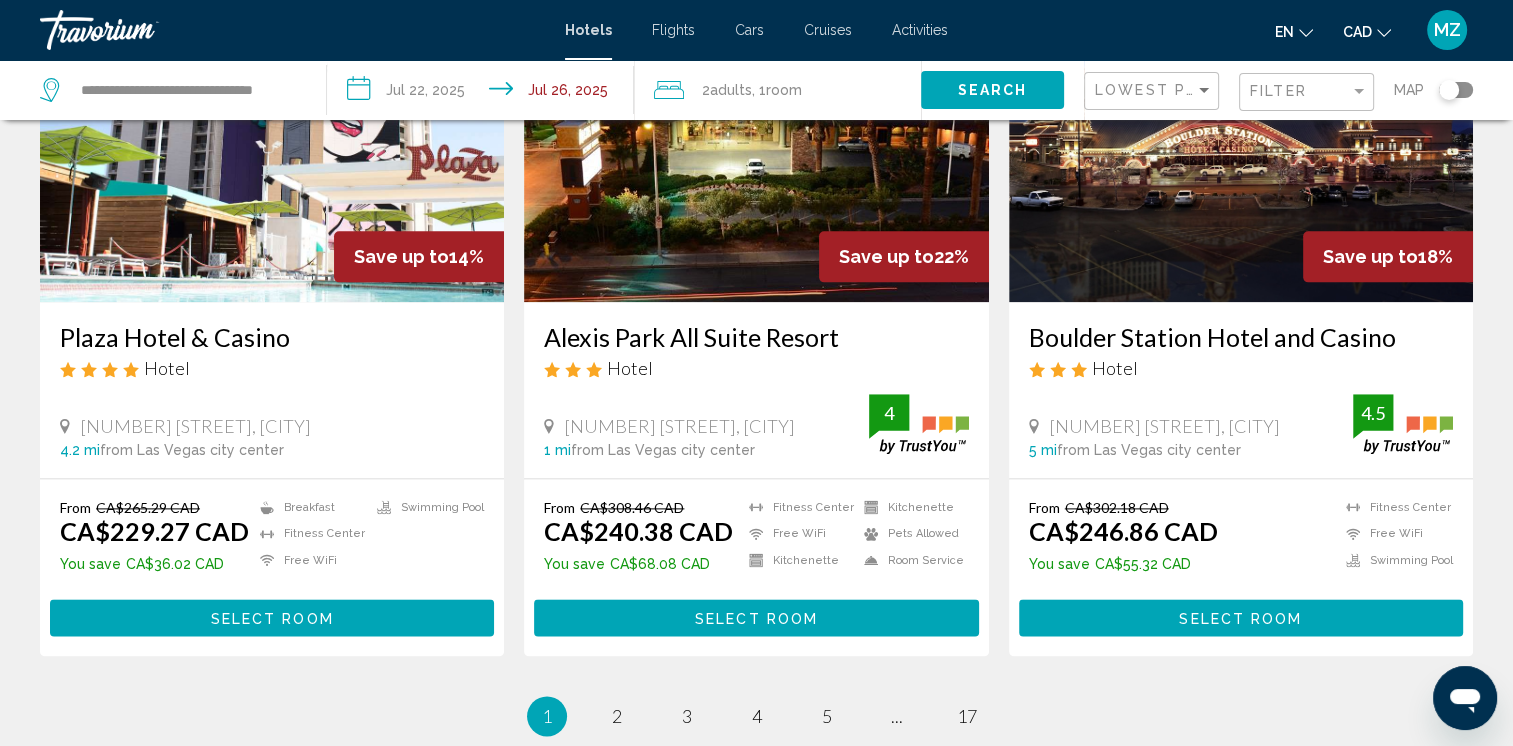 scroll, scrollTop: 2600, scrollLeft: 0, axis: vertical 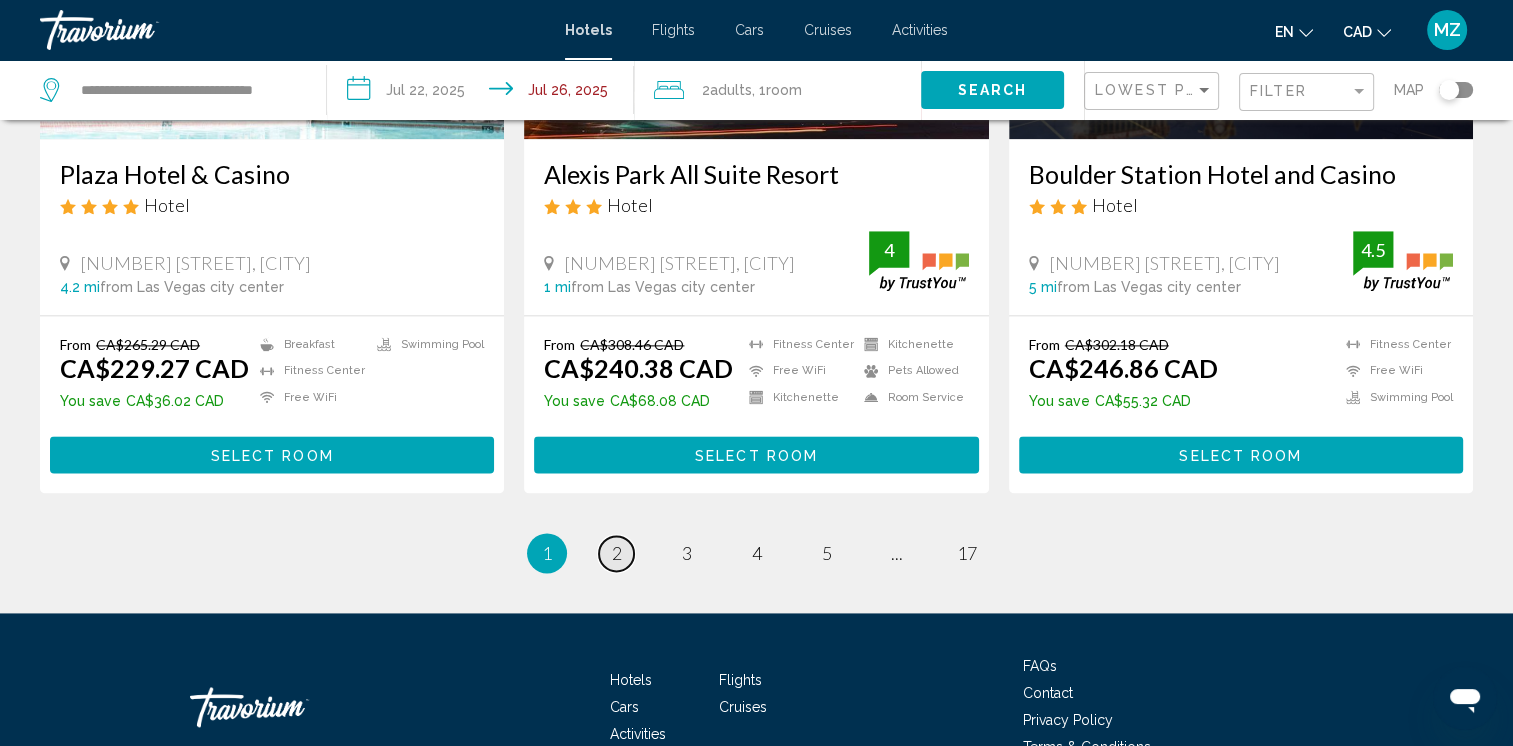 click on "page  2" at bounding box center [616, 553] 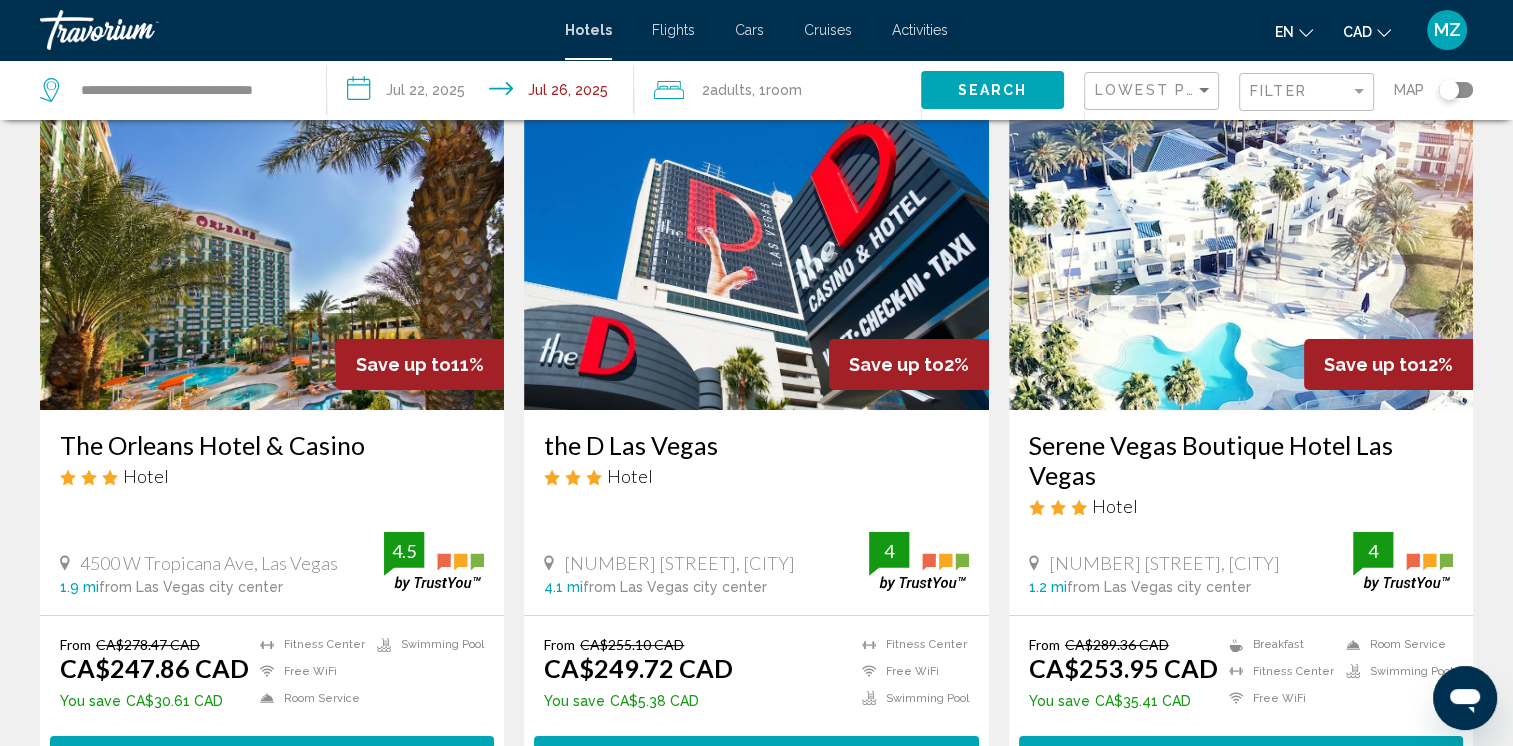 scroll, scrollTop: 300, scrollLeft: 0, axis: vertical 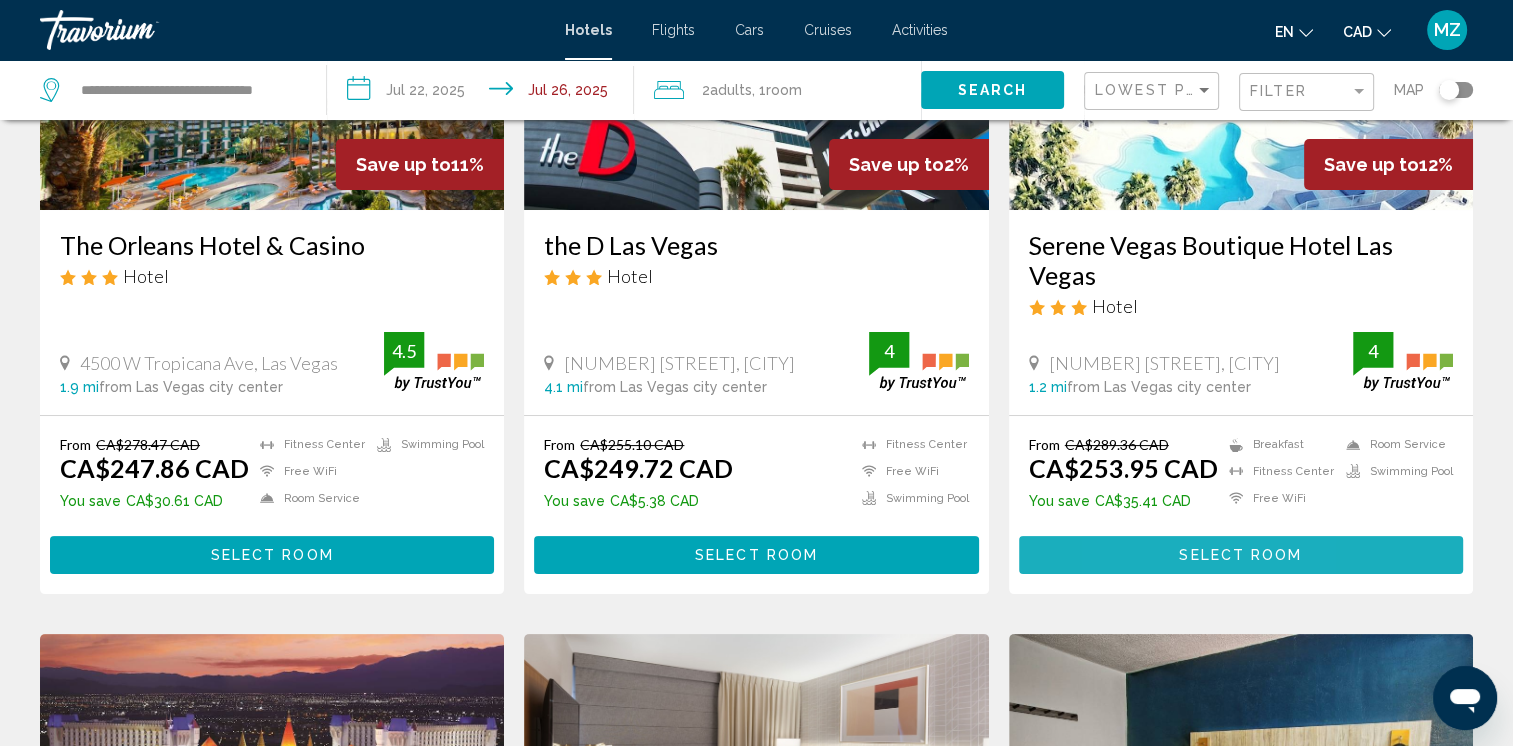 click on "Select Room" at bounding box center [1241, 554] 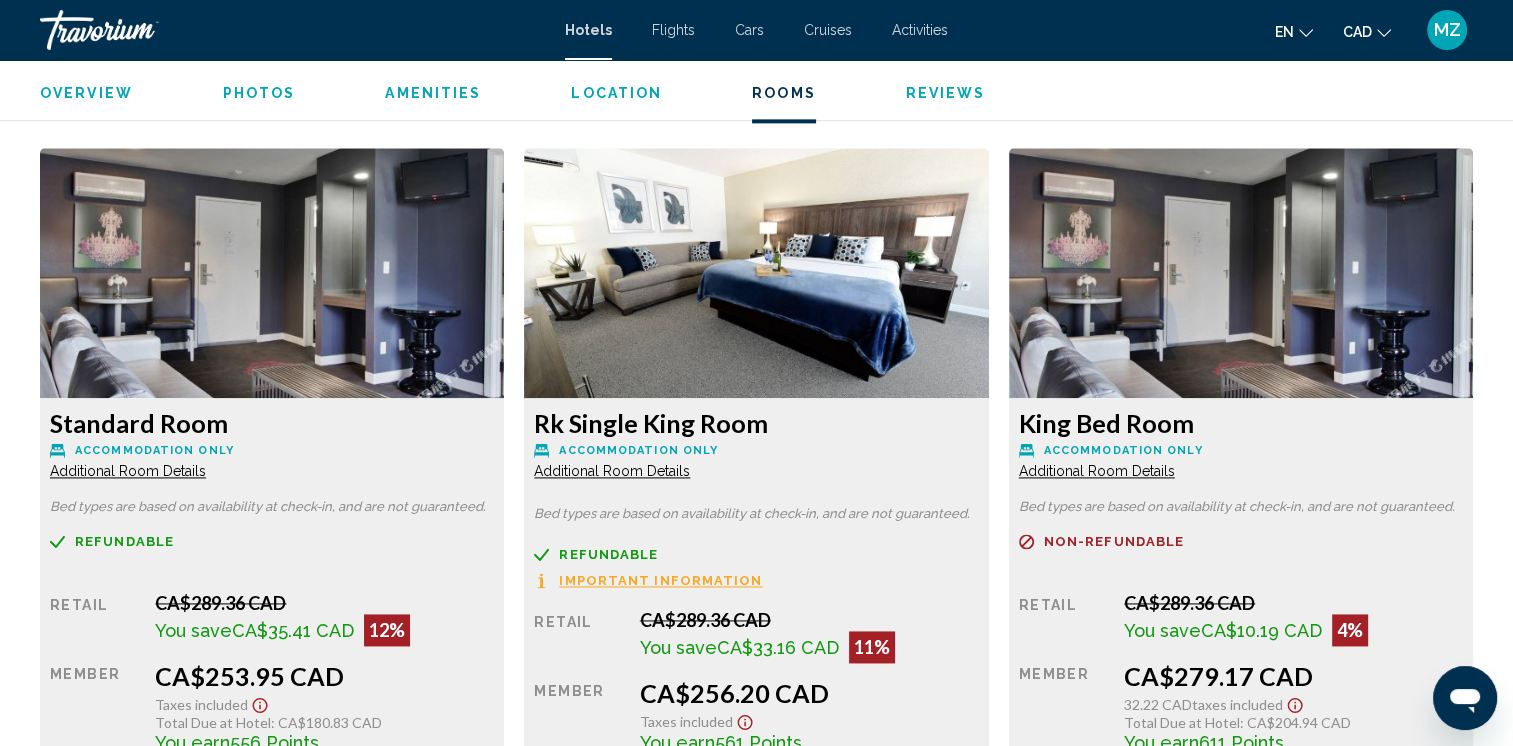 scroll, scrollTop: 2800, scrollLeft: 0, axis: vertical 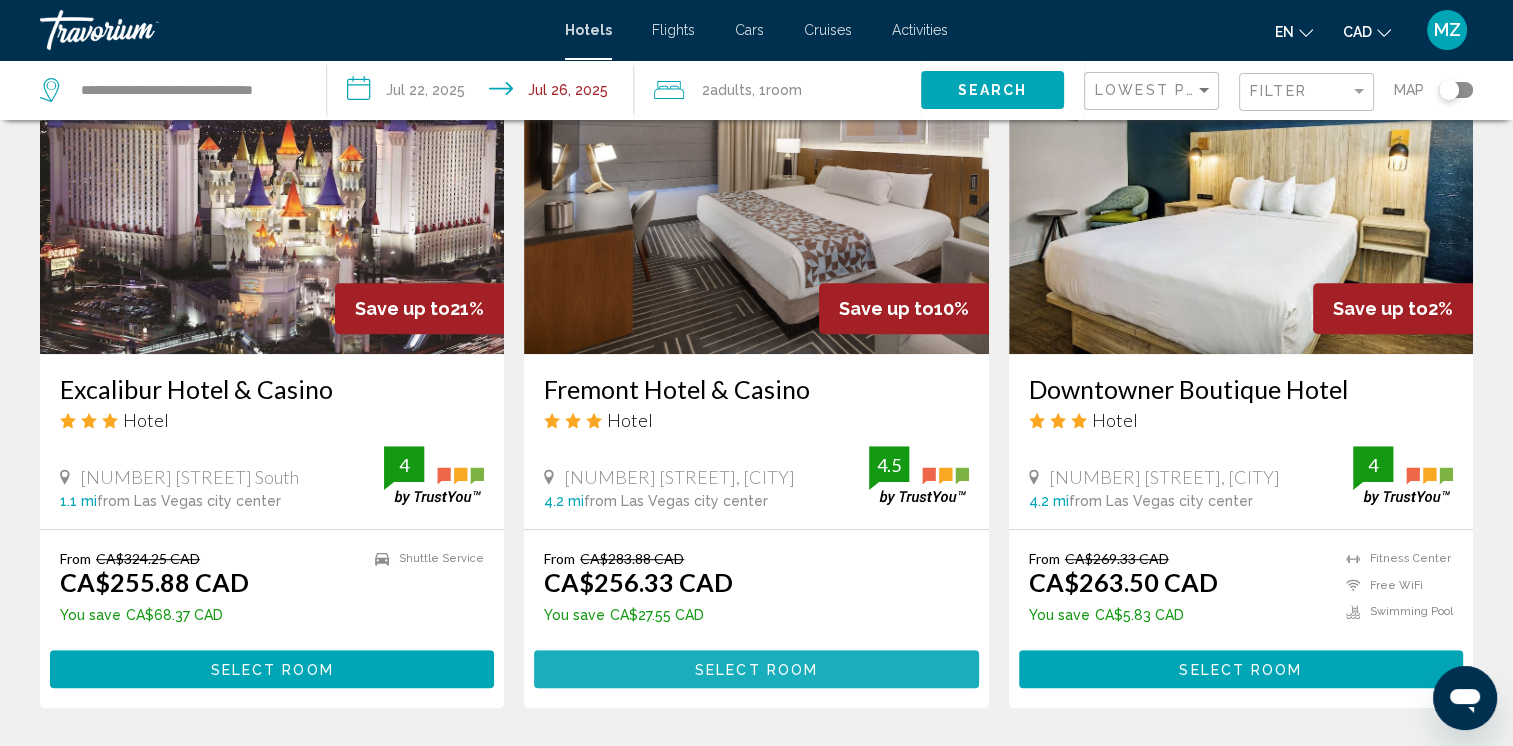 click on "Select Room" at bounding box center (756, 670) 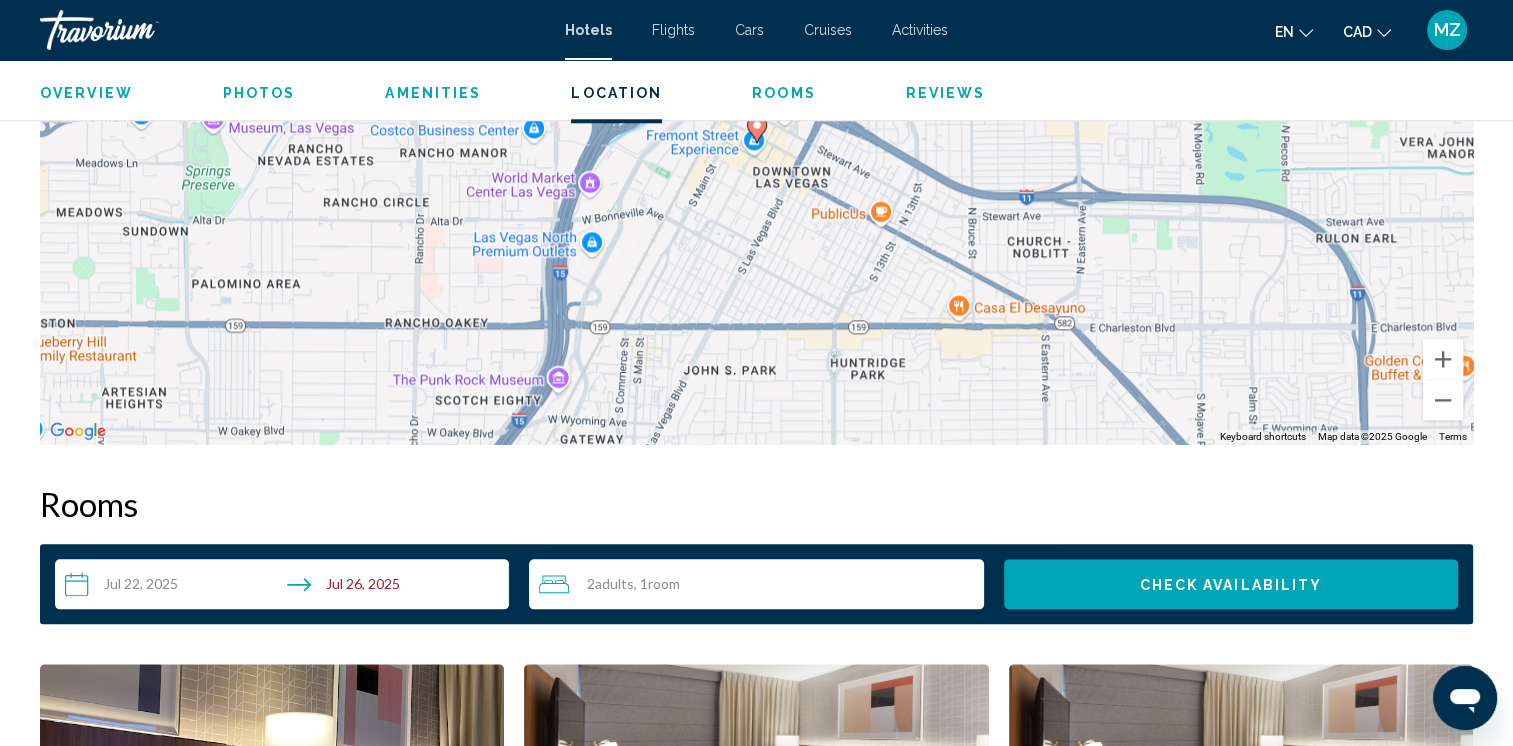 scroll, scrollTop: 1800, scrollLeft: 0, axis: vertical 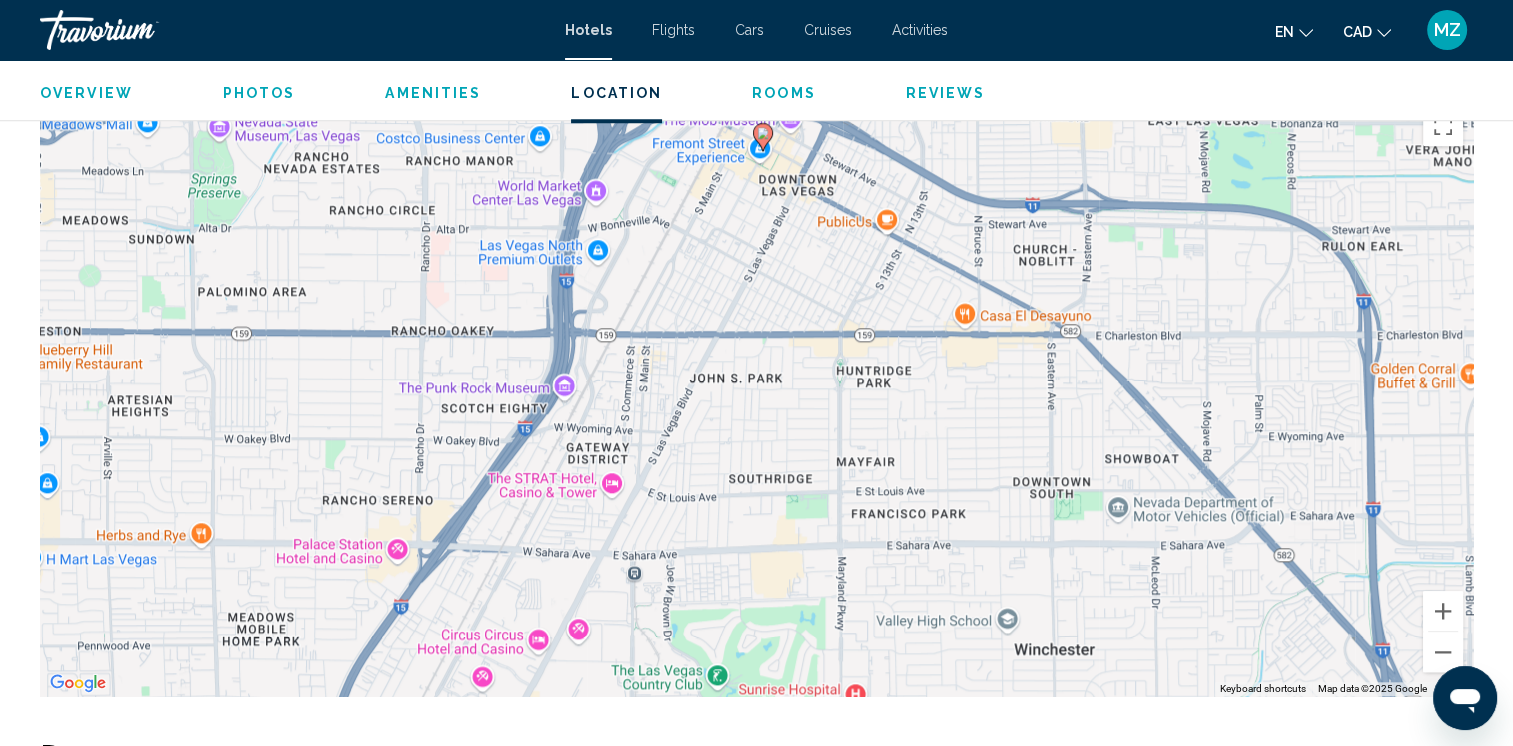 drag, startPoint x: 791, startPoint y: 614, endPoint x: 797, endPoint y: 366, distance: 248.07257 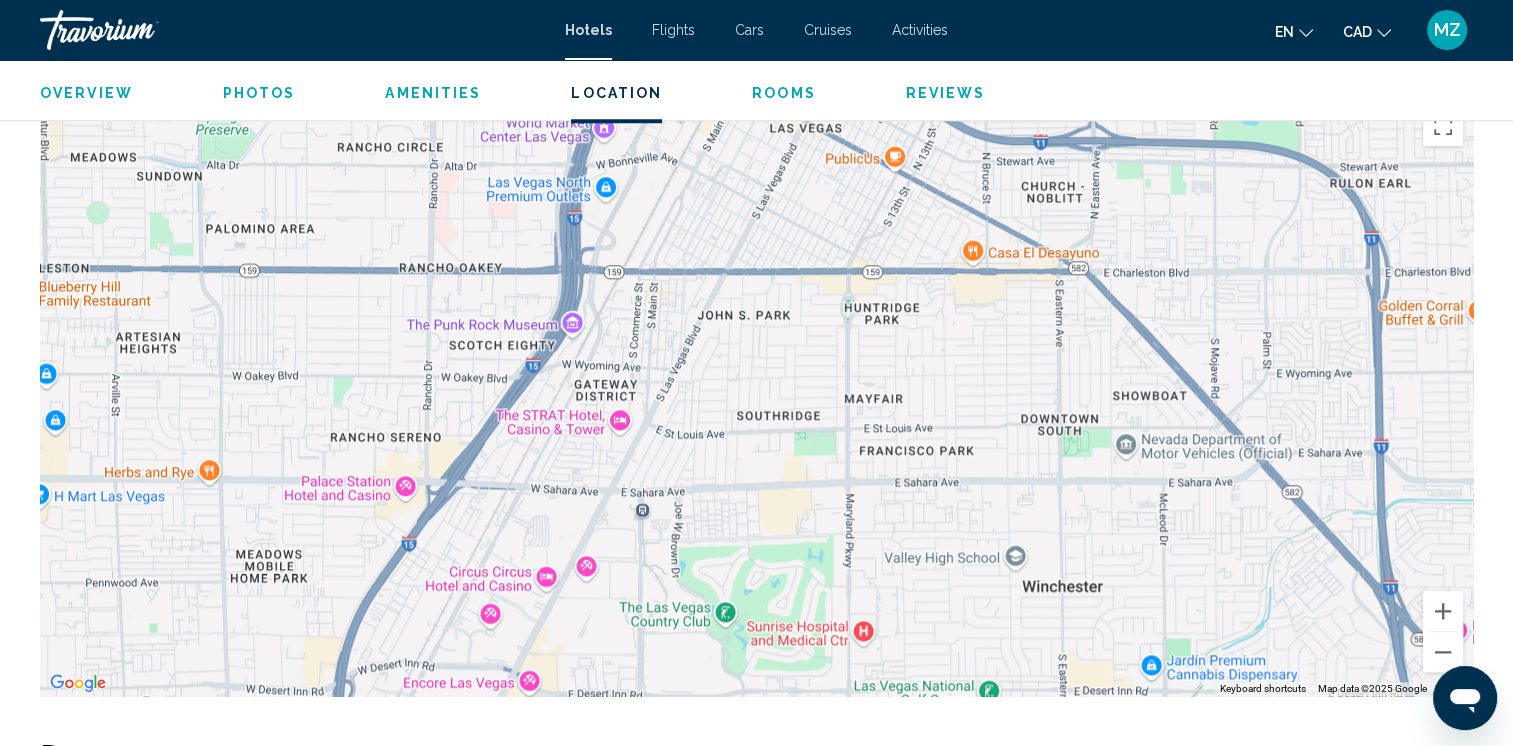 drag, startPoint x: 810, startPoint y: 530, endPoint x: 818, endPoint y: 491, distance: 39.812057 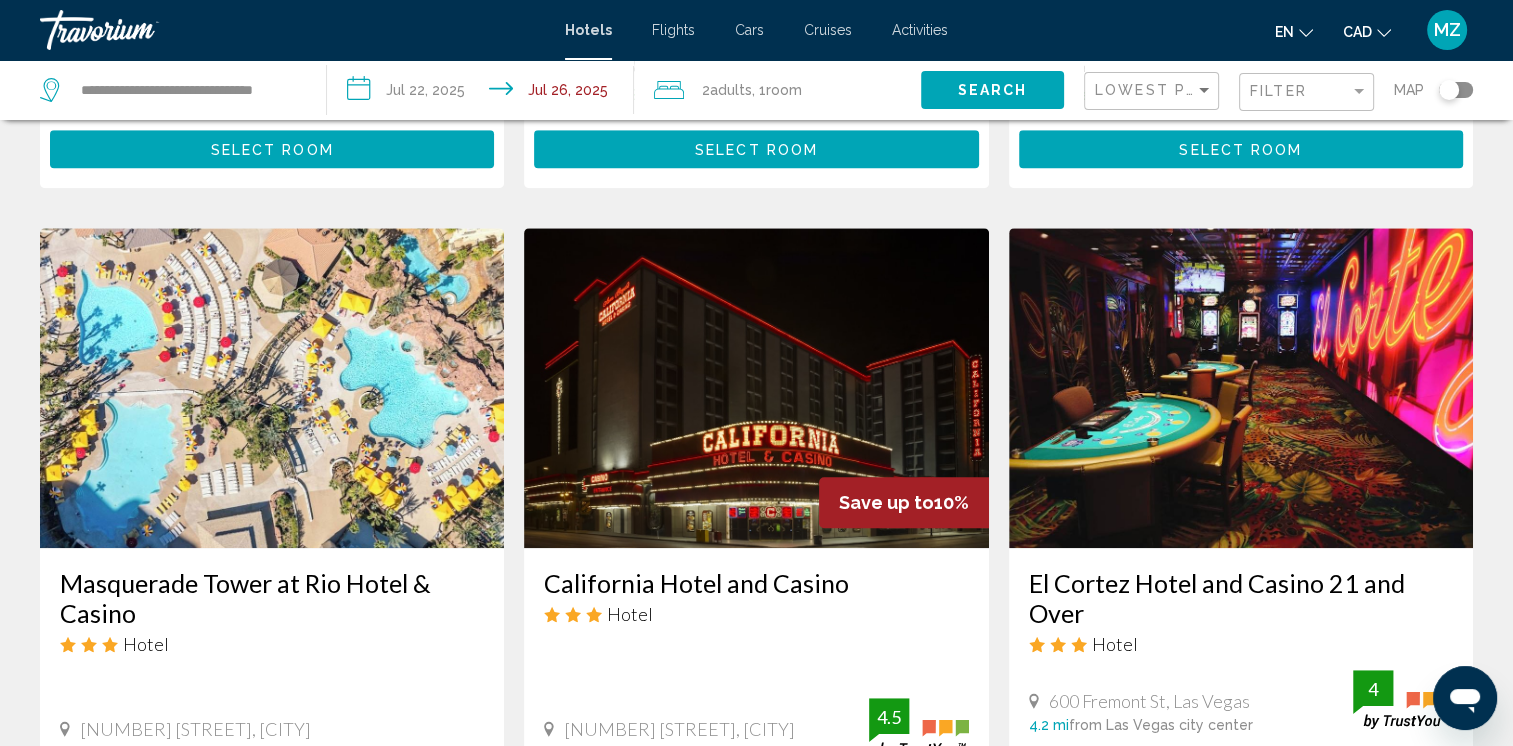 scroll, scrollTop: 1600, scrollLeft: 0, axis: vertical 